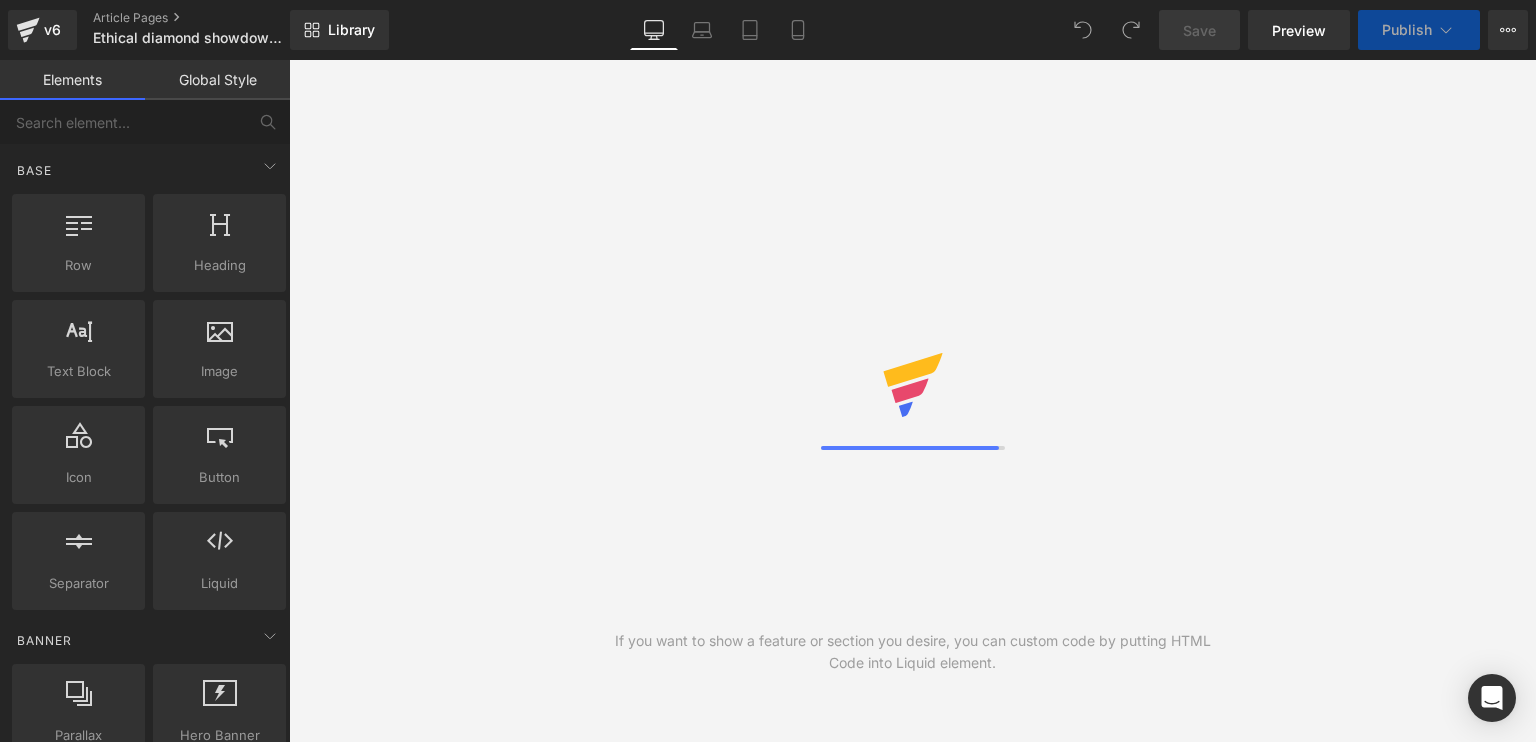 scroll, scrollTop: 0, scrollLeft: 0, axis: both 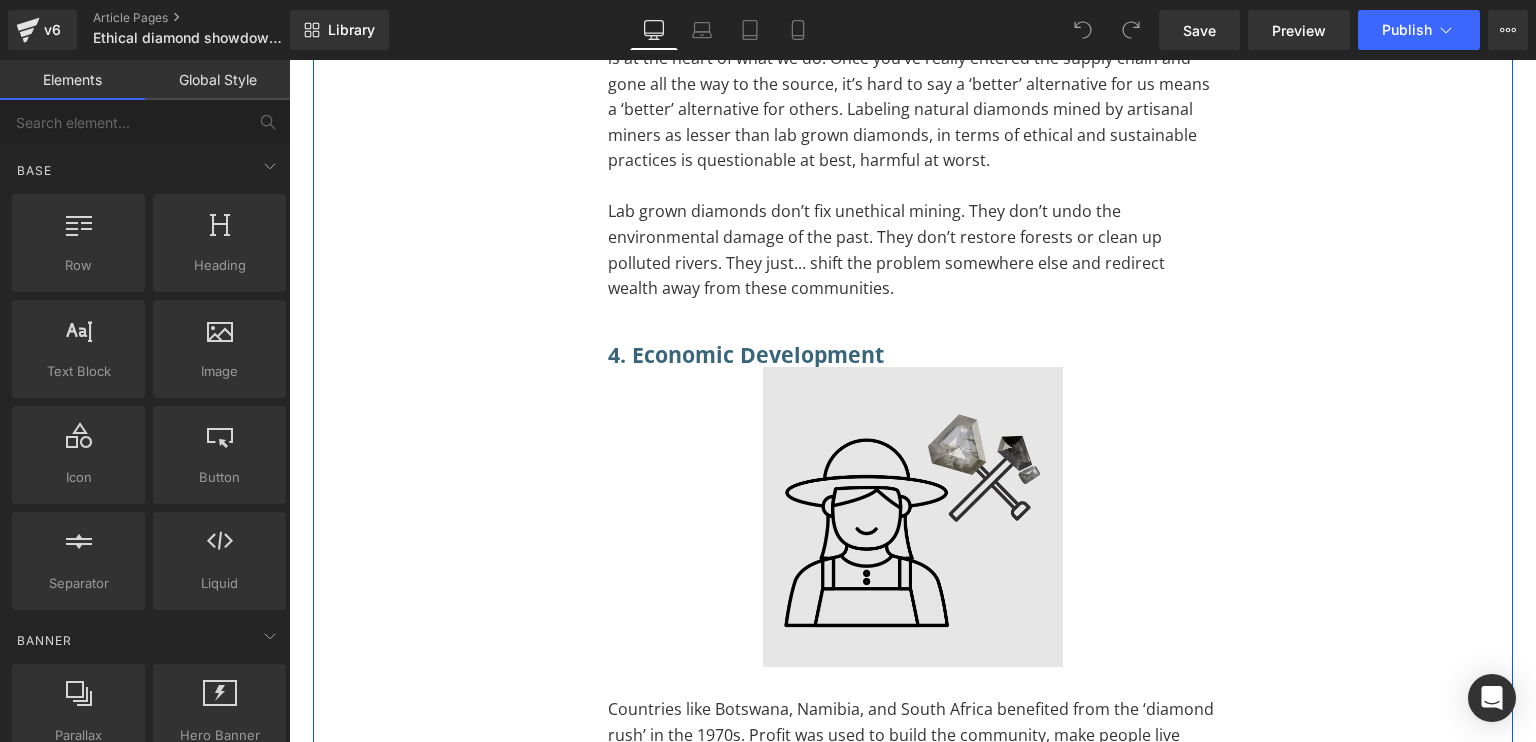 click at bounding box center (913, 517) 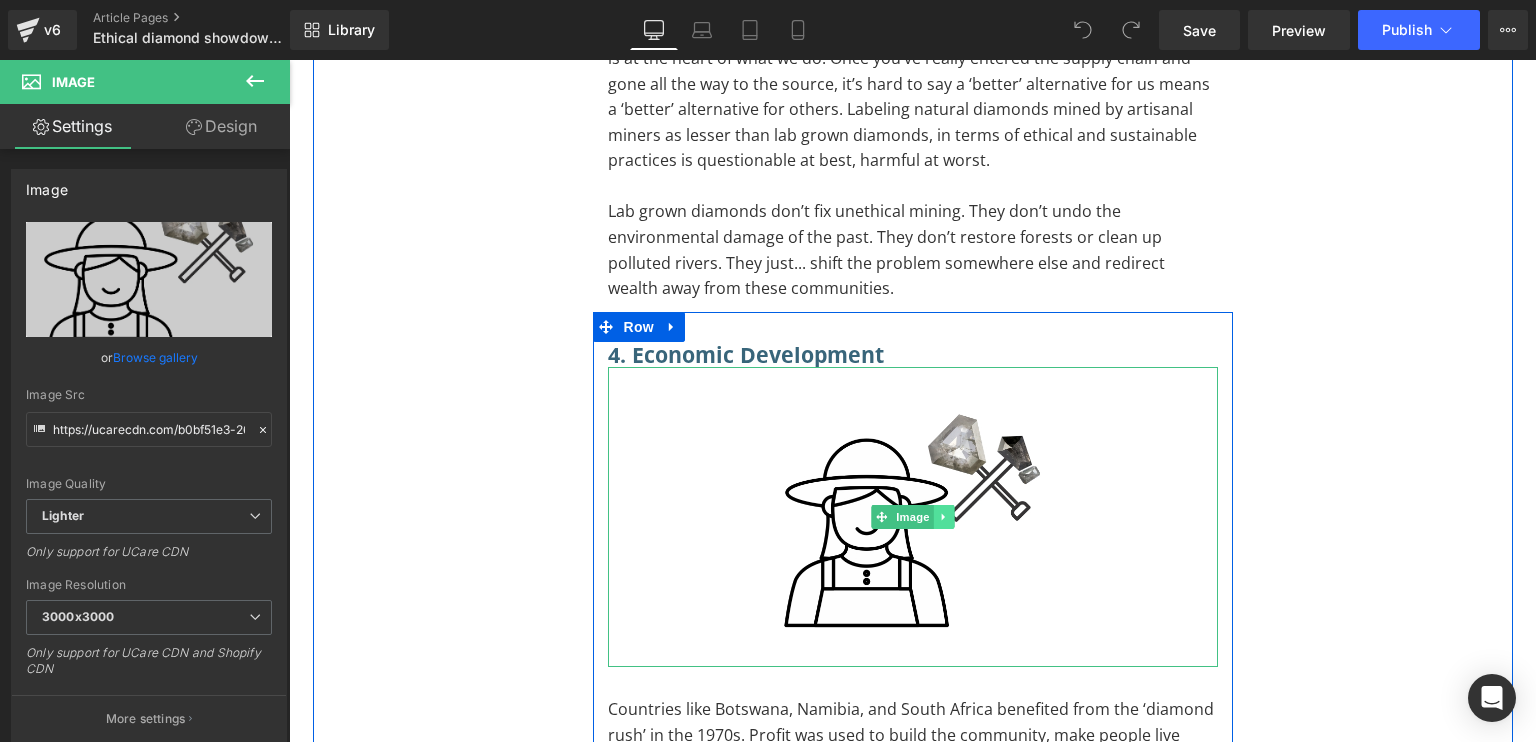 click 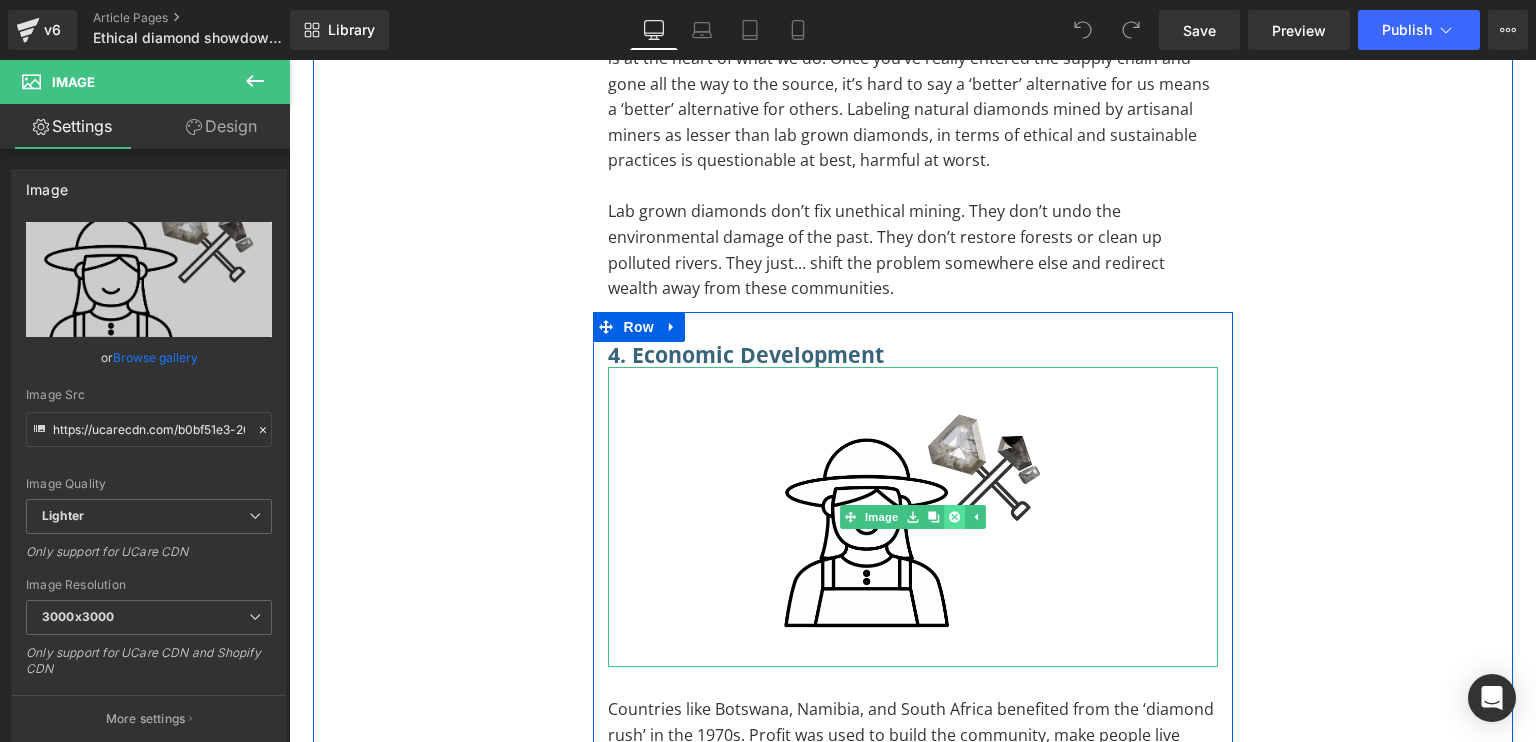 click 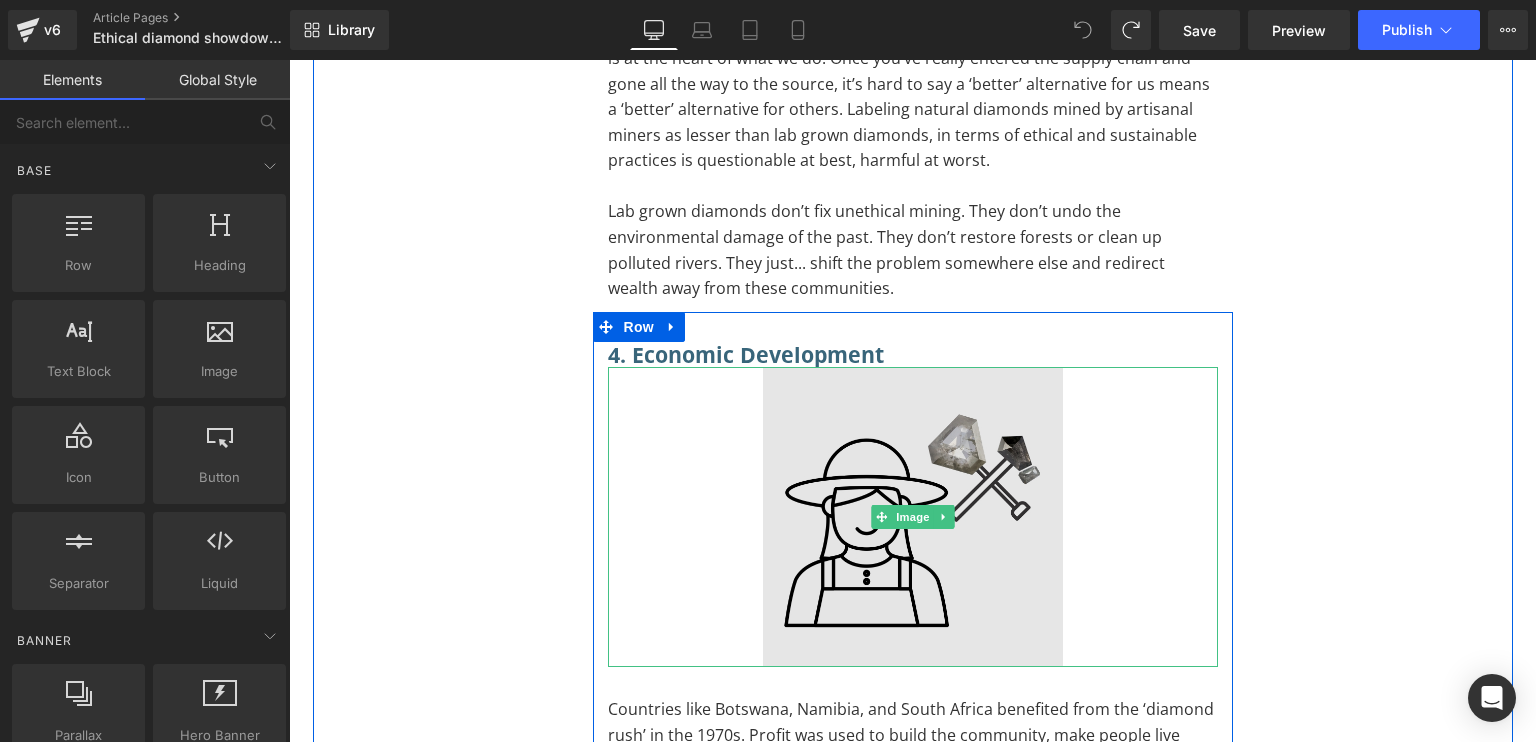 click at bounding box center [913, 517] 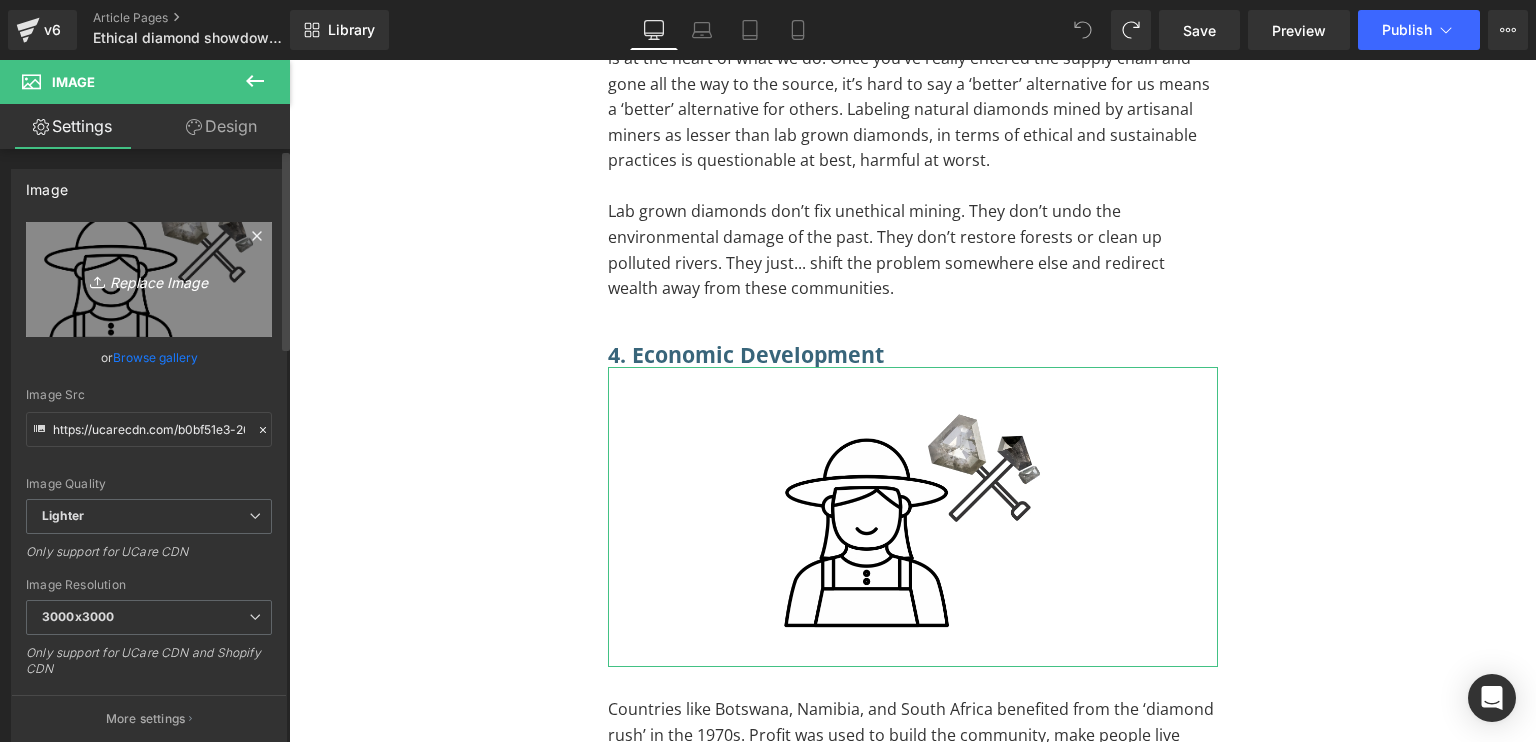 click on "Replace Image" at bounding box center (149, 279) 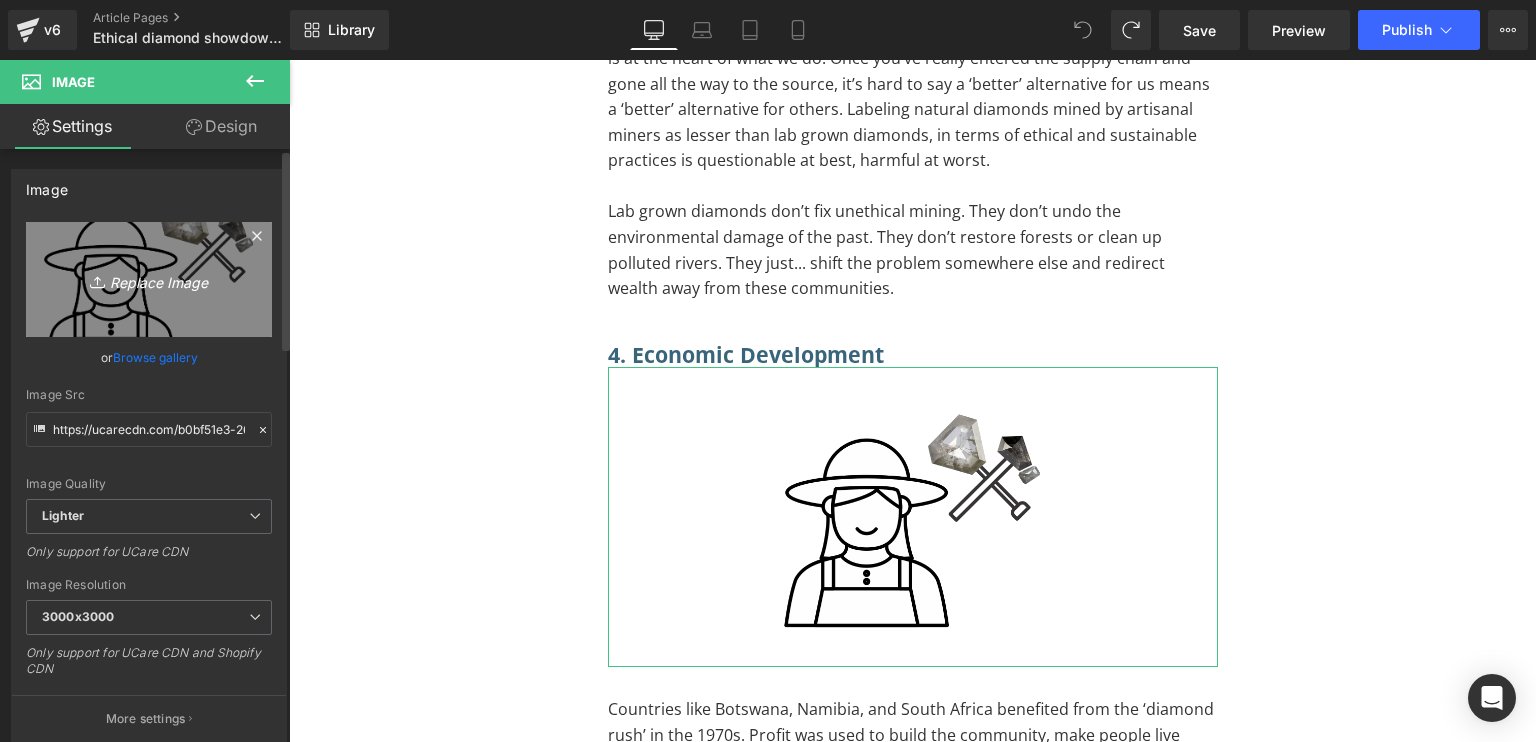 type on "C:\fakepath\IMAGE 7 economic development.jpg" 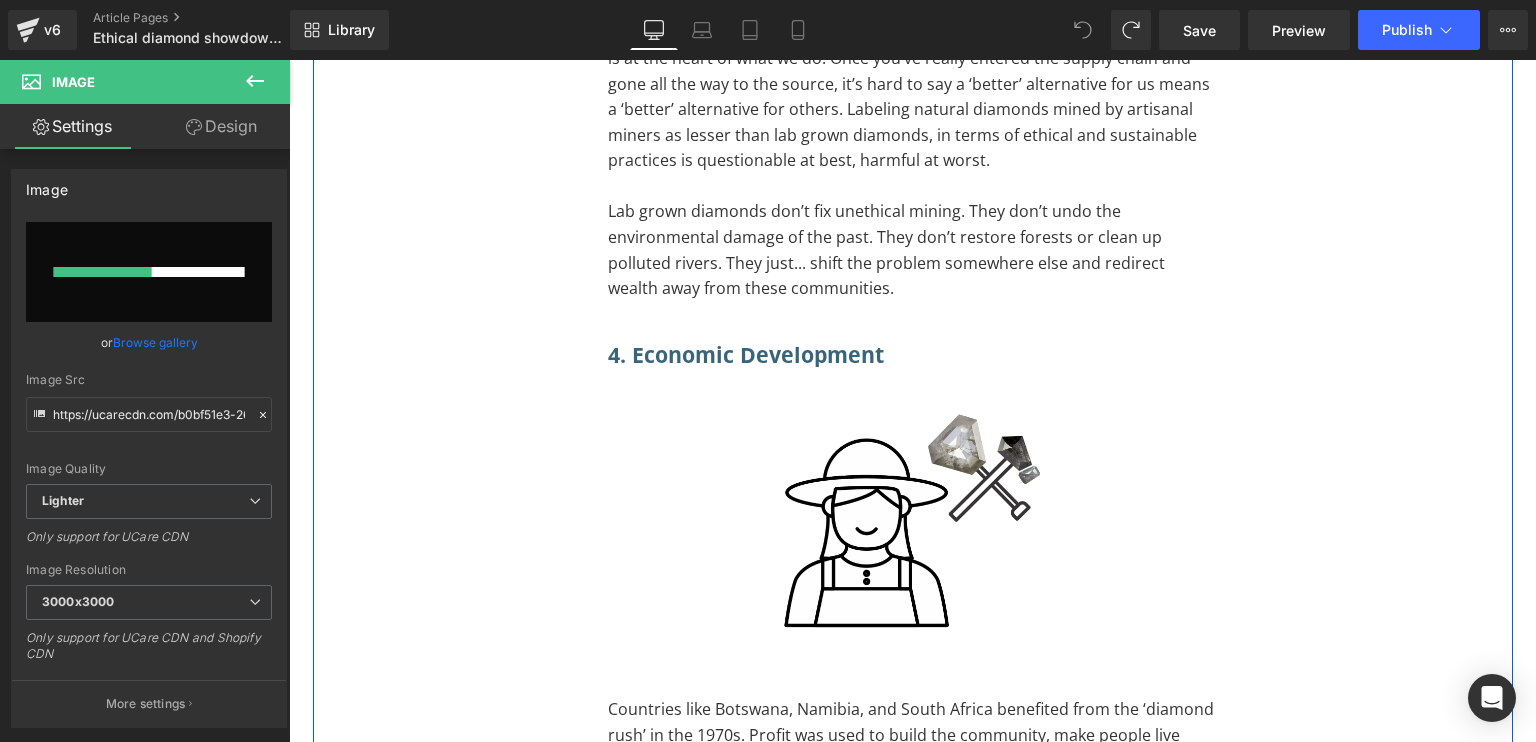 type 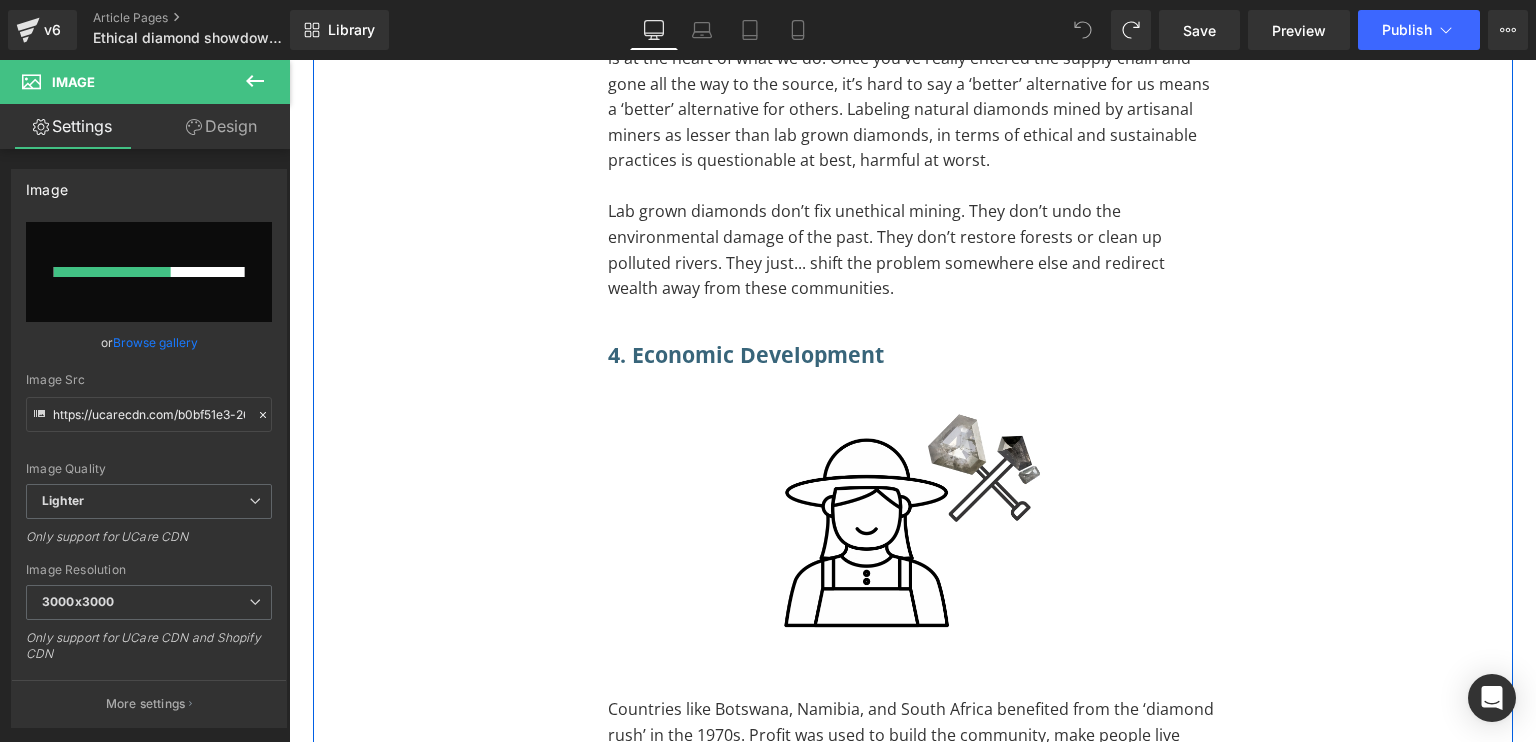 scroll, scrollTop: 6500, scrollLeft: 0, axis: vertical 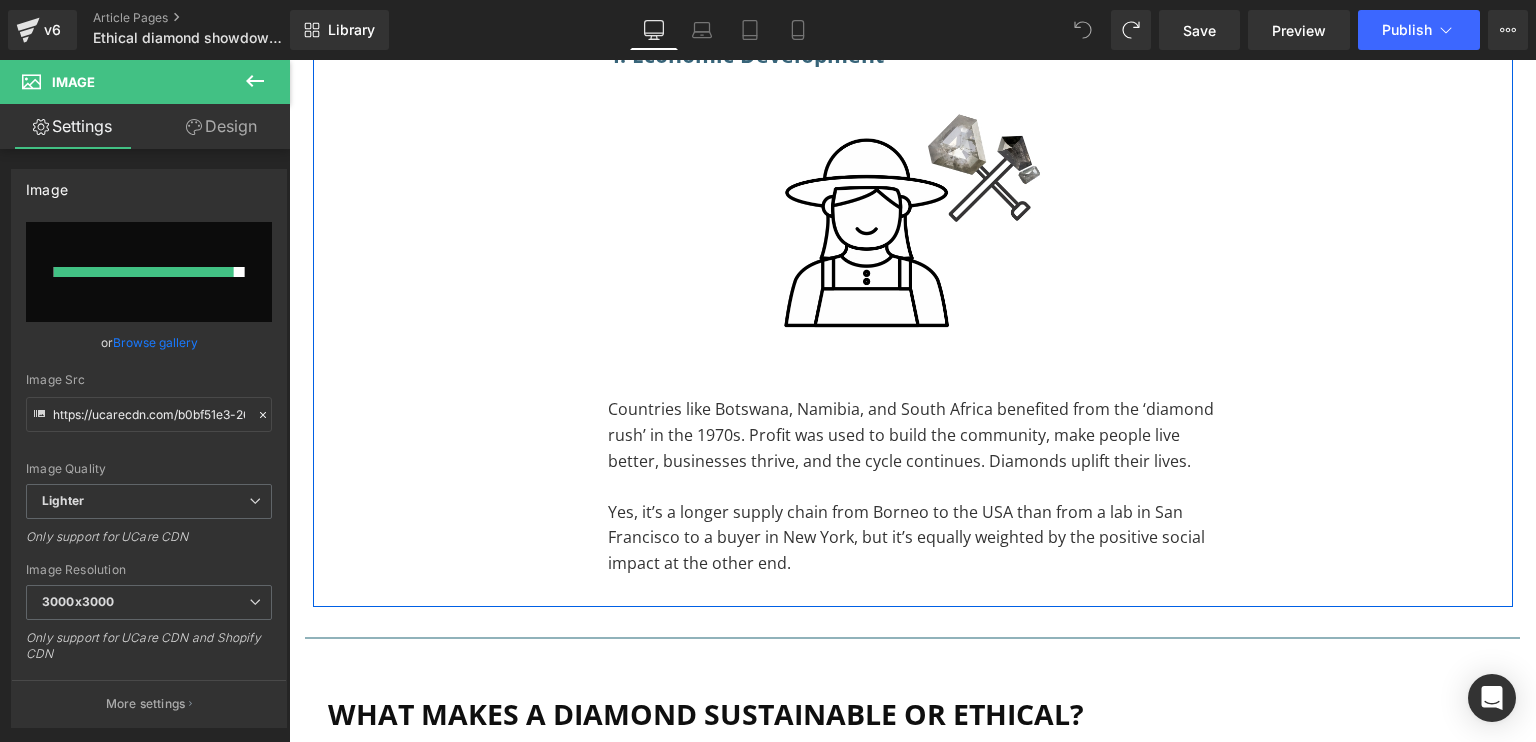 type on "https://ucarecdn.com/f92ef200-5e87-4a73-a384-a4d6903d1b5f/-/format/auto/-/preview/3000x3000/-/quality/lighter/IMAGE%207%20economic%20development.jpg" 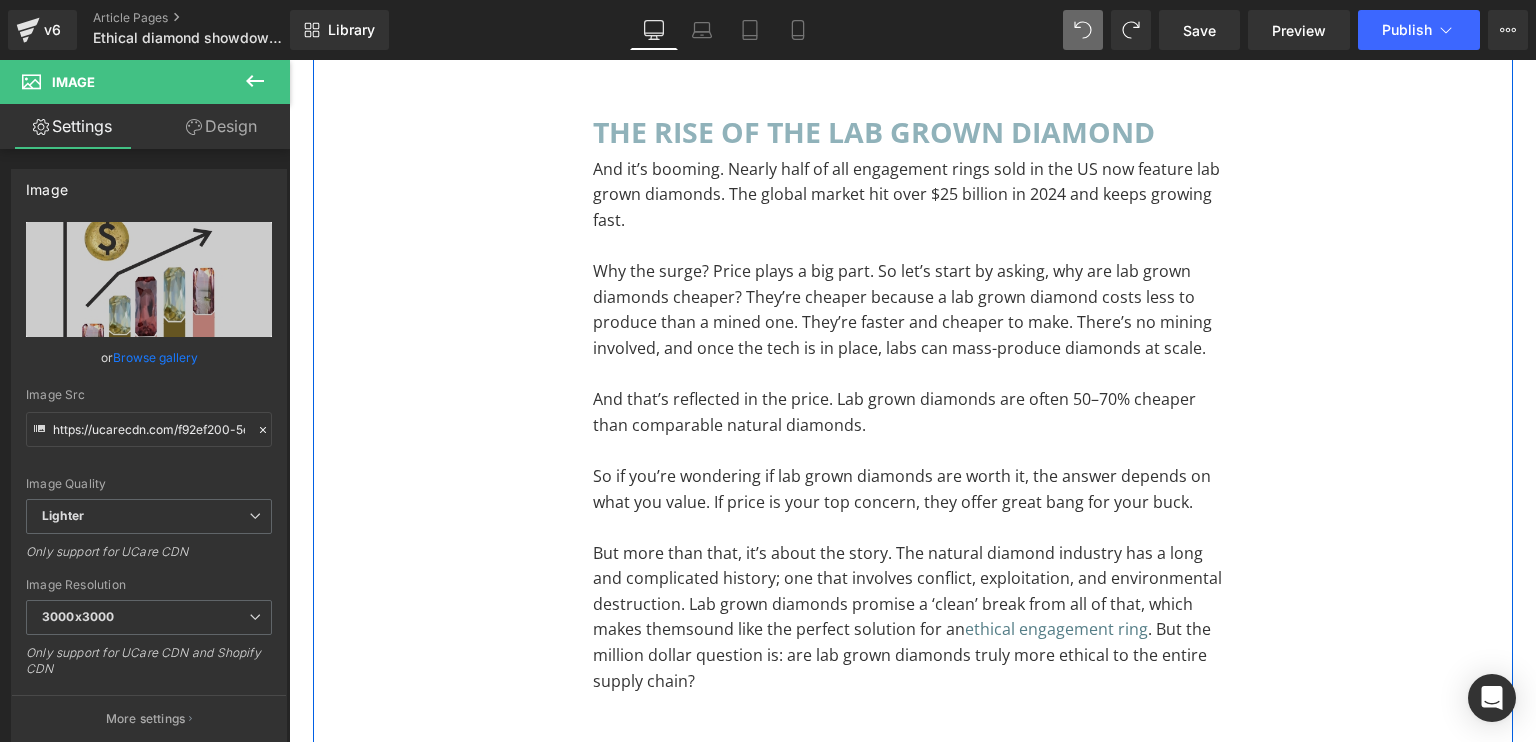 scroll, scrollTop: 2700, scrollLeft: 0, axis: vertical 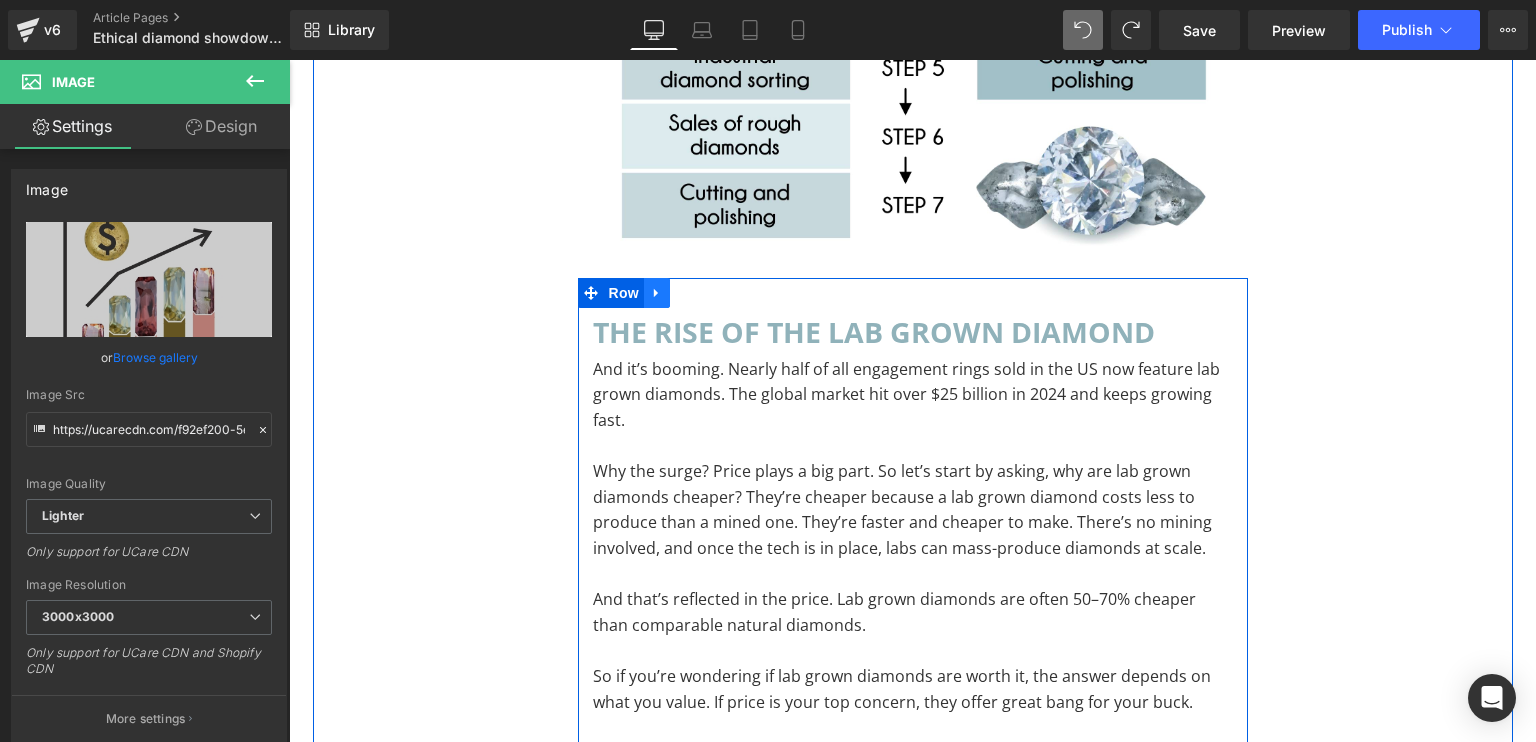 click 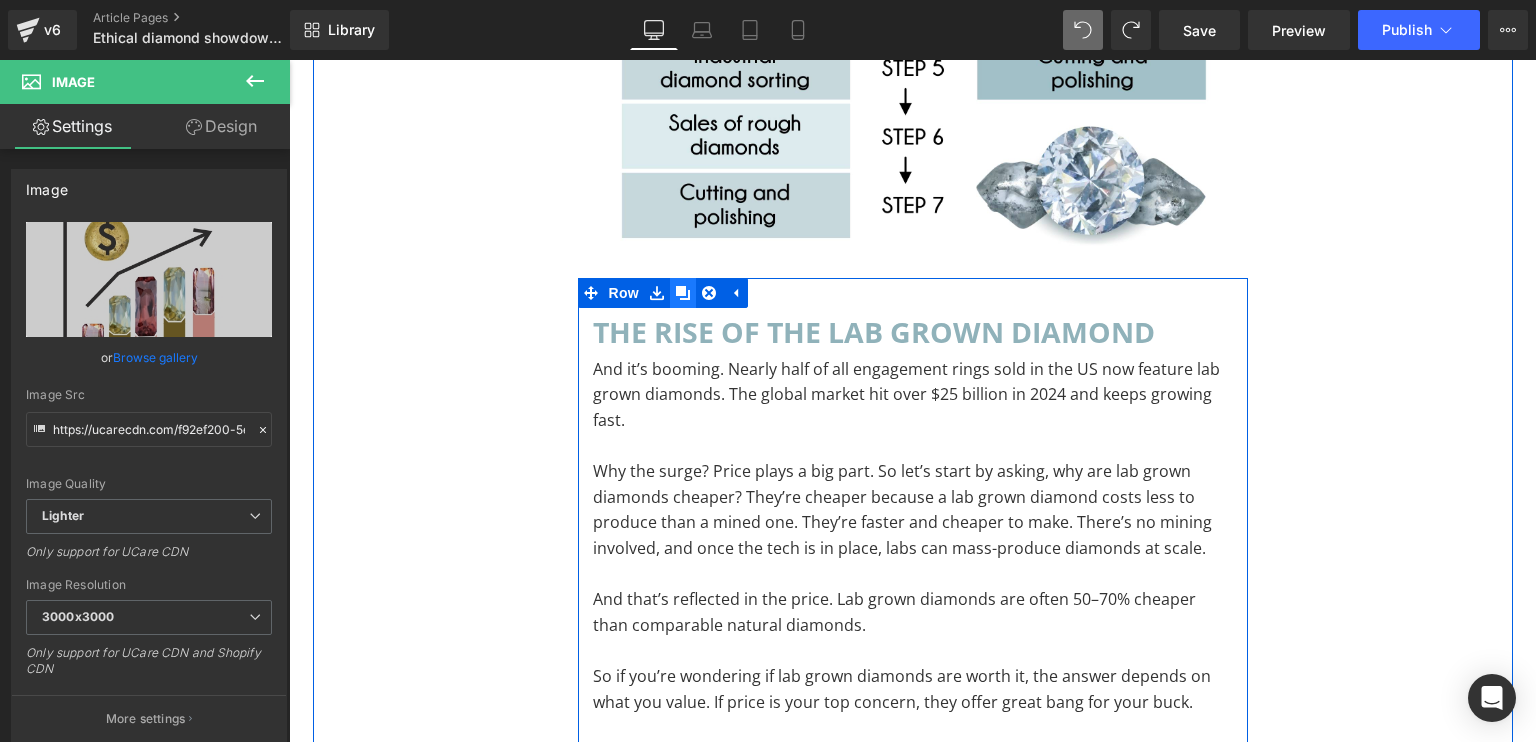 click 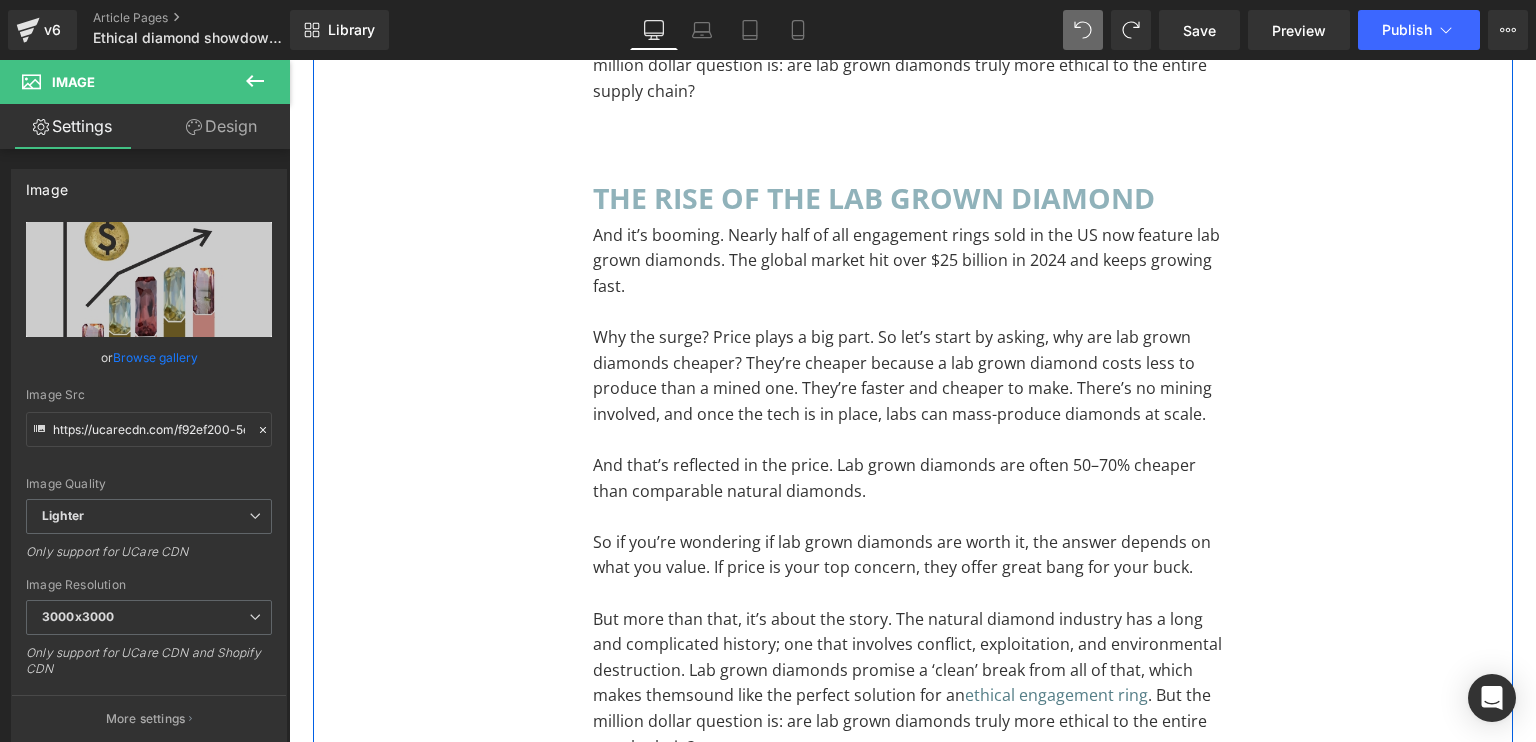 scroll, scrollTop: 3494, scrollLeft: 0, axis: vertical 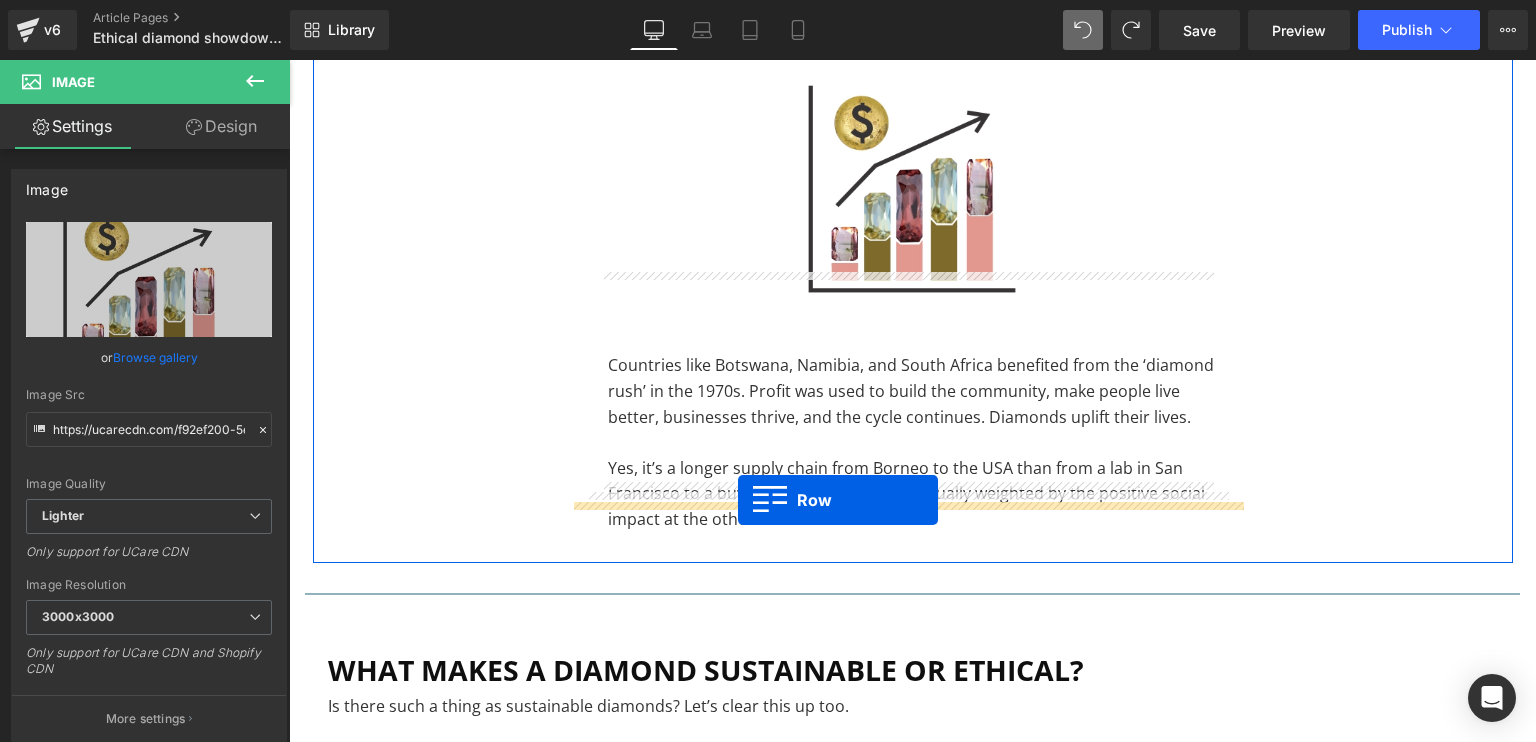 drag, startPoint x: 583, startPoint y: 158, endPoint x: 738, endPoint y: 499, distance: 374.57443 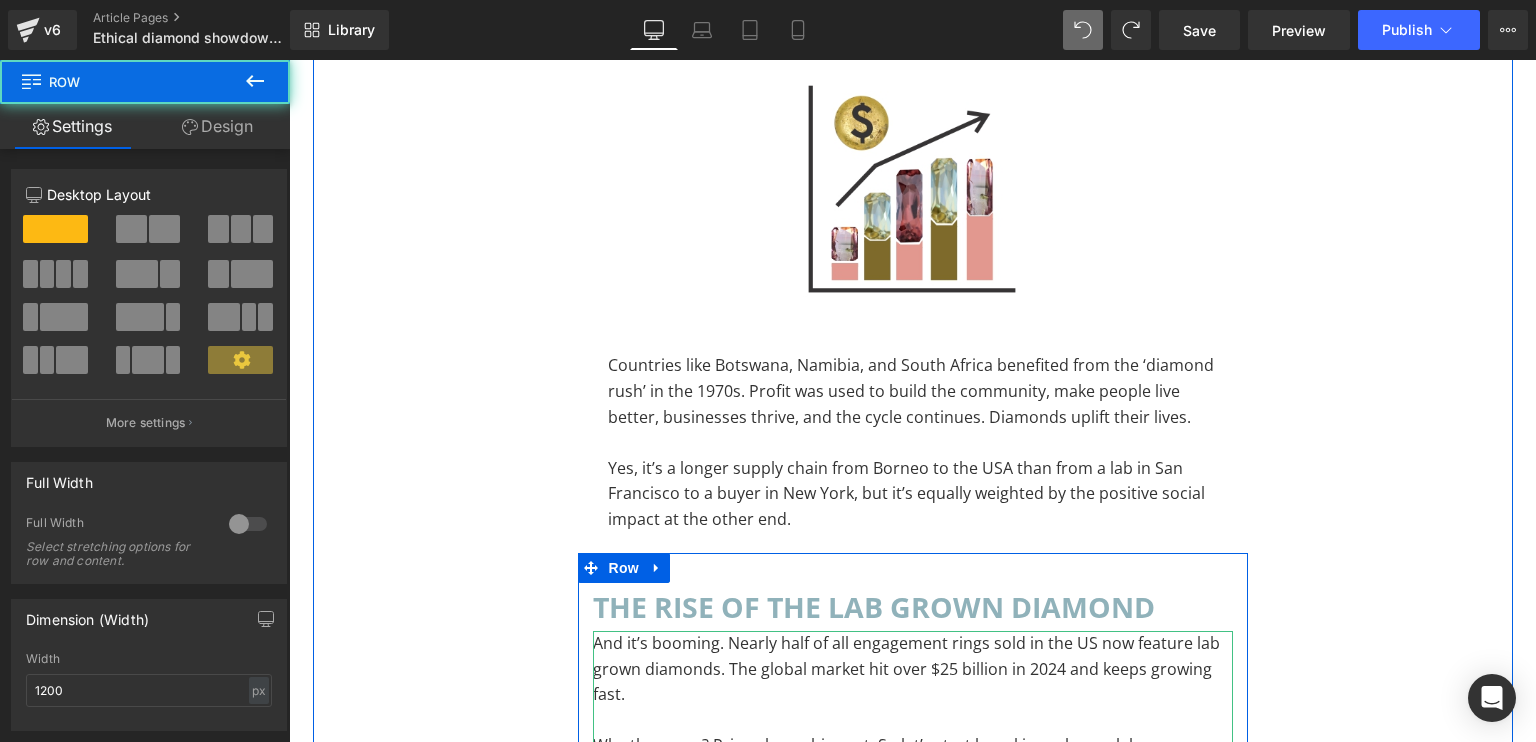 scroll, scrollTop: 6944, scrollLeft: 0, axis: vertical 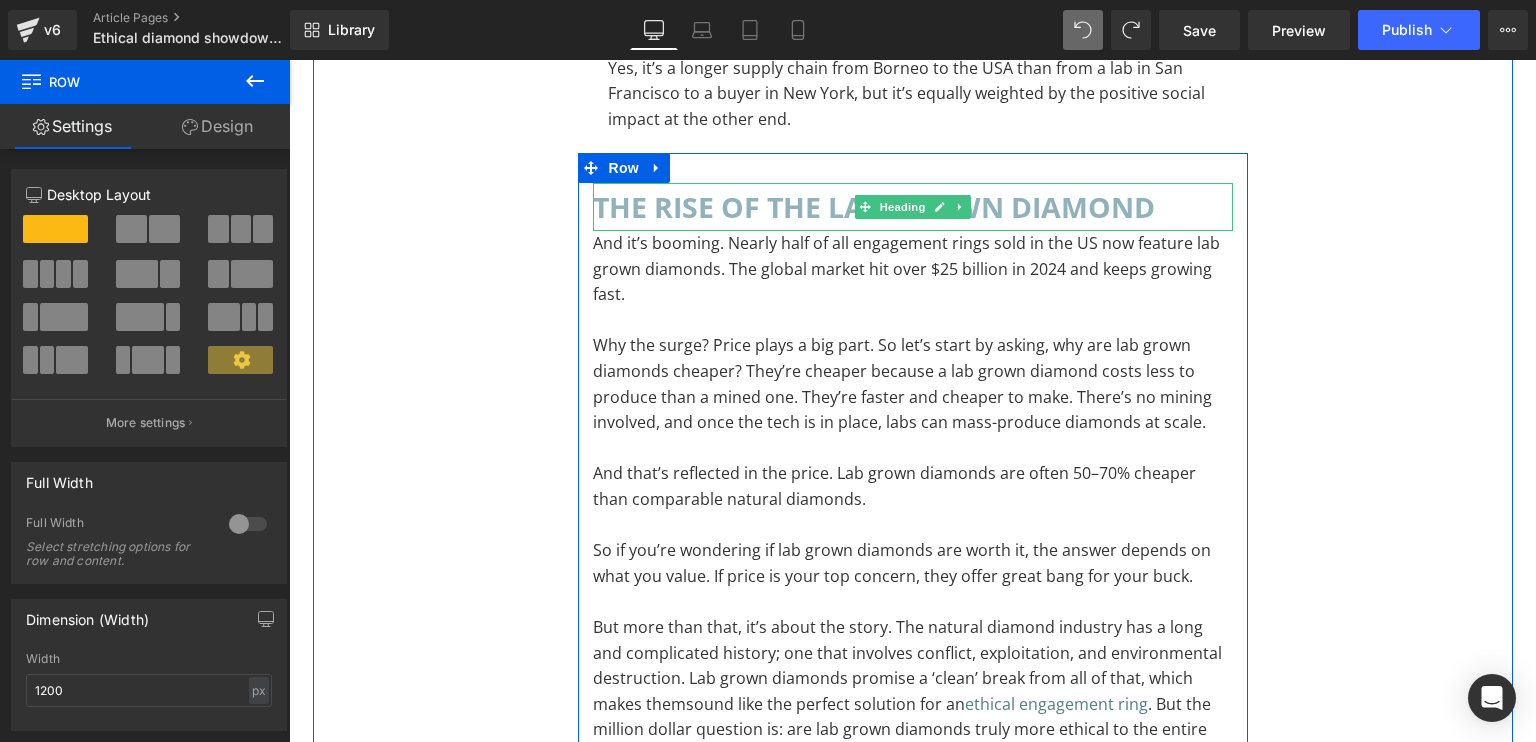 click on "The rise of the lab grown diamond" at bounding box center (913, 207) 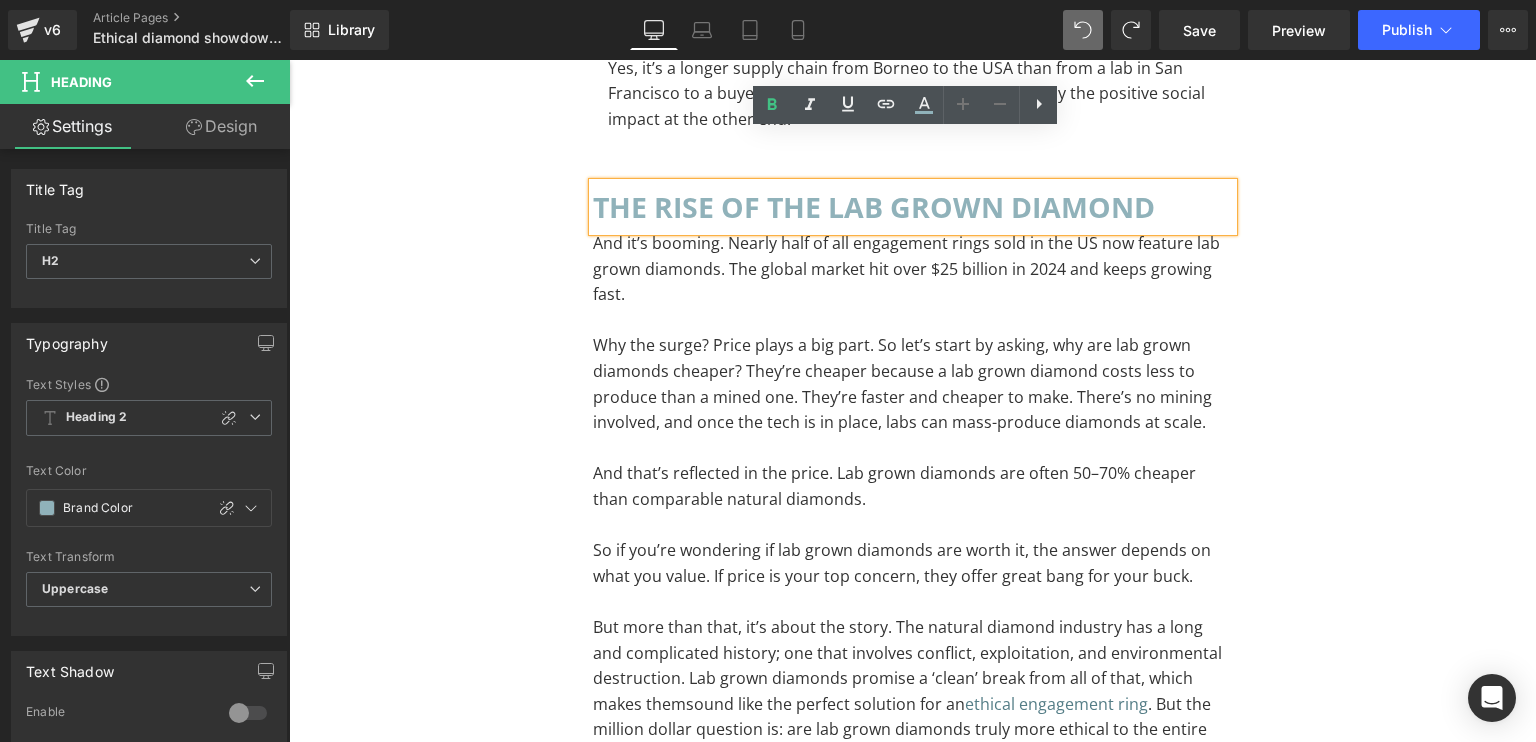 click on "The rise of the lab grown diamond" at bounding box center (913, 207) 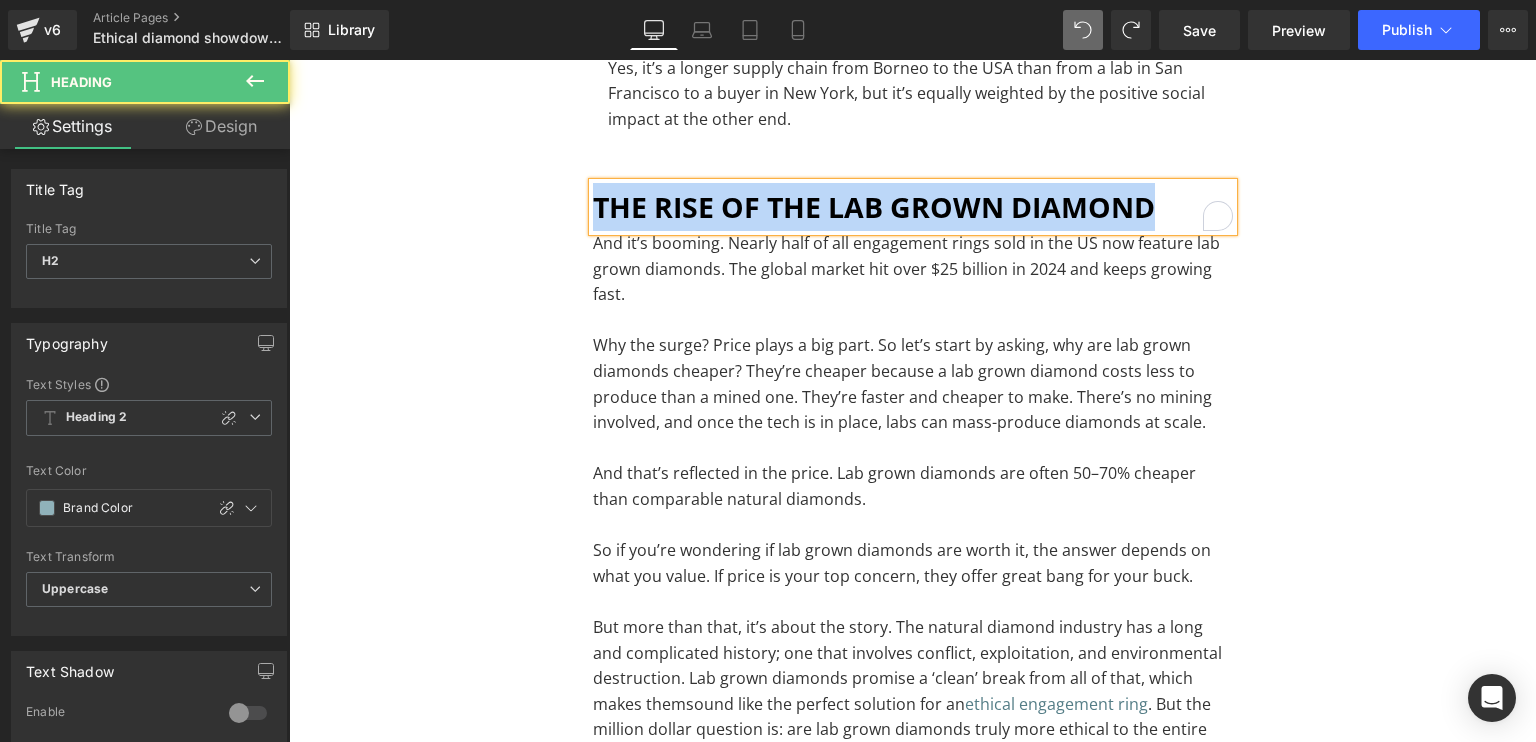 paste 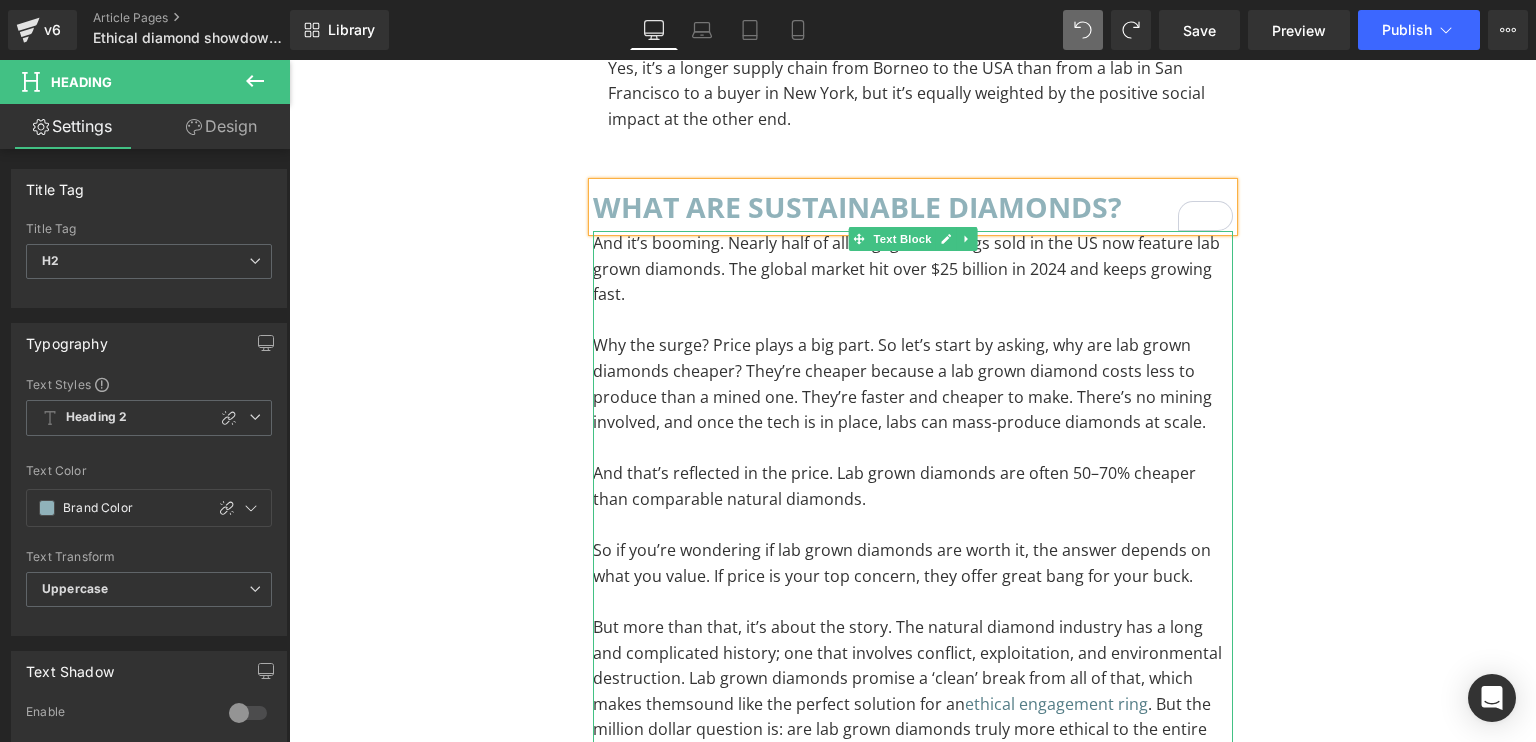 click on "Why the surge? Price plays a big part. So let’s start by asking, why are lab grown diamonds cheaper? They’re cheaper because a lab grown diamond costs less to produce than a mined one. They’re faster and cheaper to make. There’s no mining involved, and once the tech is in place, labs can mass-produce diamonds at scale." at bounding box center (913, 384) 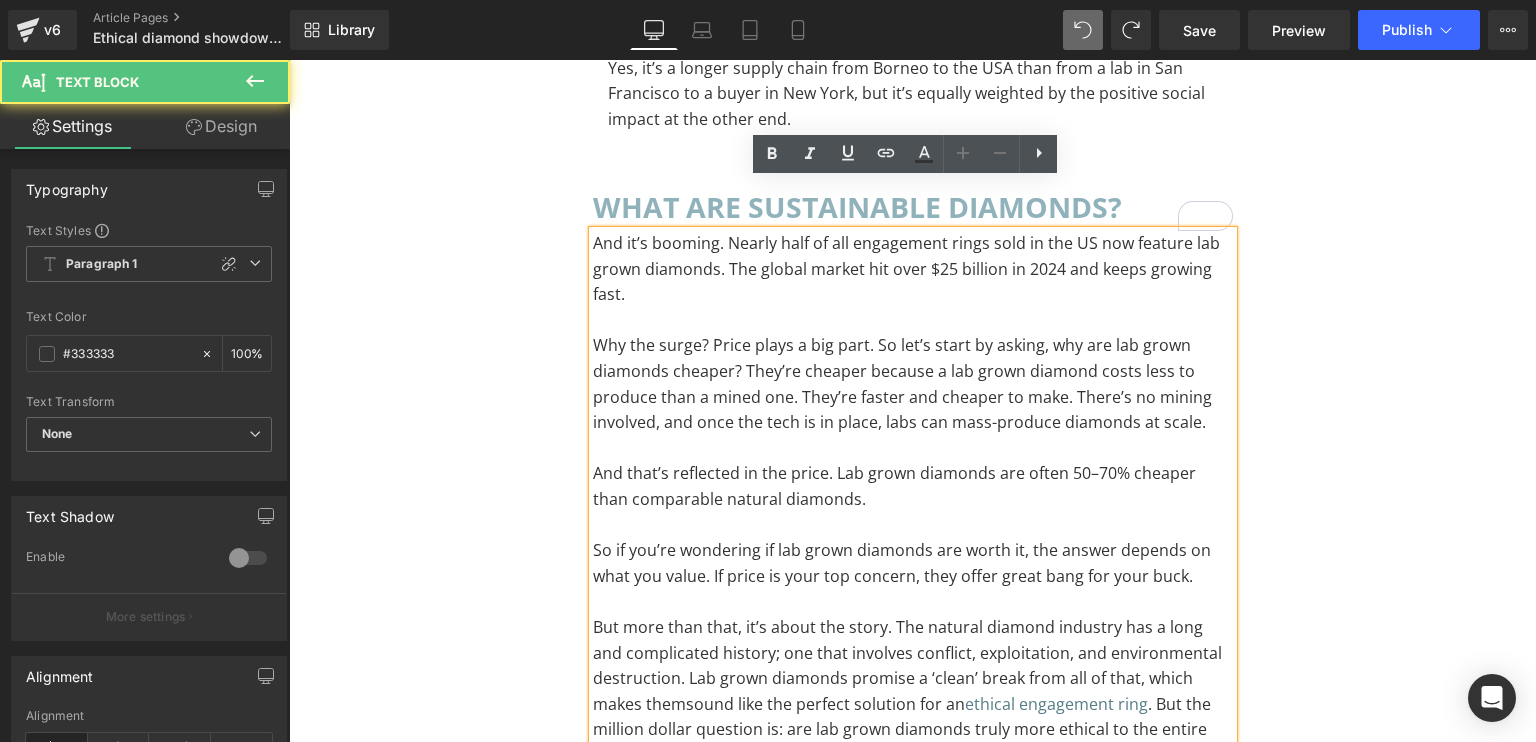 click on "Why the surge? Price plays a big part. So let’s start by asking, why are lab grown diamonds cheaper? They’re cheaper because a lab grown diamond costs less to produce than a mined one. They’re faster and cheaper to make. There’s no mining involved, and once the tech is in place, labs can mass-produce diamonds at scale." at bounding box center [913, 384] 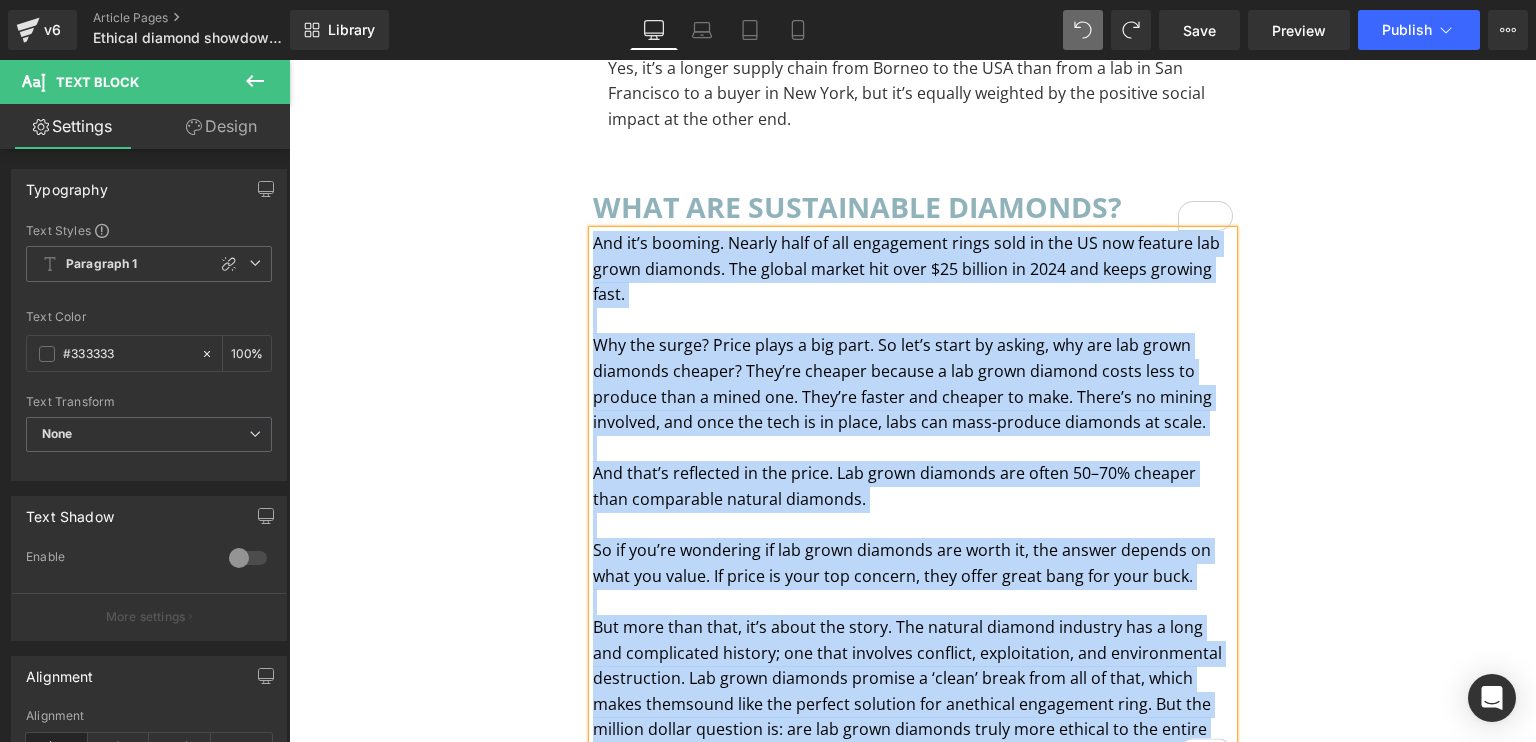 paste 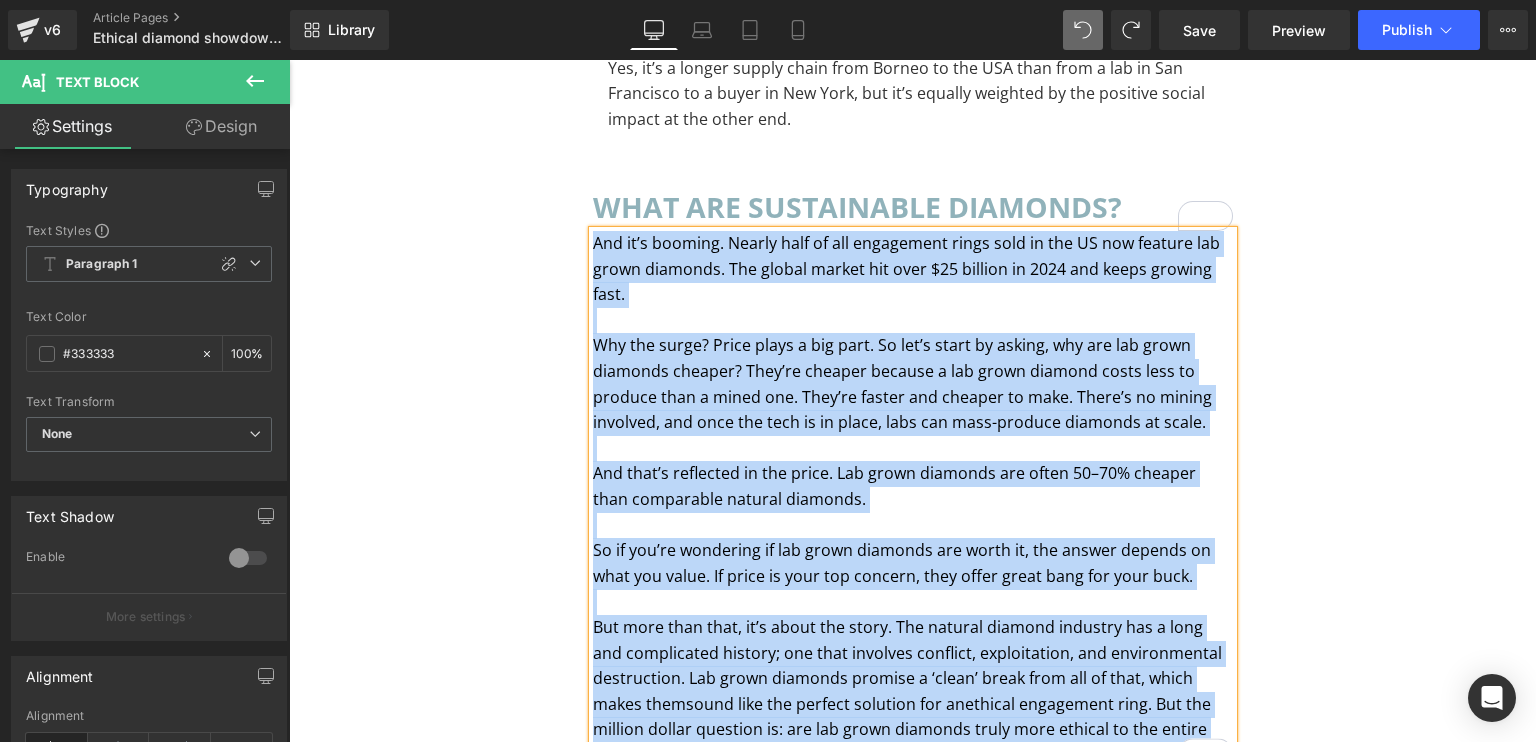 type 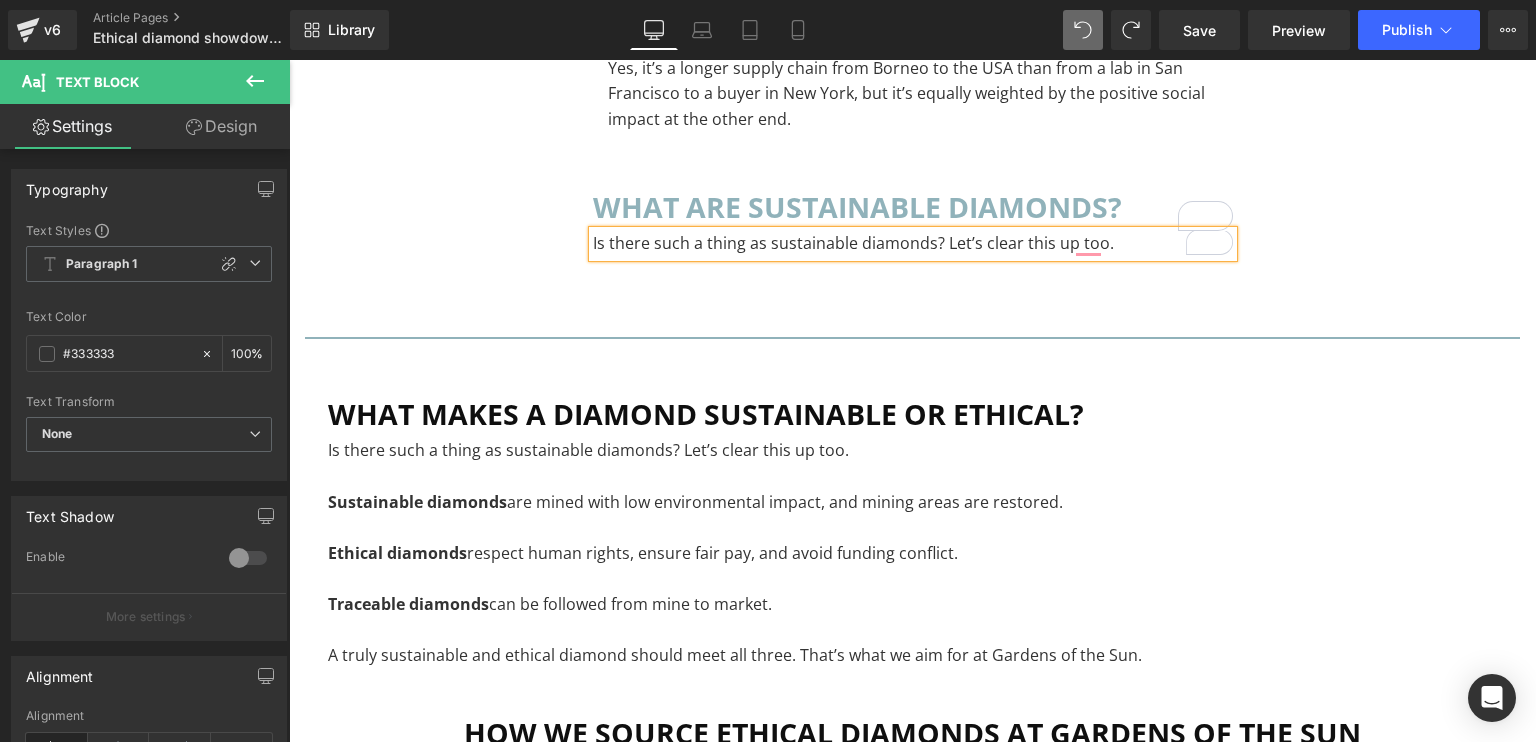 click on "LAB GROWN VS. NATURAL  DIAMONDS:  Heading         the Truth about Ethics, Price, and Real Value Heading         Separator         Image         You’re thinking about buying a diamond. Maybe it’s for an engagement ring, maybe it’s a gift, maybe it’s just for you. And you’re trying to figure out: lab grown diamonds or real diamonds? Which is more ethical? Which offers better value? And what’s the actual difference between lab grown vs natural diamonds? The conversation around diamond ethics isn’t black and white. It’s layered, messy, and deeply intertwined with history, economics, and social justice. So let’s unpack lab vs natural diamonds. Text Block         What are lab grown diamonds? Heading         Text Block         Row         how are lab grown diamonds made? Heading         So how are lab diamonds made? By creating the same conditions that form real diamonds underground, just sped up in a lab. There are two main methods: Text Block         Text Block         Image         Text Block" at bounding box center (913, -3214) 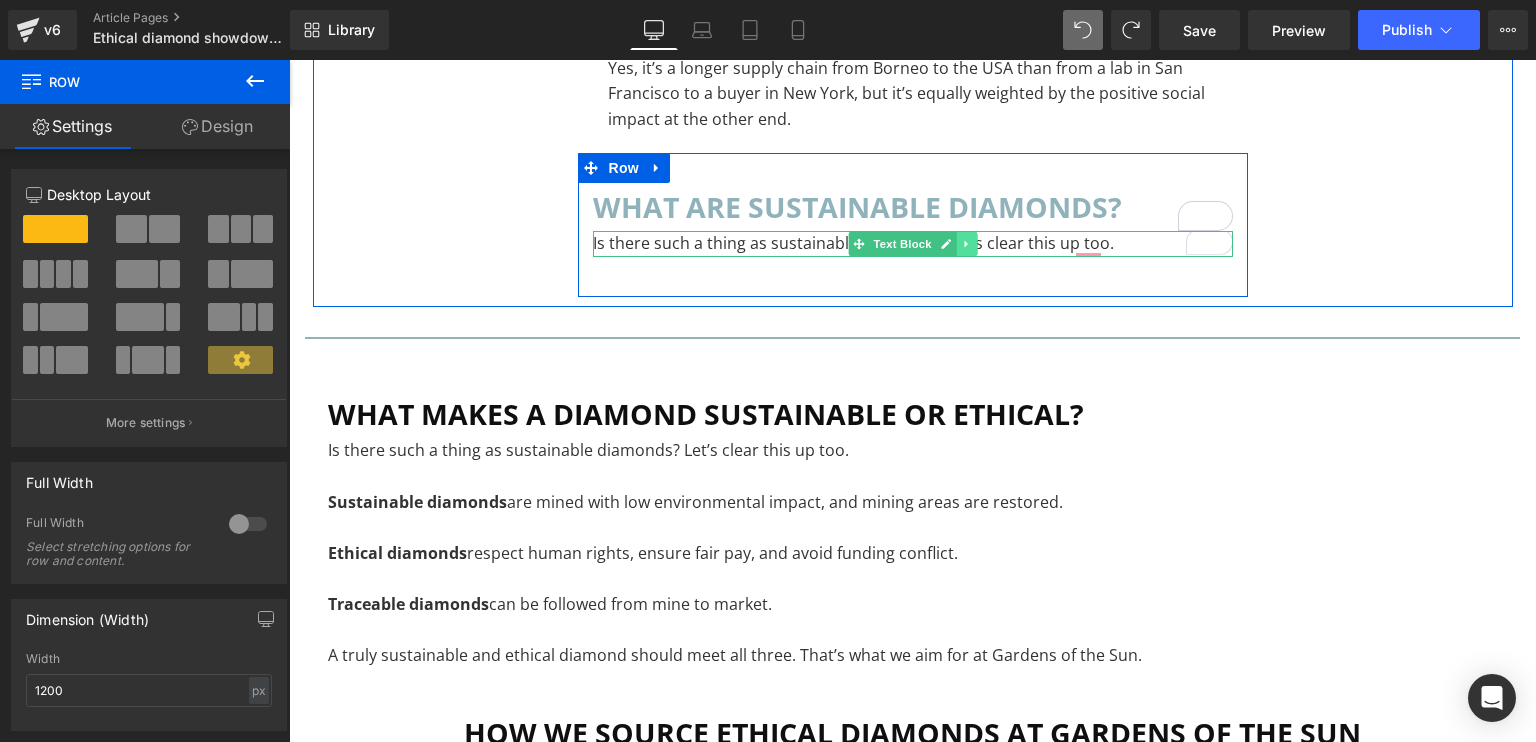 click 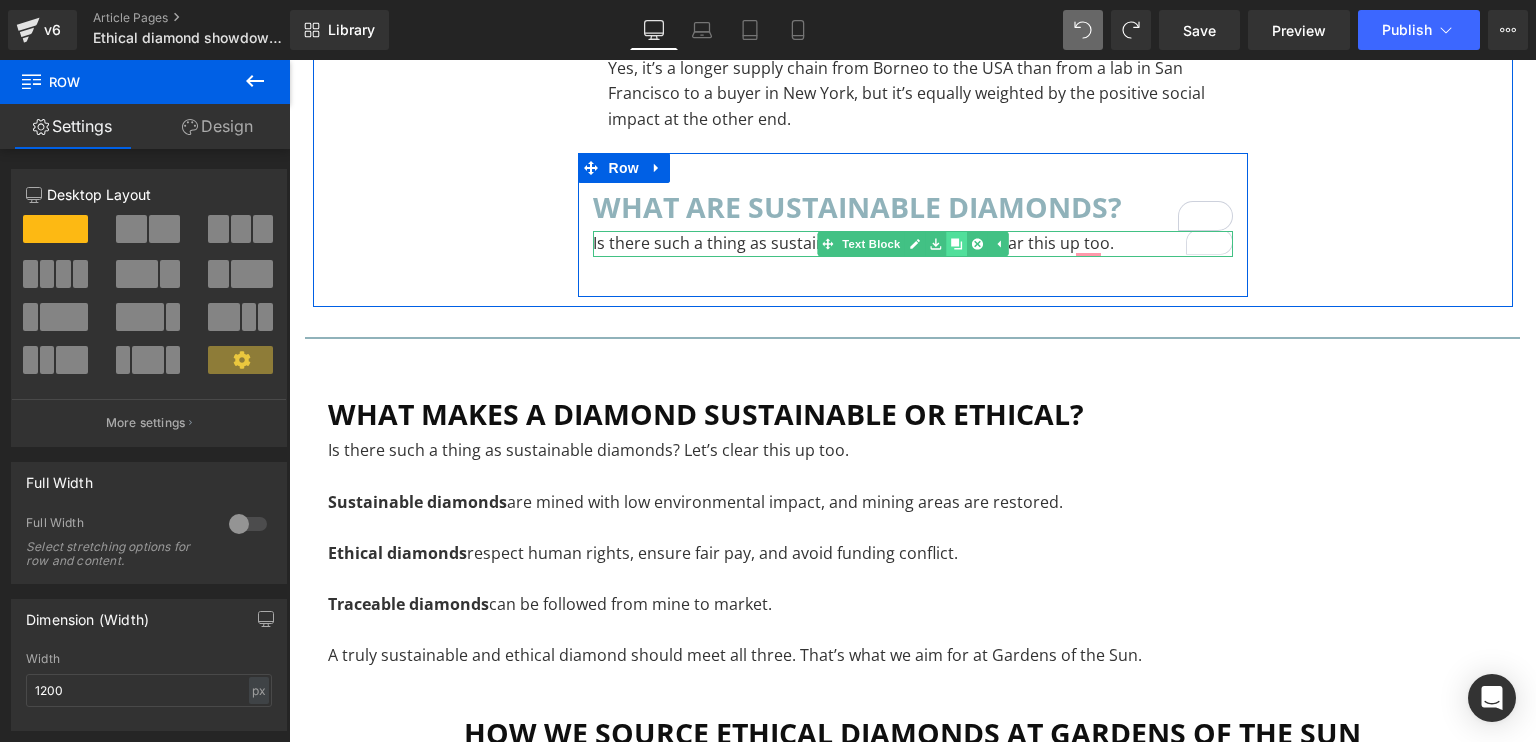click 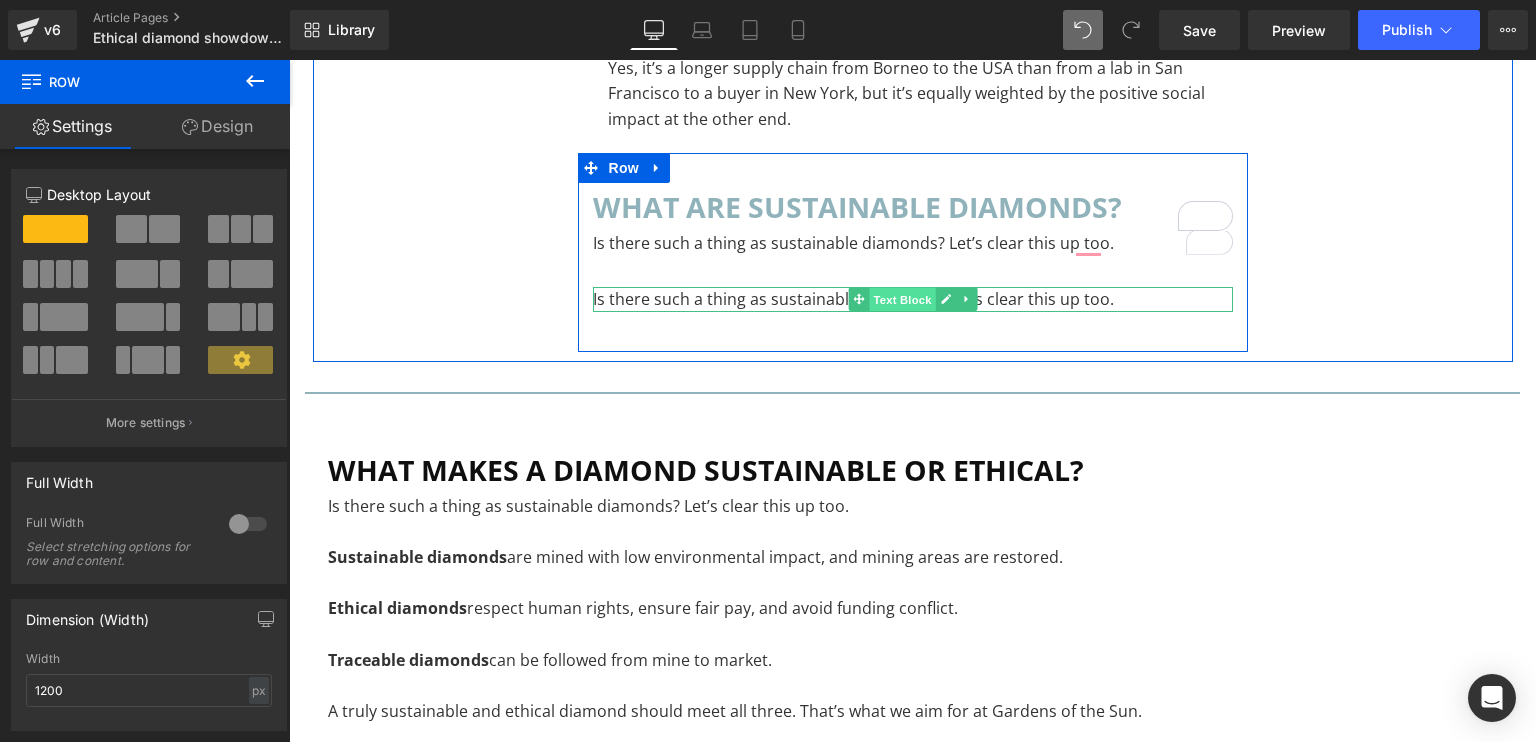 click on "Text Block" at bounding box center (902, 300) 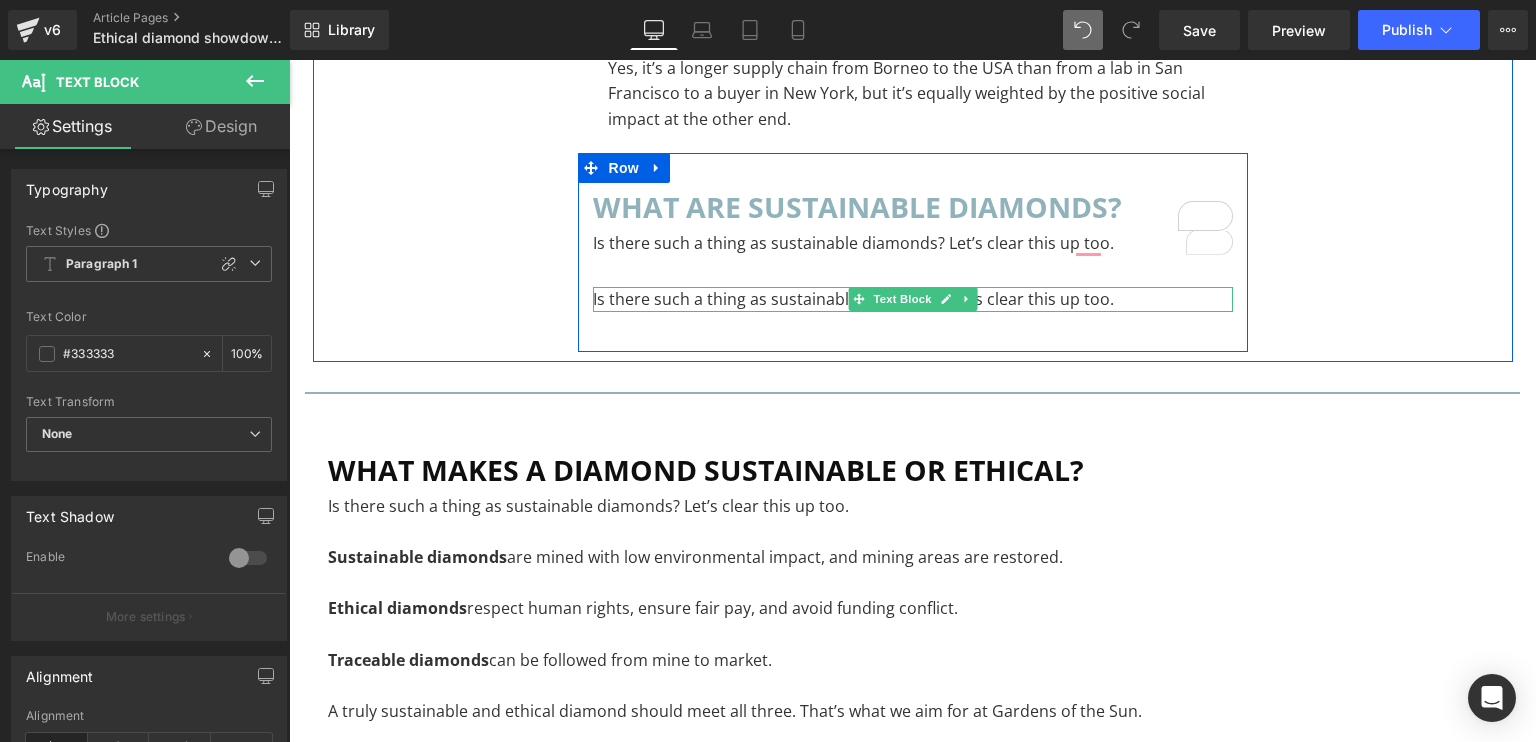 click on "Is there such a thing as sustainable diamonds? Let’s clear this up too." at bounding box center [913, 300] 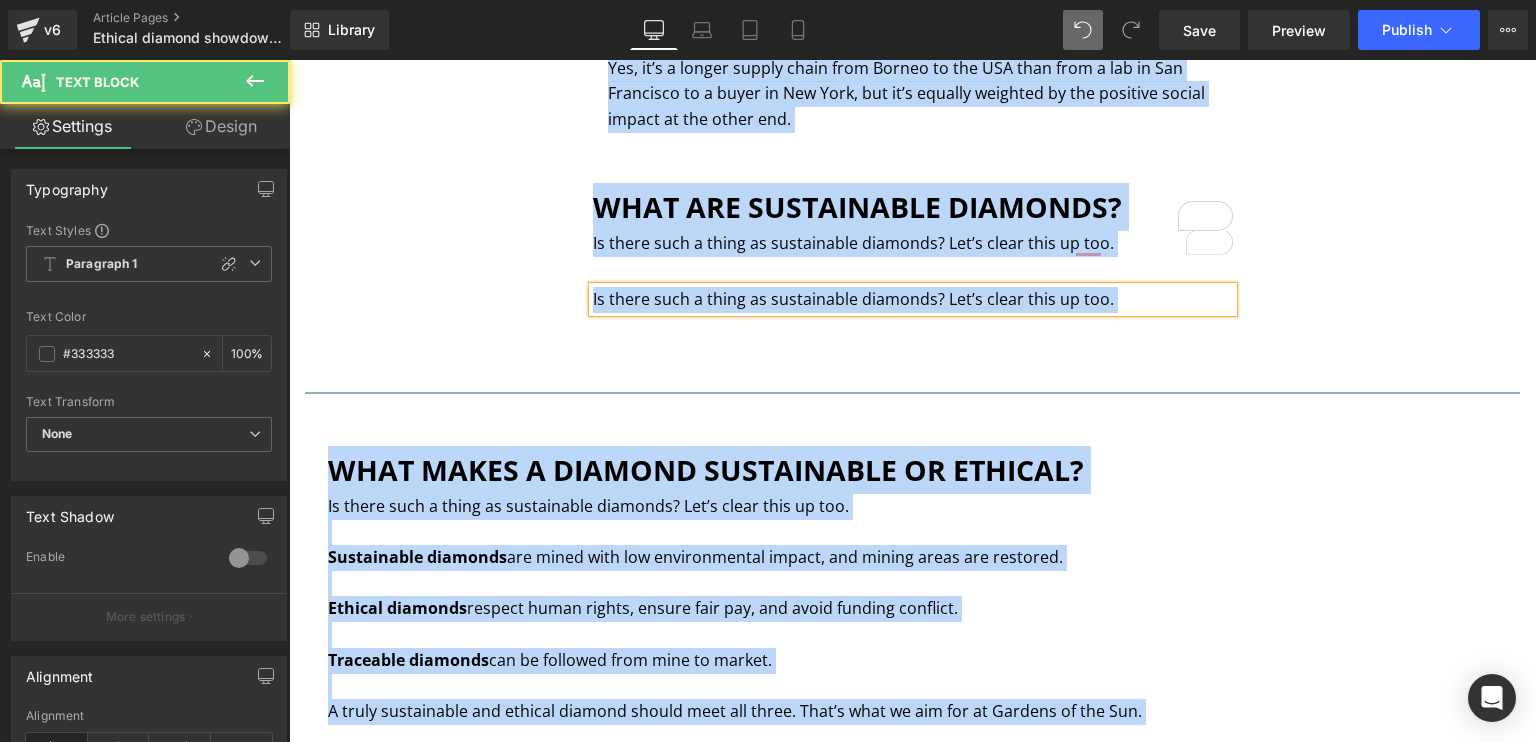 click on "Is there such a thing as sustainable diamonds? Let’s clear this up too." at bounding box center [913, 300] 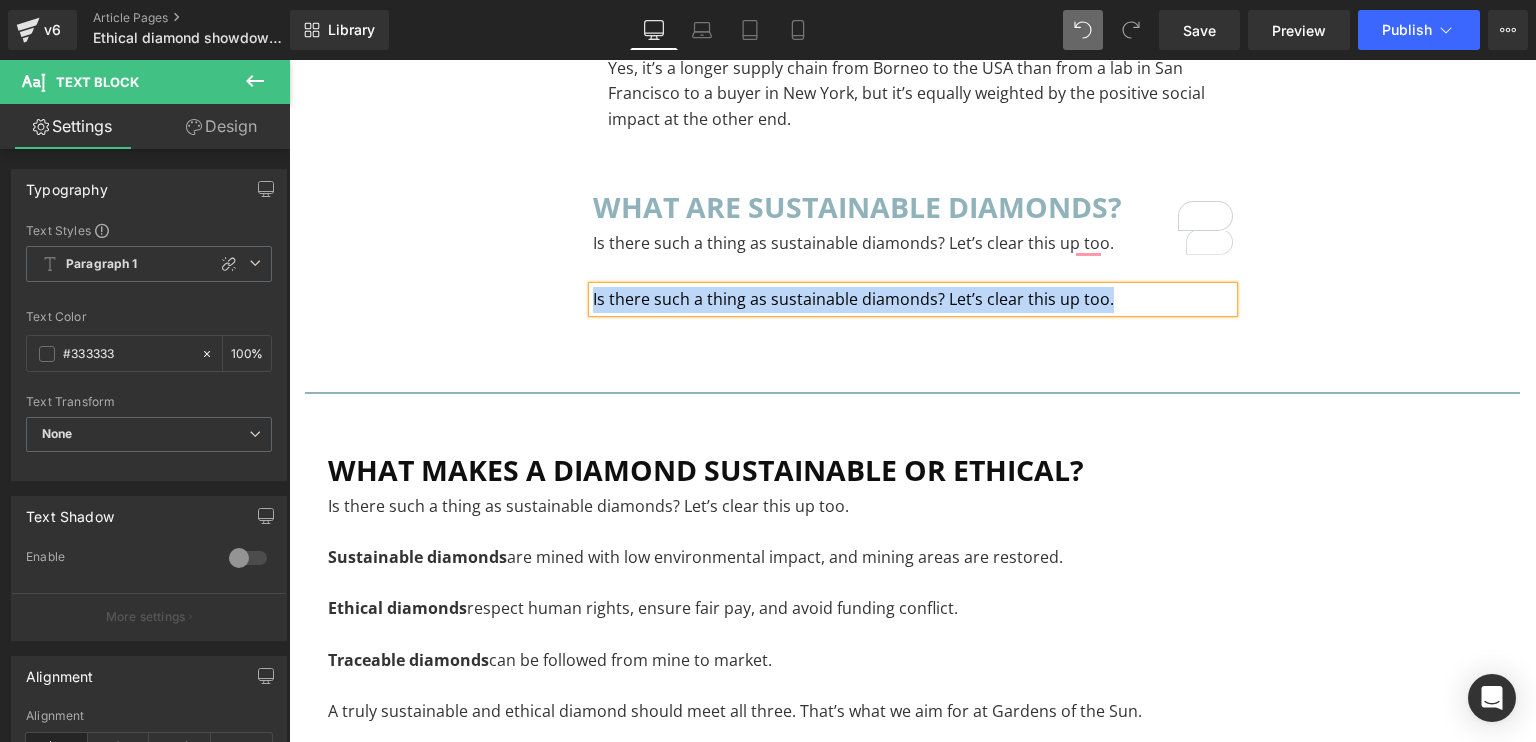 paste 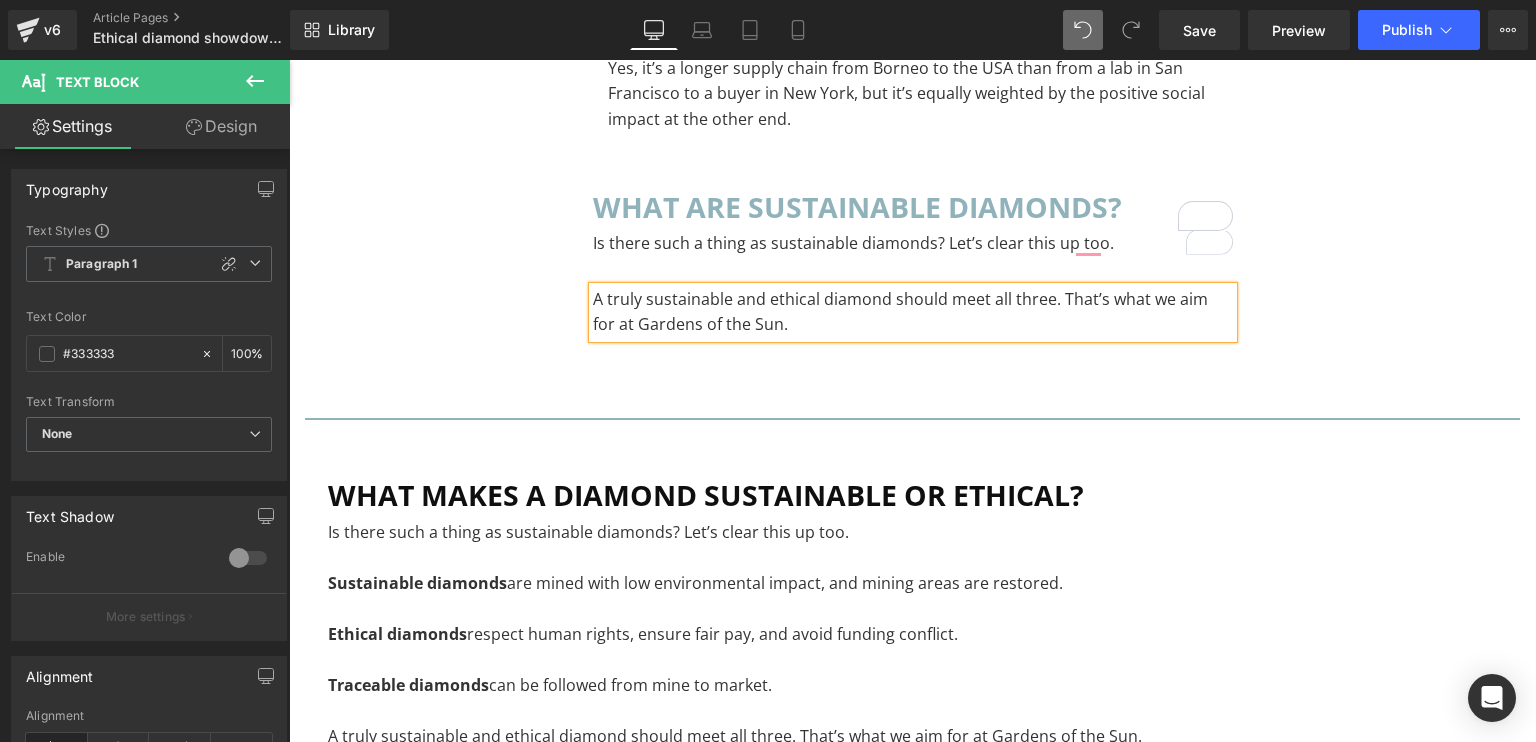click on "LAB GROWN VS. NATURAL  DIAMONDS:  Heading         the Truth about Ethics, Price, and Real Value Heading         Separator         Image         You’re thinking about buying a diamond. Maybe it’s for an engagement ring, maybe it’s a gift, maybe it’s just for you. And you’re trying to figure out: lab grown diamonds or real diamonds? Which is more ethical? Which offers better value? And what’s the actual difference between lab grown vs natural diamonds? The conversation around diamond ethics isn’t black and white. It’s layered, messy, and deeply intertwined with history, economics, and social justice. So let’s unpack lab vs natural diamonds. Text Block         What are lab grown diamonds? Heading         Text Block         Row         how are lab grown diamonds made? Heading         So how are lab diamonds made? By creating the same conditions that form real diamonds underground, just sped up in a lab. There are two main methods: Text Block         Text Block         Image         Text Block" at bounding box center (913, -3173) 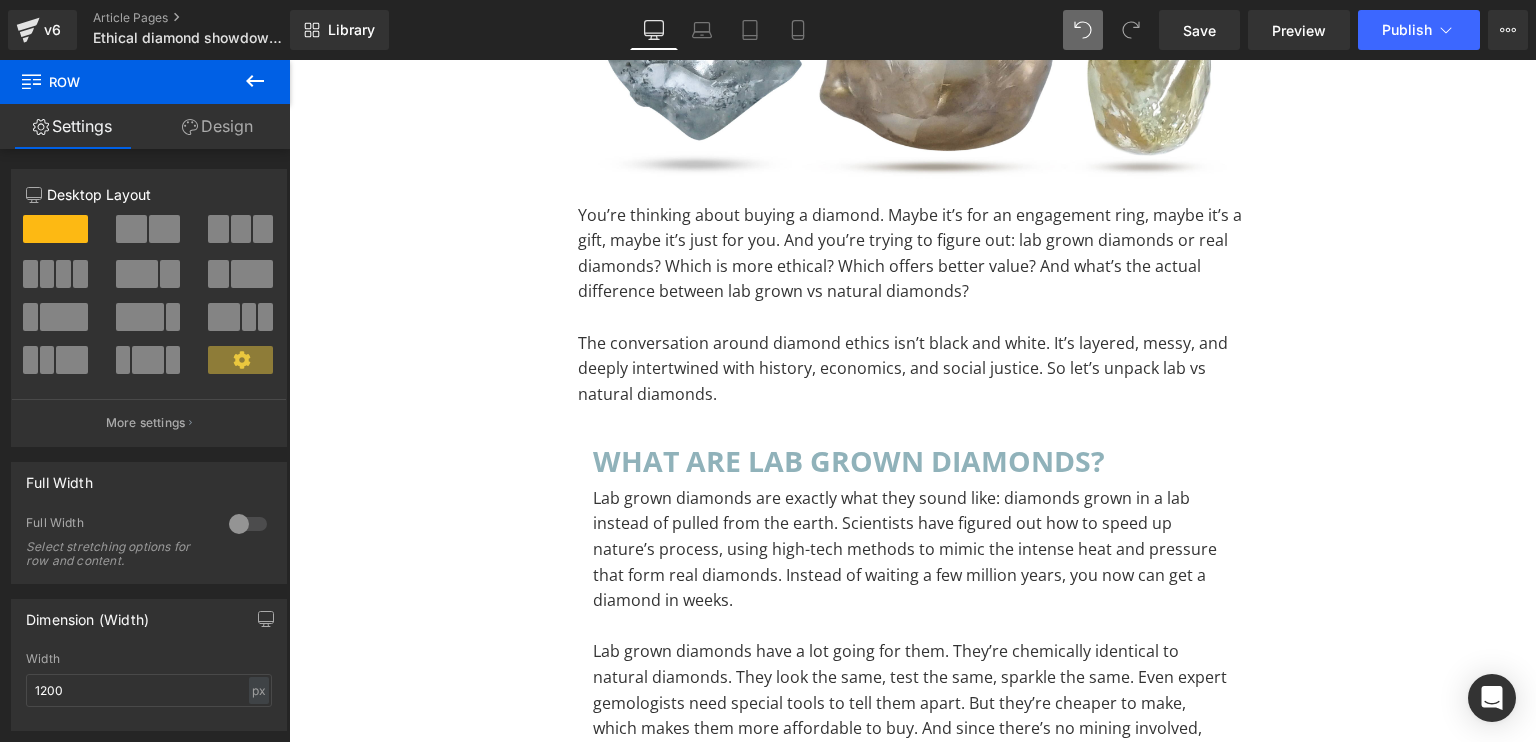 scroll, scrollTop: 1244, scrollLeft: 0, axis: vertical 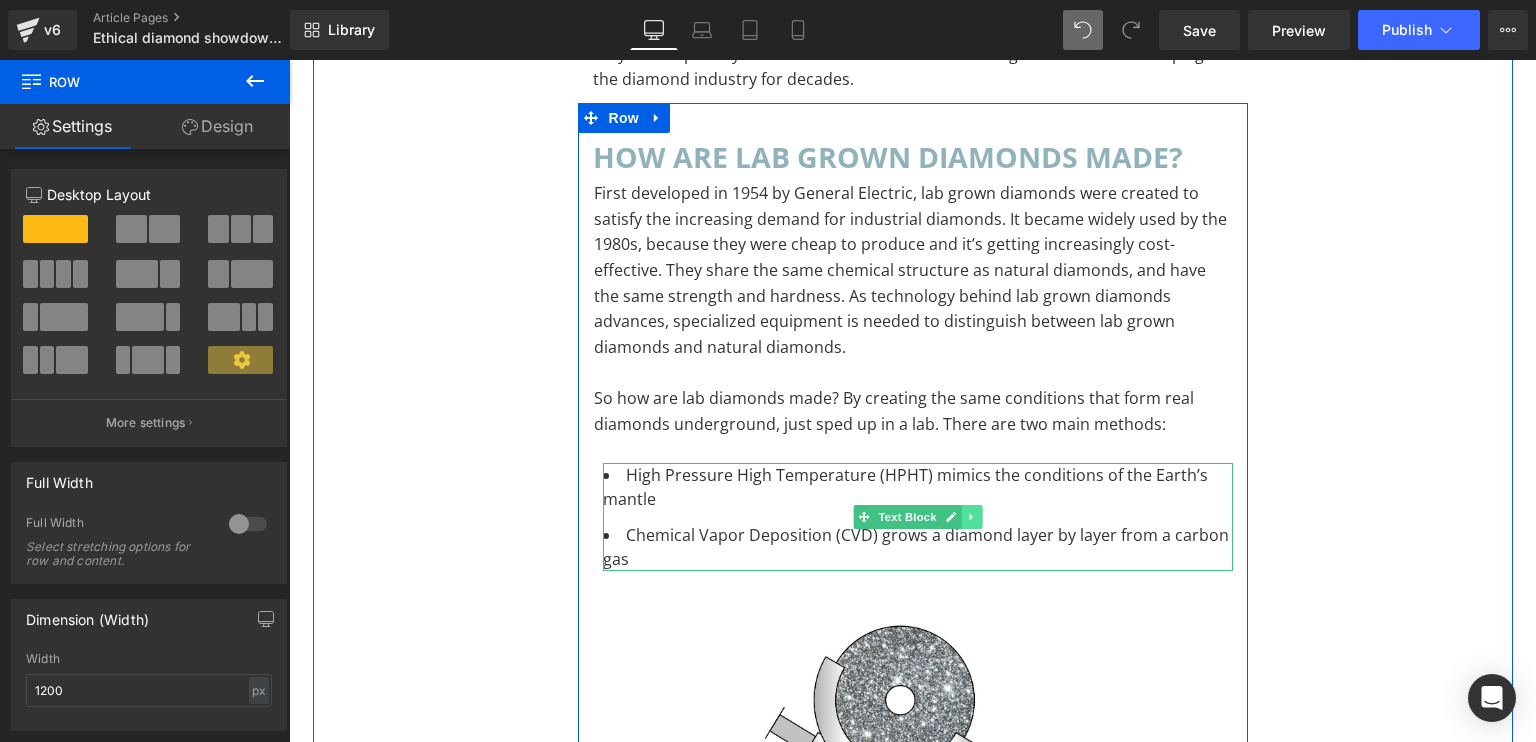 click 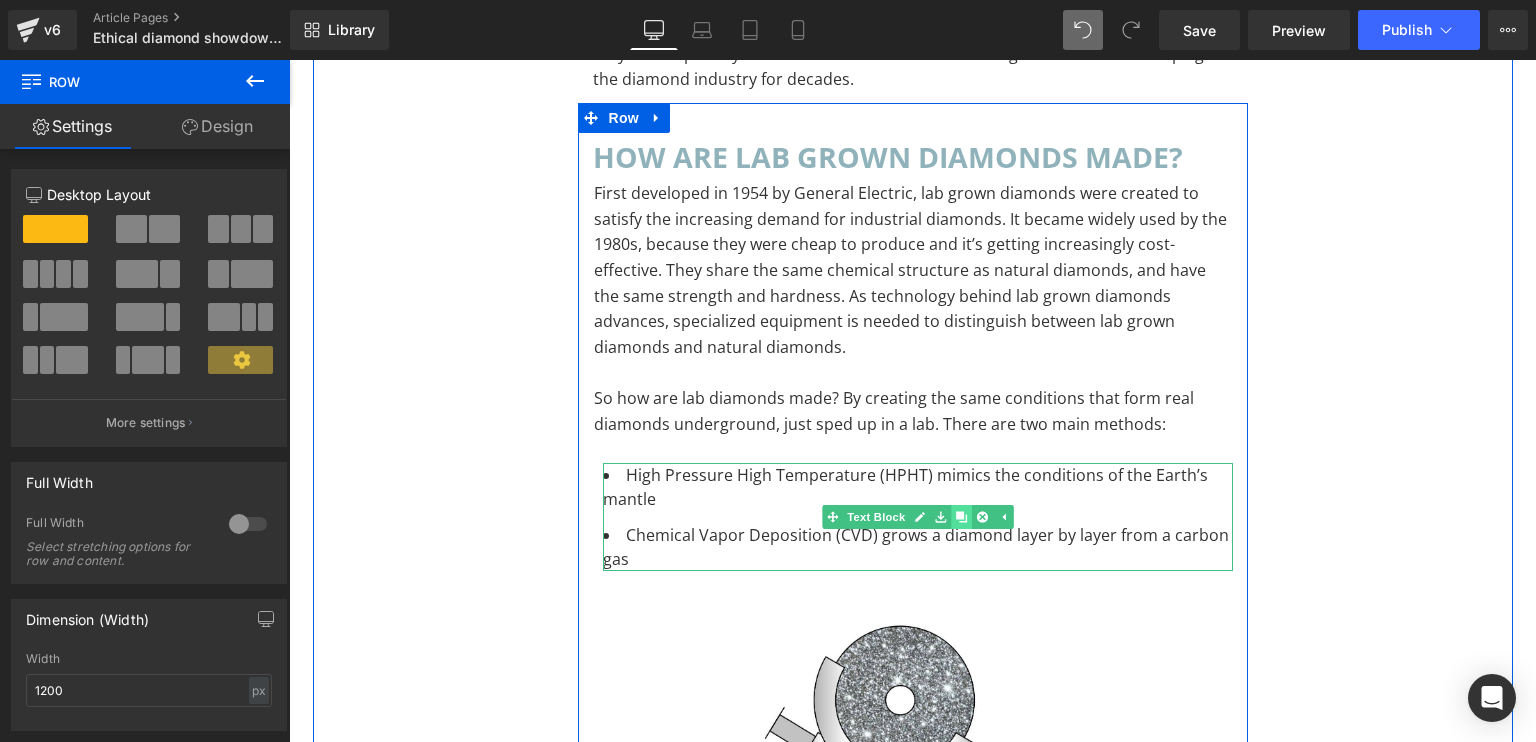 click 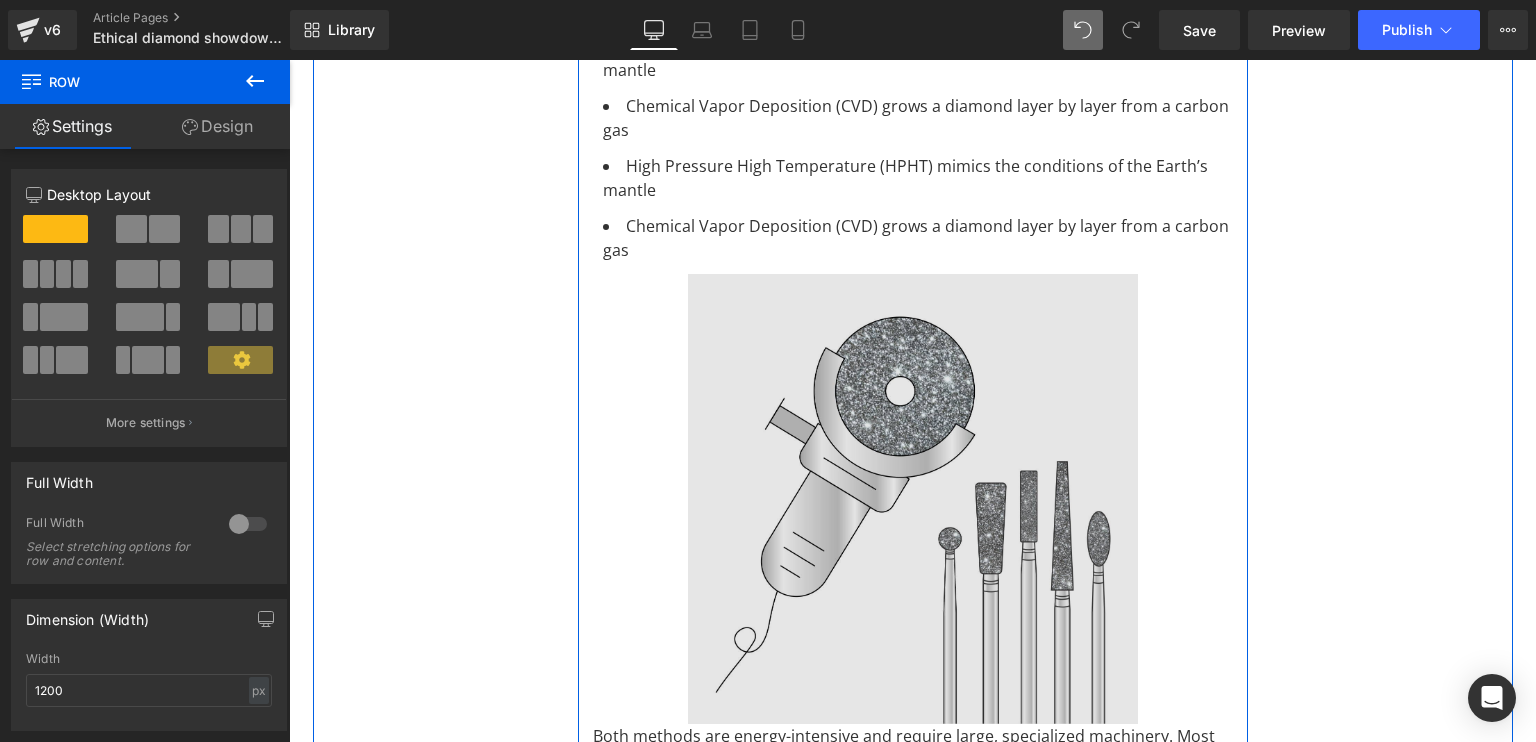 scroll, scrollTop: 1687, scrollLeft: 0, axis: vertical 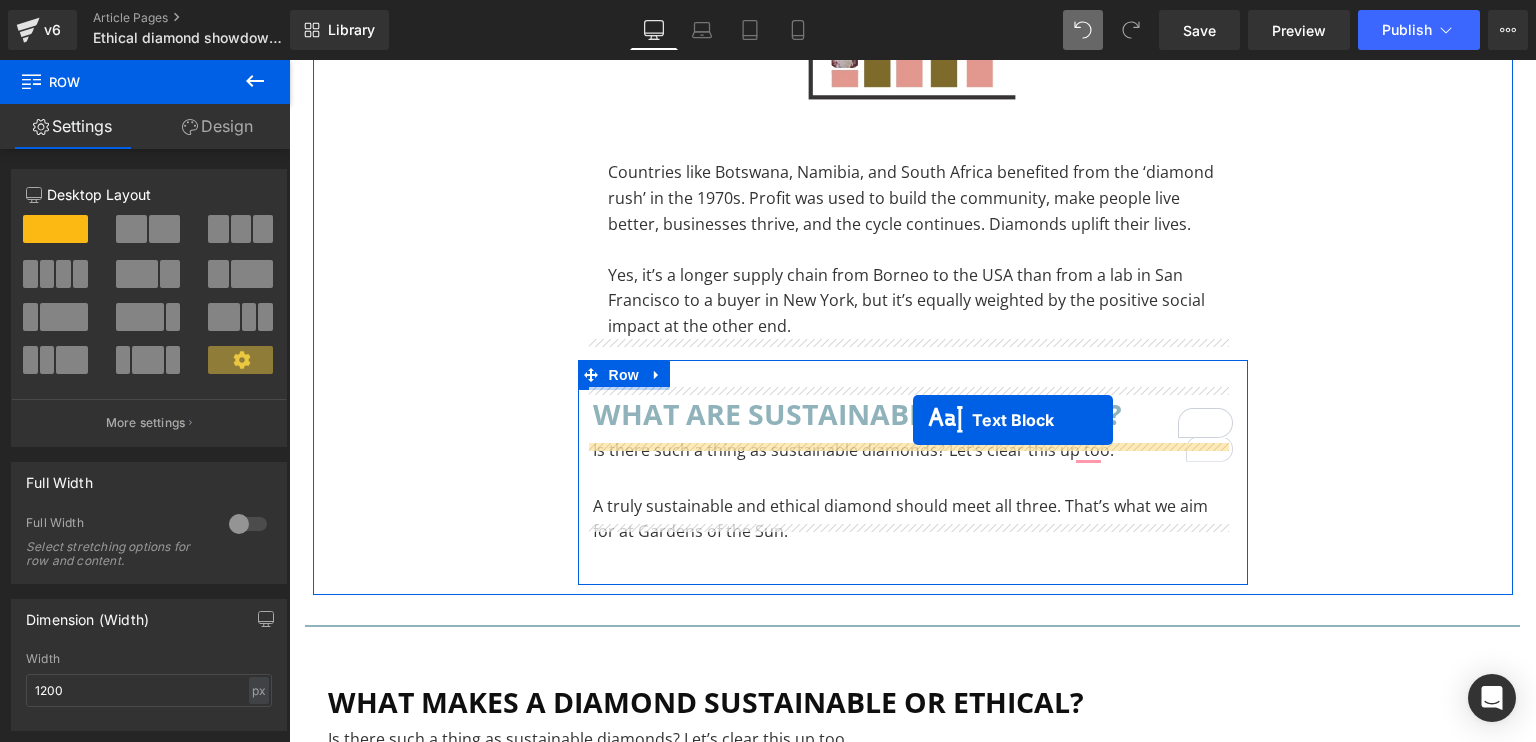 drag, startPoint x: 855, startPoint y: 194, endPoint x: 913, endPoint y: 419, distance: 232.35533 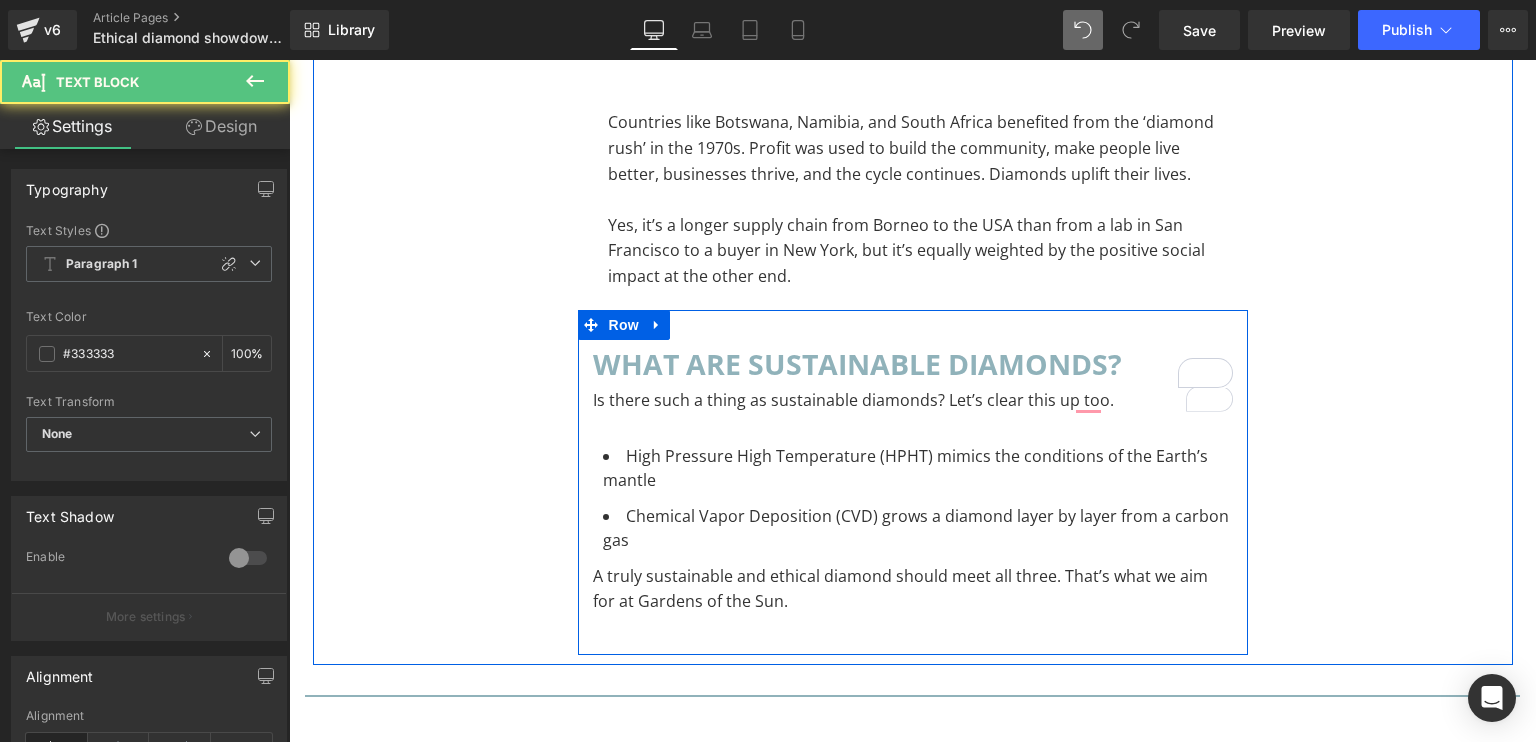 scroll, scrollTop: 6736, scrollLeft: 0, axis: vertical 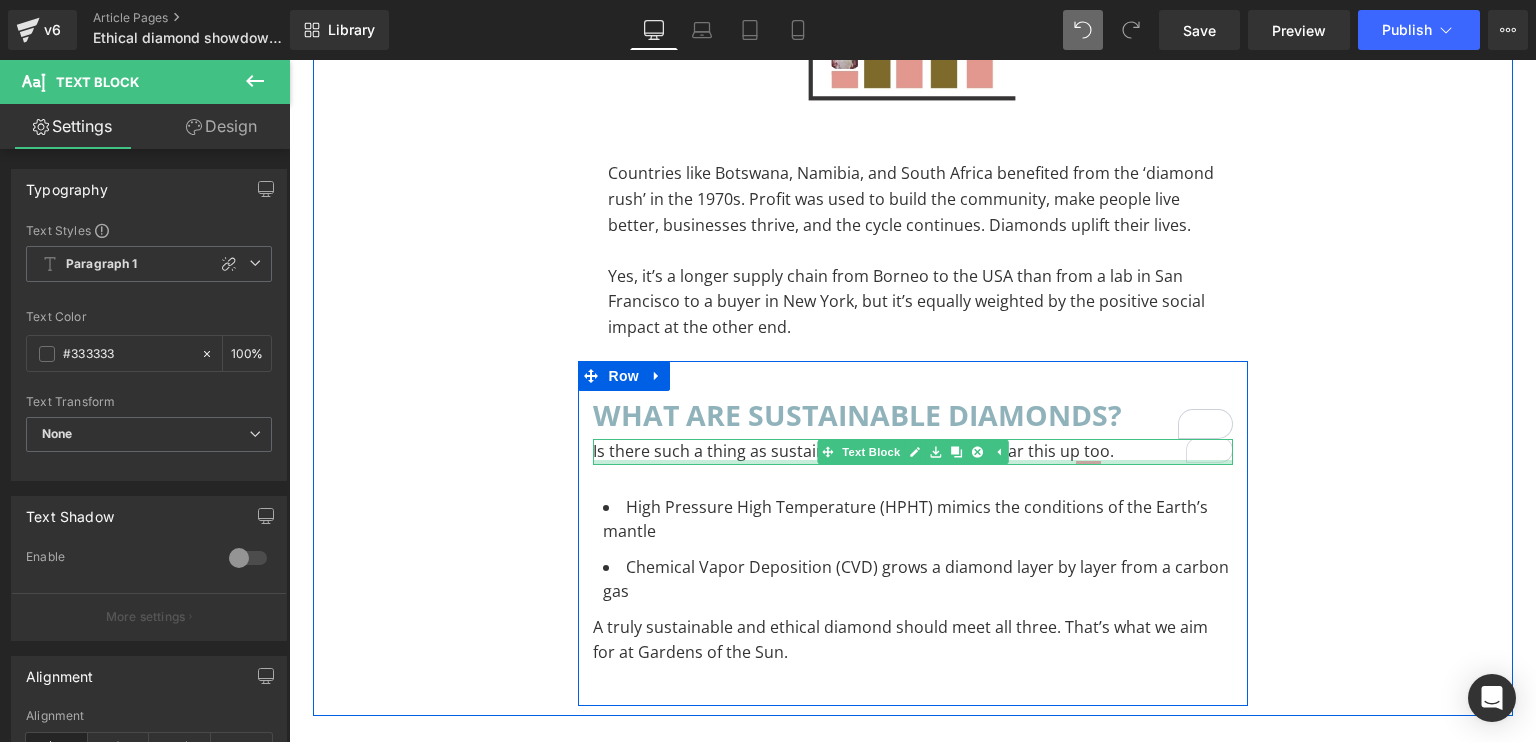click at bounding box center [913, 462] 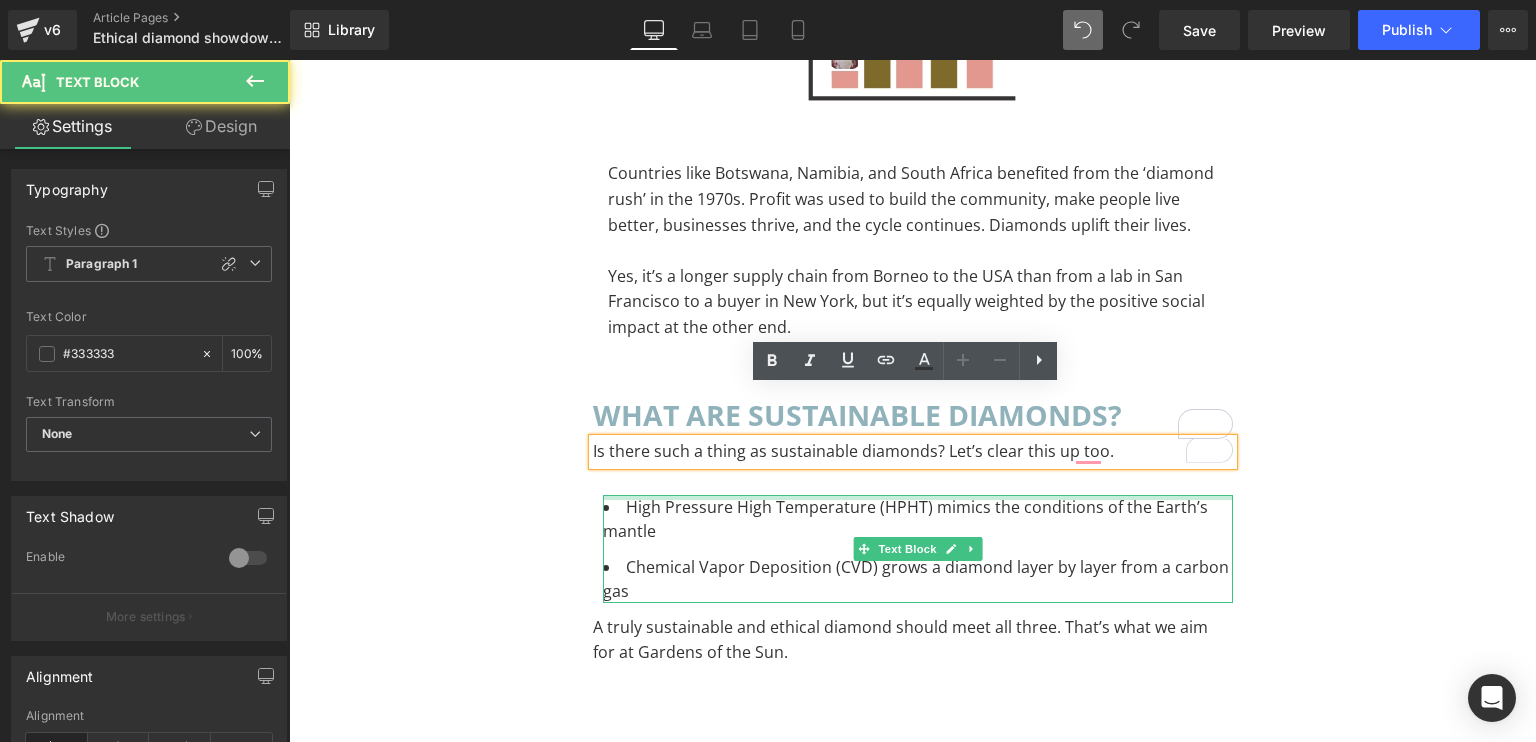 click at bounding box center [918, 497] 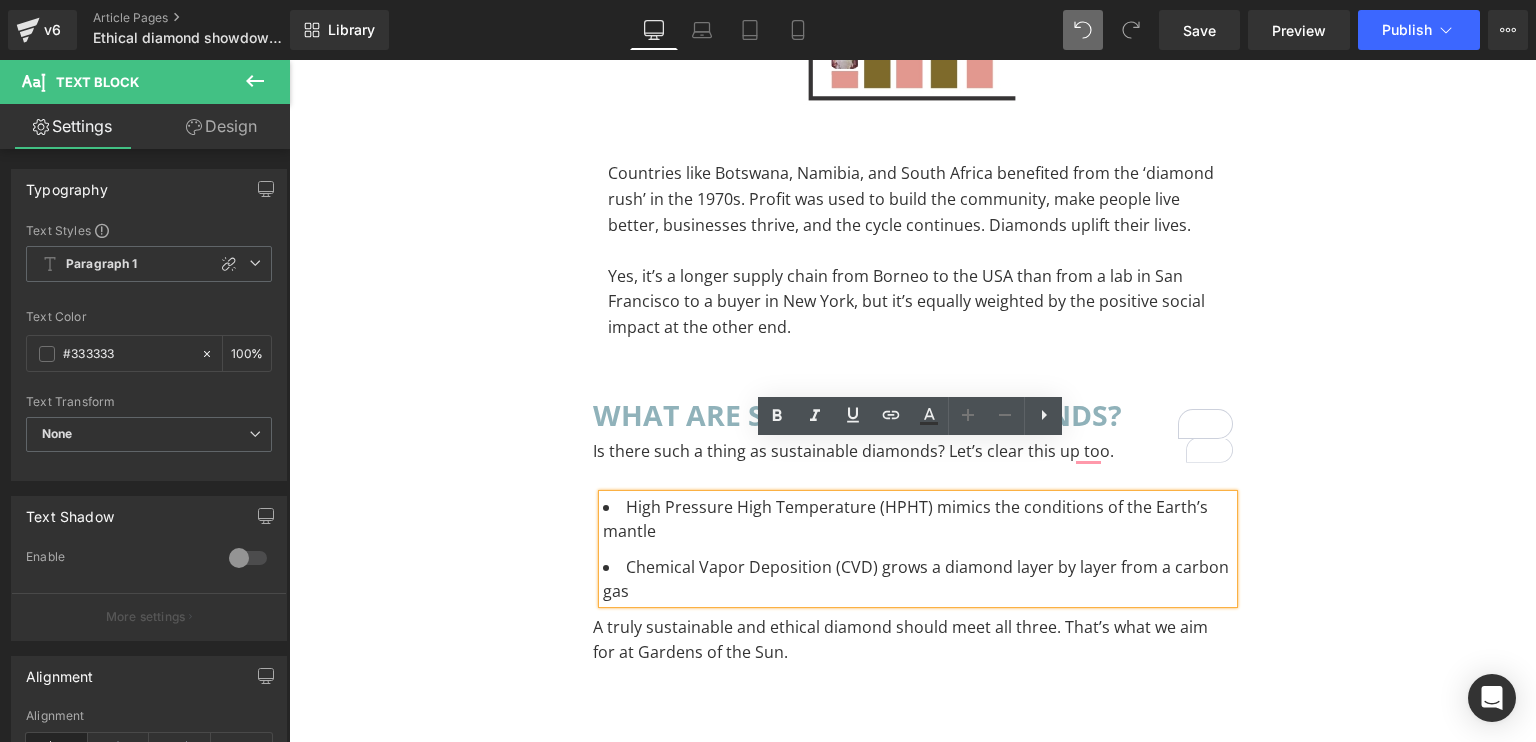 click on "LAB GROWN VS. NATURAL  DIAMONDS:  Heading         the Truth about Ethics, Price, and Real Value Heading         Separator         Image         You’re thinking about buying a diamond. Maybe it’s for an engagement ring, maybe it’s a gift, maybe it’s just for you. And you’re trying to figure out: lab grown diamonds or real diamonds? Which is more ethical? Which offers better value? And what’s the actual difference between lab grown vs natural diamonds? The conversation around diamond ethics isn’t black and white. It’s layered, messy, and deeply intertwined with history, economics, and social justice. So let’s unpack lab vs natural diamonds. Text Block         What are lab grown diamonds? Heading         Text Block         Row         how are lab grown diamonds made? Heading         So how are lab diamonds made? By creating the same conditions that form real diamonds underground, just sped up in a lab. There are two main methods: Text Block         Text Block         Image         Text Block" at bounding box center (913, -2905) 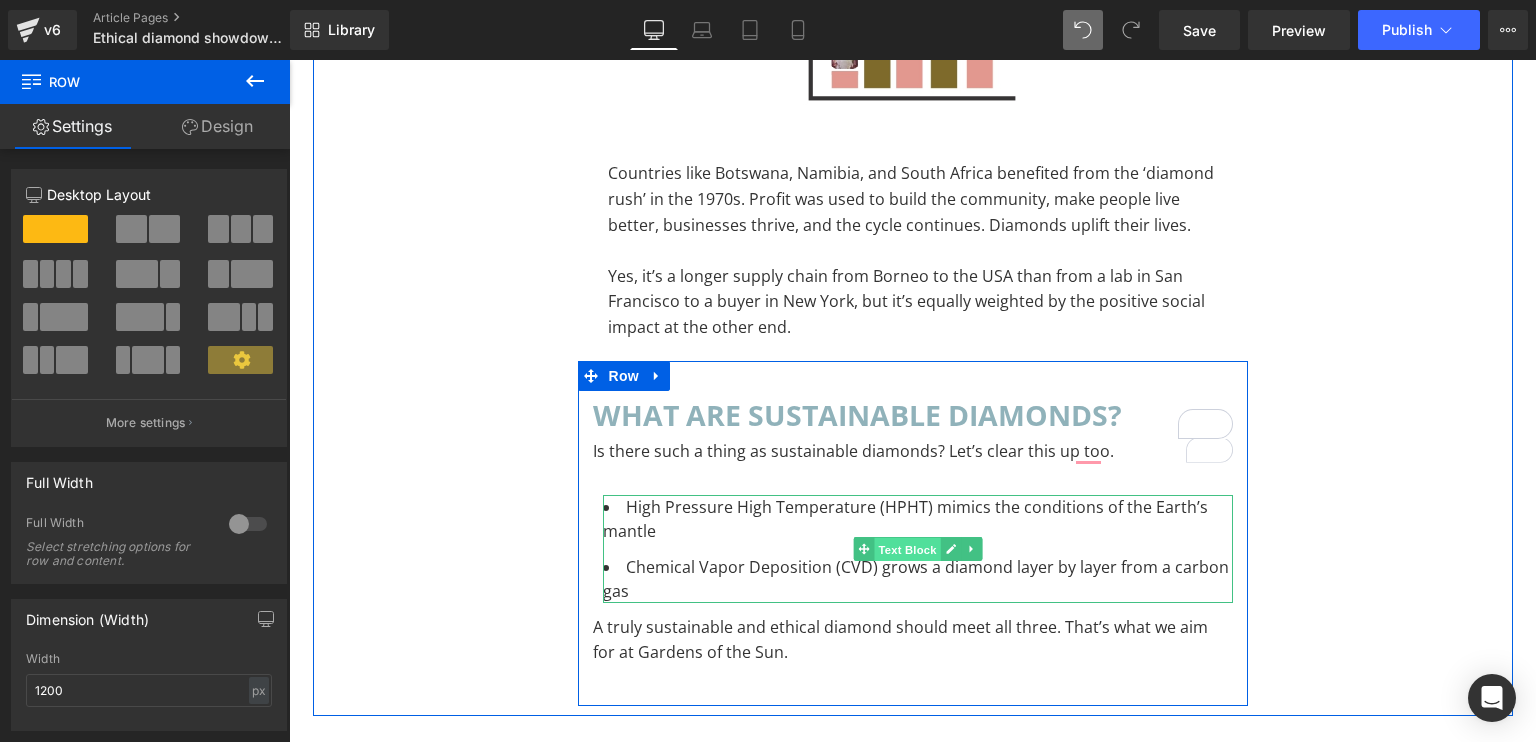click on "Text Block" at bounding box center [907, 549] 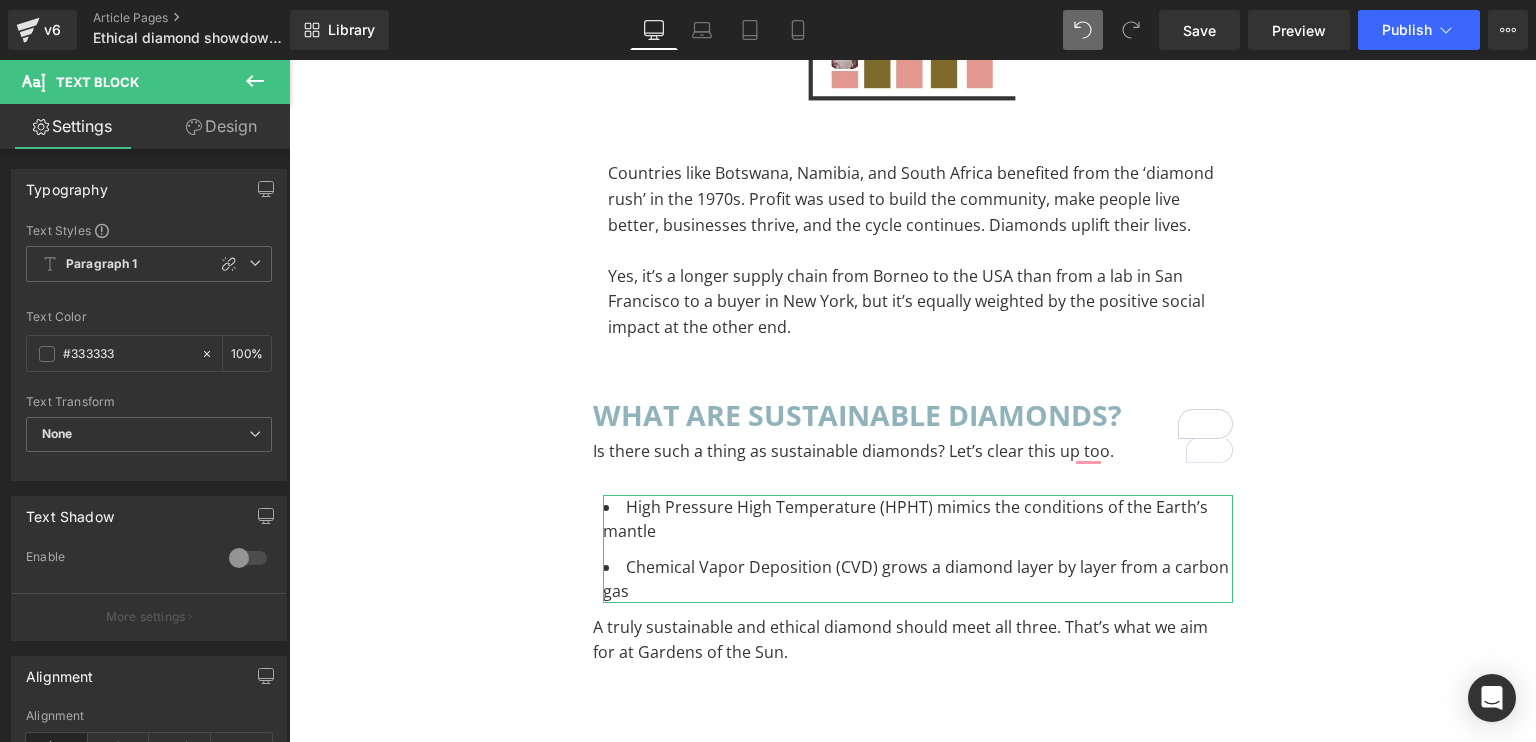 click on "Design" at bounding box center [221, 126] 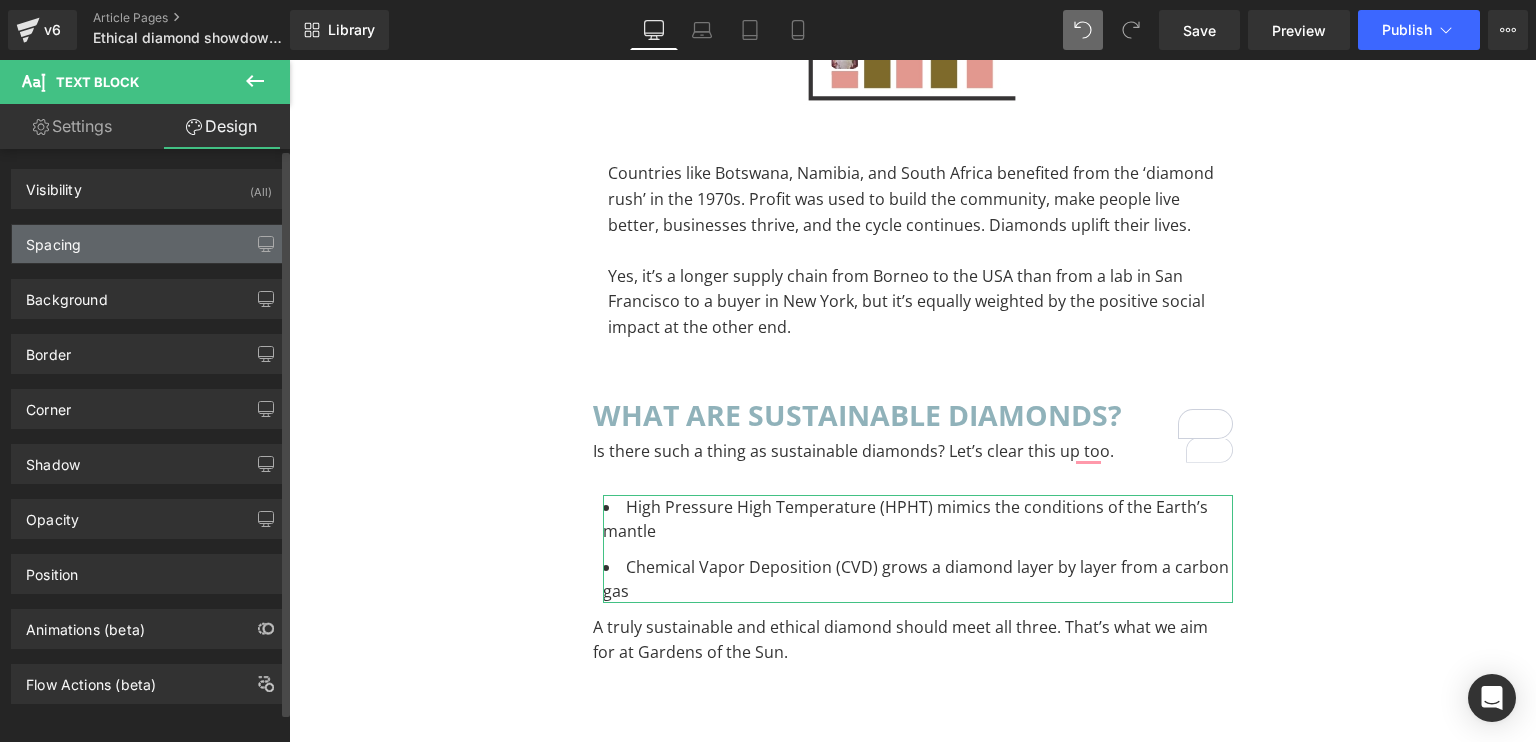click on "Spacing" at bounding box center (149, 244) 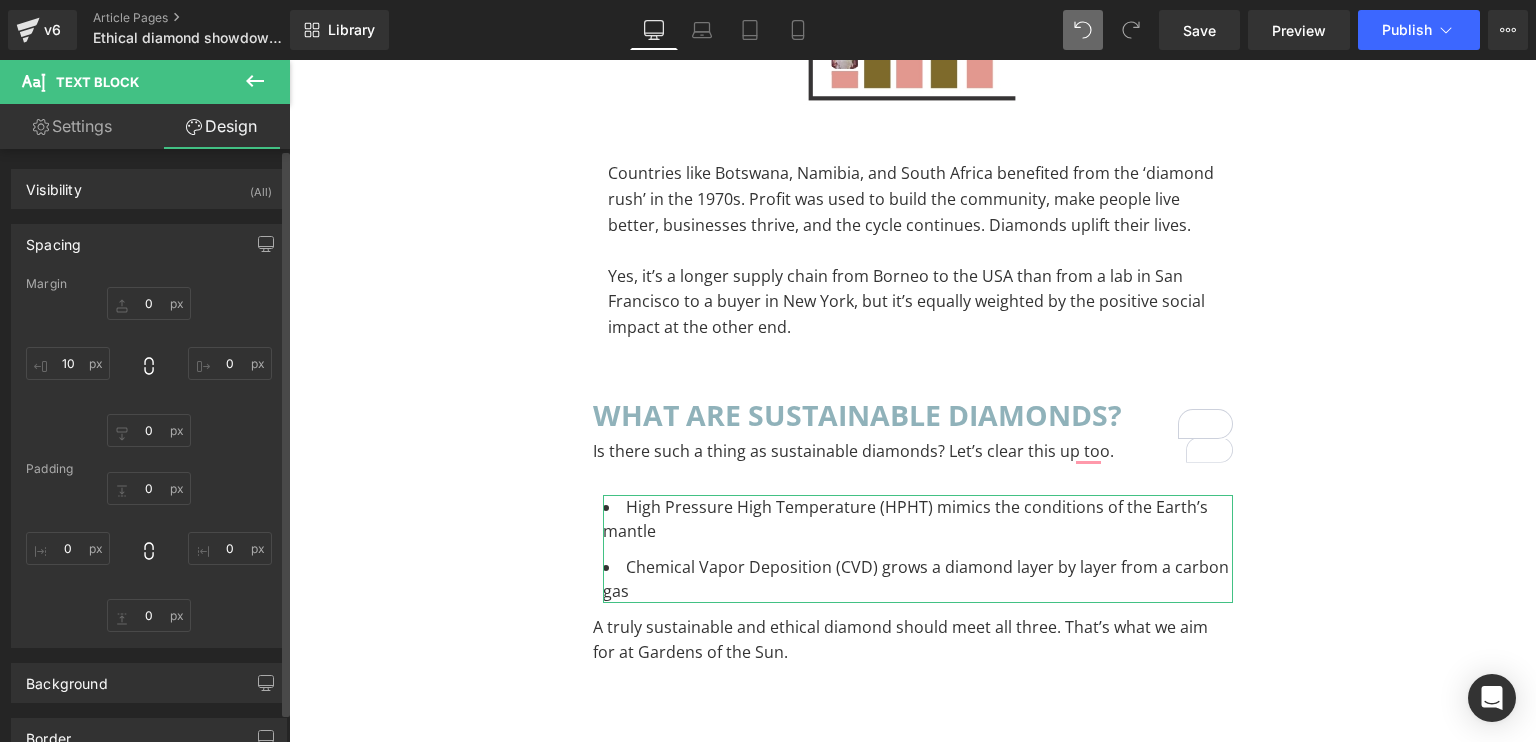 type on "0" 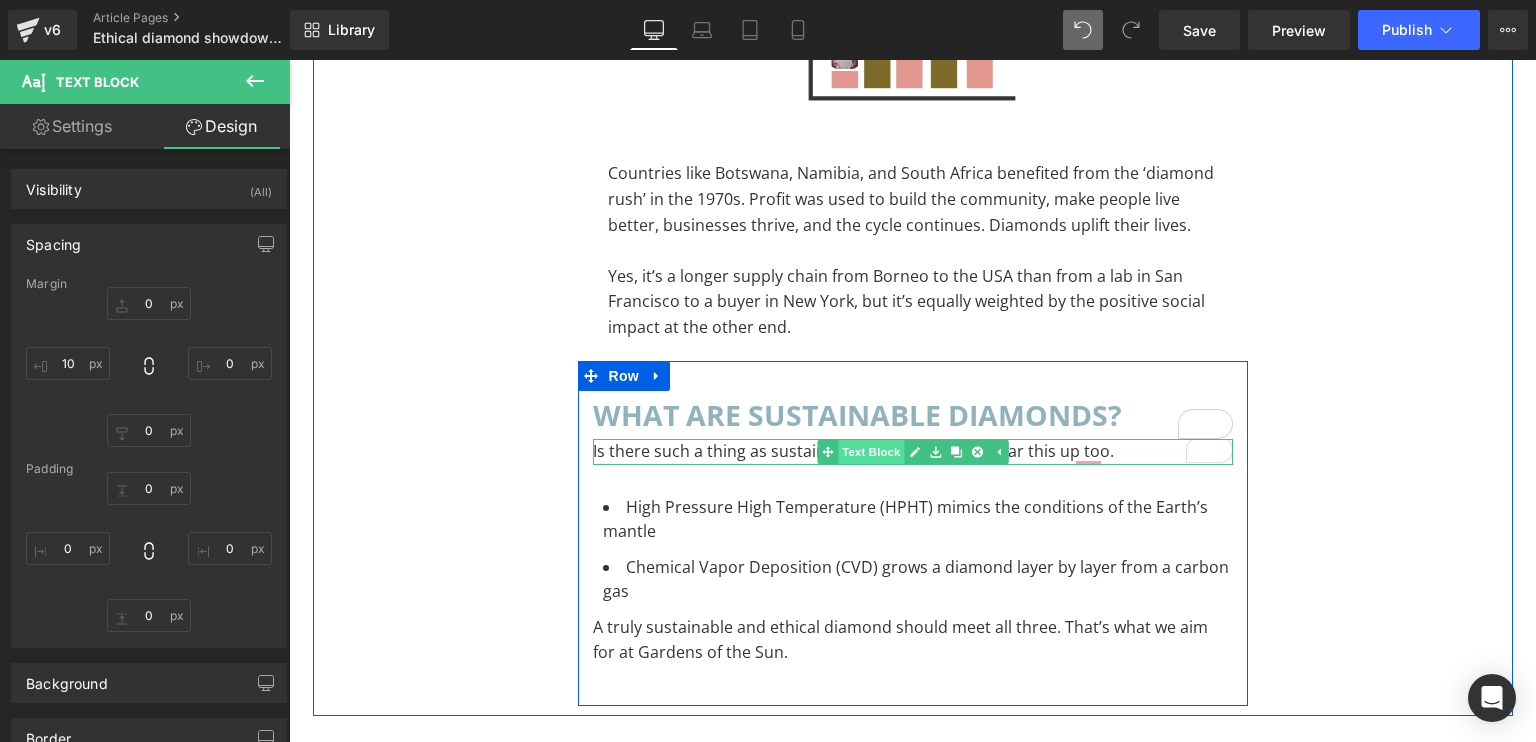 click on "Text Block" at bounding box center [871, 452] 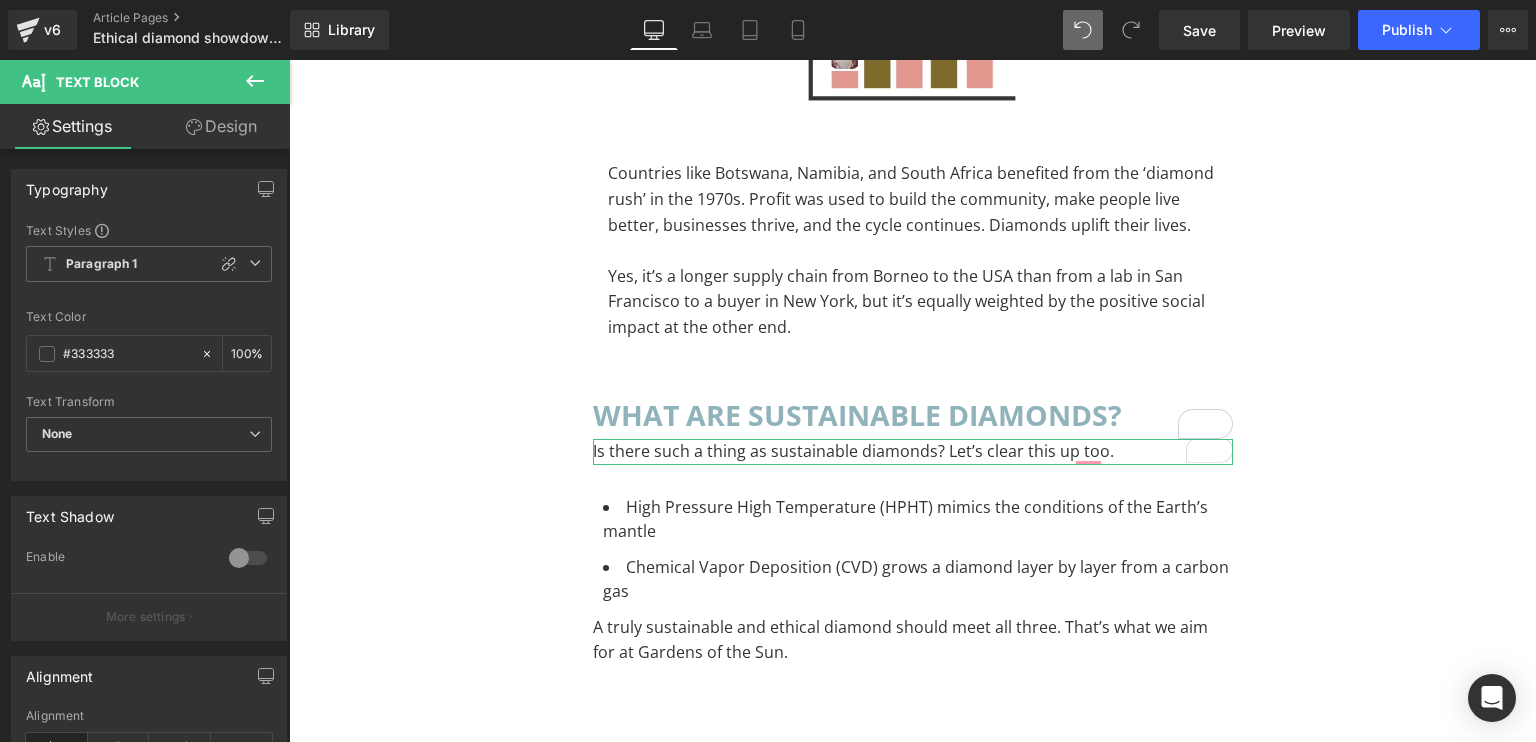 drag, startPoint x: 239, startPoint y: 123, endPoint x: 567, endPoint y: 355, distance: 401.75613 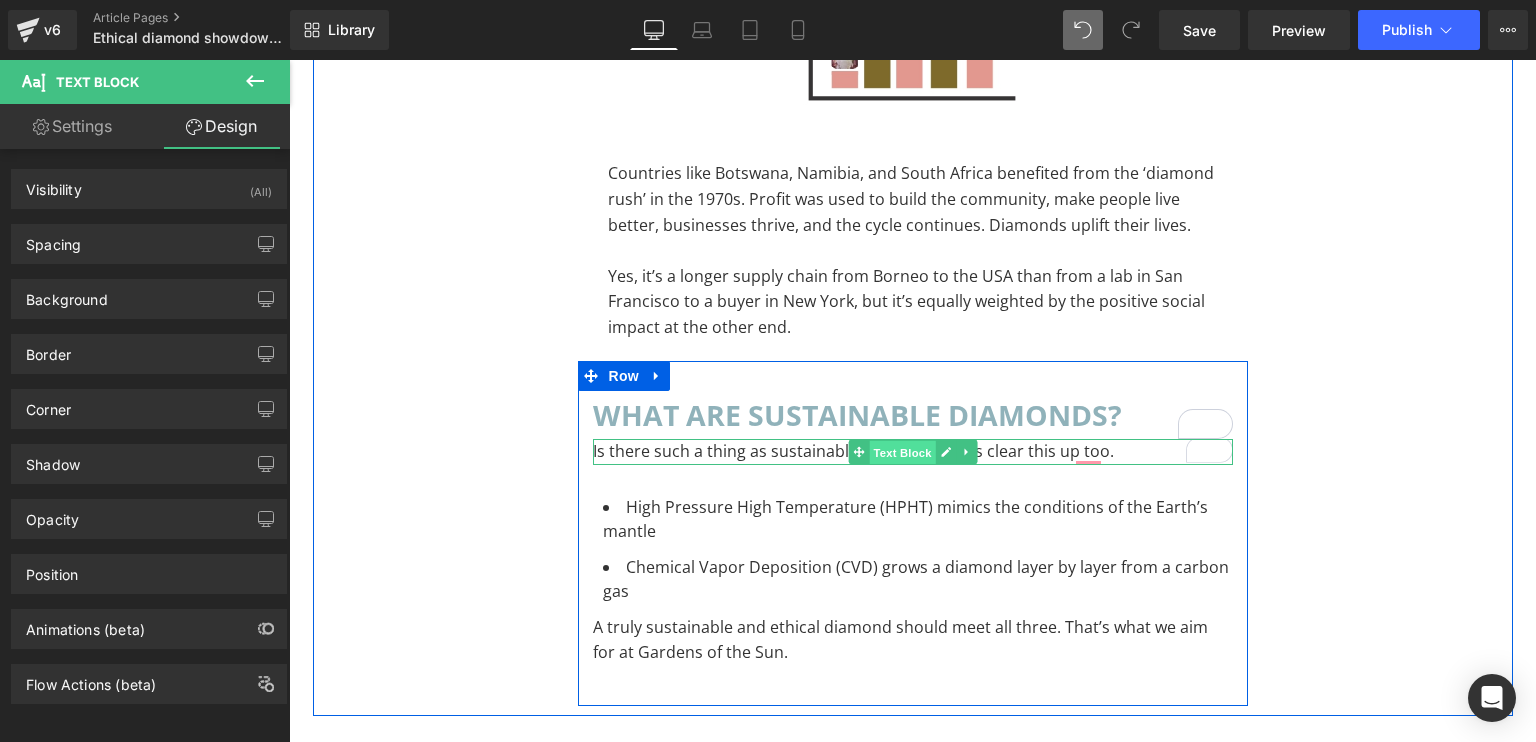 click on "Text Block" at bounding box center [902, 453] 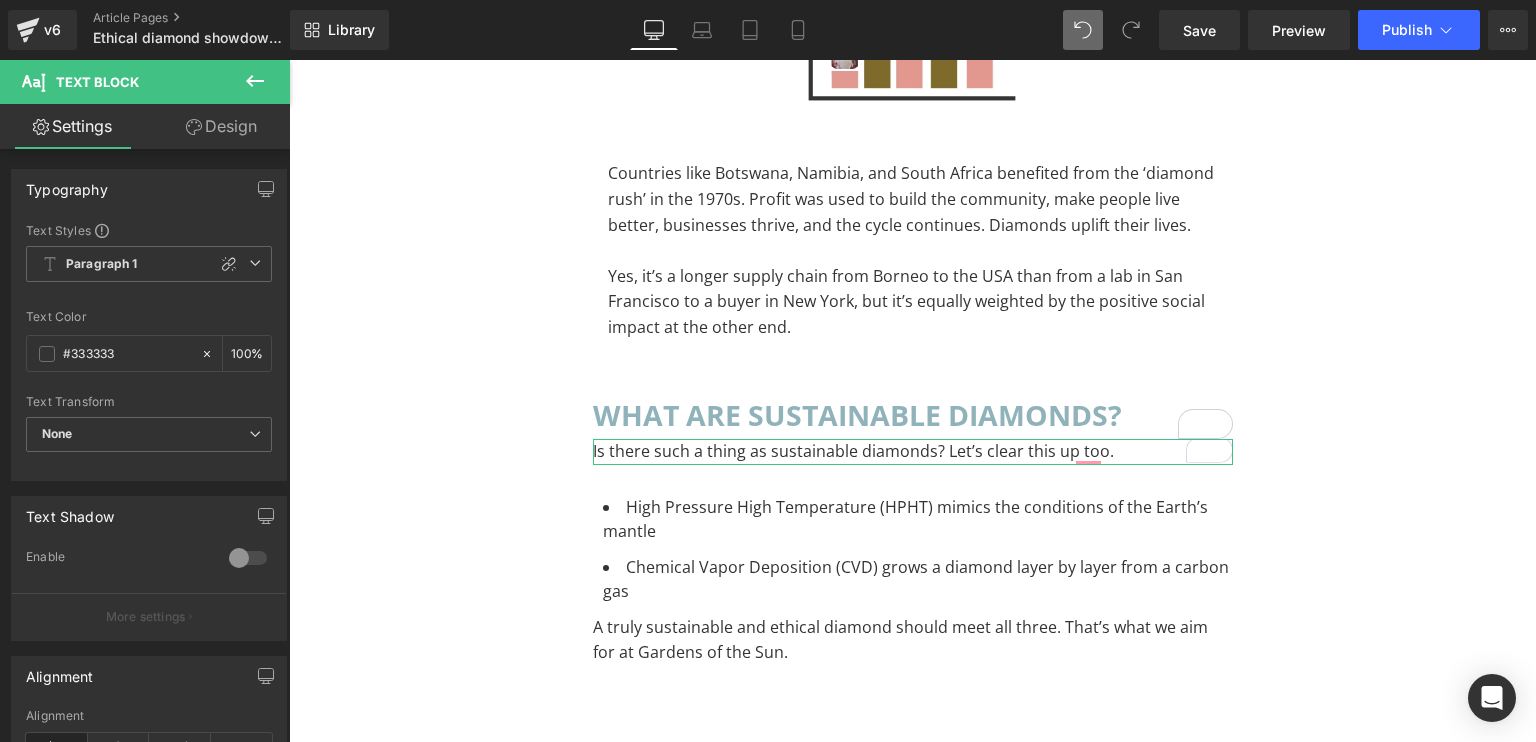 click on "Design" at bounding box center [221, 126] 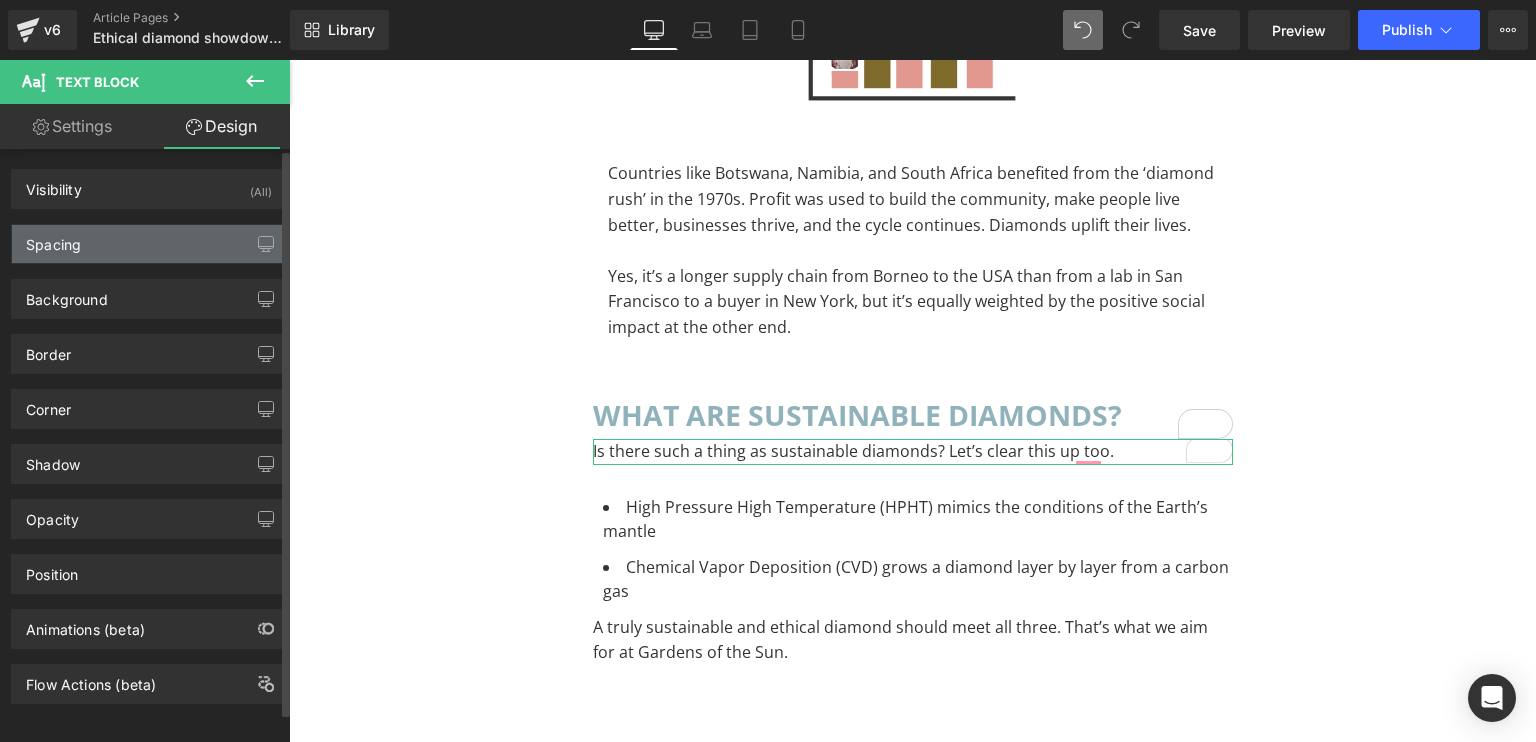 type on "0" 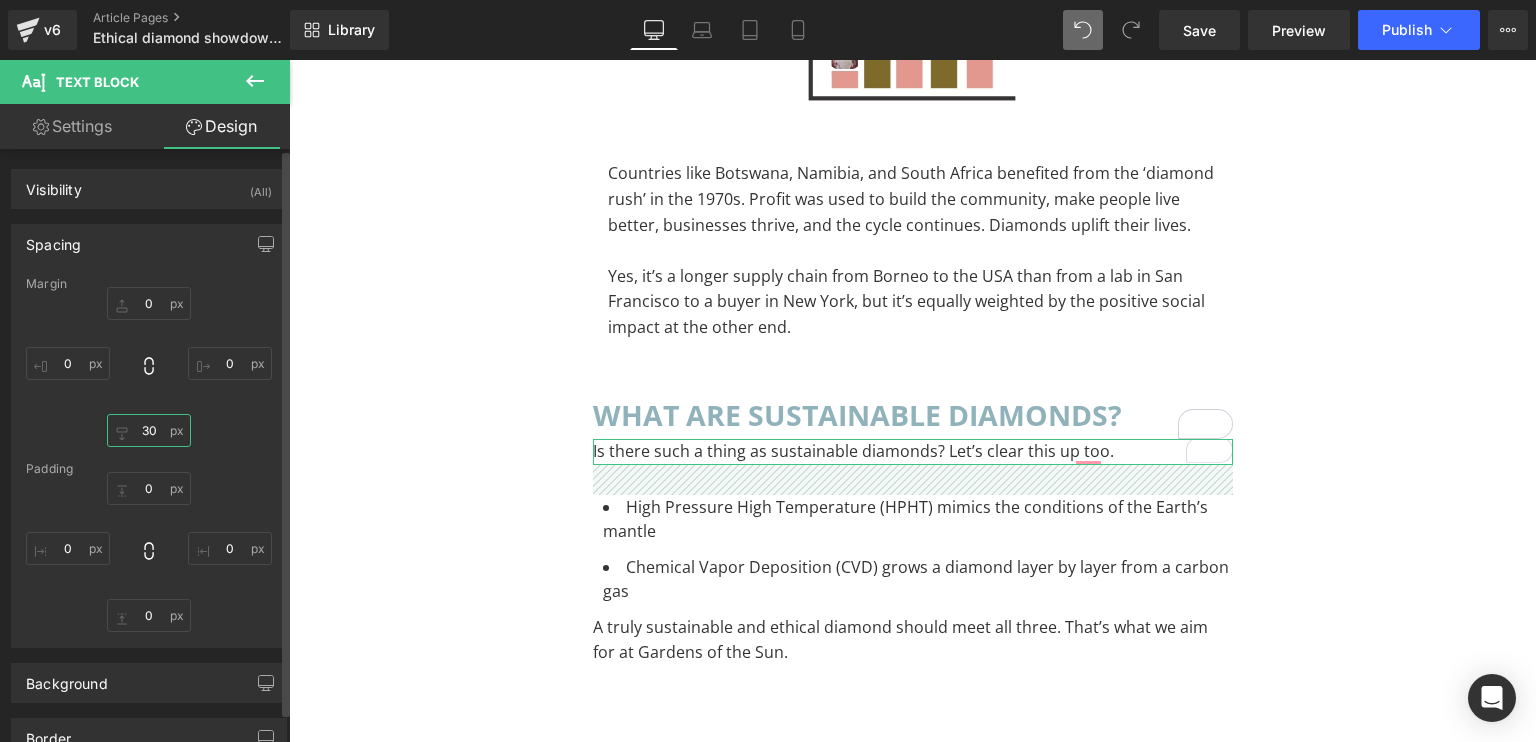 click on "30" at bounding box center [149, 430] 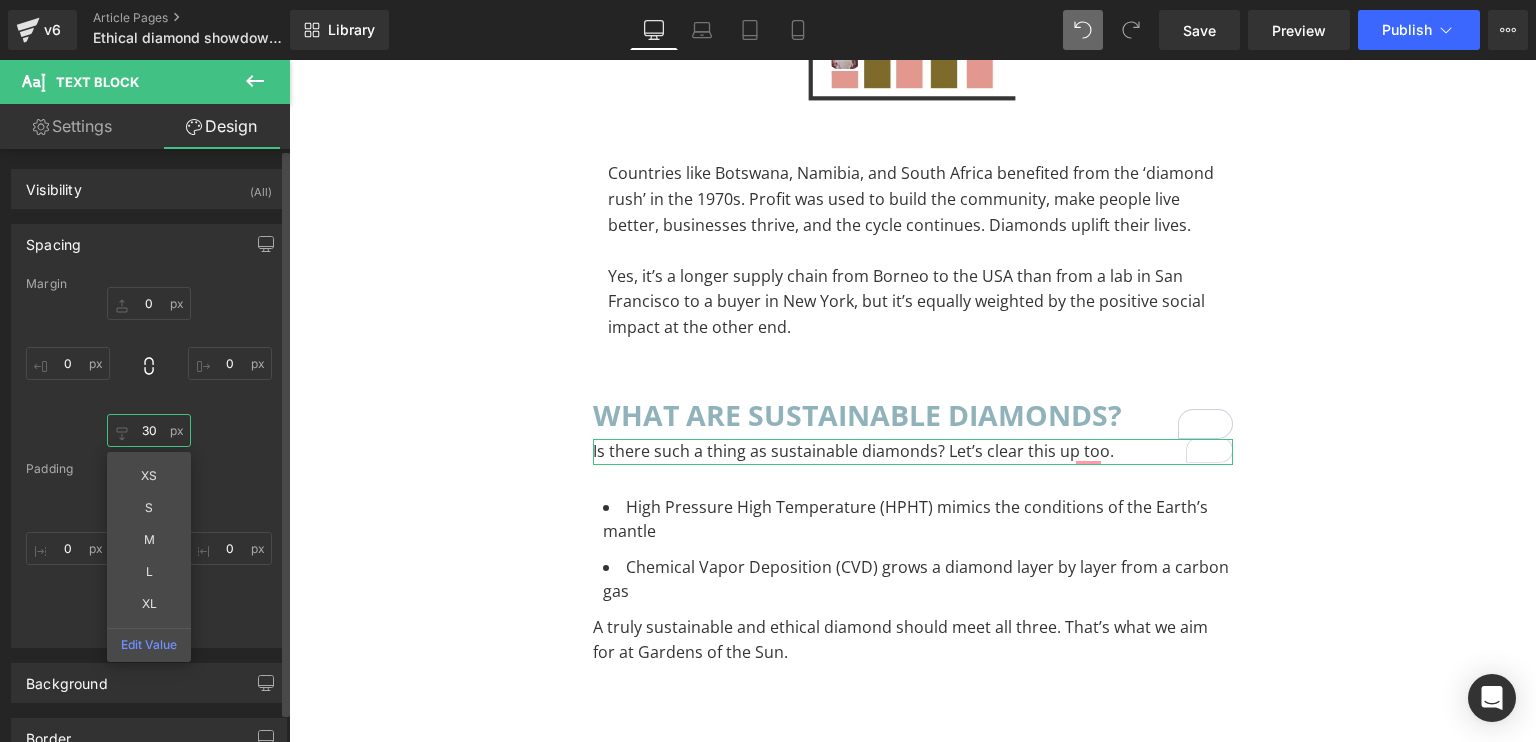 type on "0" 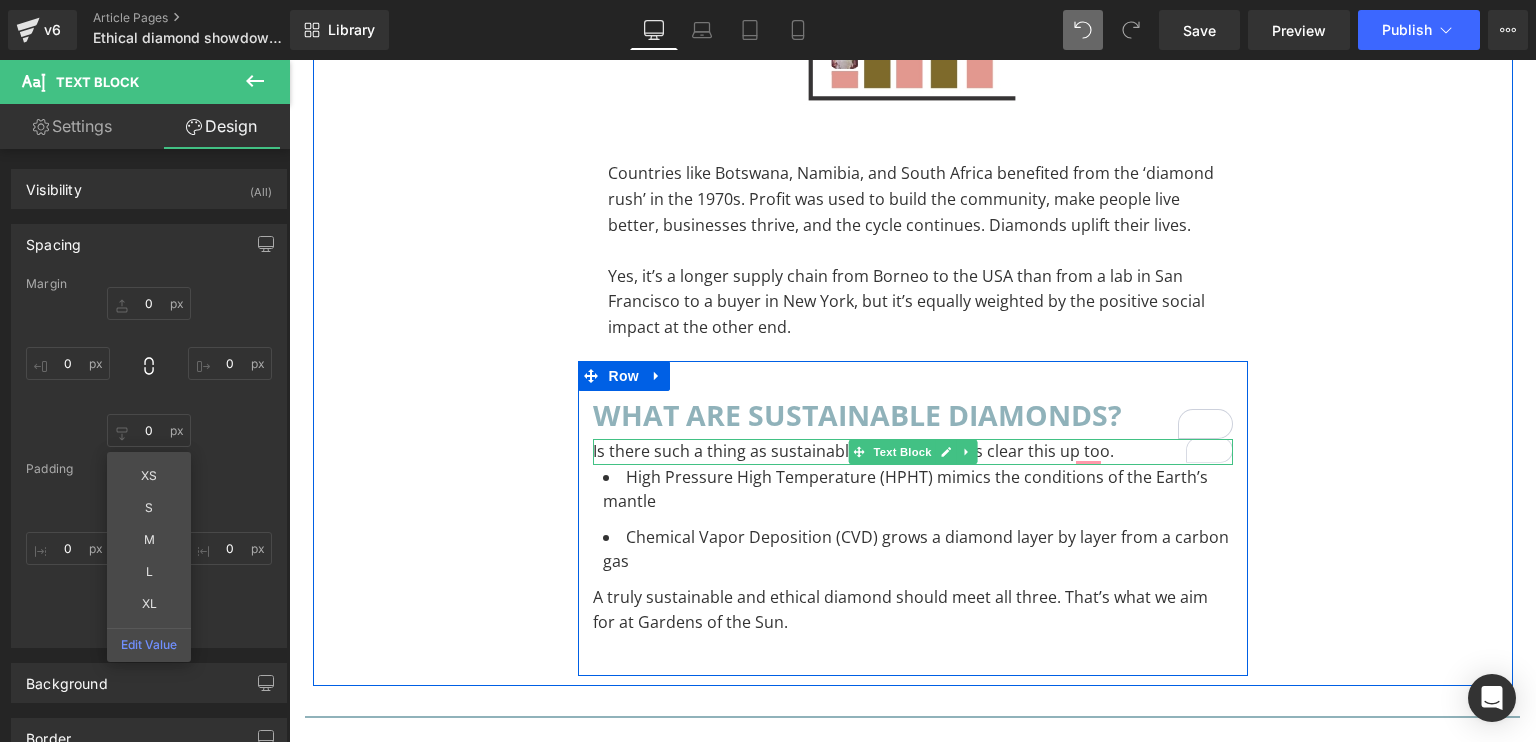 click on "Is there such a thing as sustainable diamonds? Let’s clear this up too." at bounding box center (913, 452) 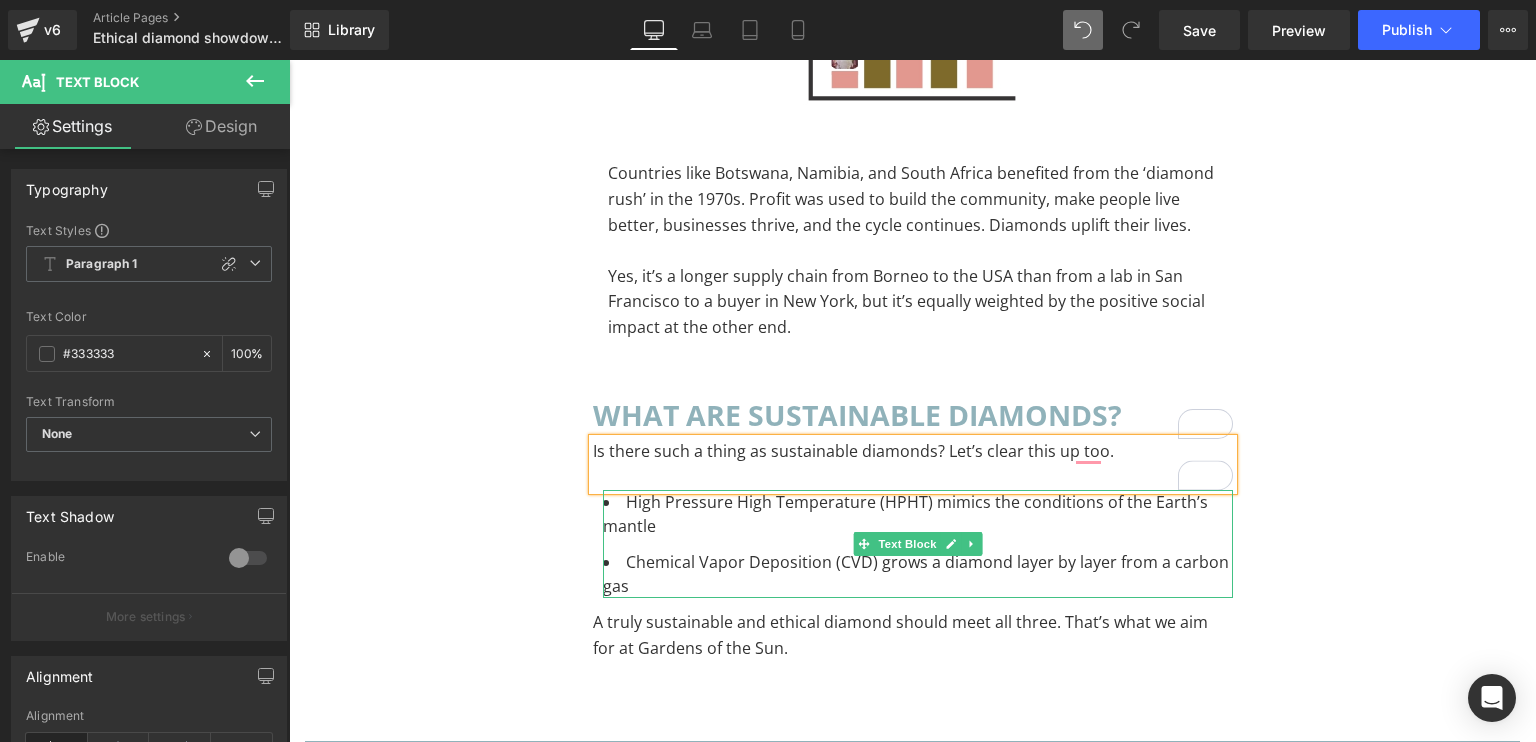 click on "LAB GROWN VS. NATURAL  DIAMONDS:  Heading         the Truth about Ethics, Price, and Real Value Heading         Separator         Image         You’re thinking about buying a diamond. Maybe it’s for an engagement ring, maybe it’s a gift, maybe it’s just for you. And you’re trying to figure out: lab grown diamonds or real diamonds? Which is more ethical? Which offers better value? And what’s the actual difference between lab grown vs natural diamonds? The conversation around diamond ethics isn’t black and white. It’s layered, messy, and deeply intertwined with history, economics, and social justice. So let’s unpack lab vs natural diamonds. Text Block         What are lab grown diamonds? Heading         Text Block         Row         how are lab grown diamonds made? Heading         So how are lab diamonds made? By creating the same conditions that form real diamonds underground, just sped up in a lab. There are two main methods: Text Block         Text Block         Image         Text Block" at bounding box center (913, -2907) 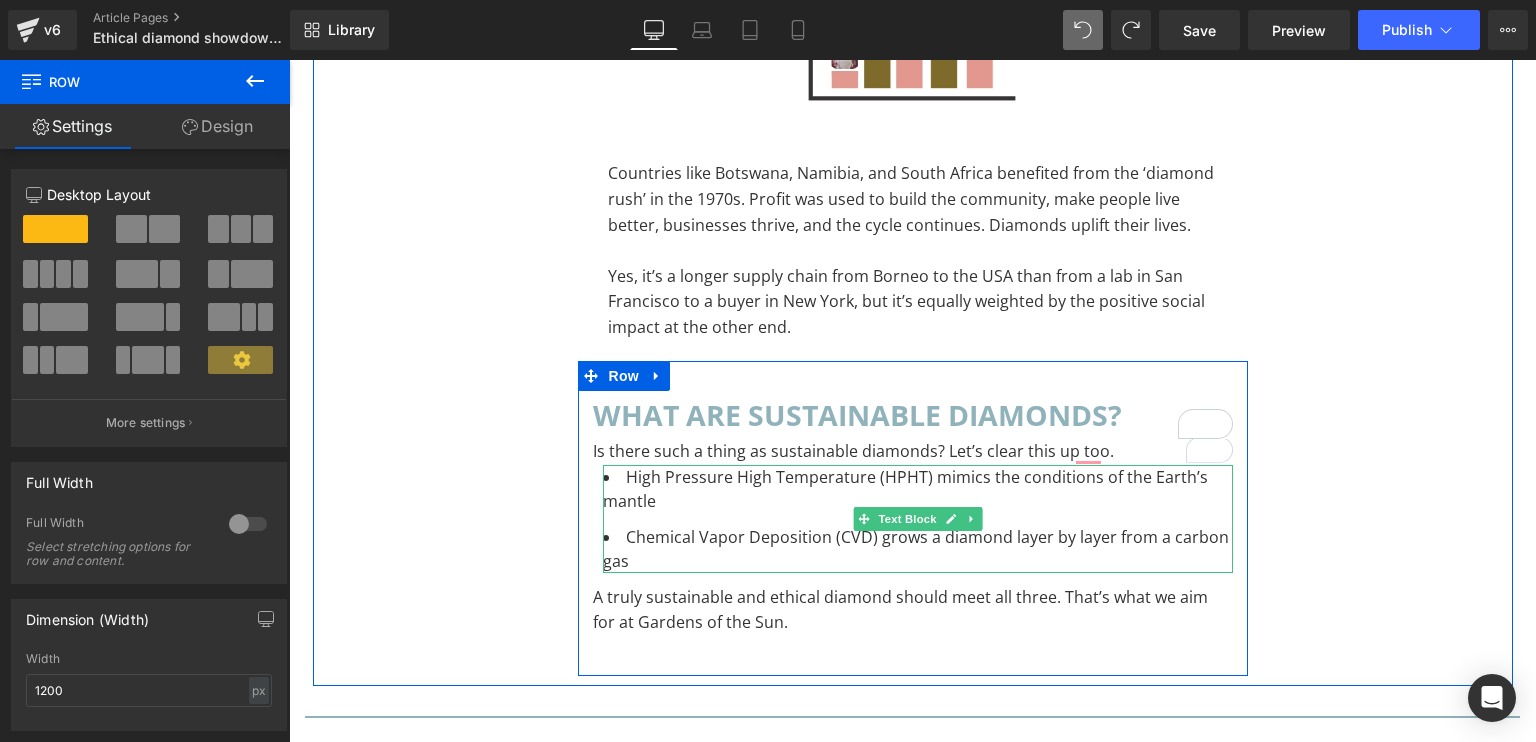 click on "Chemical Vapor Deposition (CVD) grows a diamond layer by layer from a carbon gas" at bounding box center [918, 549] 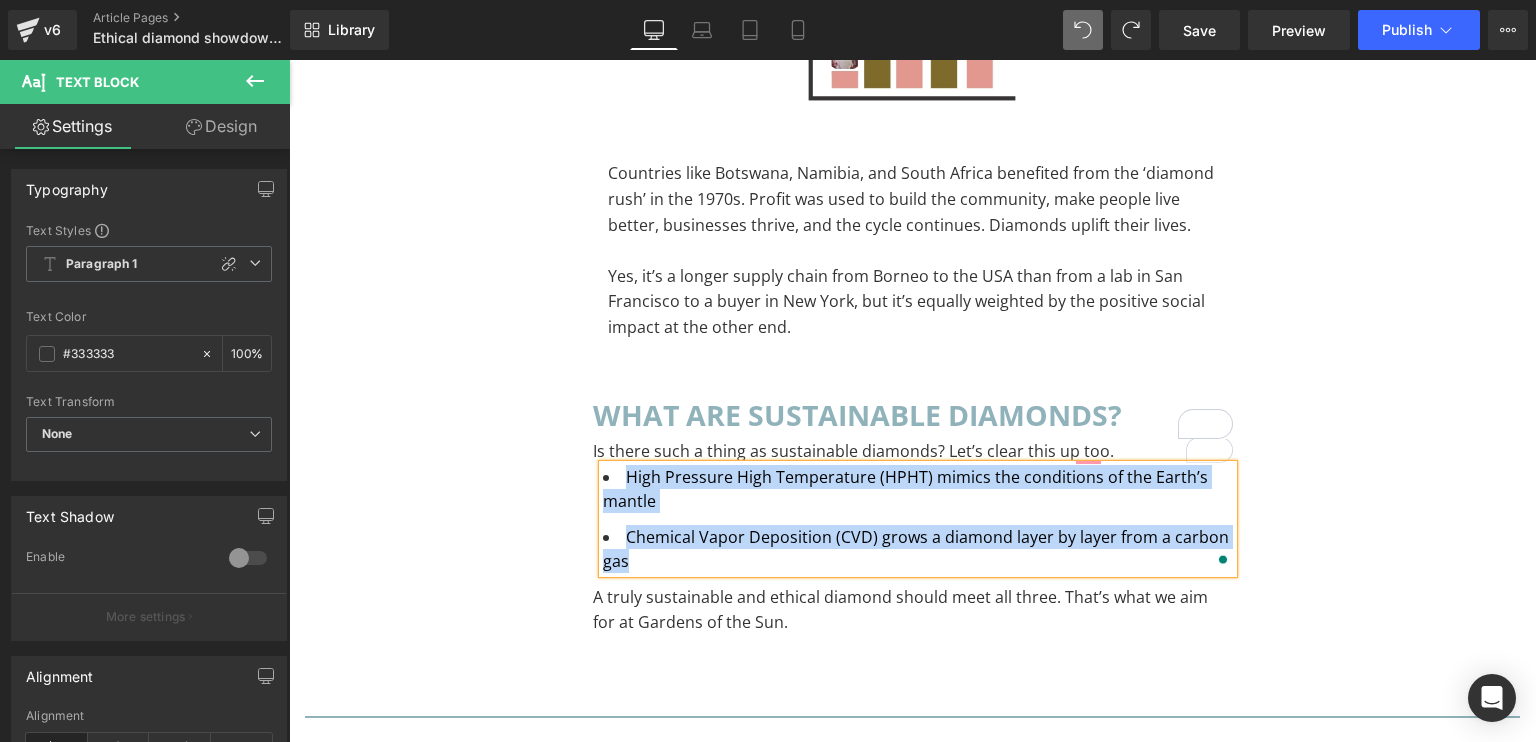 paste 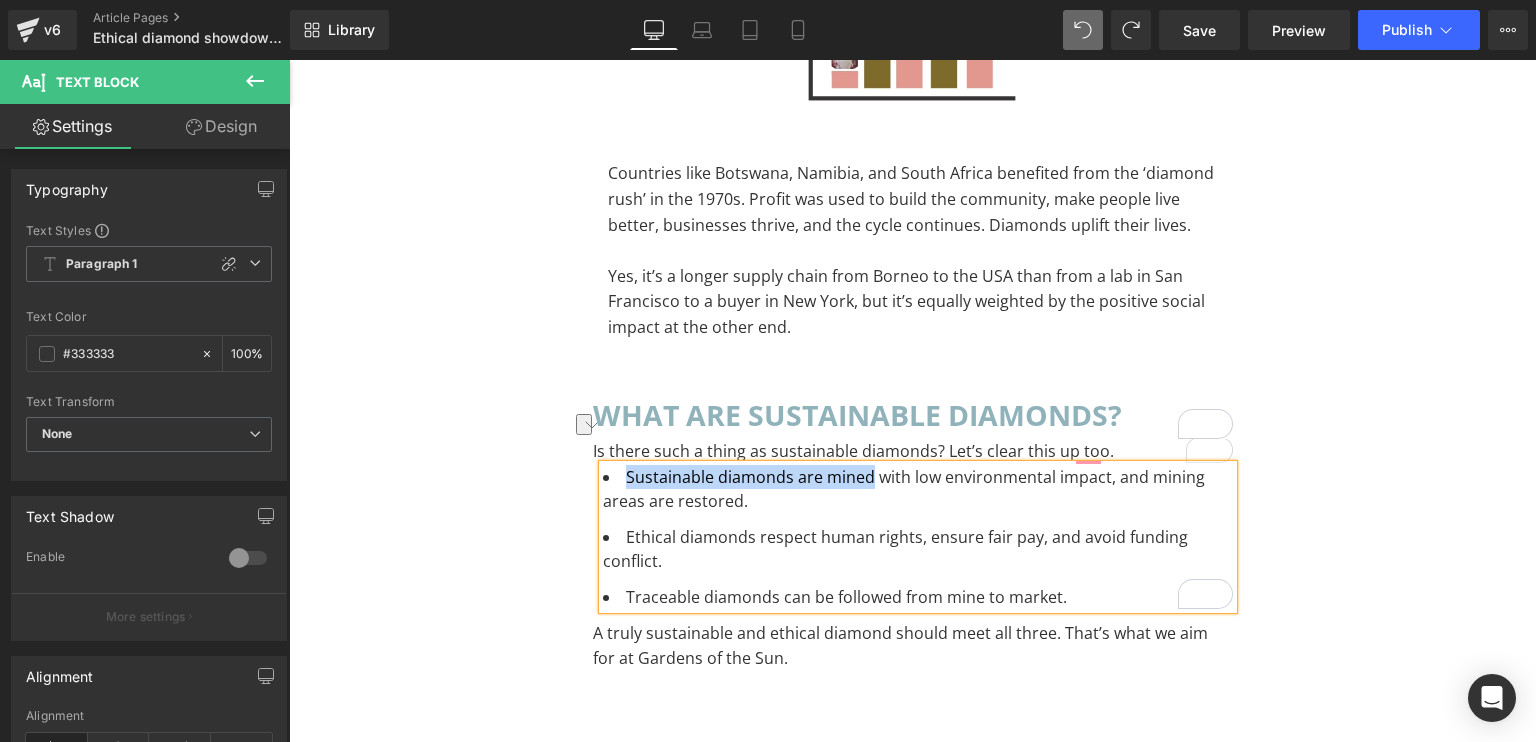 drag, startPoint x: 612, startPoint y: 426, endPoint x: 860, endPoint y: 432, distance: 248.07257 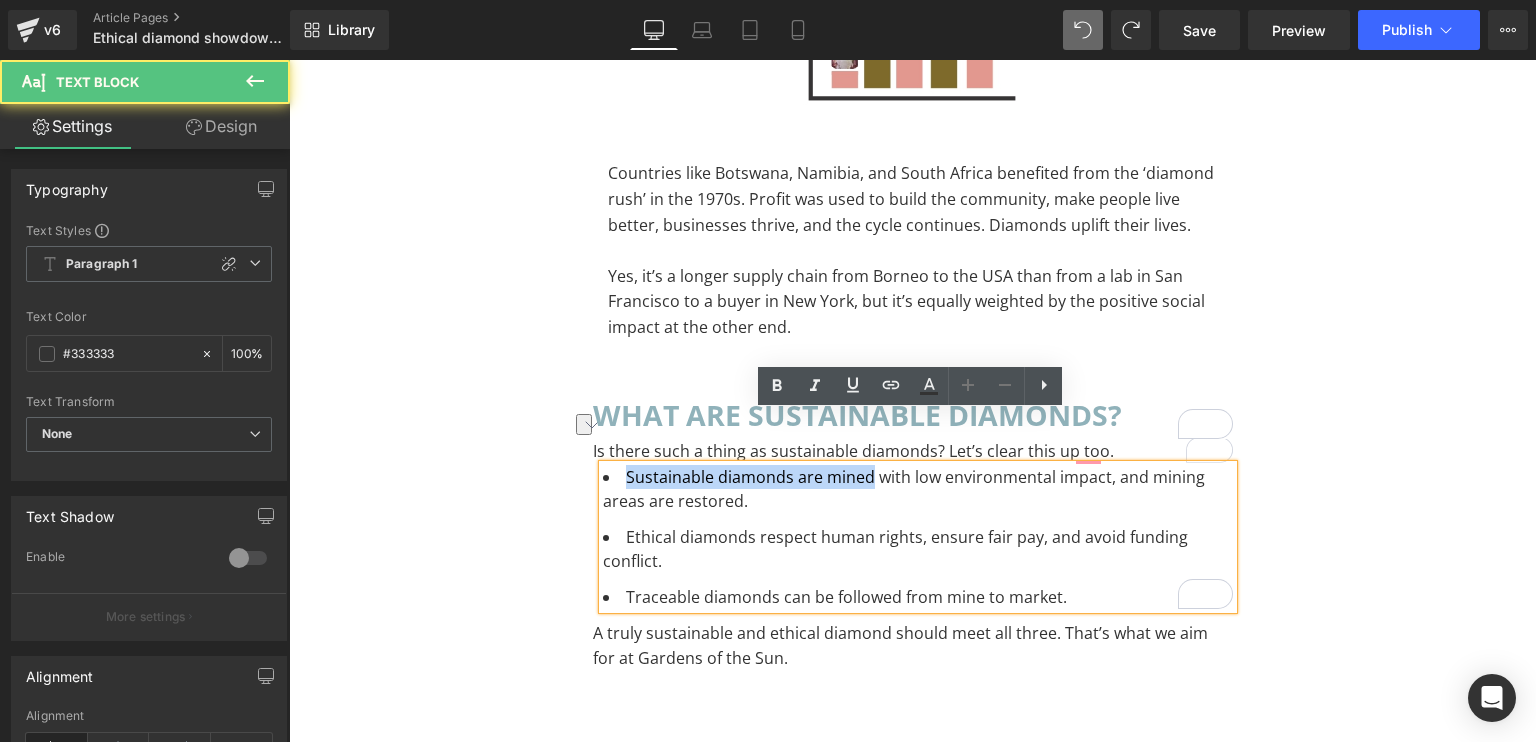click on "Sustainable diamonds are mined with low environmental impact, and mining areas are restored." at bounding box center (918, 489) 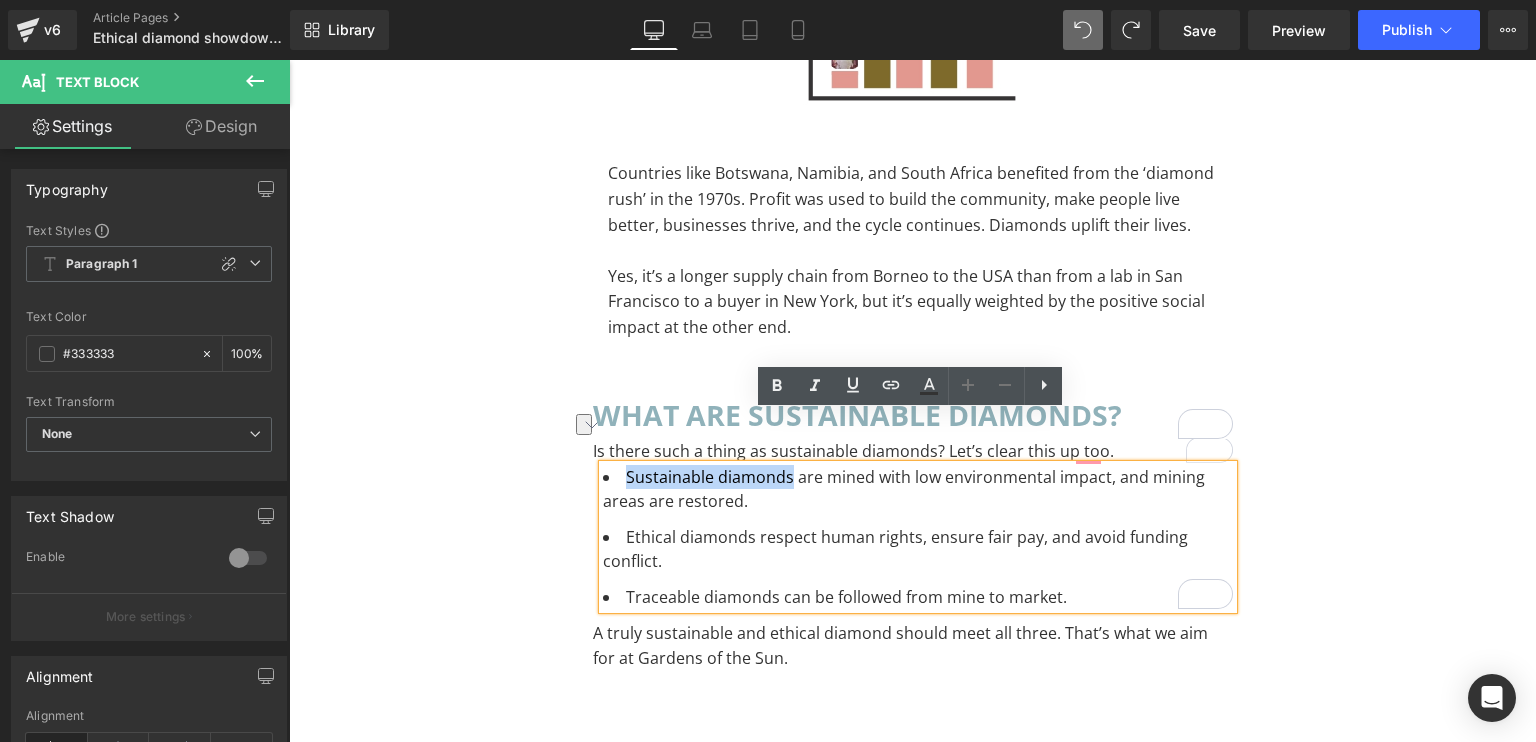 drag, startPoint x: 617, startPoint y: 426, endPoint x: 781, endPoint y: 429, distance: 164.02744 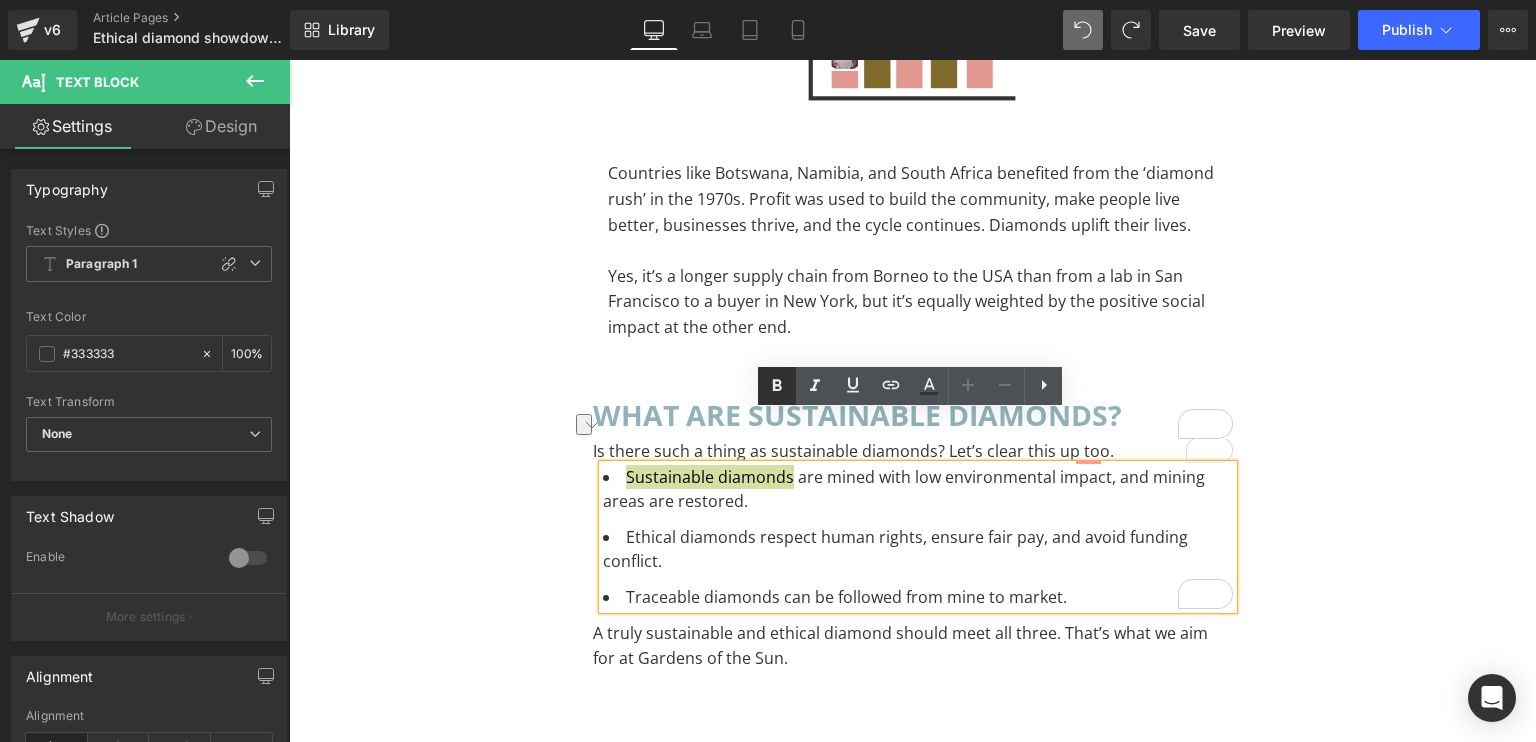 click 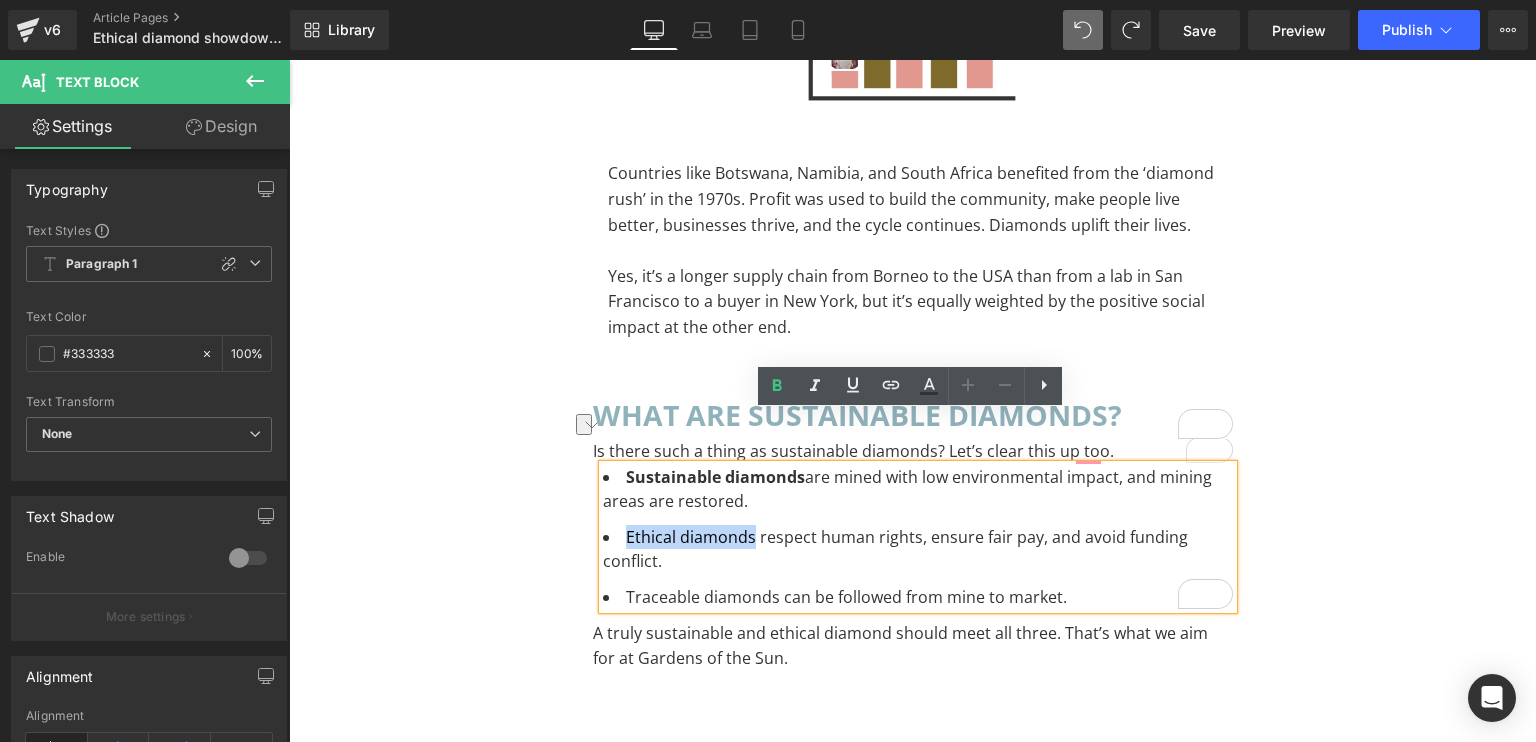 drag, startPoint x: 620, startPoint y: 486, endPoint x: 744, endPoint y: 491, distance: 124.10077 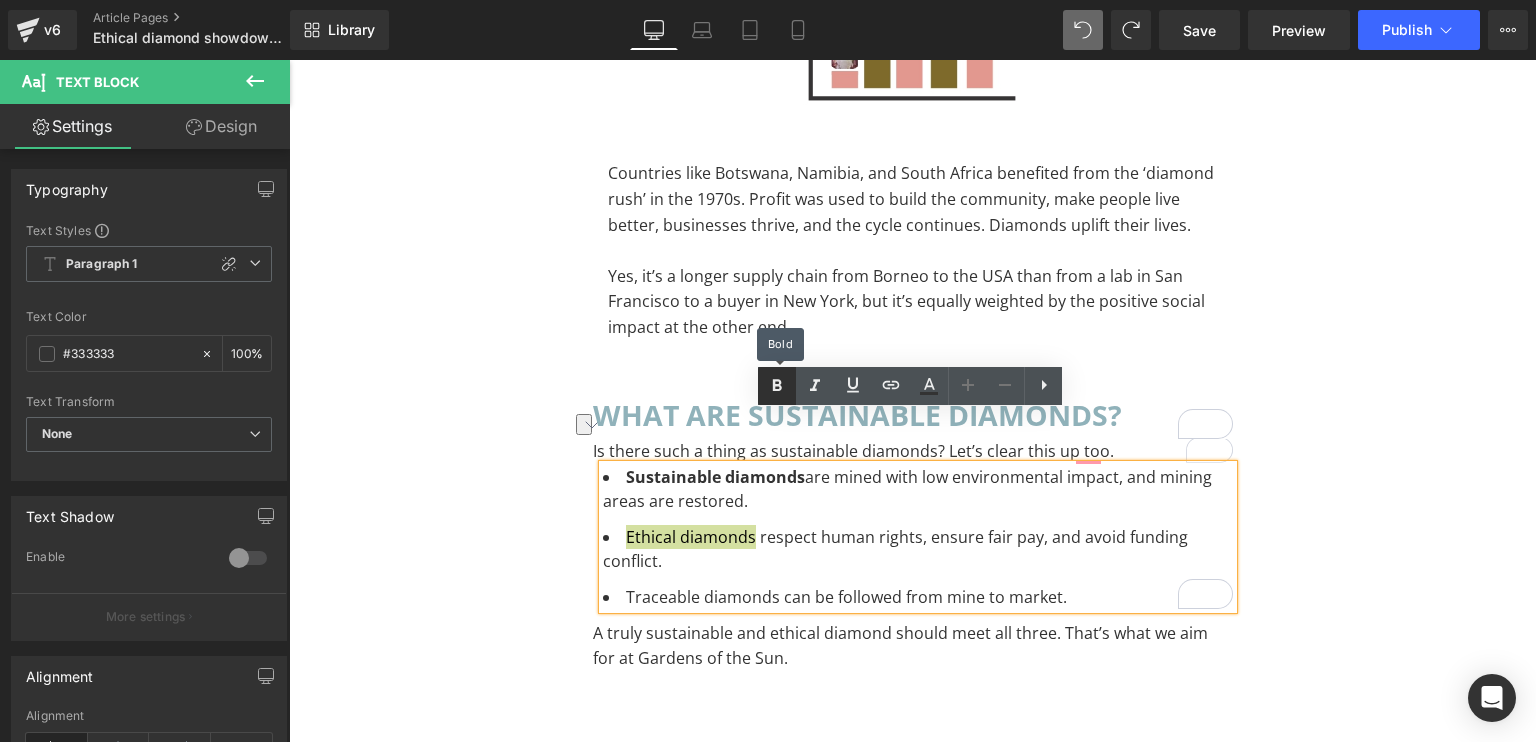 click 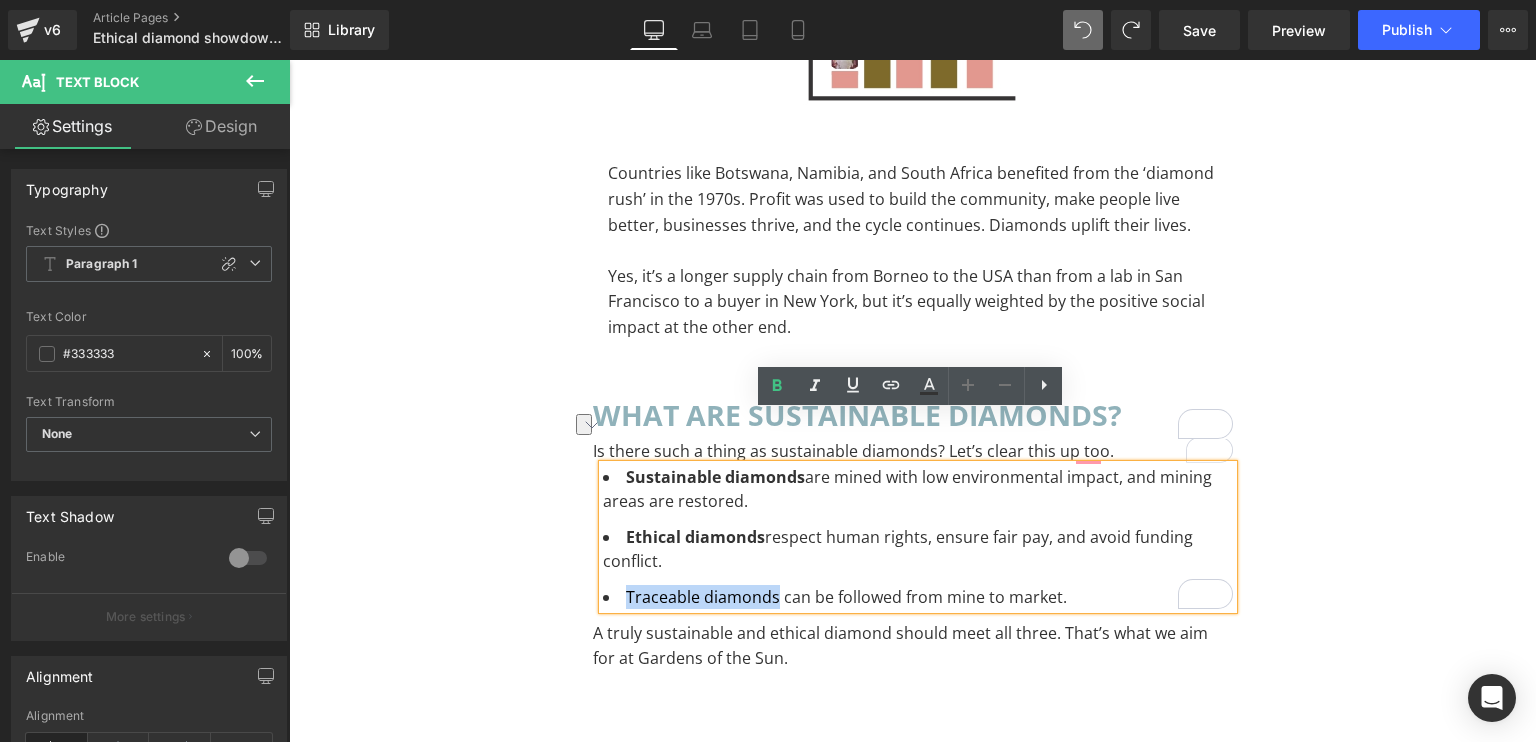 drag, startPoint x: 617, startPoint y: 545, endPoint x: 766, endPoint y: 550, distance: 149.08386 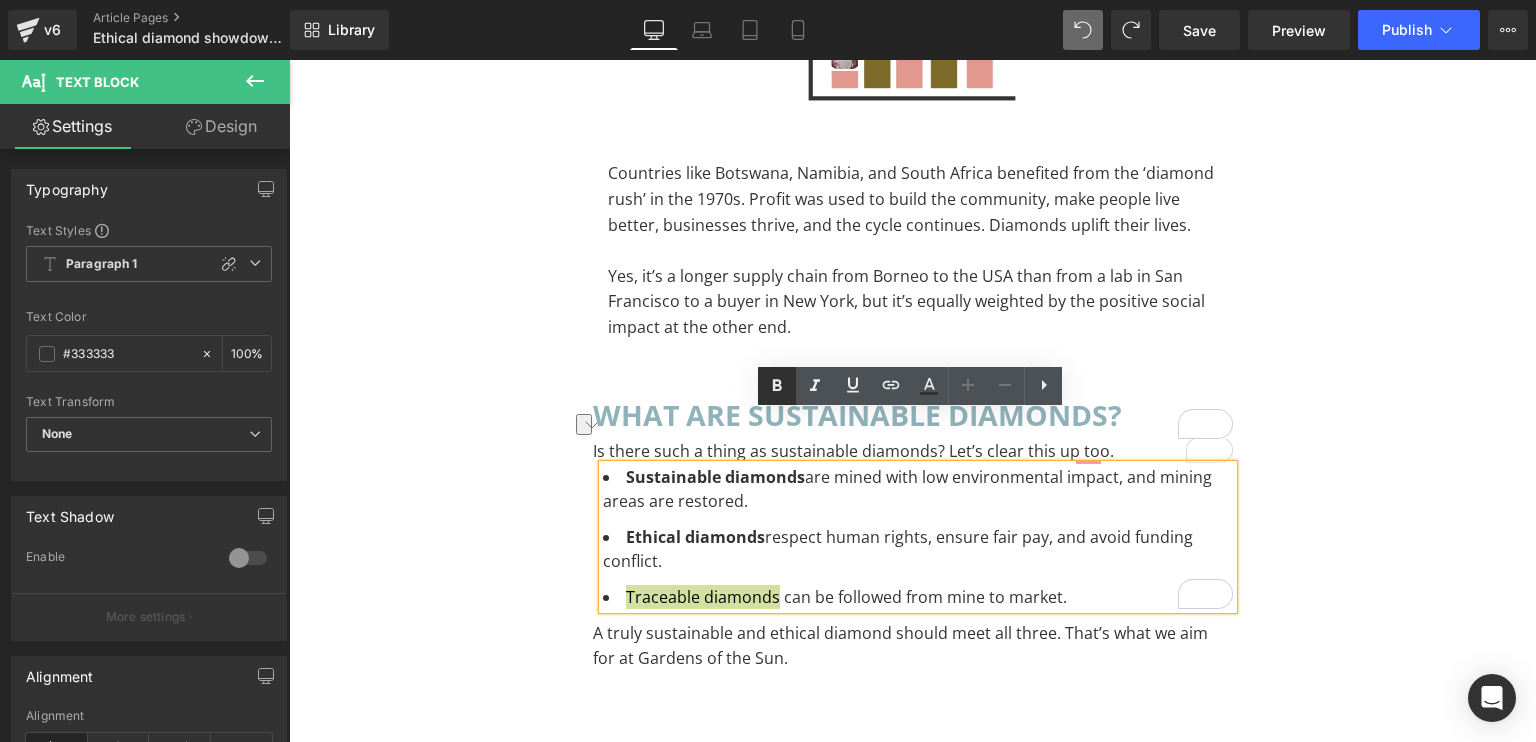 click 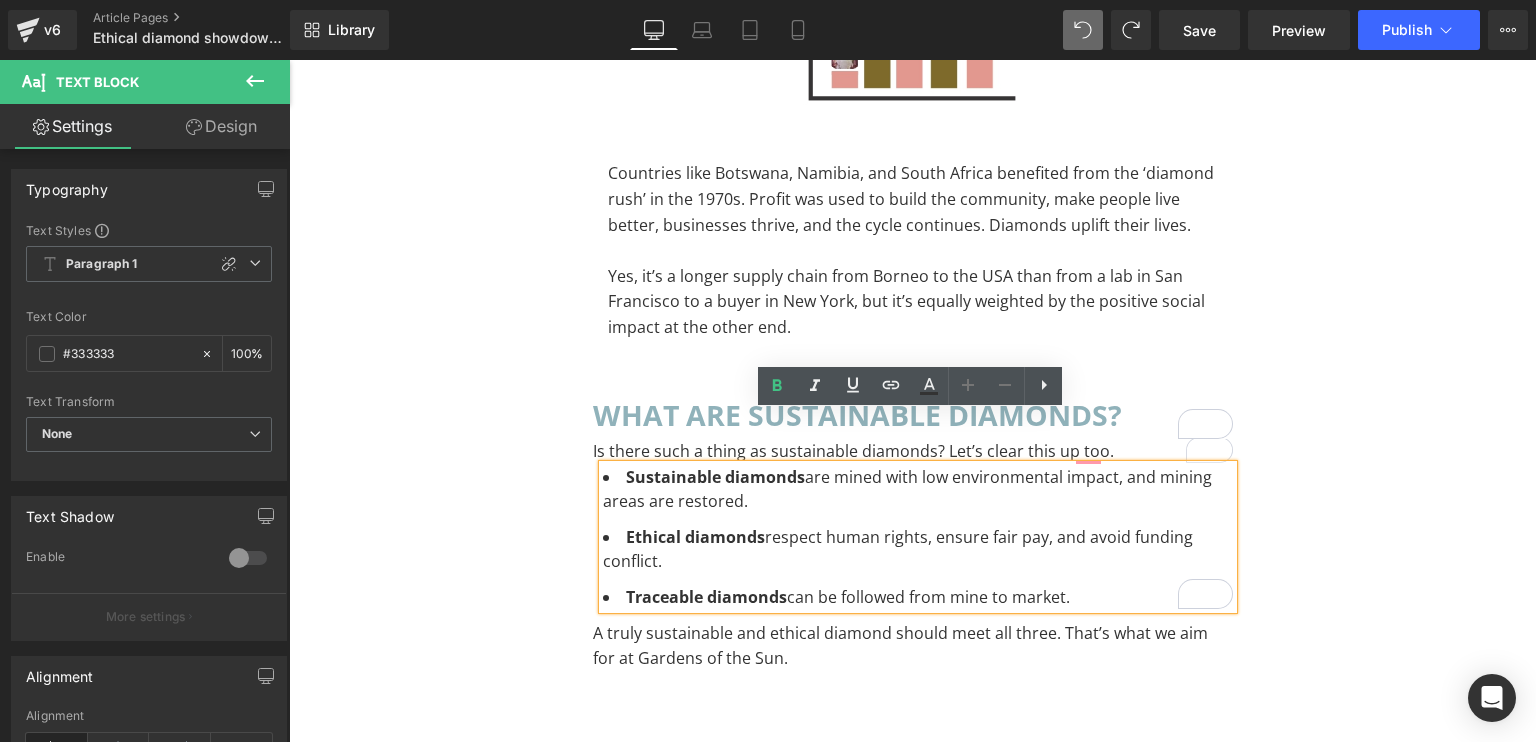 click on "LAB GROWN VS. NATURAL  DIAMONDS:  Heading         the Truth about Ethics, Price, and Real Value Heading         Separator         Image         You’re thinking about buying a diamond. Maybe it’s for an engagement ring, maybe it’s a gift, maybe it’s just for you. And you’re trying to figure out: lab grown diamonds or real diamonds? Which is more ethical? Which offers better value? And what’s the actual difference between lab grown vs natural diamonds? The conversation around diamond ethics isn’t black and white. It’s layered, messy, and deeply intertwined with history, economics, and social justice. So let’s unpack lab vs natural diamonds. Text Block         What are lab grown diamonds? Heading         Text Block         Row         how are lab grown diamonds made? Heading         So how are lab diamonds made? By creating the same conditions that form real diamonds underground, just sped up in a lab. There are two main methods: Text Block         Text Block         Image         Text Block" at bounding box center (913, -2902) 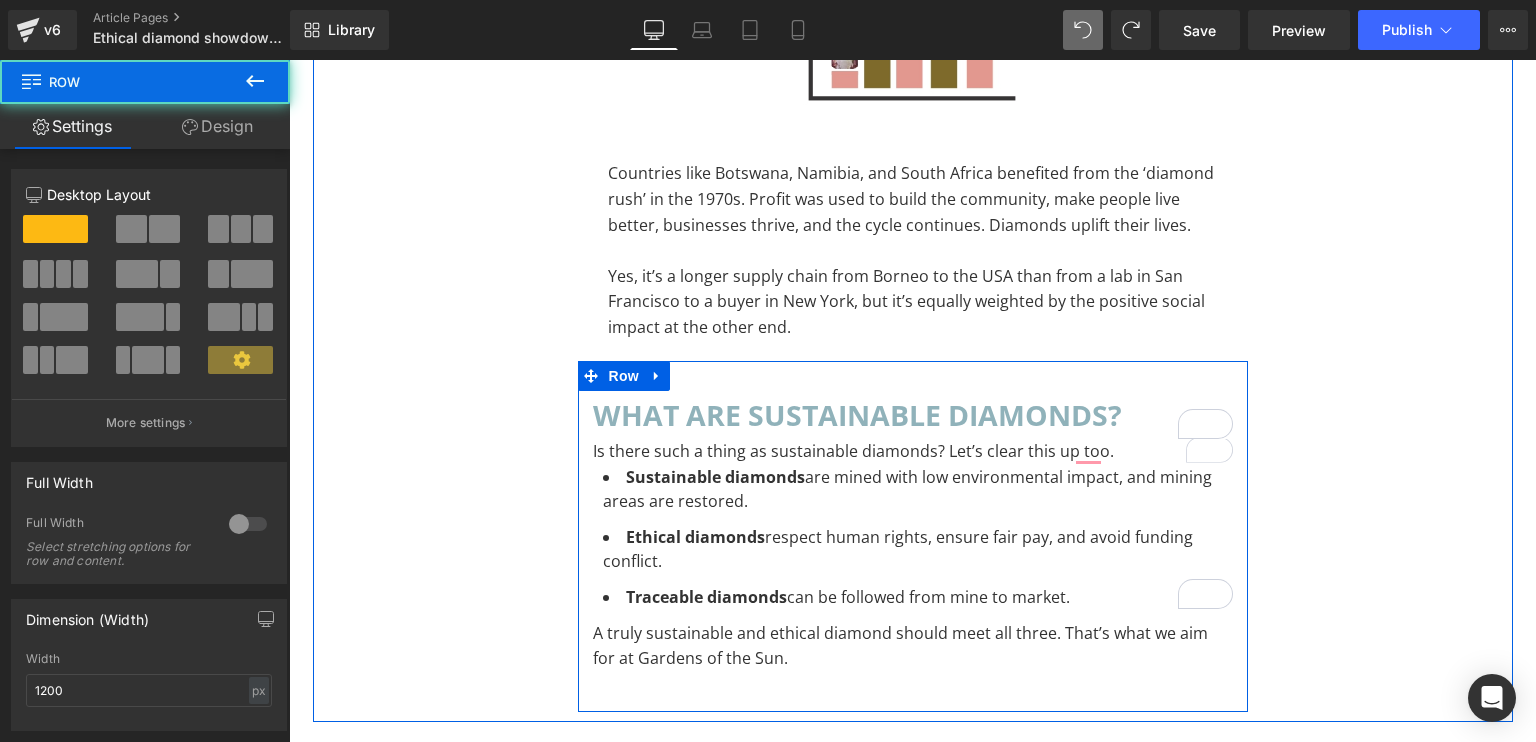 click on "Sustainable diamonds  are mined with low environmental impact, and mining areas are restored." at bounding box center (918, 489) 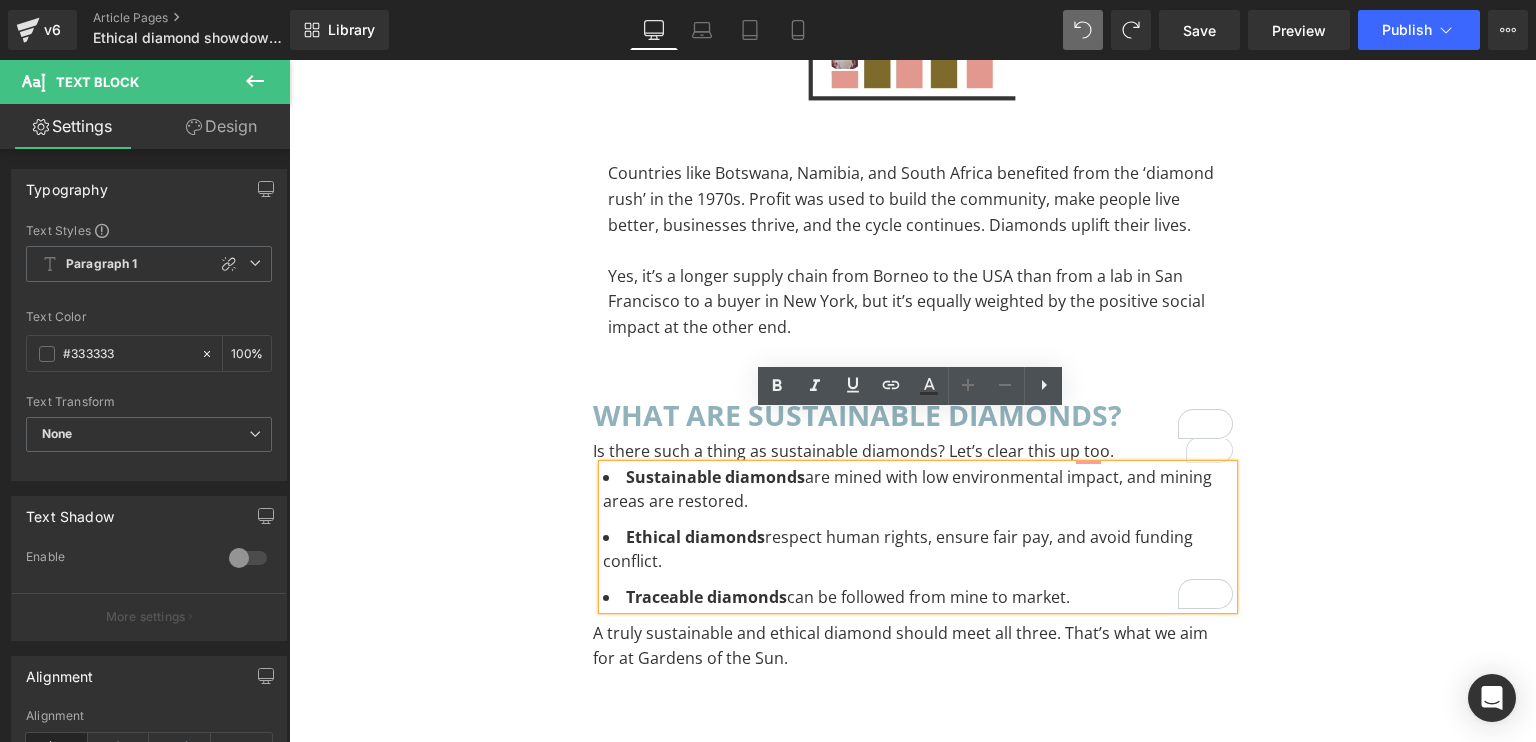 click on "LAB GROWN VS. NATURAL  DIAMONDS:  Heading         the Truth about Ethics, Price, and Real Value Heading         Separator         Image         You’re thinking about buying a diamond. Maybe it’s for an engagement ring, maybe it’s a gift, maybe it’s just for you. And you’re trying to figure out: lab grown diamonds or real diamonds? Which is more ethical? Which offers better value? And what’s the actual difference between lab grown vs natural diamonds? The conversation around diamond ethics isn’t black and white. It’s layered, messy, and deeply intertwined with history, economics, and social justice. So let’s unpack lab vs natural diamonds. Text Block         What are lab grown diamonds? Heading         Text Block         Row         how are lab grown diamonds made? Heading         So how are lab diamonds made? By creating the same conditions that form real diamonds underground, just sped up in a lab. There are two main methods: Text Block         Text Block         Image         Text Block" at bounding box center [913, -2902] 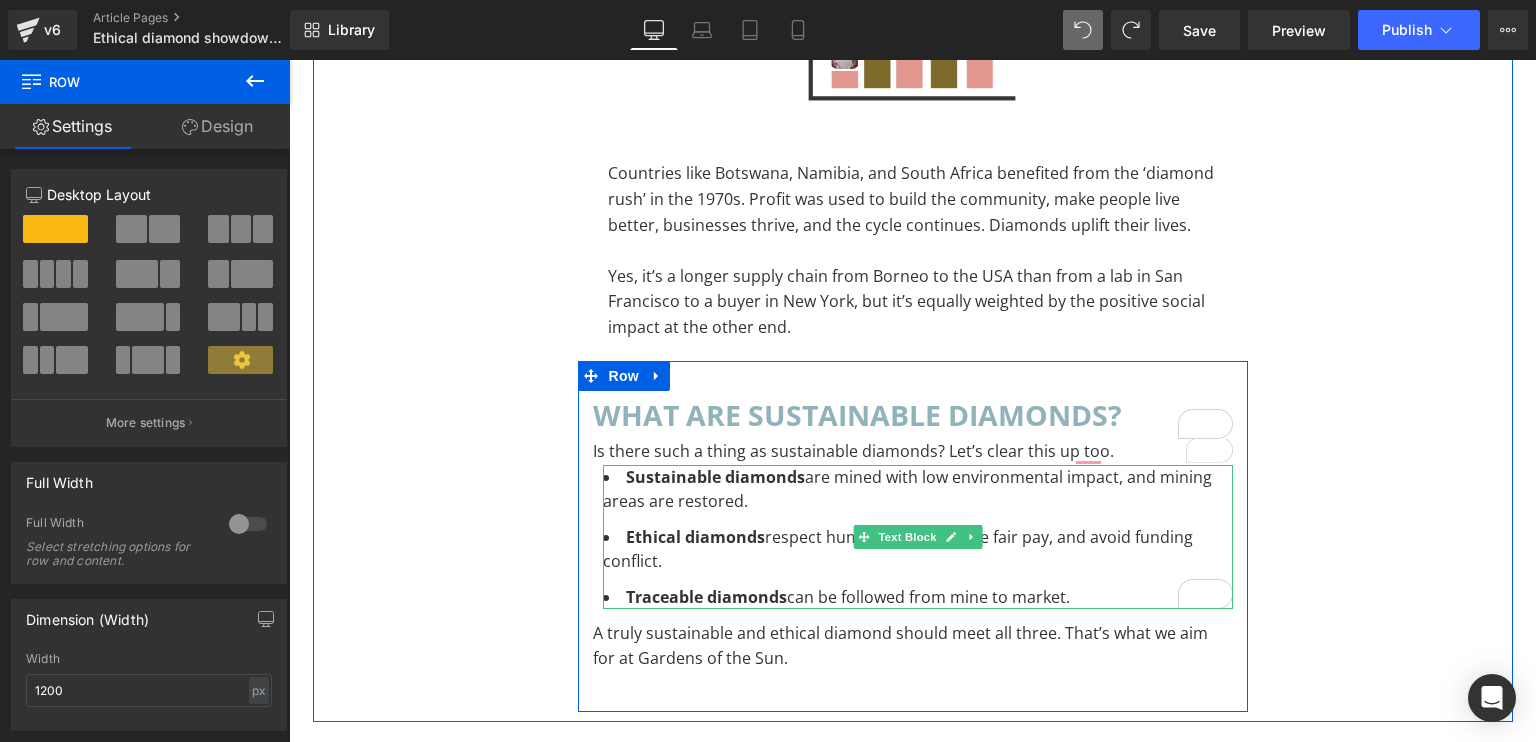 drag, startPoint x: 886, startPoint y: 484, endPoint x: 804, endPoint y: 507, distance: 85.16454 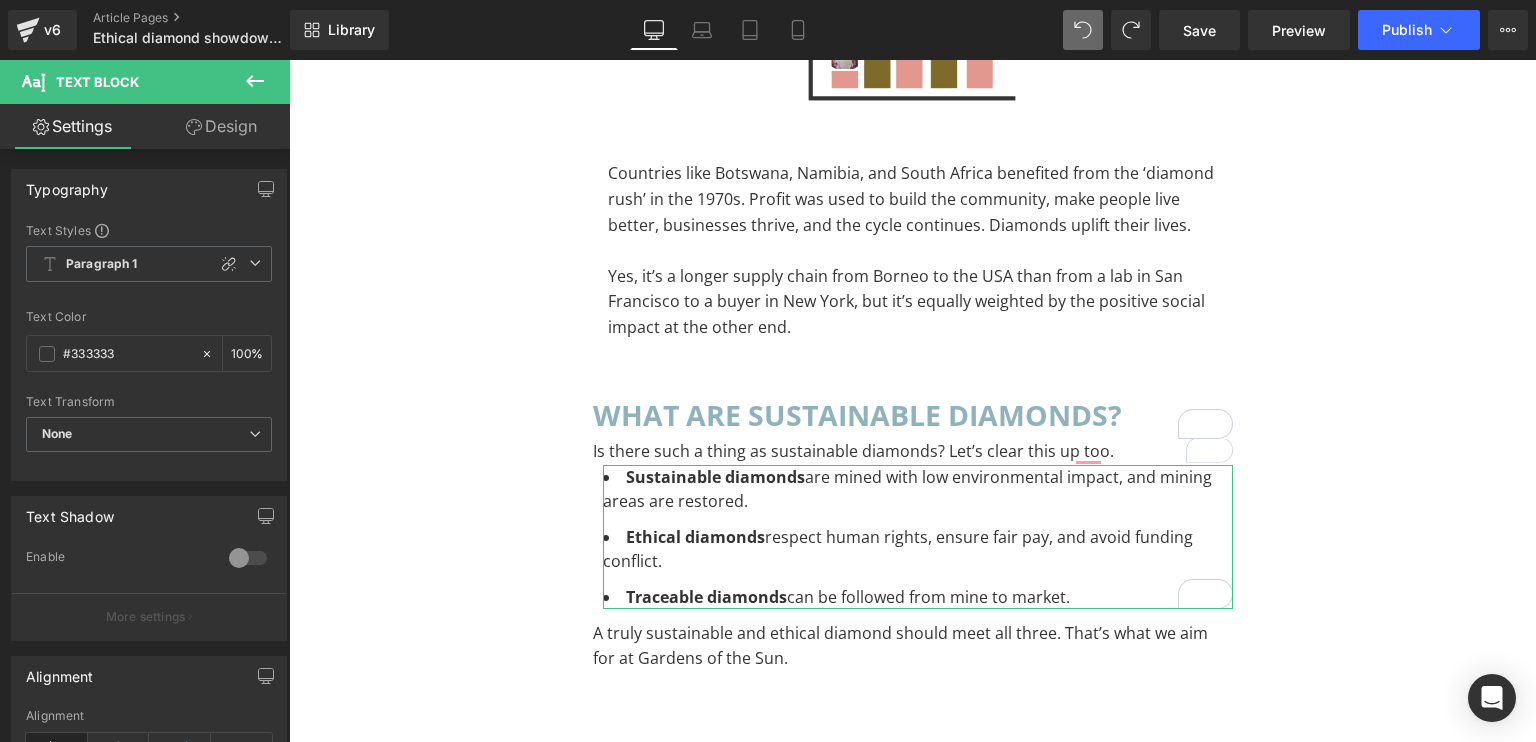 click on "Design" at bounding box center [221, 126] 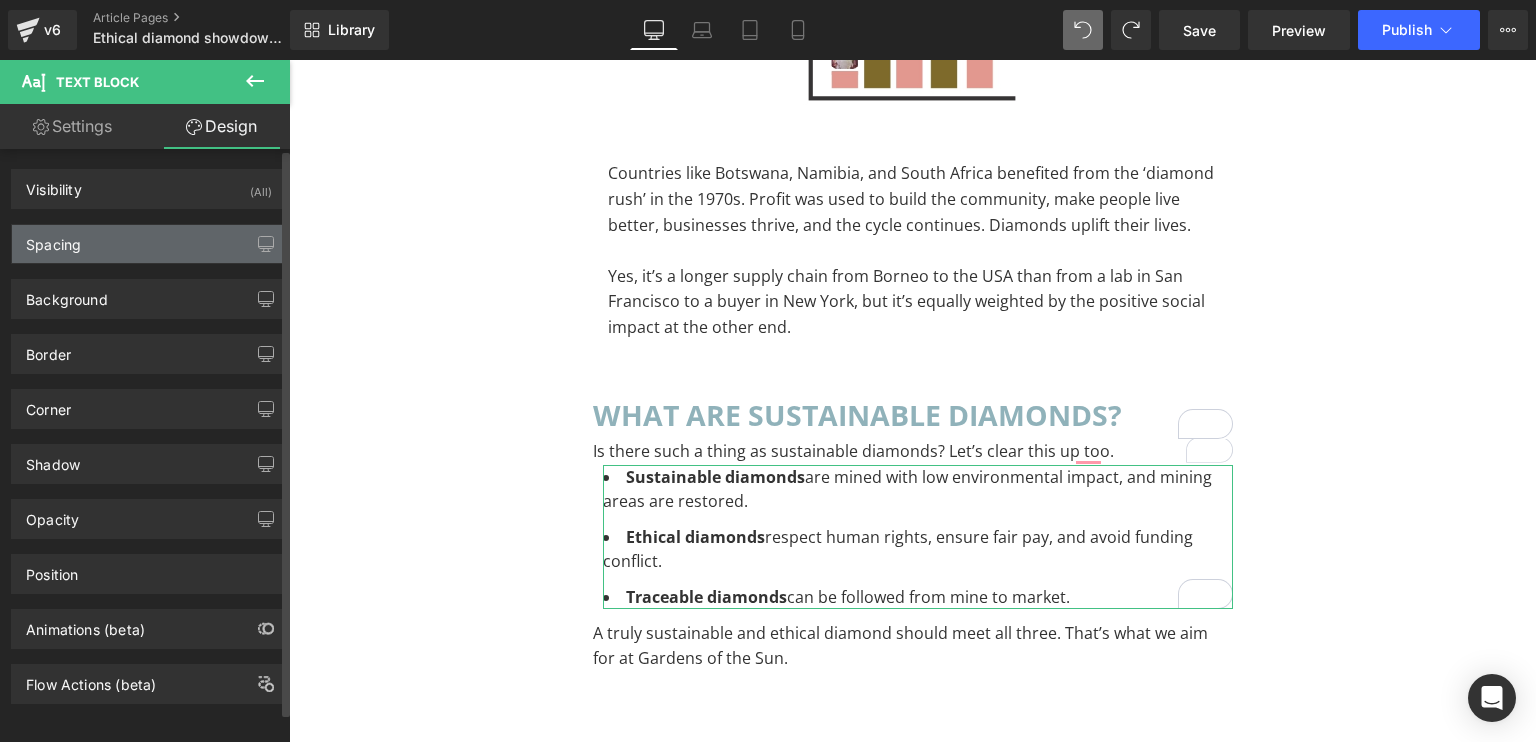 type on "0" 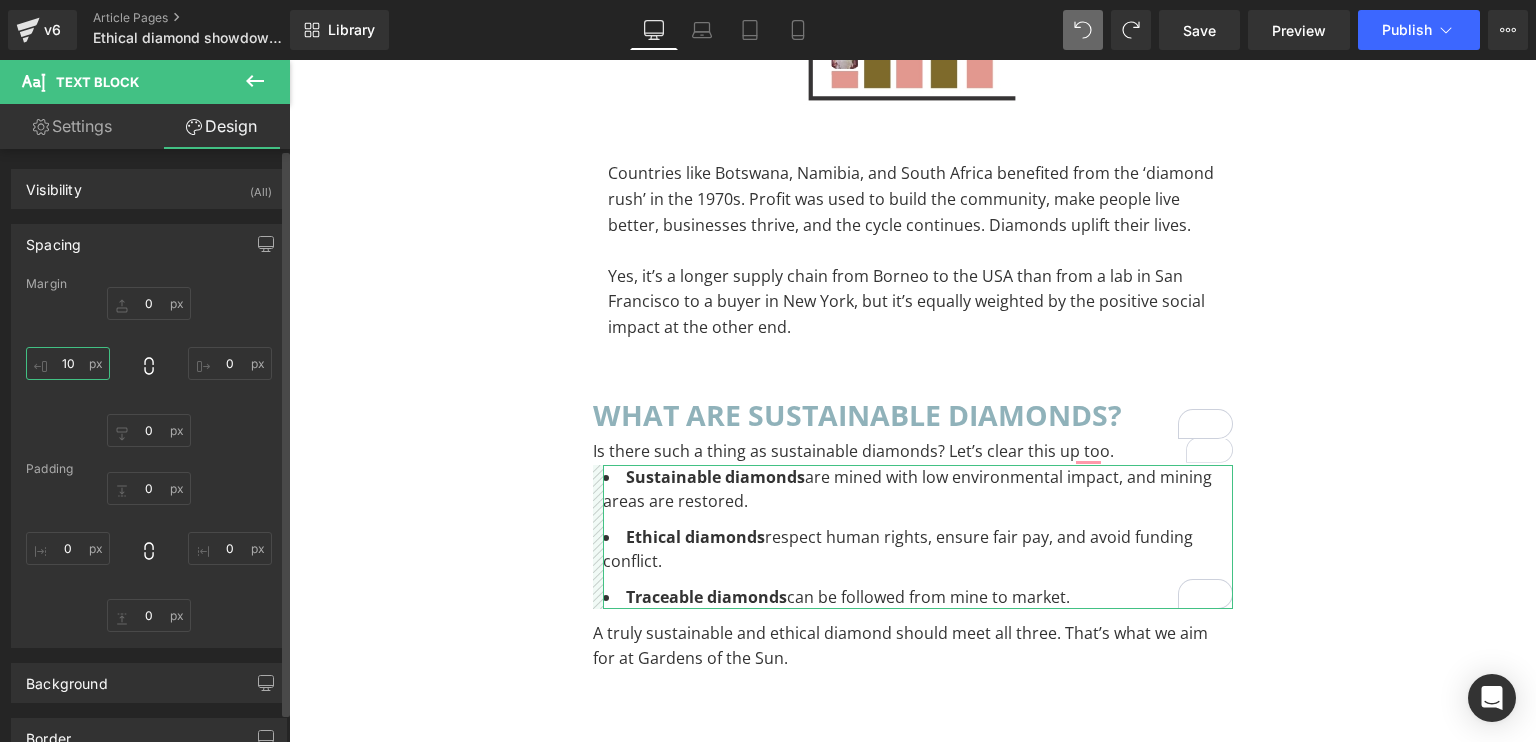 click on "10" at bounding box center (68, 363) 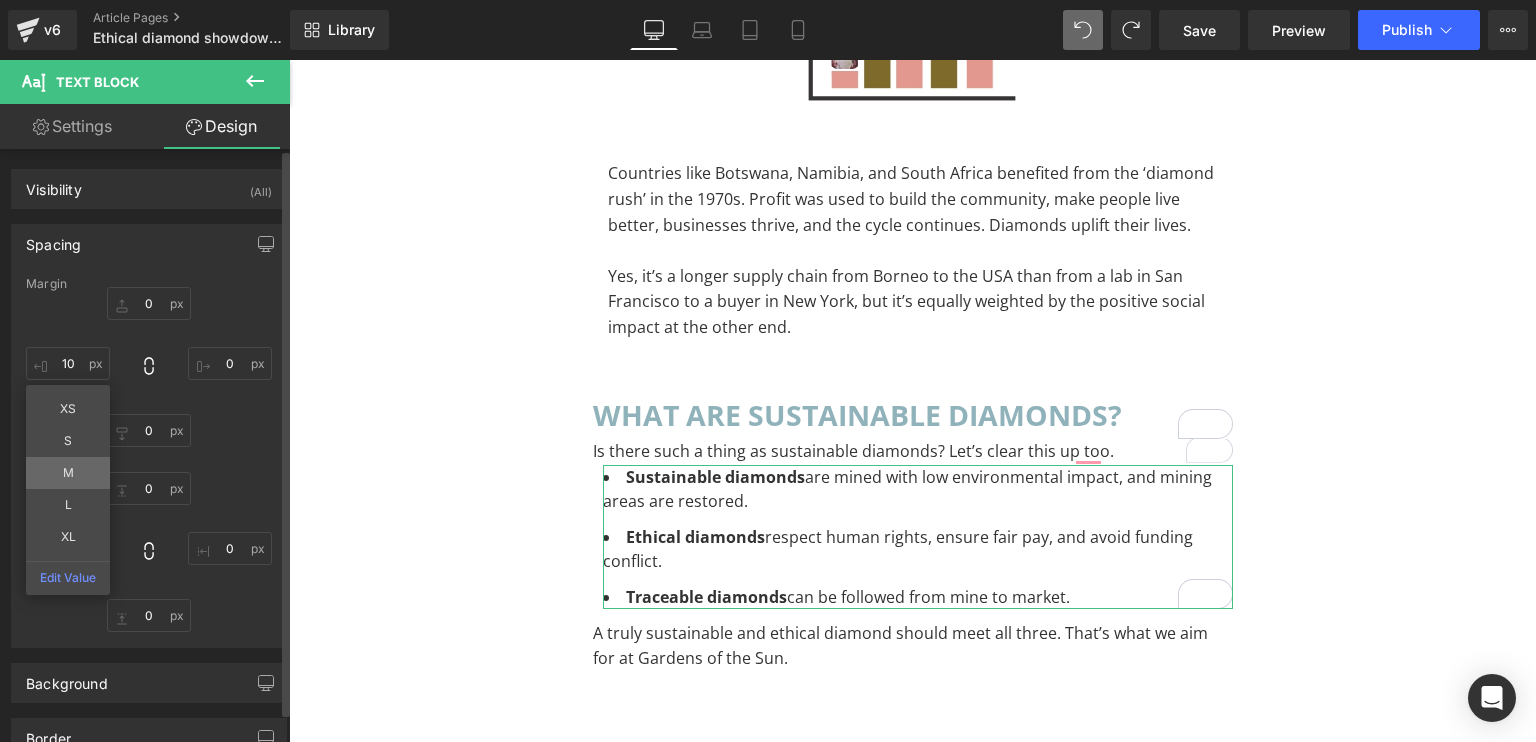 type on "M" 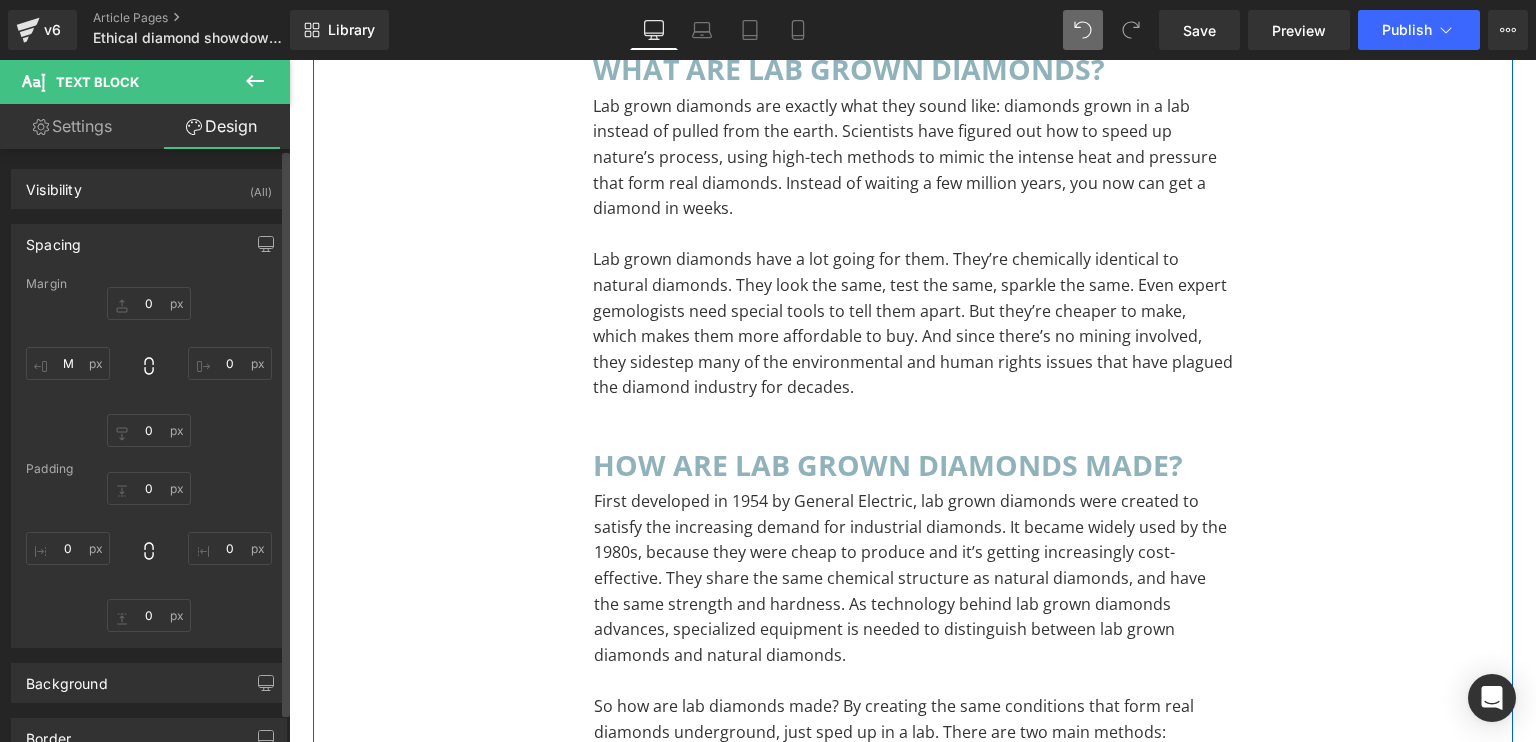 scroll, scrollTop: 1336, scrollLeft: 0, axis: vertical 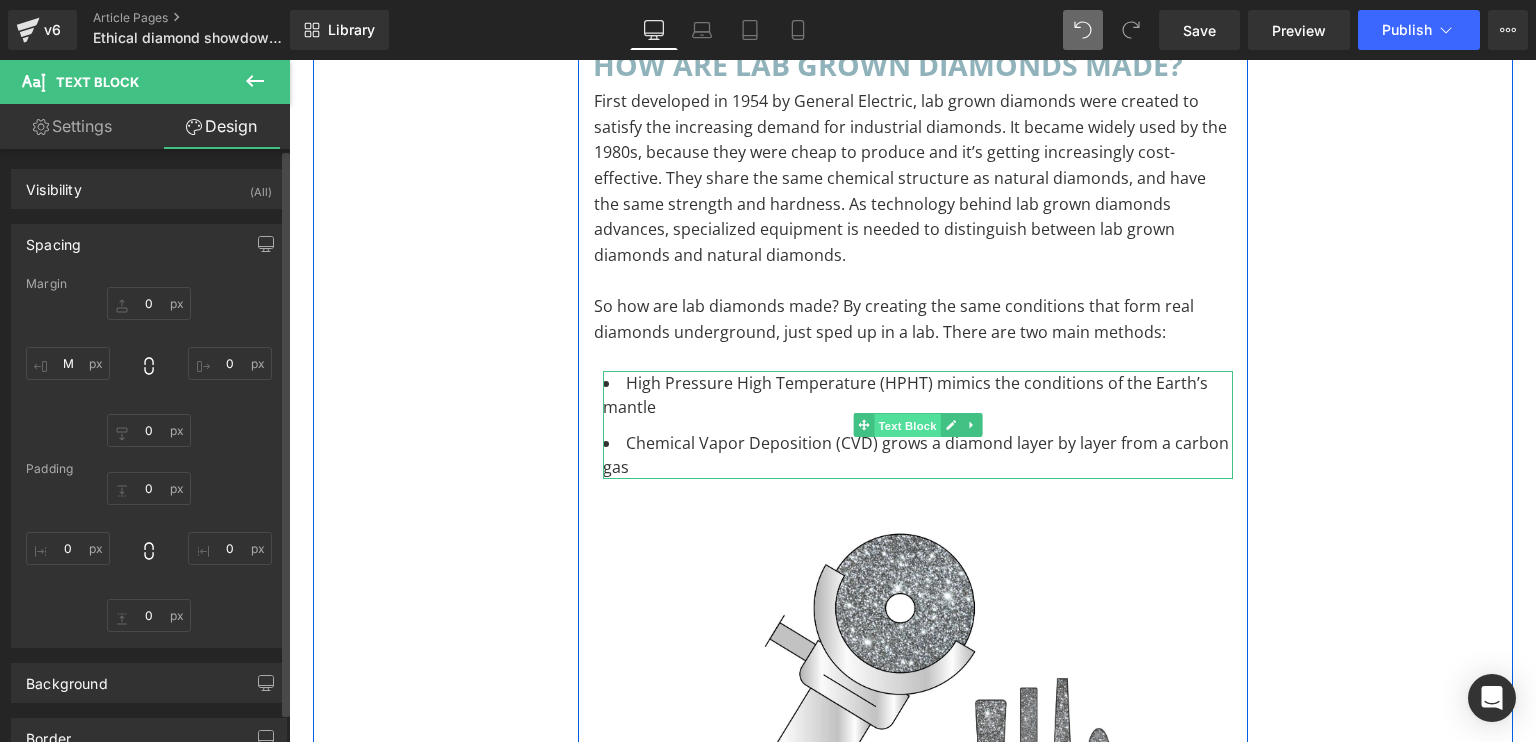 click on "Text Block" at bounding box center (907, 426) 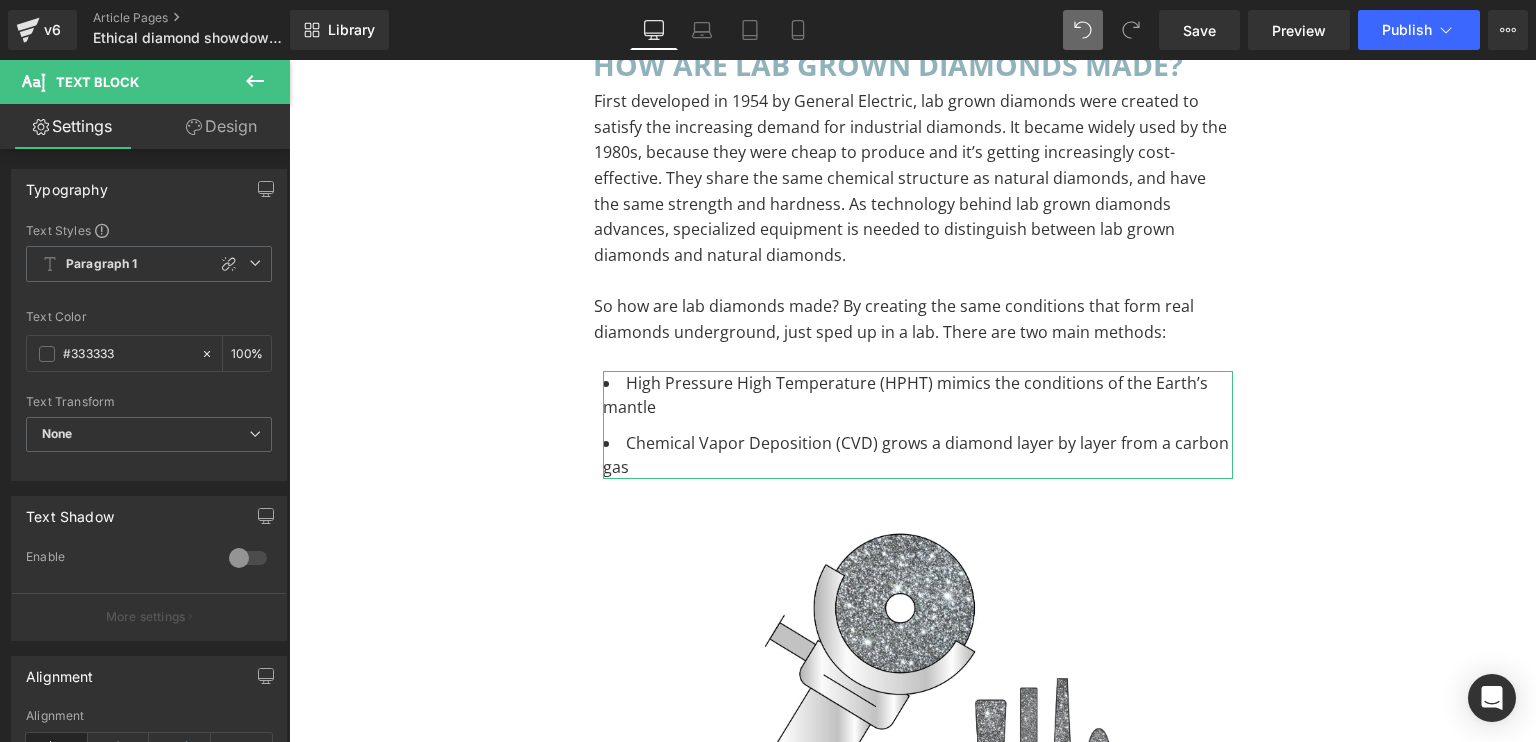 click on "Design" at bounding box center [221, 126] 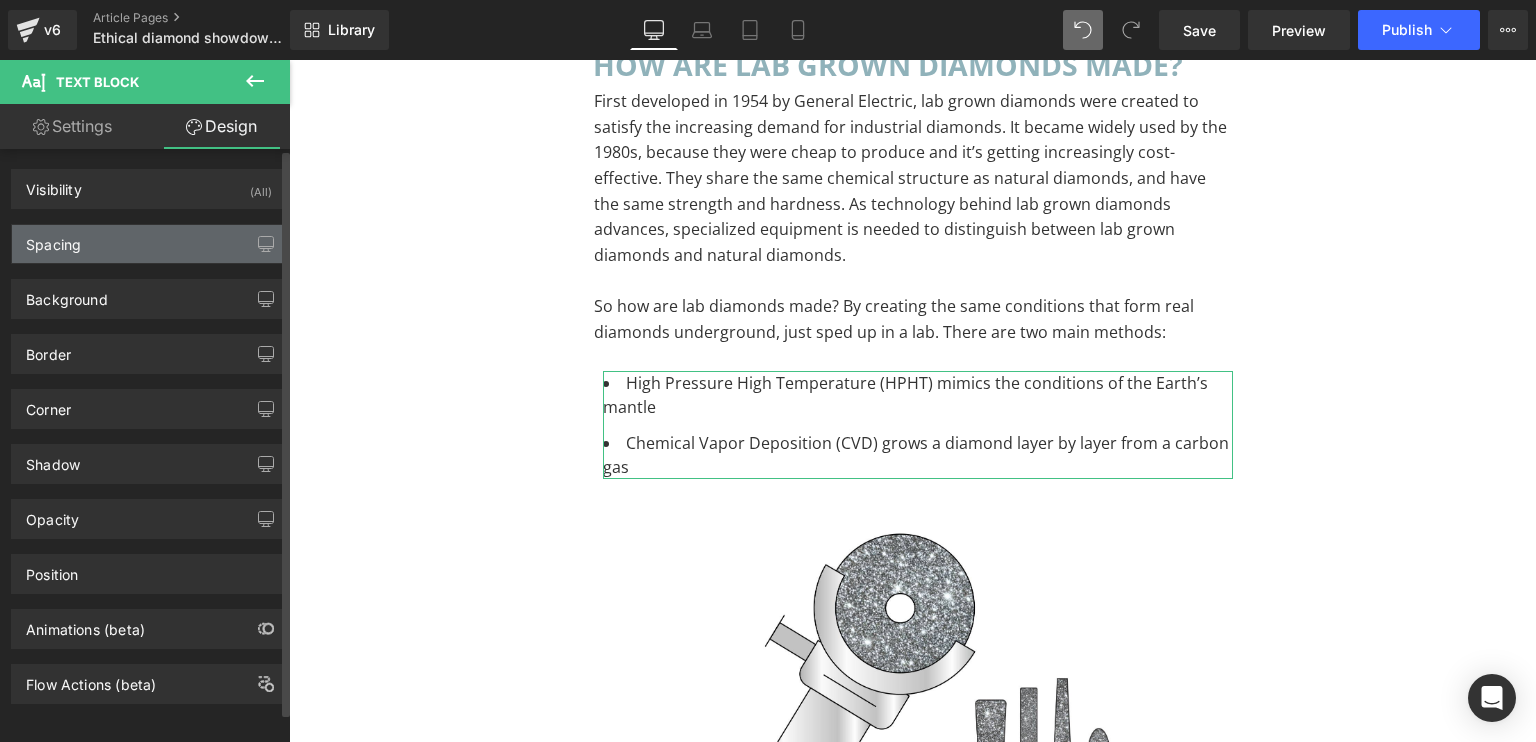 click on "Spacing" at bounding box center [149, 244] 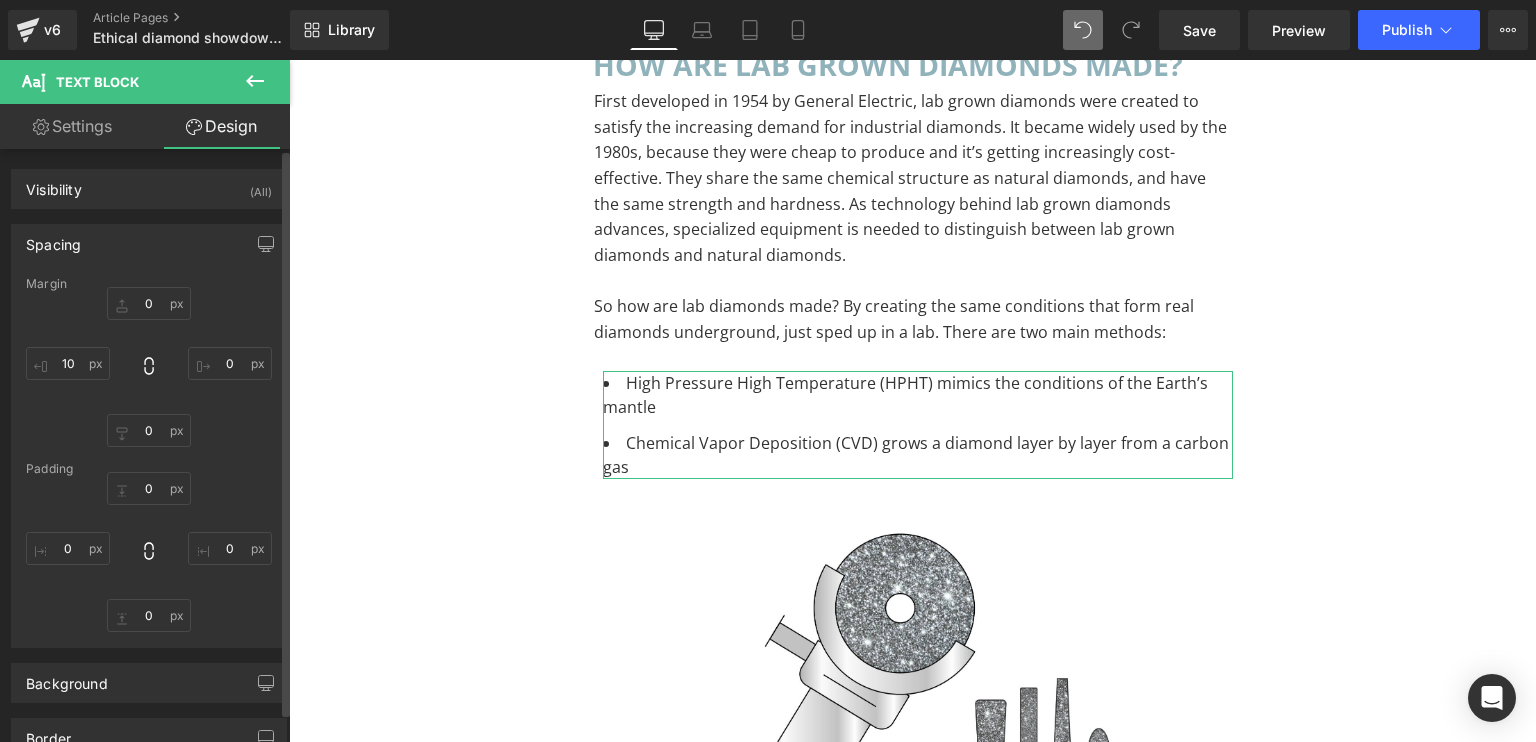 type on "0" 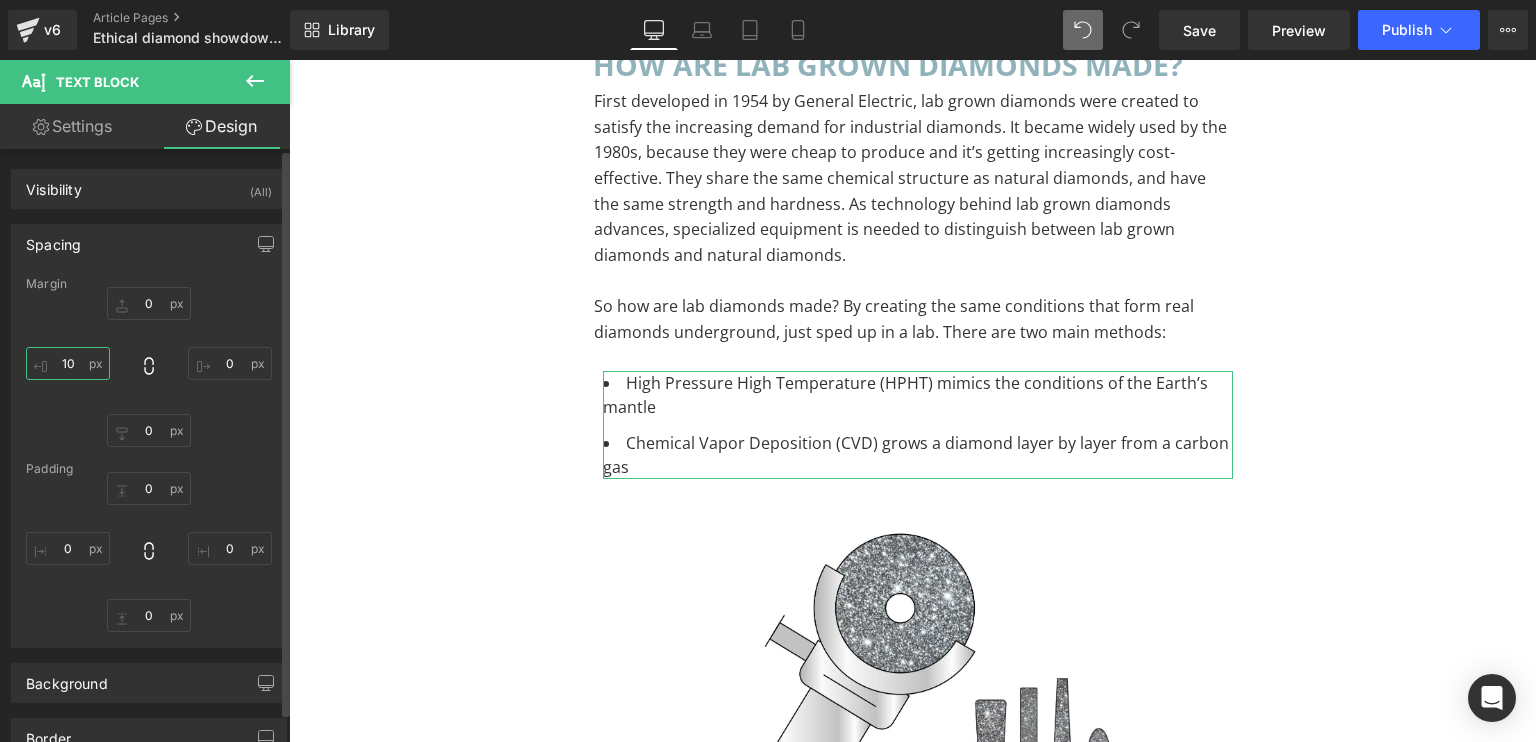 click on "10" at bounding box center (68, 363) 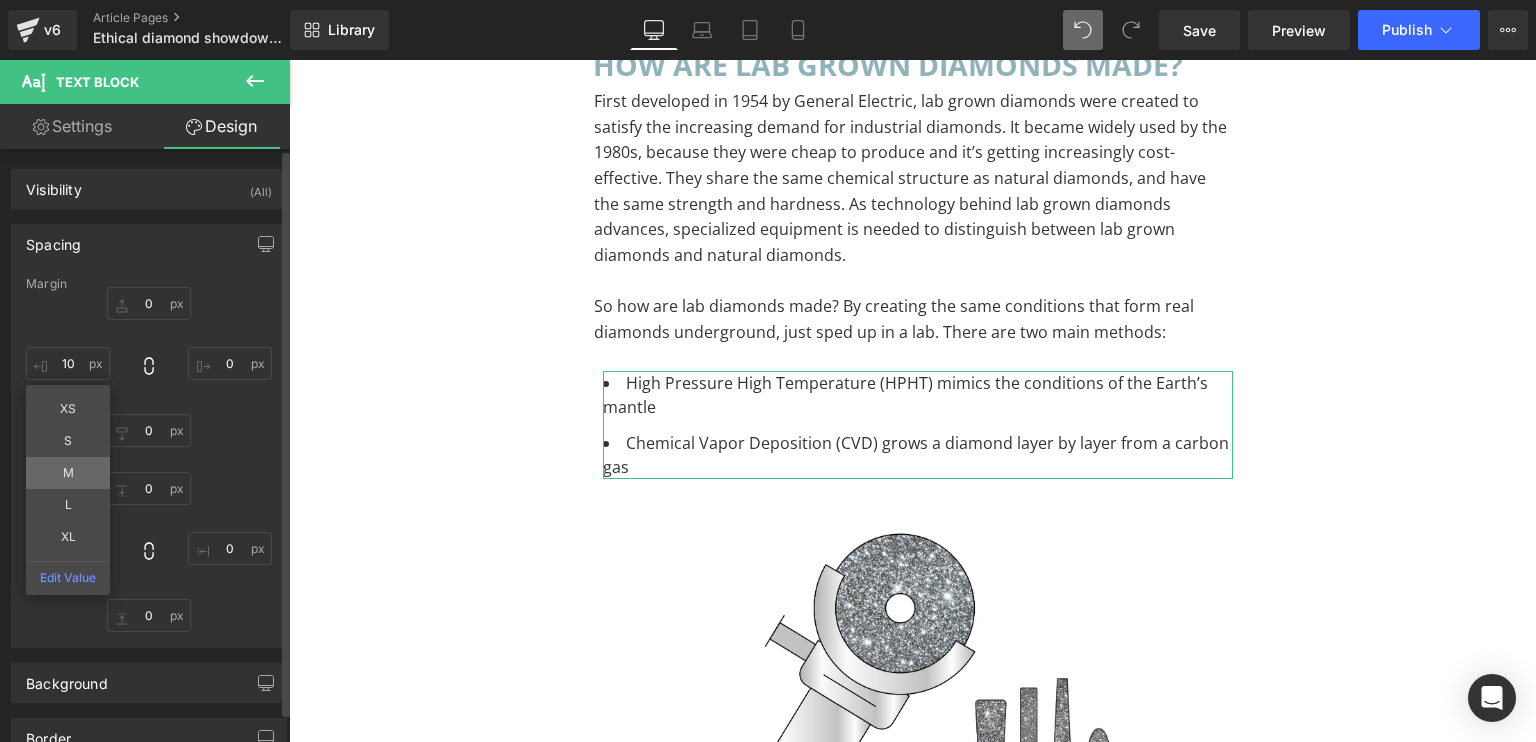 type on "M" 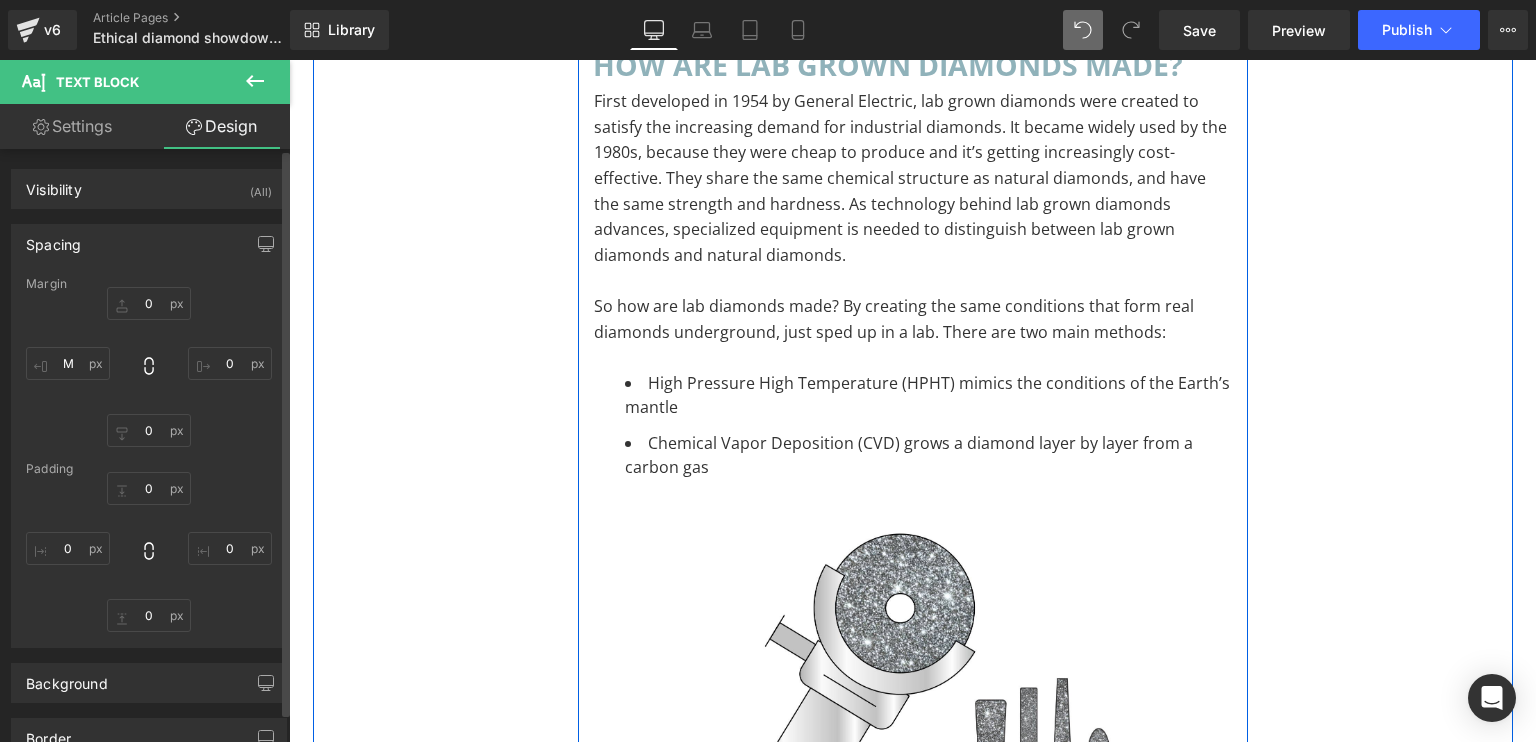 click on "LAB GROWN VS. NATURAL  DIAMONDS:  Heading         the Truth about Ethics, Price, and Real Value Heading         Separator         Image         You’re thinking about buying a diamond. Maybe it’s for an engagement ring, maybe it’s a gift, maybe it’s just for you. And you’re trying to figure out: lab grown diamonds or real diamonds? Which is more ethical? Which offers better value? And what’s the actual difference between lab grown vs natural diamonds? The conversation around diamond ethics isn’t black and white. It’s layered, messy, and deeply intertwined with history, economics, and social justice. So let’s unpack lab vs natural diamonds. Text Block         What are lab grown diamonds? Heading         Text Block         Row         how are lab grown diamonds made? Heading         So how are lab diamonds made? By creating the same conditions that form real diamonds underground, just sped up in a lab. There are two main methods: Text Block         Text Block         Image         Text Block" at bounding box center [913, 2498] 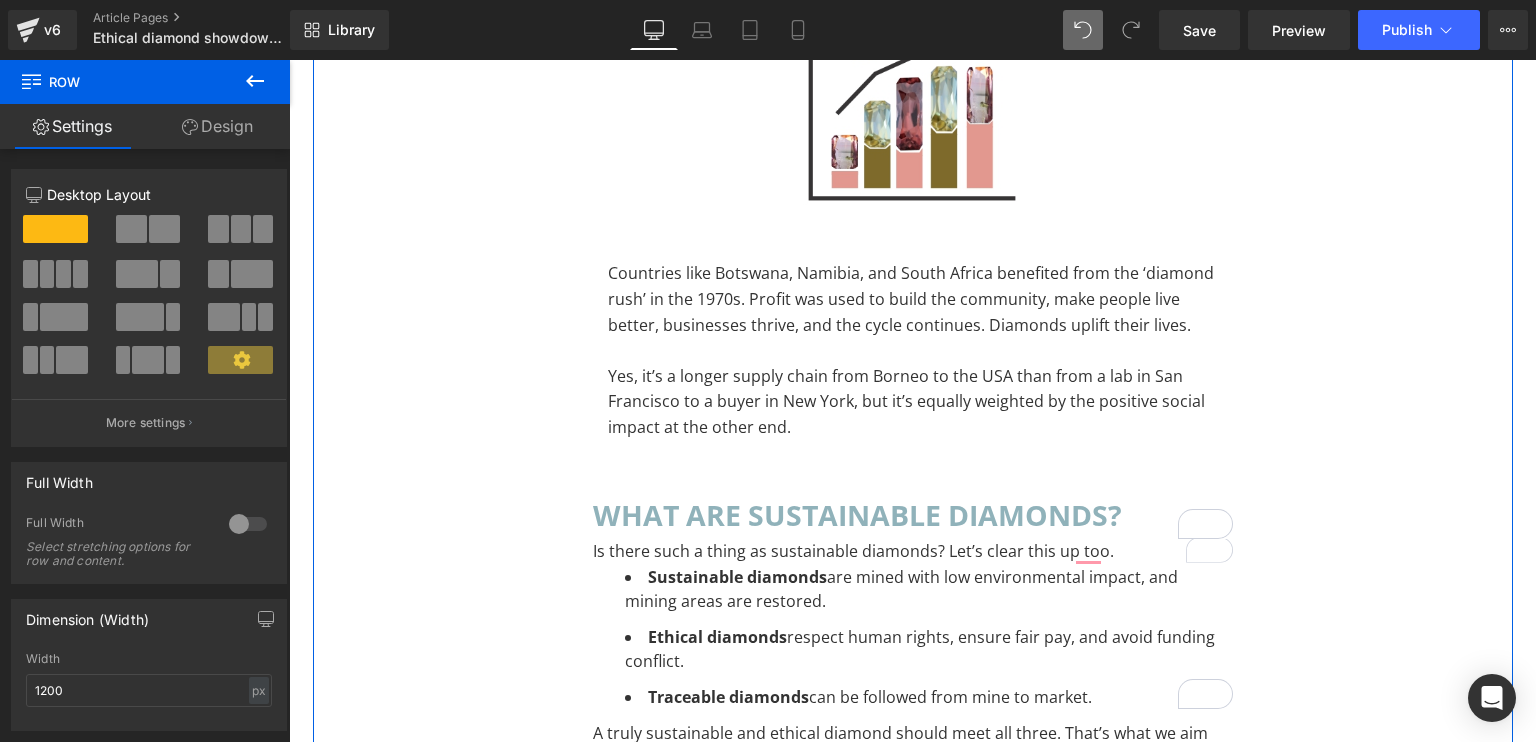 scroll, scrollTop: 6836, scrollLeft: 0, axis: vertical 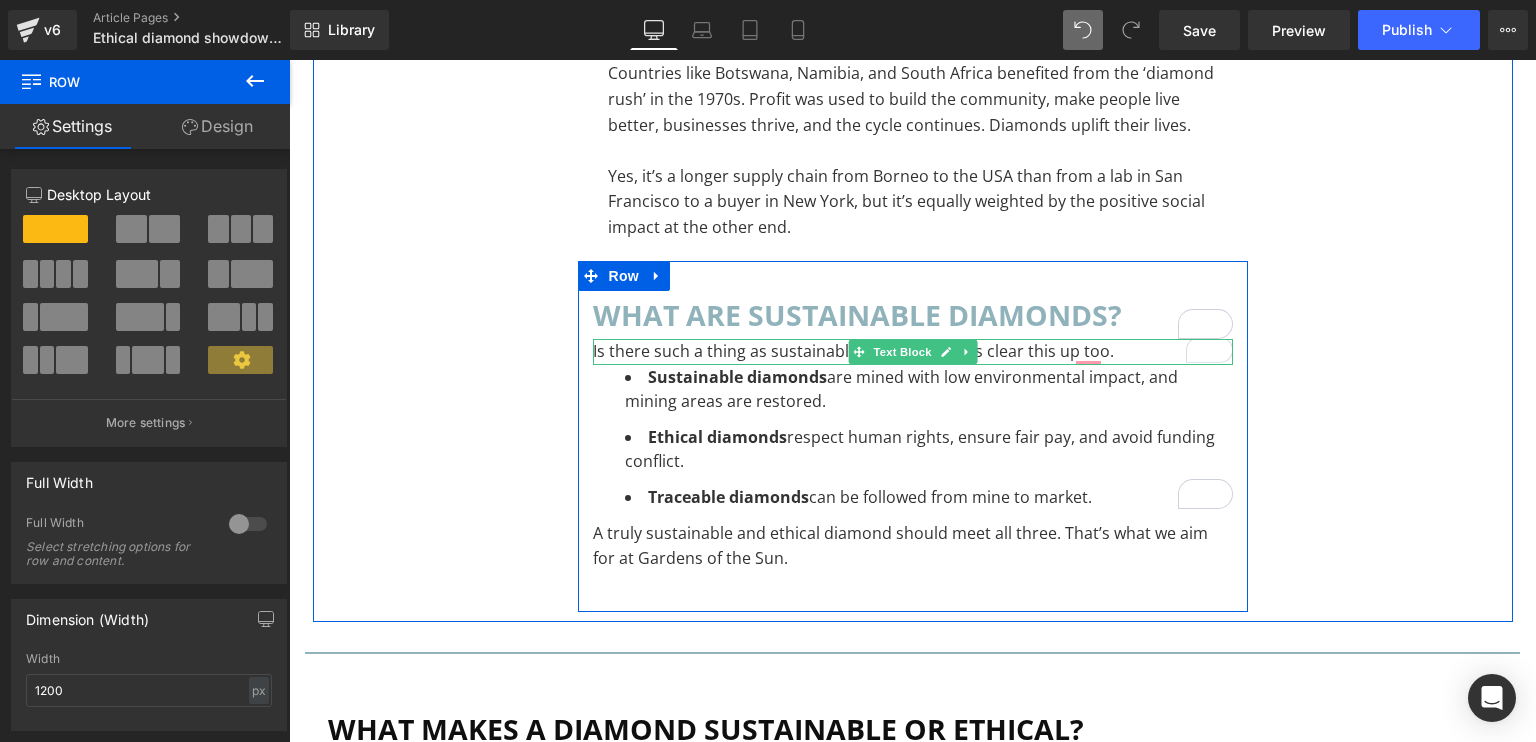 click on "Is there such a thing as sustainable diamonds? Let’s clear this up too." at bounding box center [913, 352] 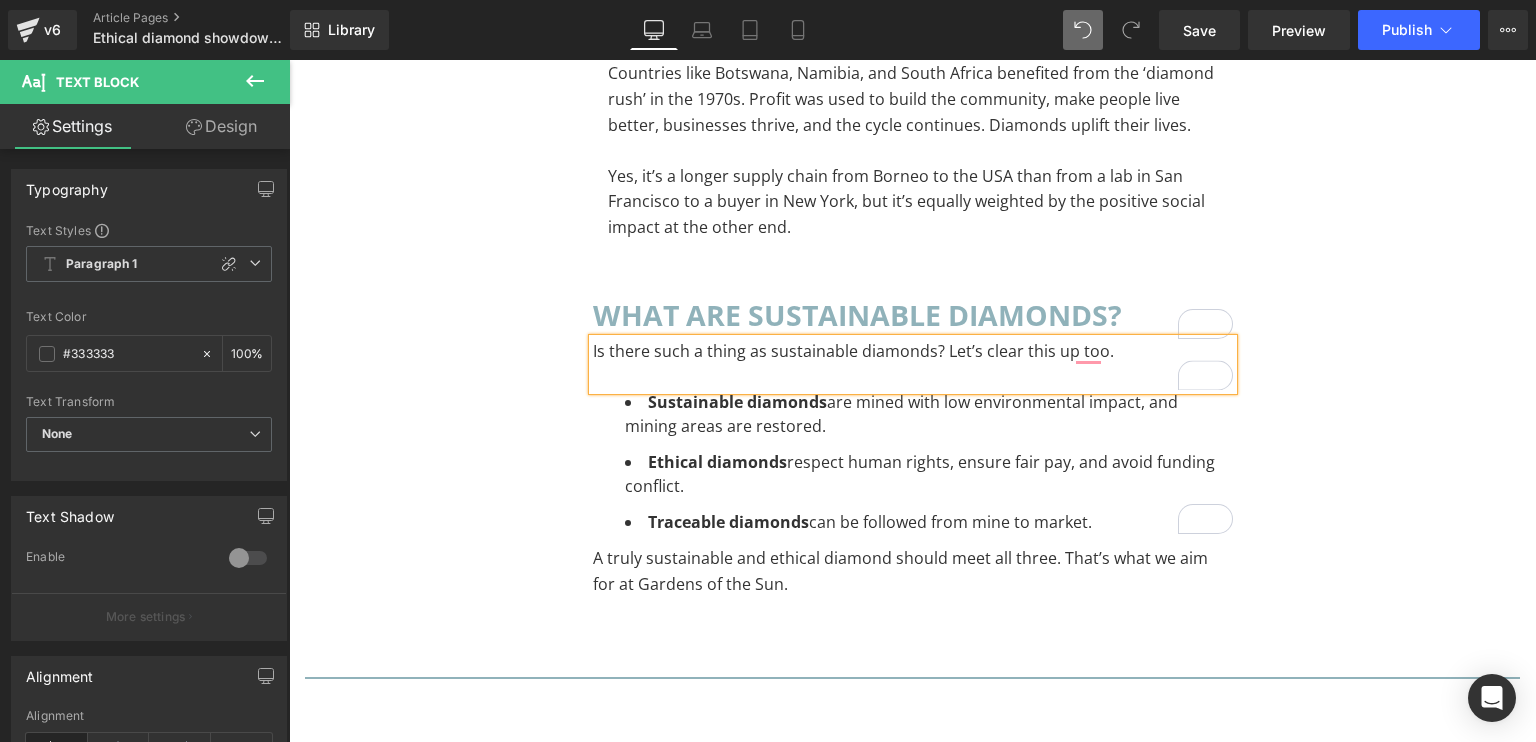 click on "LAB GROWN VS. NATURAL  DIAMONDS:  Heading         the Truth about Ethics, Price, and Real Value Heading         Separator         Image         You’re thinking about buying a diamond. Maybe it’s for an engagement ring, maybe it’s a gift, maybe it’s just for you. And you’re trying to figure out: lab grown diamonds or real diamonds? Which is more ethical? Which offers better value? And what’s the actual difference between lab grown vs natural diamonds? The conversation around diamond ethics isn’t black and white. It’s layered, messy, and deeply intertwined with history, economics, and social justice. So let’s unpack lab vs natural diamonds. Text Block         What are lab grown diamonds? Heading         Text Block         Row         how are lab grown diamonds made? Heading         So how are lab diamonds made? By creating the same conditions that form real diamonds underground, just sped up in a lab. There are two main methods: Text Block         Text Block         Image         Text Block" at bounding box center (913, -2989) 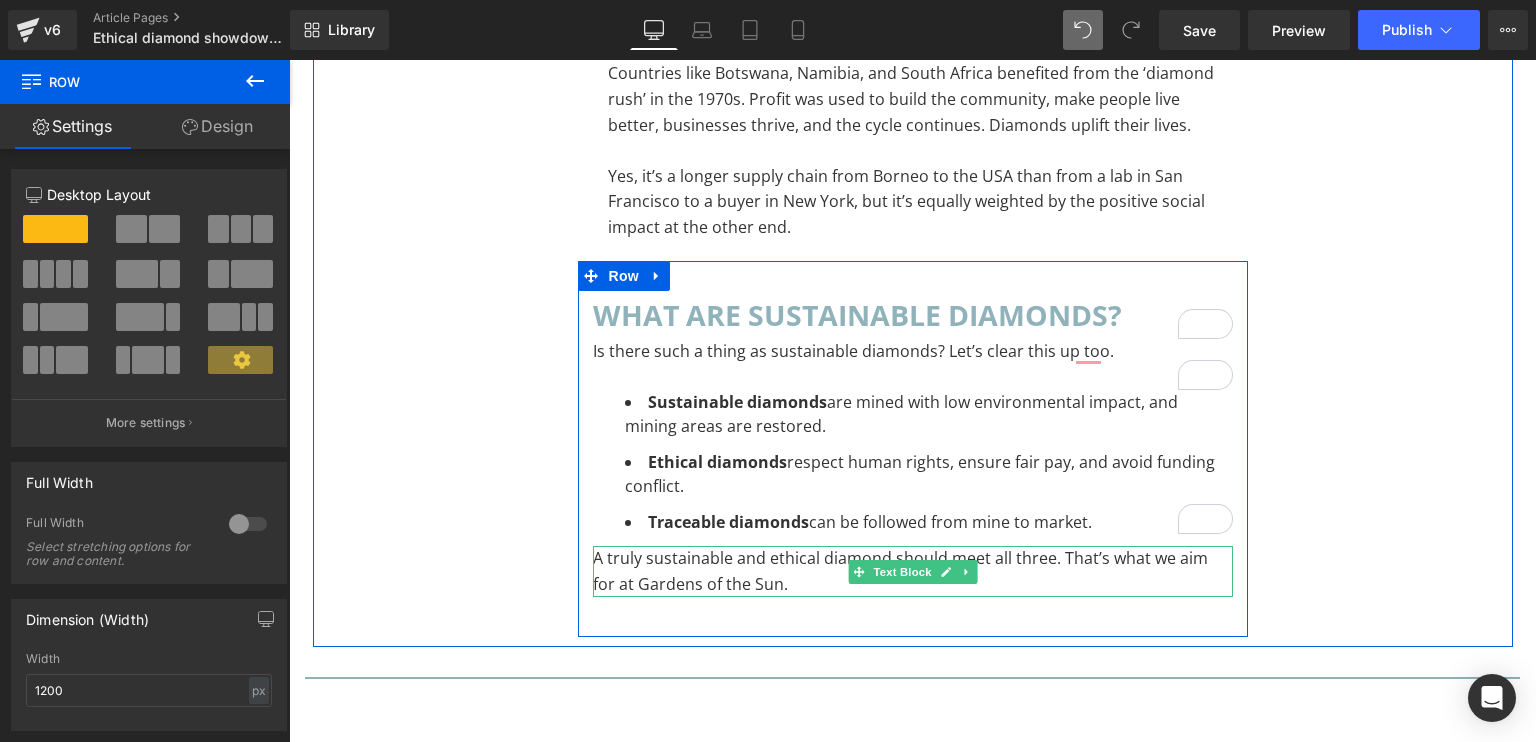 click on "A truly sustainable and ethical diamond should meet all three. That’s what we aim for at Gardens of the Sun." at bounding box center (913, 571) 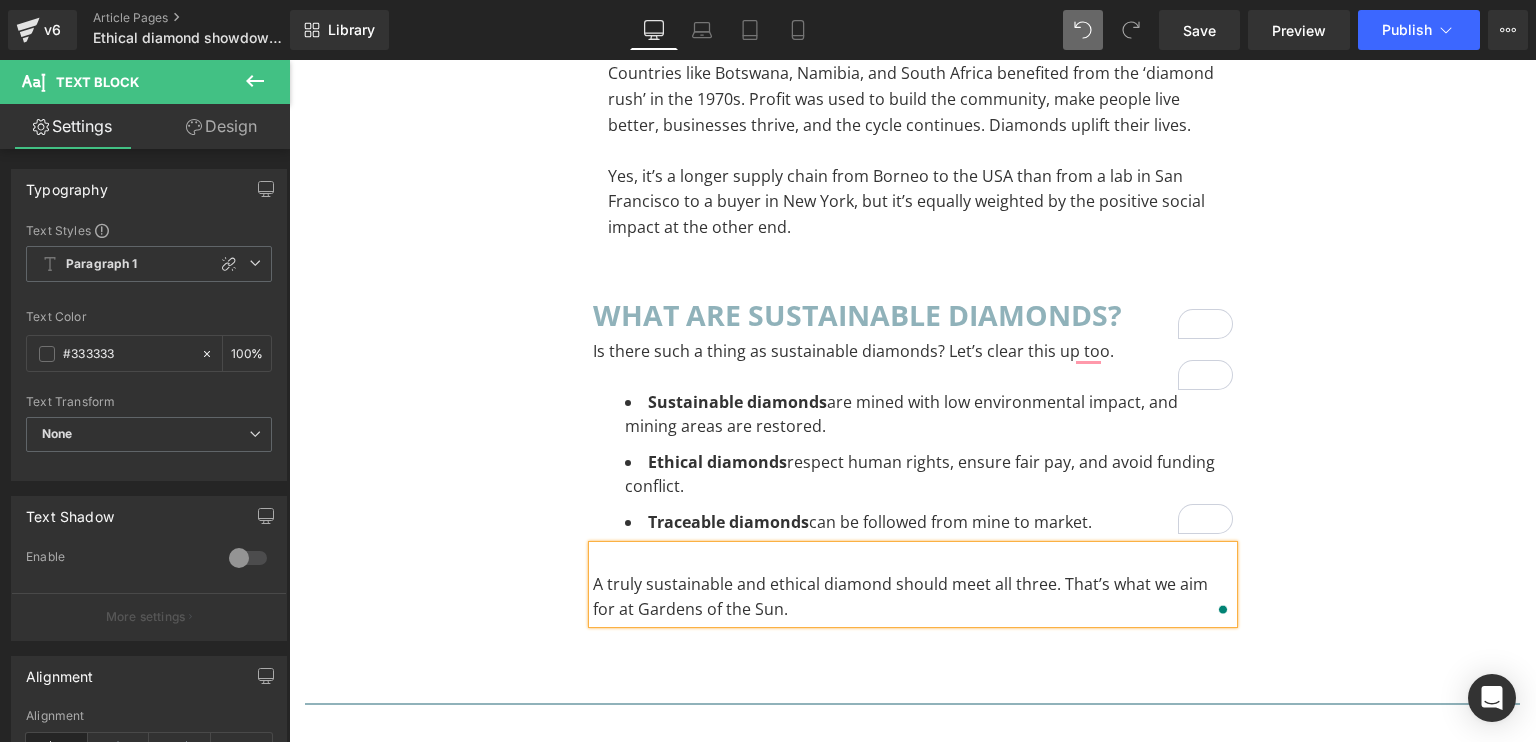 click on "LAB GROWN VS. NATURAL  DIAMONDS:  Heading         the Truth about Ethics, Price, and Real Value Heading         Separator         Image         You’re thinking about buying a diamond. Maybe it’s for an engagement ring, maybe it’s a gift, maybe it’s just for you. And you’re trying to figure out: lab grown diamonds or real diamonds? Which is more ethical? Which offers better value? And what’s the actual difference between lab grown vs natural diamonds? The conversation around diamond ethics isn’t black and white. It’s layered, messy, and deeply intertwined with history, economics, and social justice. So let’s unpack lab vs natural diamonds. Text Block         What are lab grown diamonds? Heading         Text Block         Row         how are lab grown diamonds made? Heading         So how are lab diamonds made? By creating the same conditions that form real diamonds underground, just sped up in a lab. There are two main methods: Text Block         Text Block         Image         Text Block" at bounding box center [913, -2977] 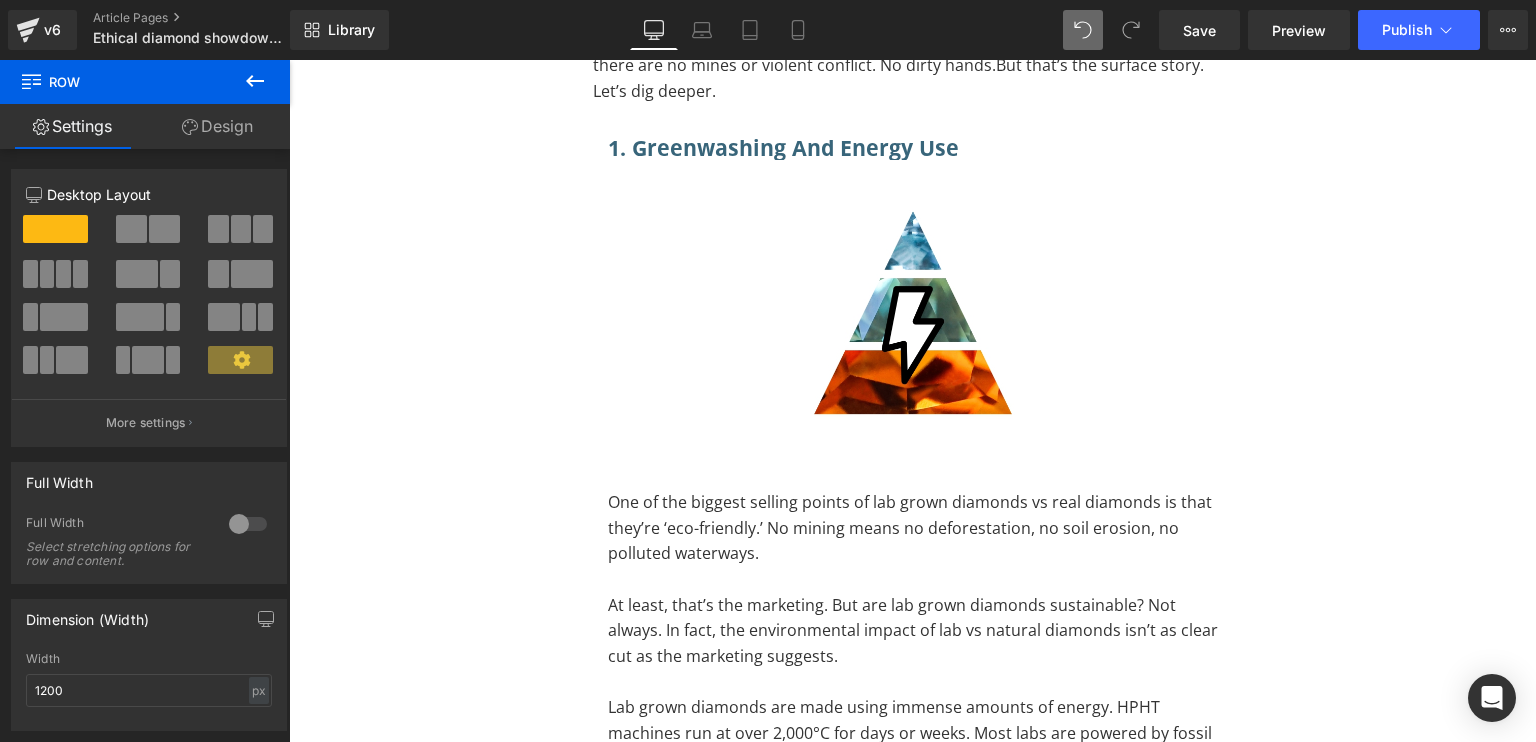 scroll, scrollTop: 3436, scrollLeft: 0, axis: vertical 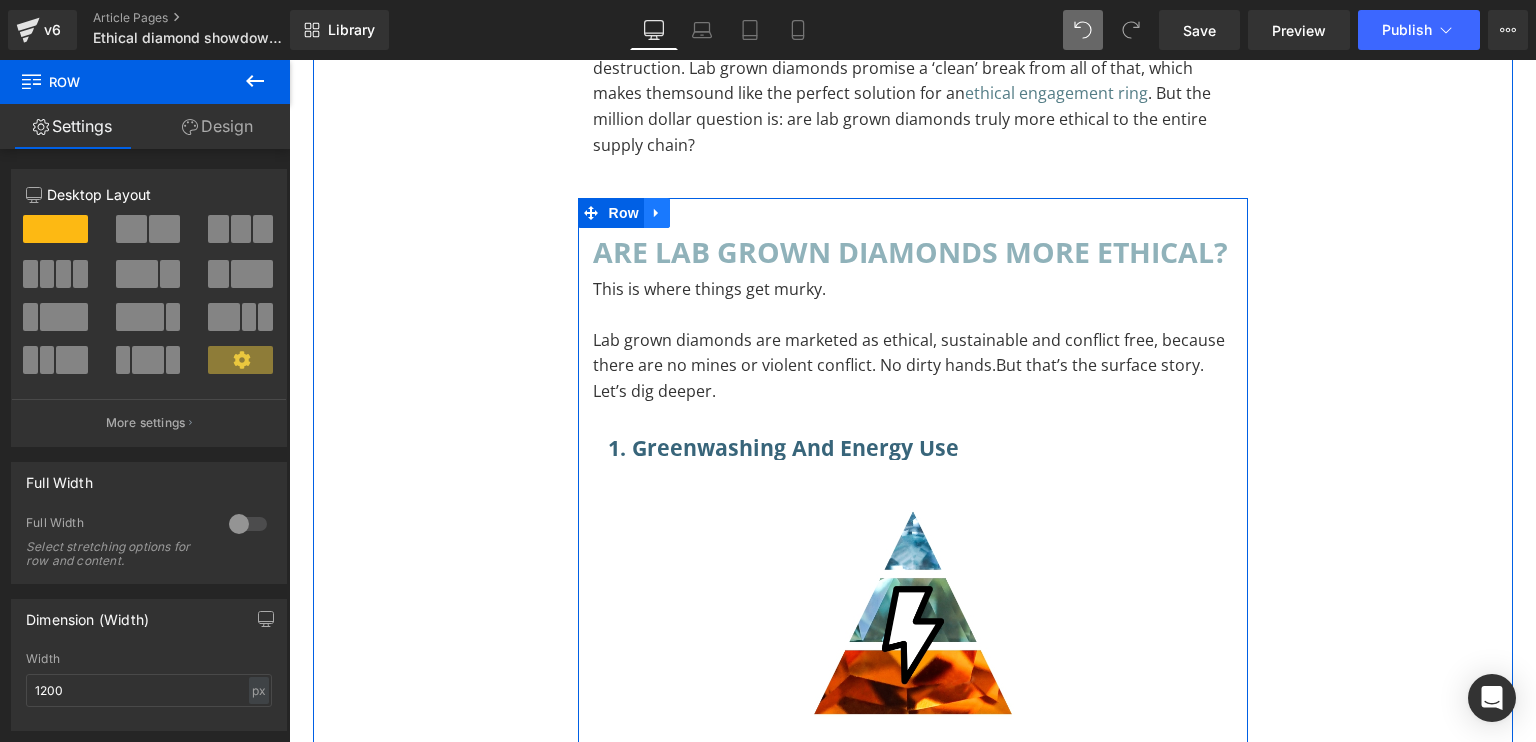 click 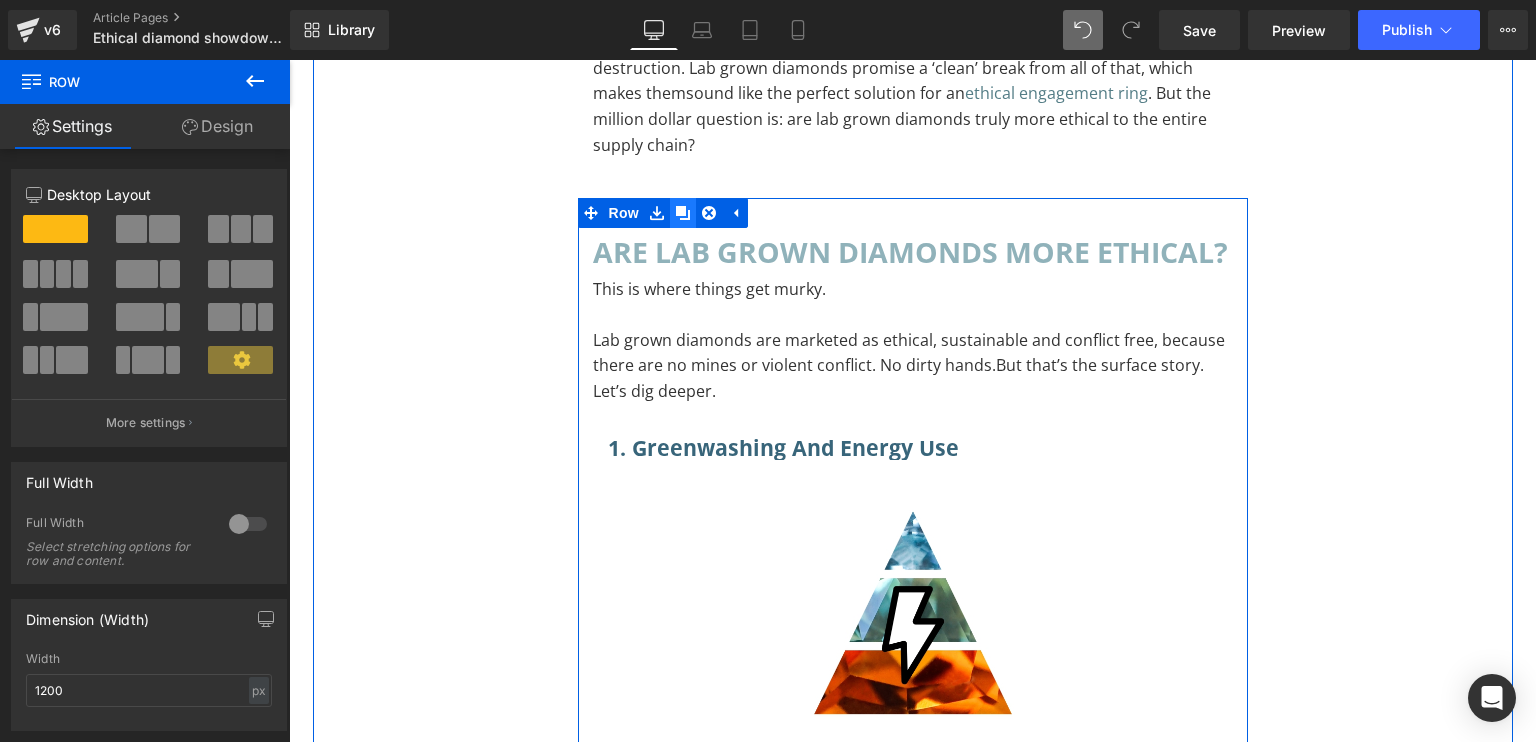 click 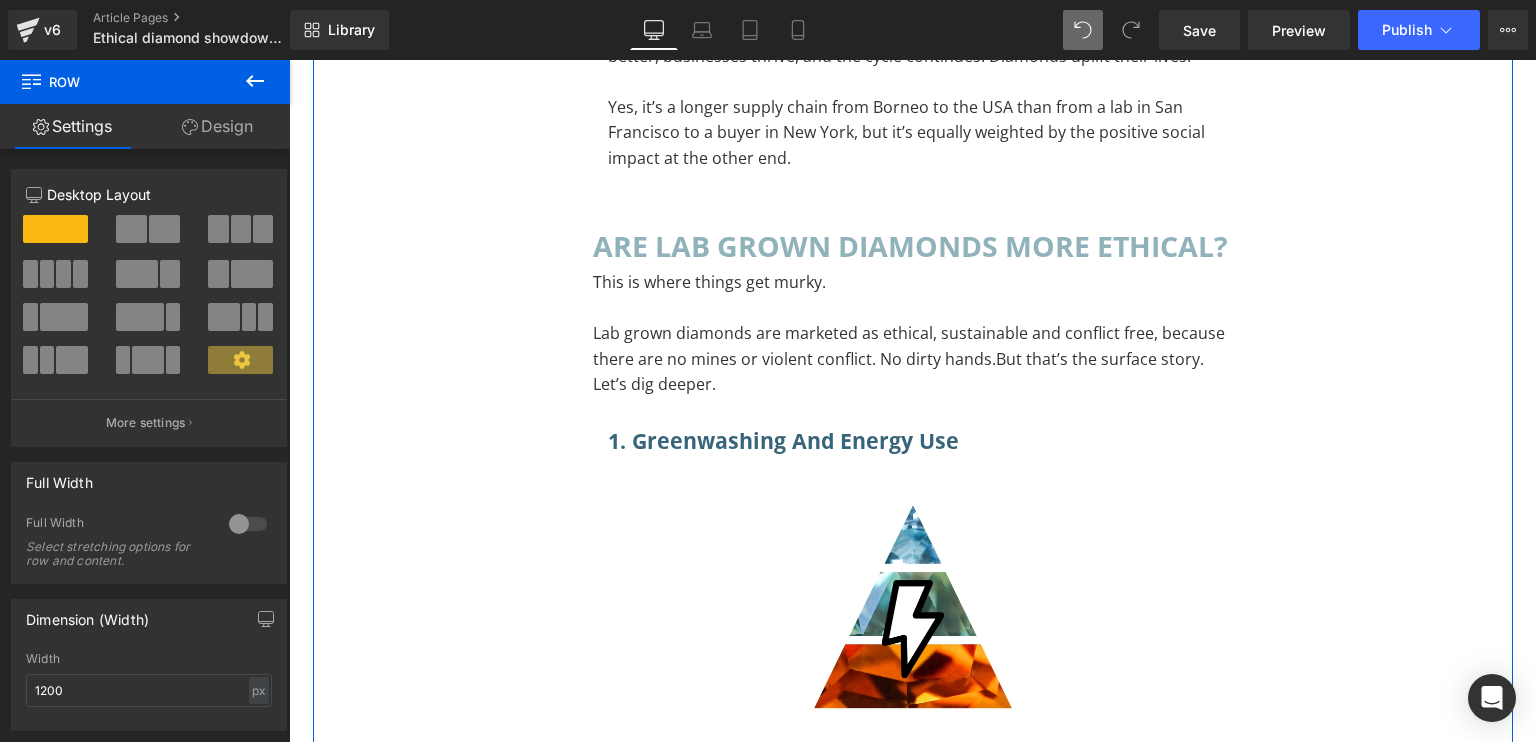 scroll, scrollTop: 6906, scrollLeft: 0, axis: vertical 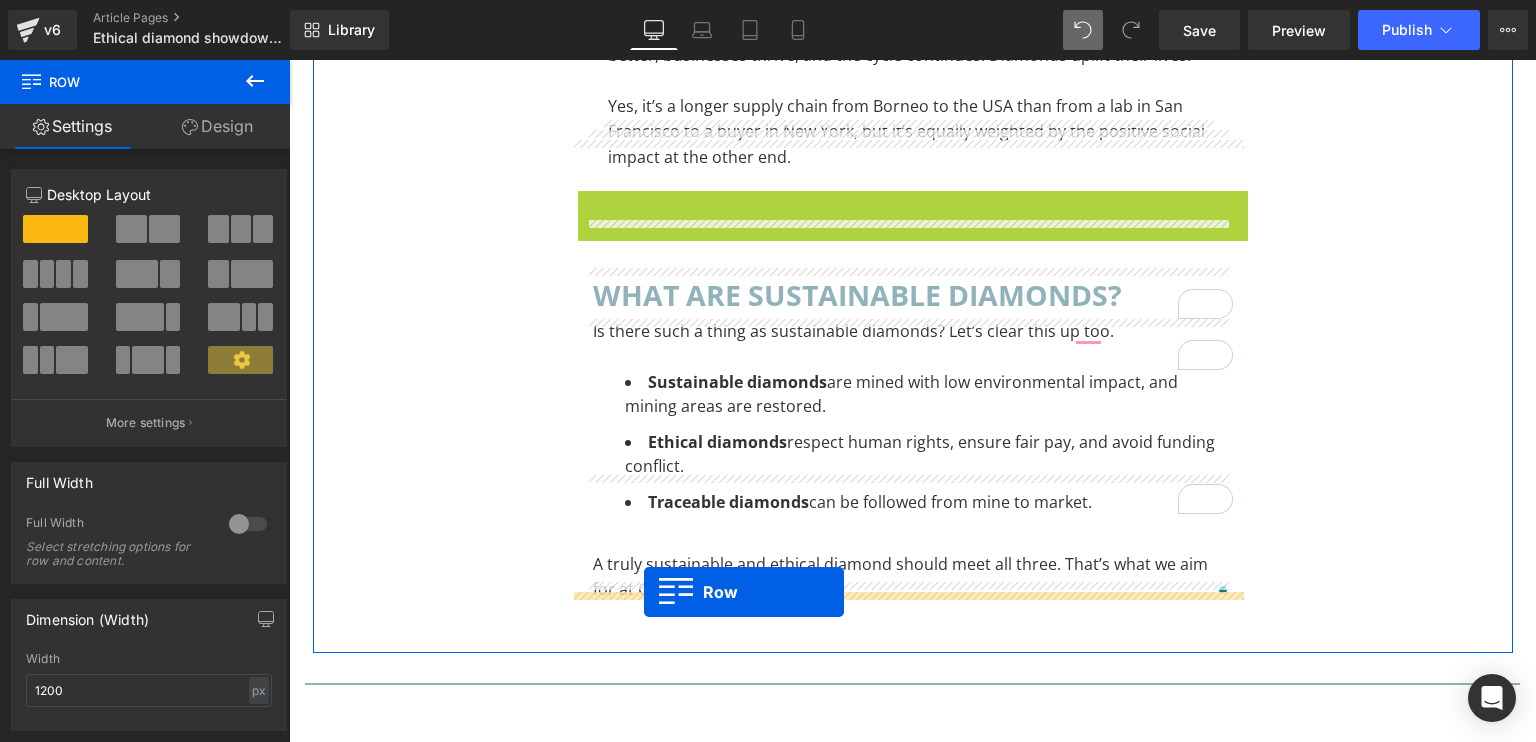 drag, startPoint x: 580, startPoint y: 151, endPoint x: 644, endPoint y: 592, distance: 445.61978 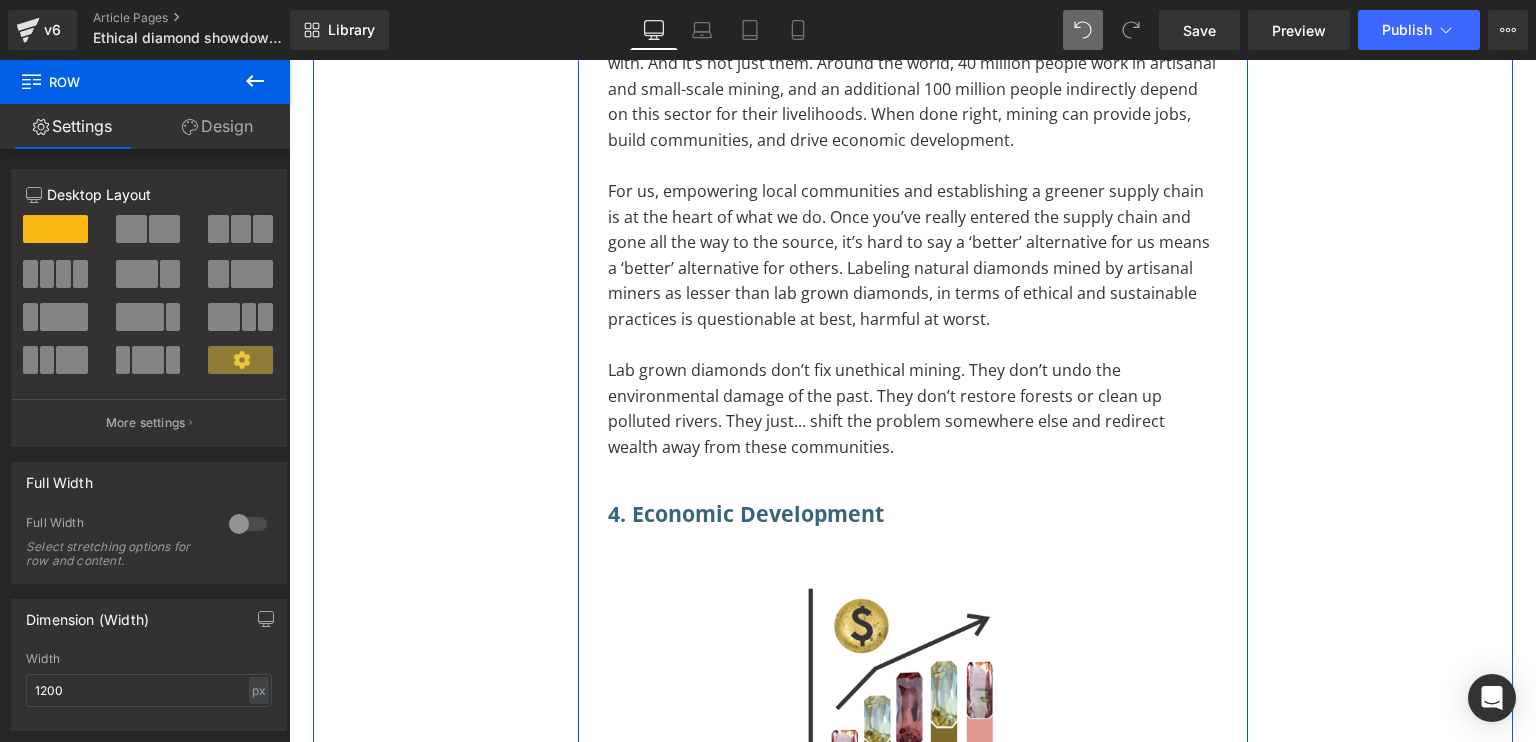 scroll, scrollTop: 10606, scrollLeft: 0, axis: vertical 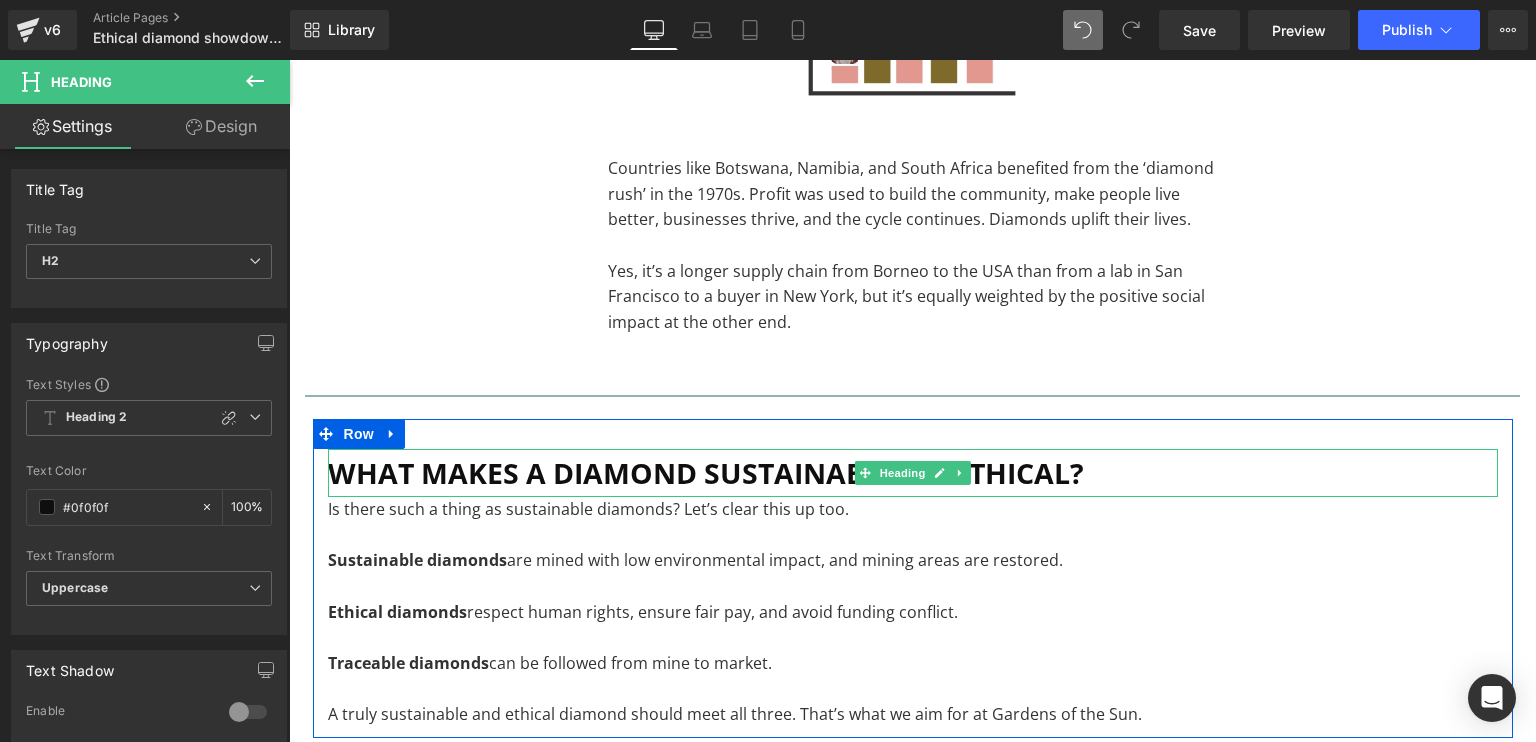 drag, startPoint x: 329, startPoint y: 372, endPoint x: 1084, endPoint y: 381, distance: 755.05365 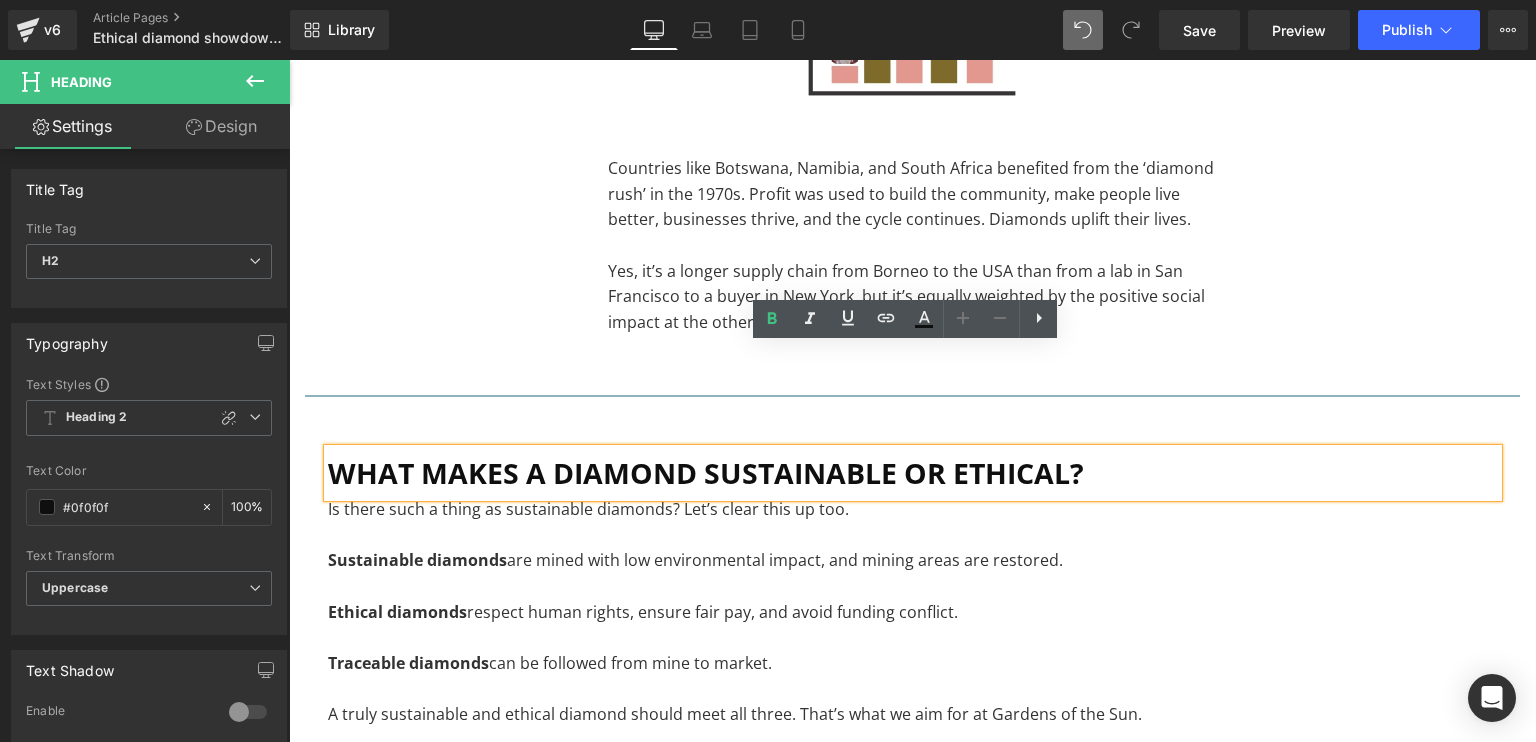 scroll, scrollTop: 10906, scrollLeft: 0, axis: vertical 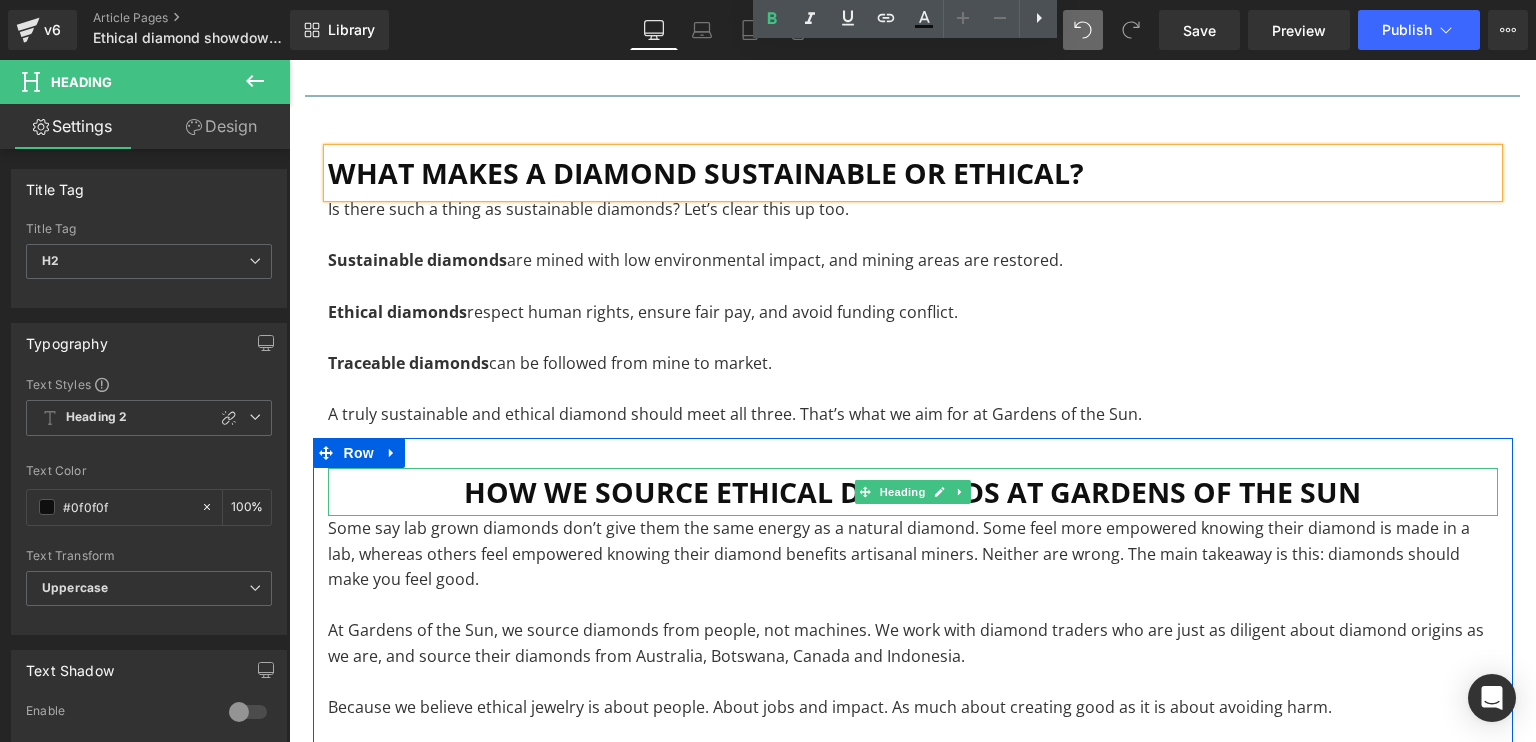 click on "How we source ethical diamonds at Gardens of the Sun" at bounding box center (913, 492) 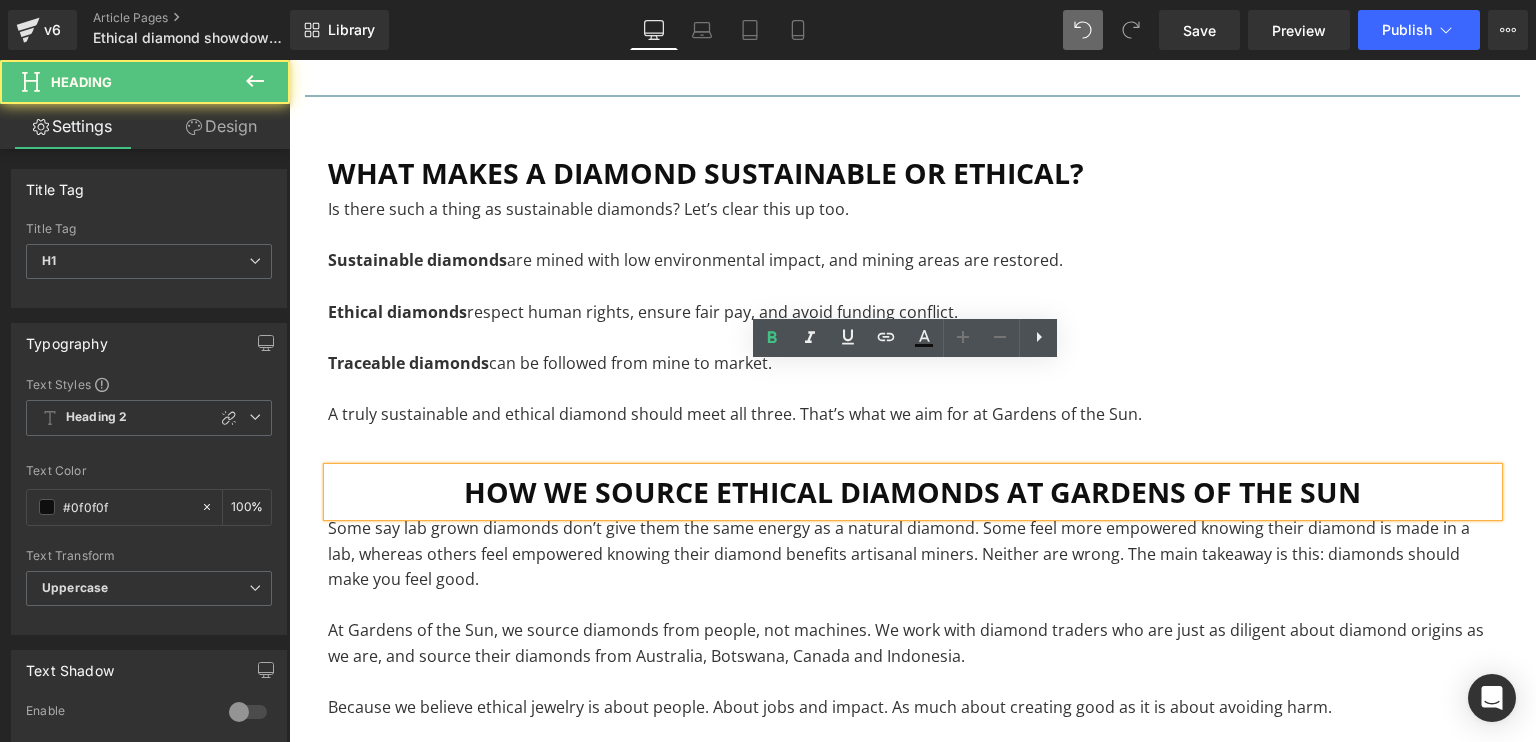click on "How we source ethical diamonds at Gardens of the Sun" at bounding box center [913, 492] 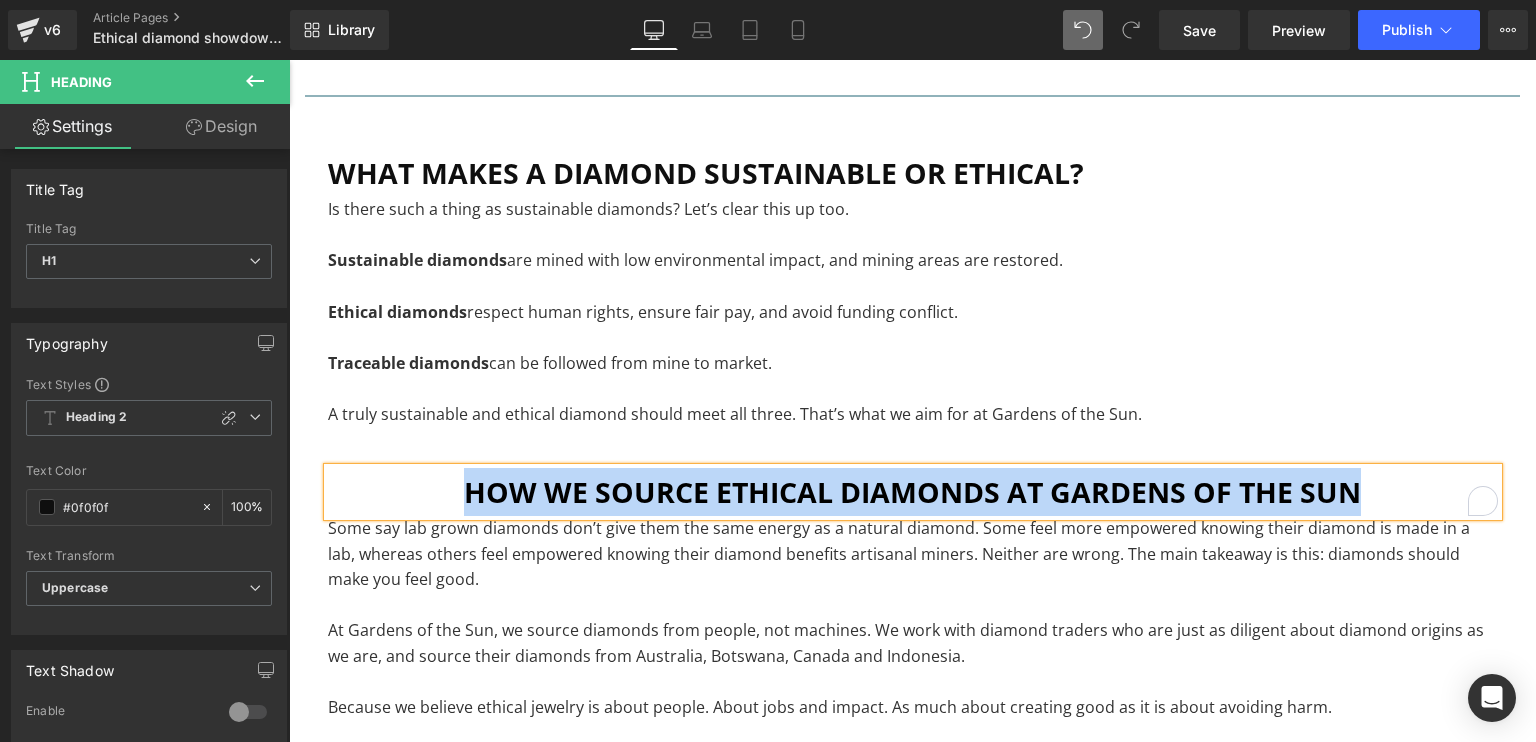 copy on "How we source ethical diamonds at Gardens of the Sun" 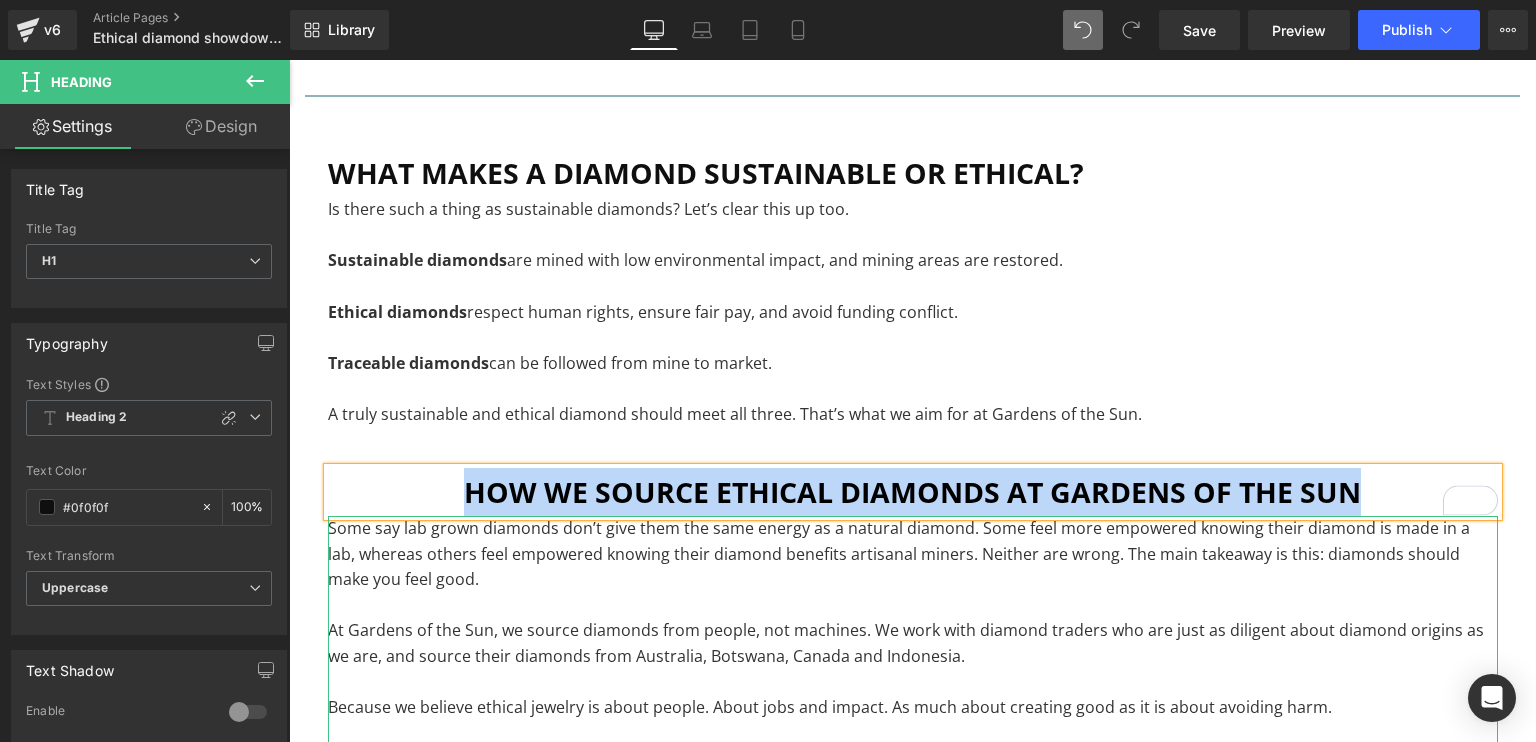 scroll, scrollTop: 10606, scrollLeft: 0, axis: vertical 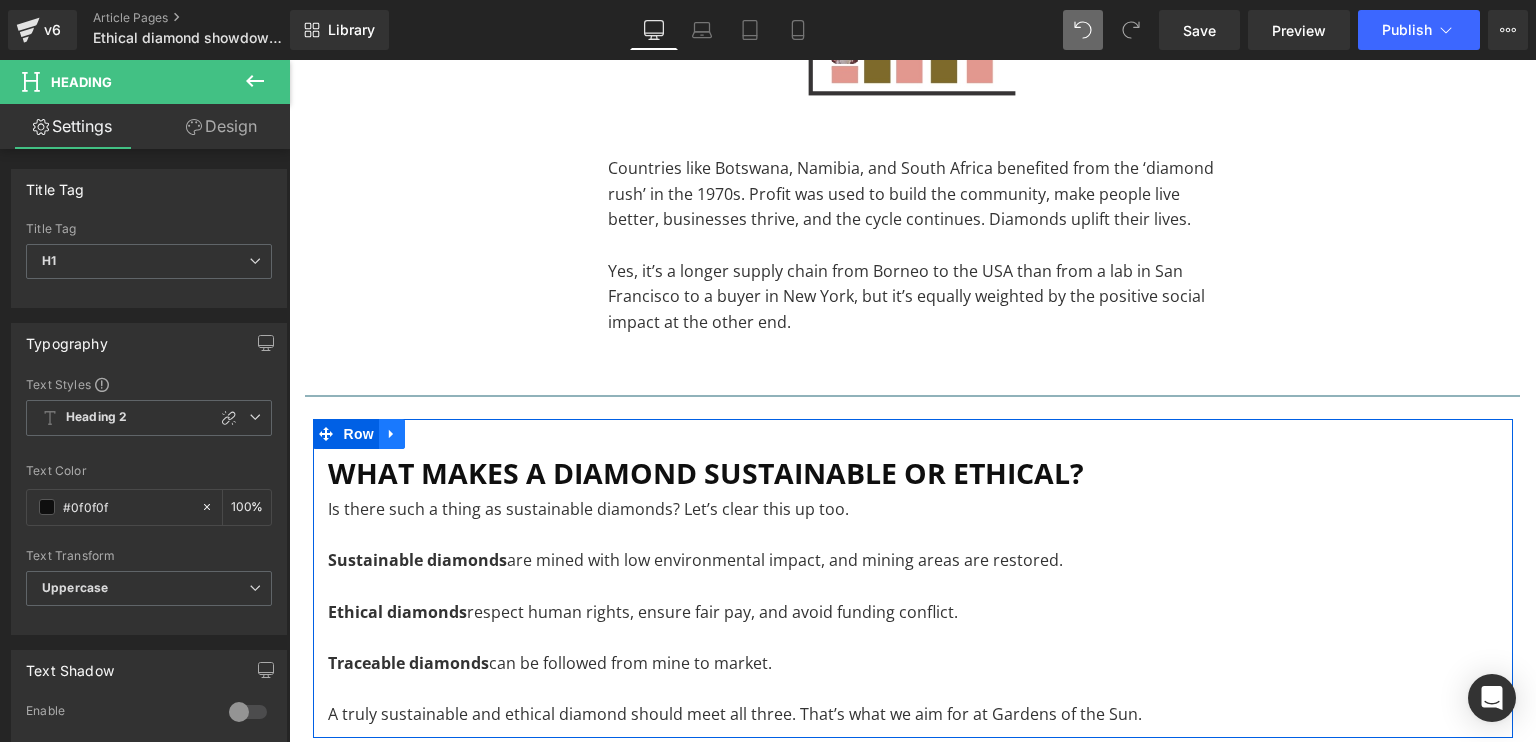 click 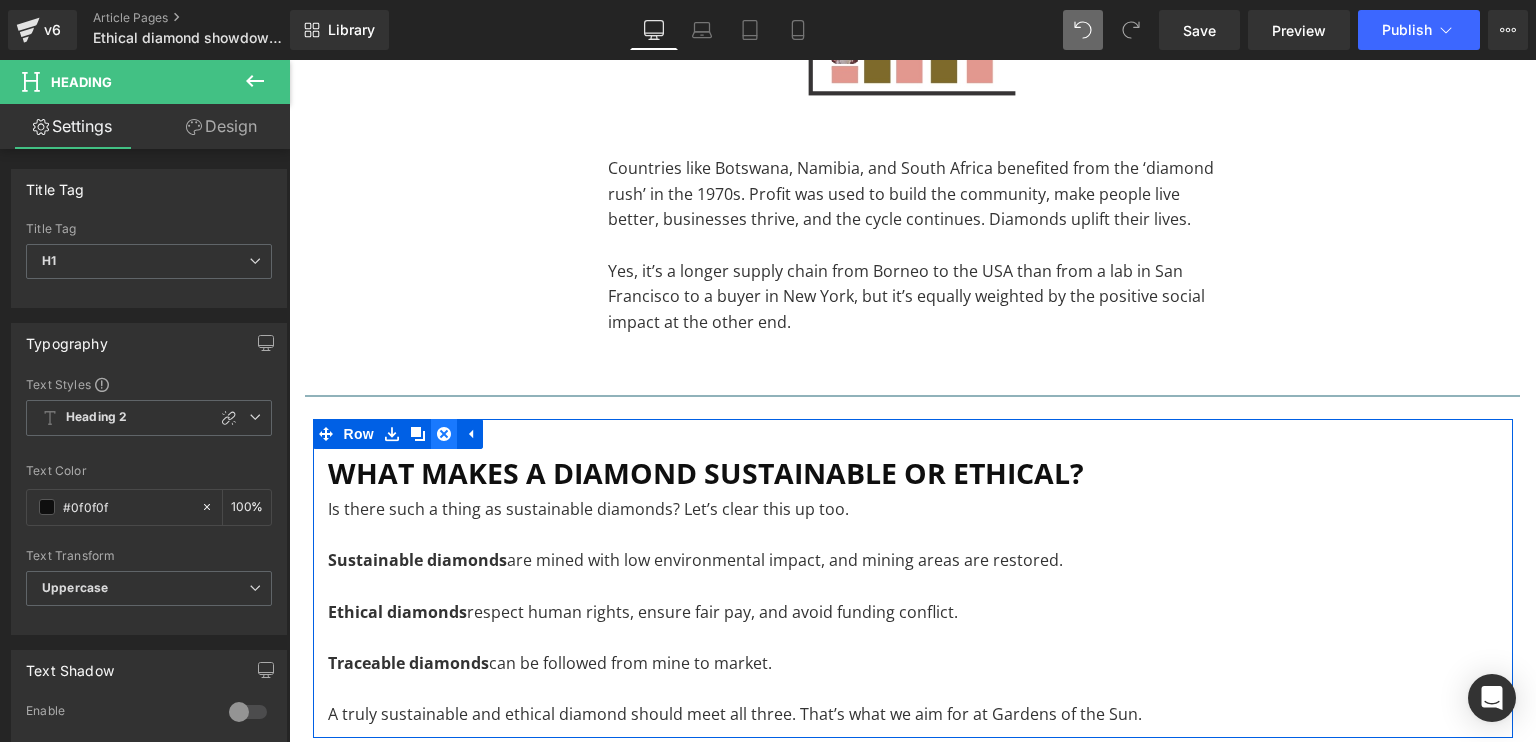 click 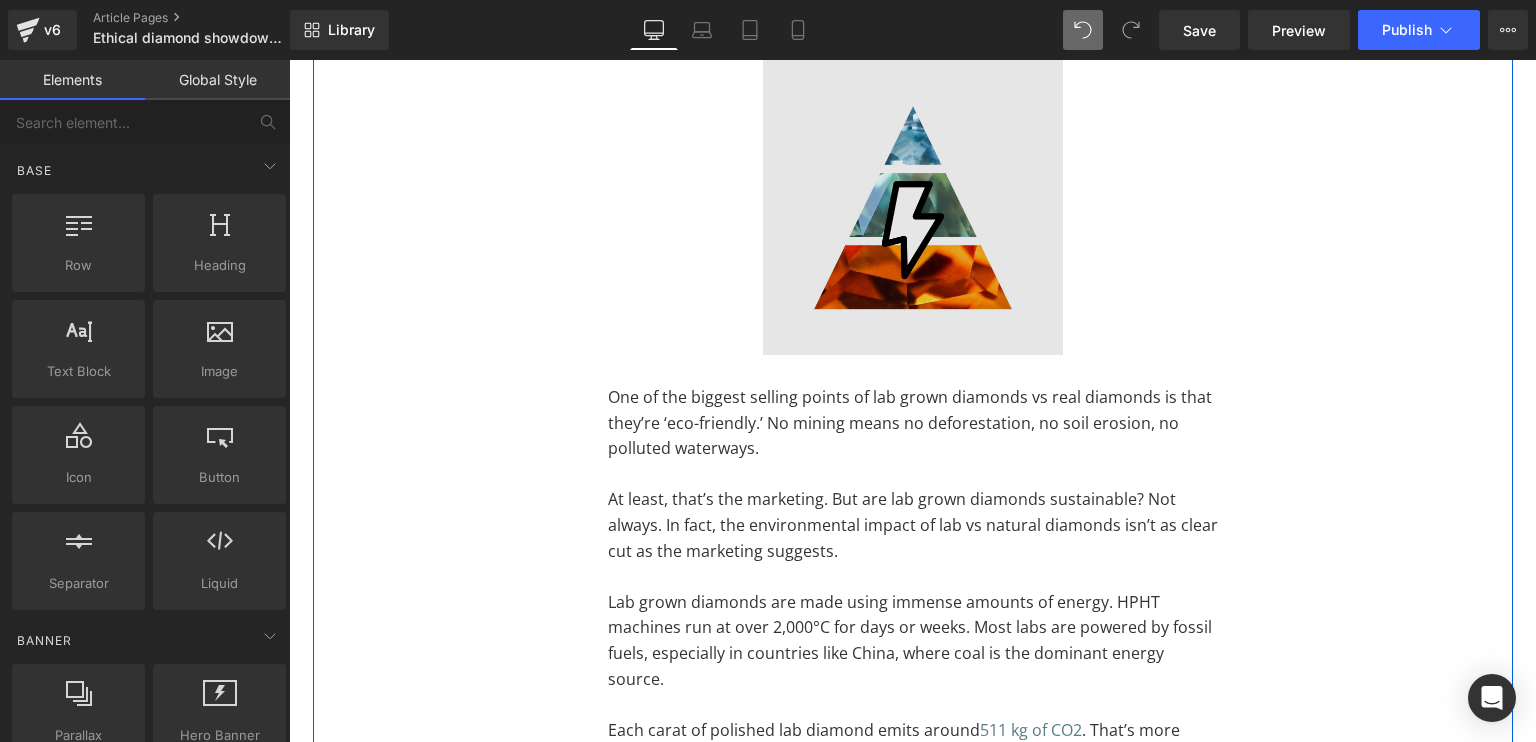 scroll, scrollTop: 7306, scrollLeft: 0, axis: vertical 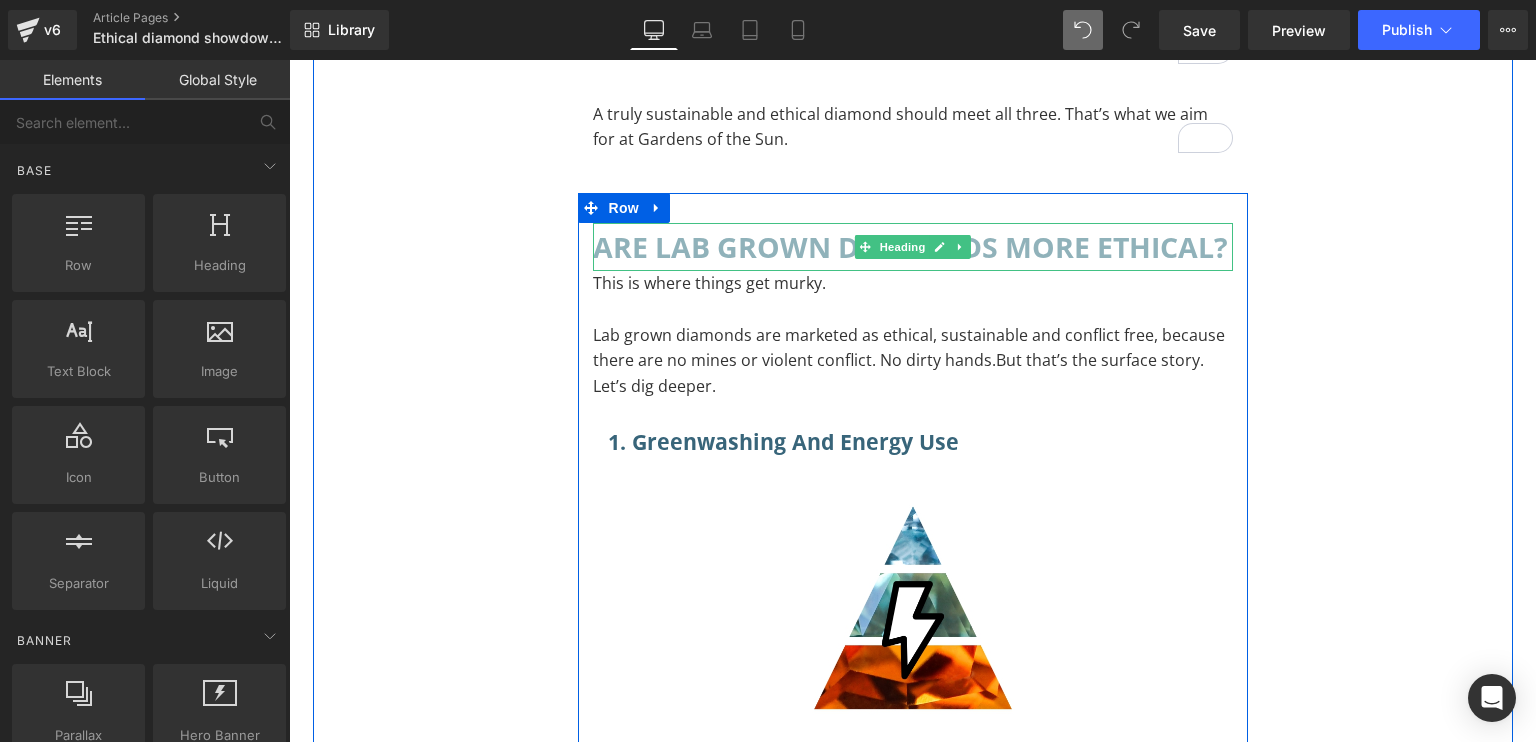 click on "are lab grown diamonds more ethical?" at bounding box center [913, 247] 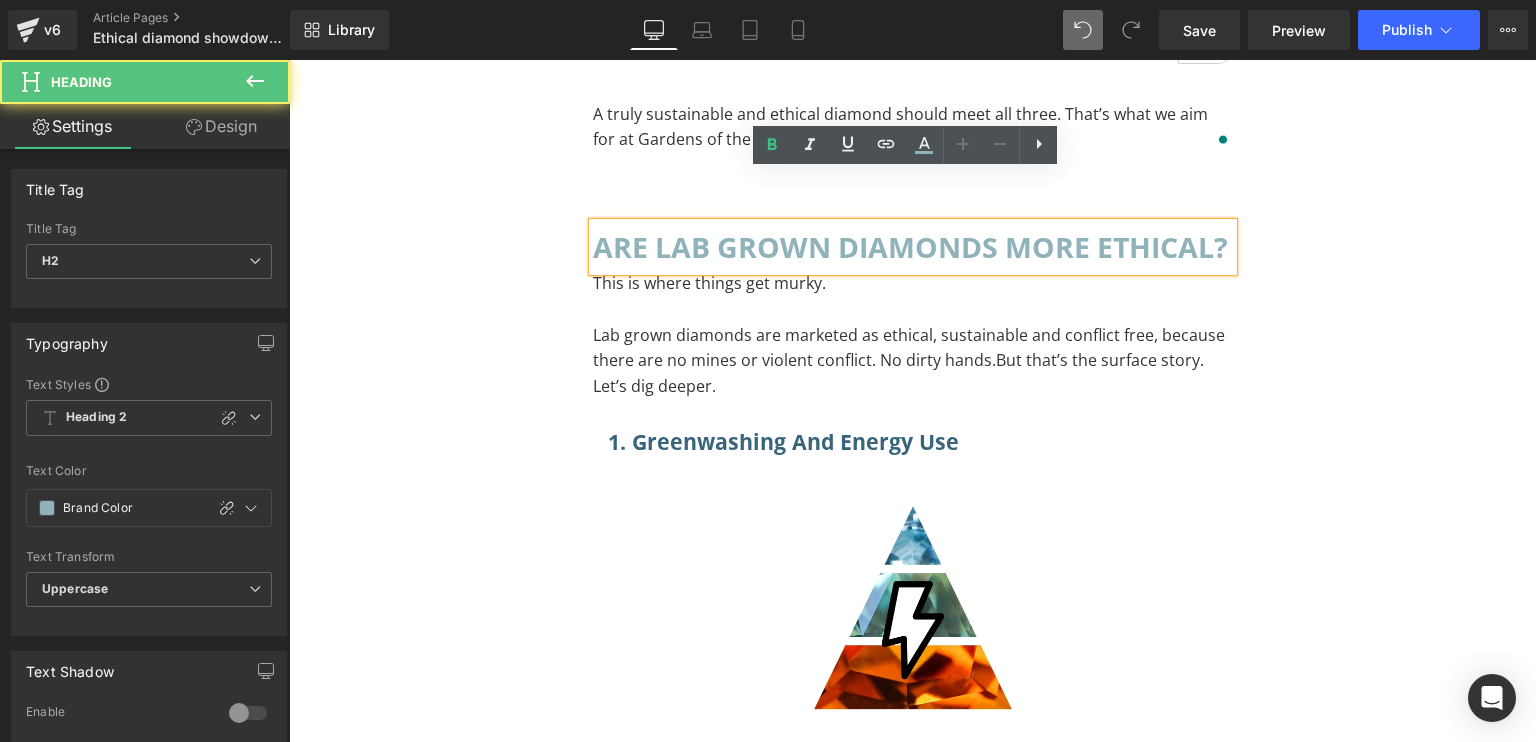 click on "are lab grown diamonds more ethical?" at bounding box center [913, 247] 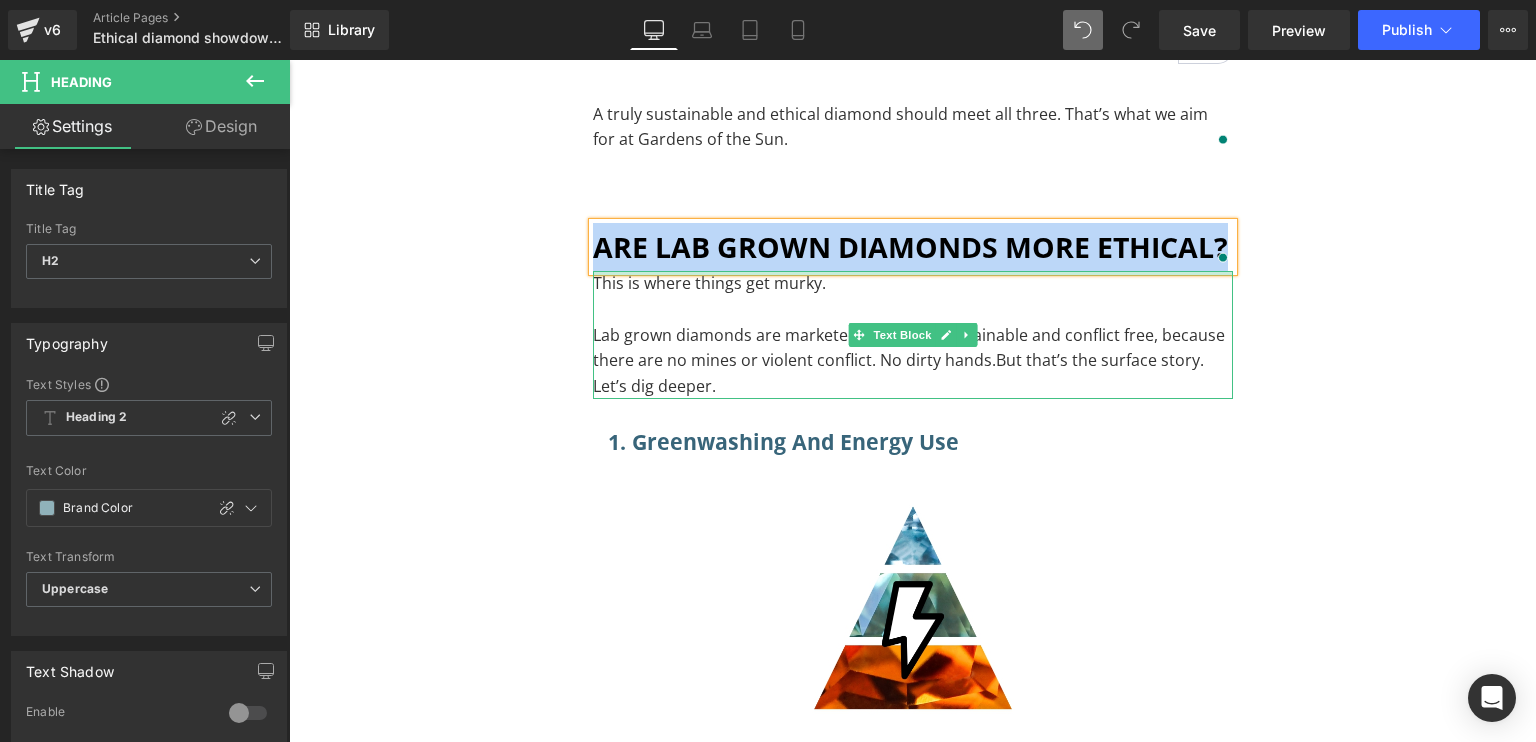 paste 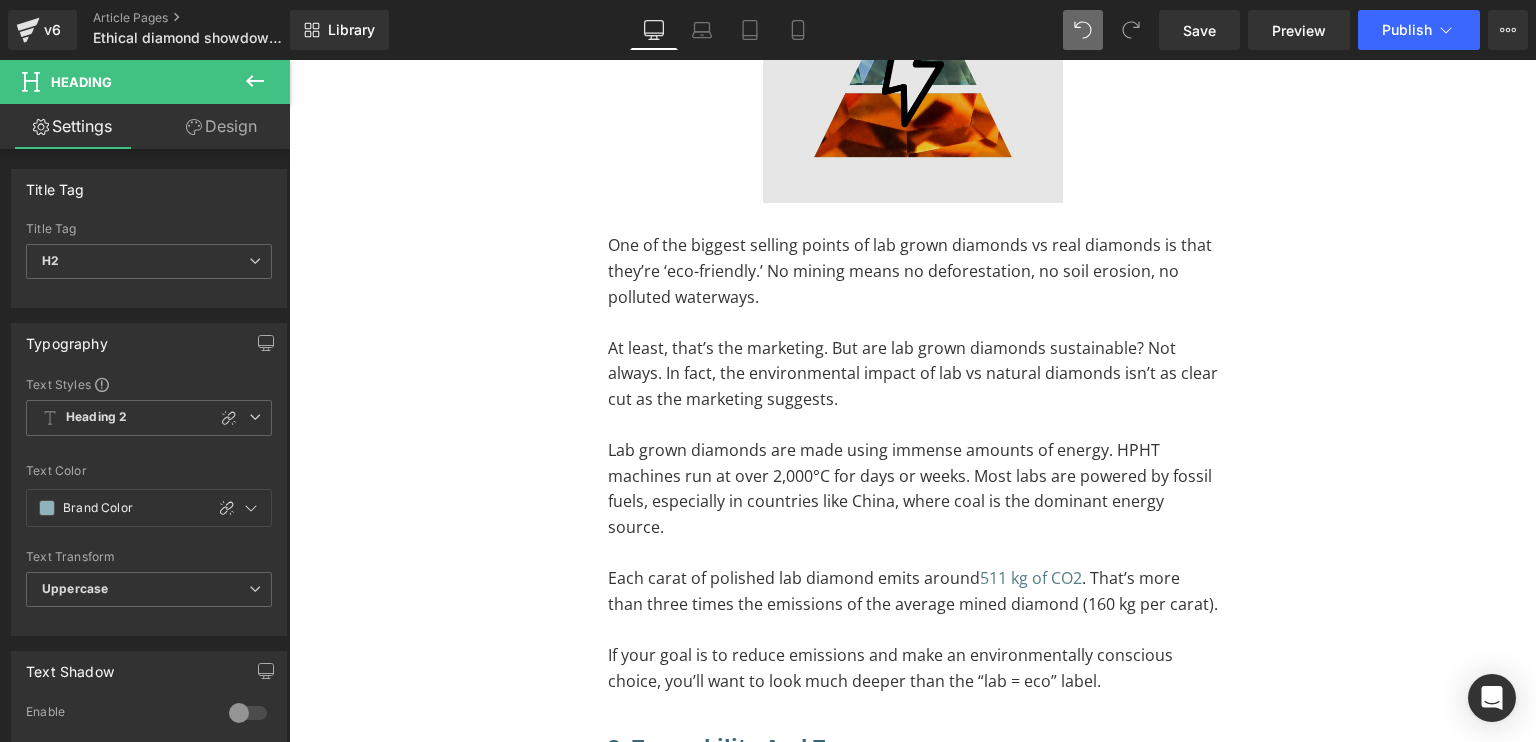 scroll, scrollTop: 7506, scrollLeft: 0, axis: vertical 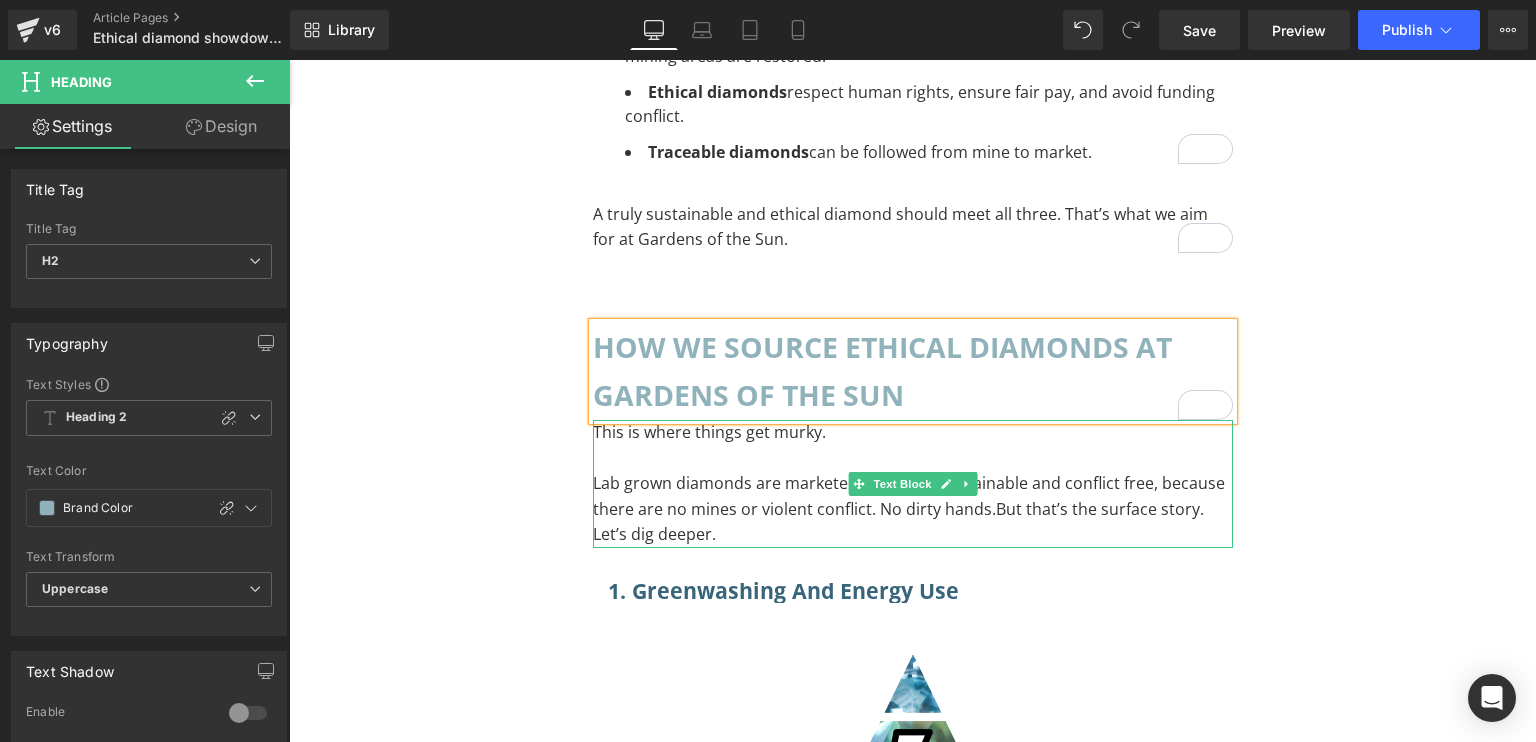 click at bounding box center (913, 458) 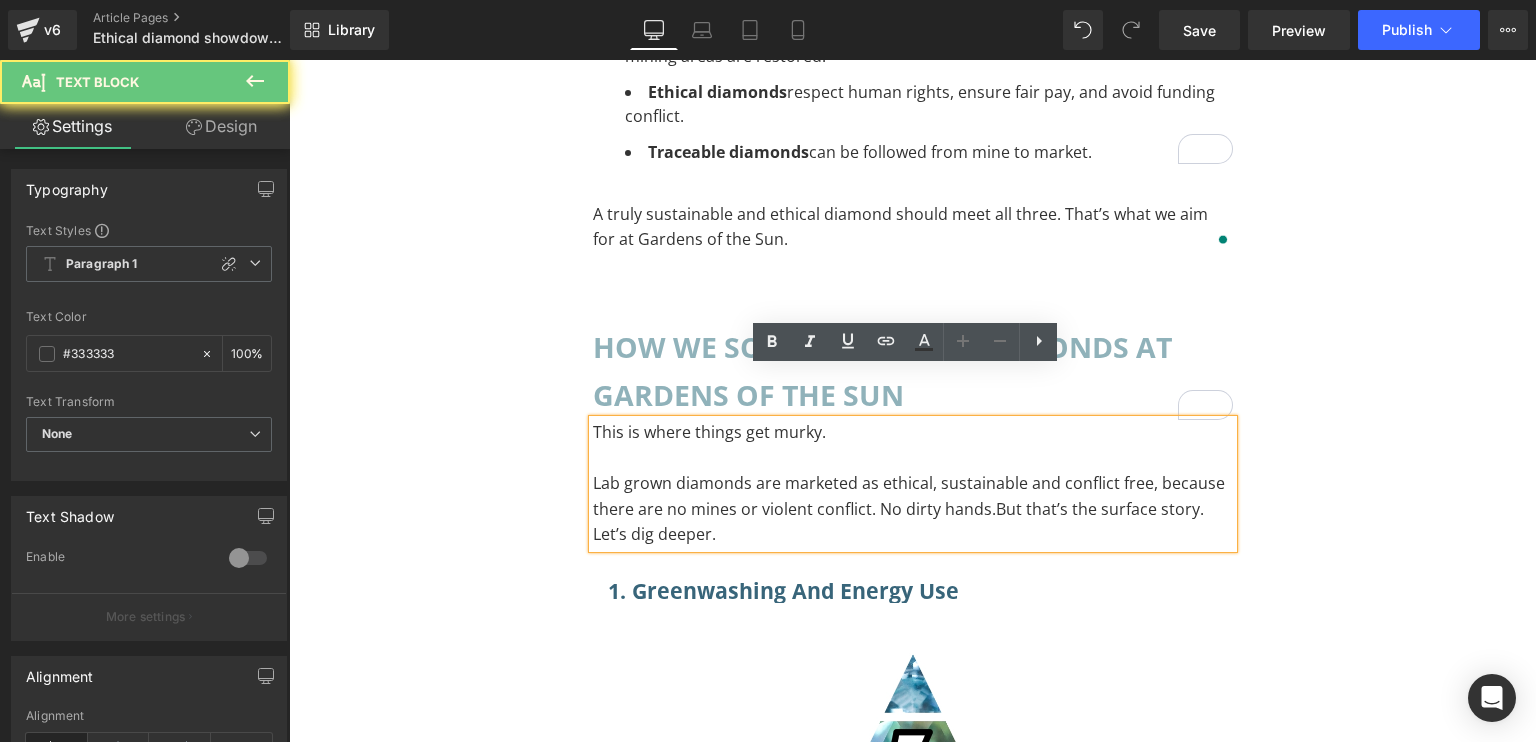 scroll, scrollTop: 0, scrollLeft: 0, axis: both 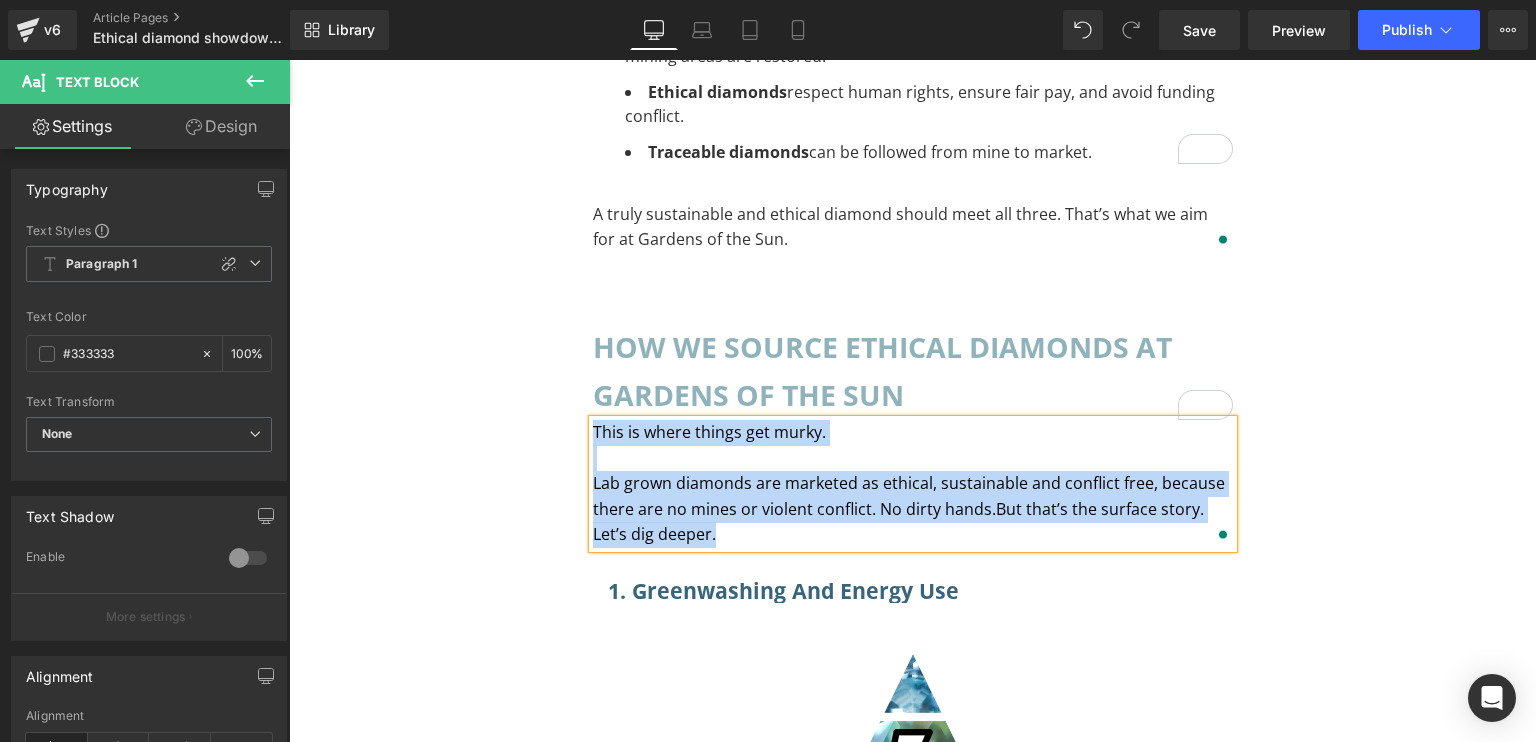 paste 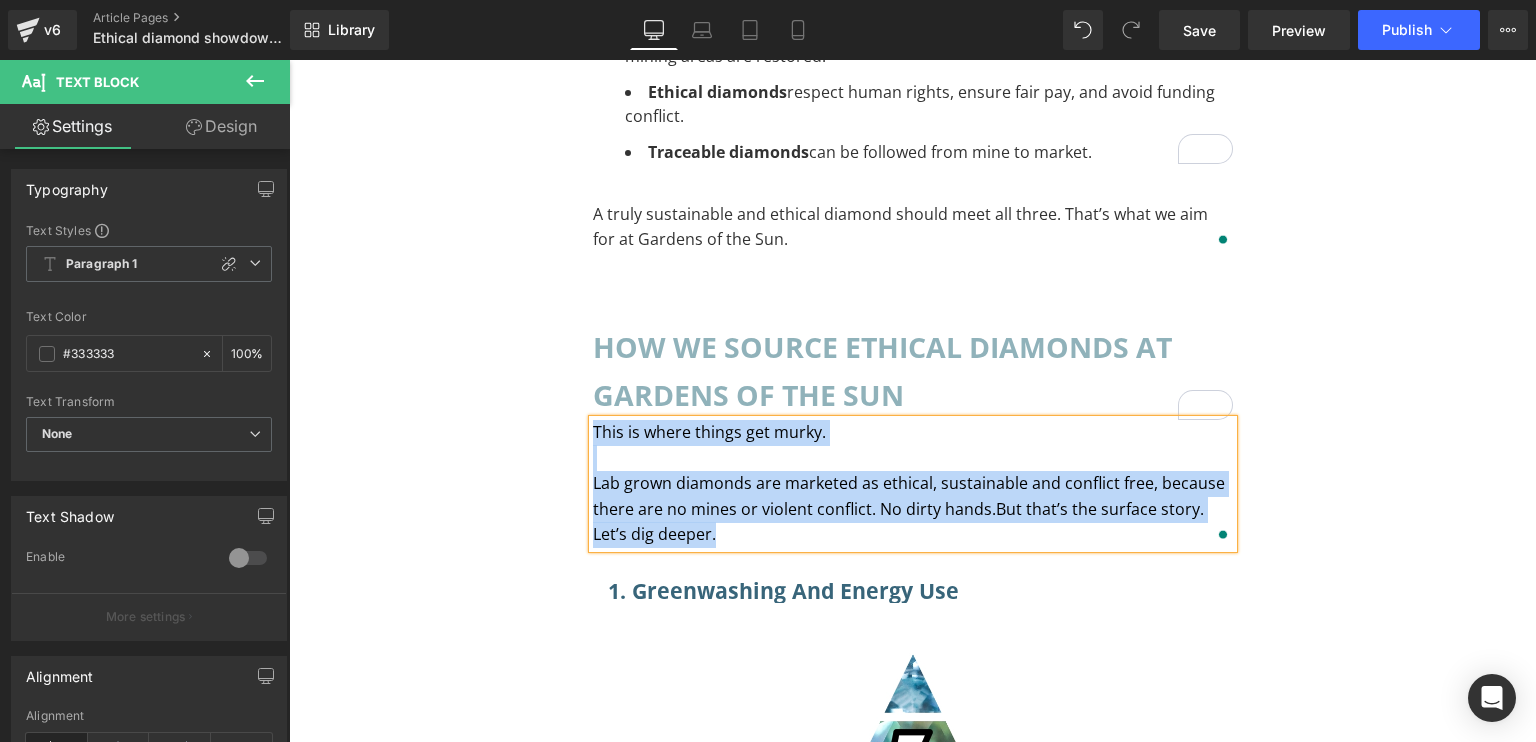 type 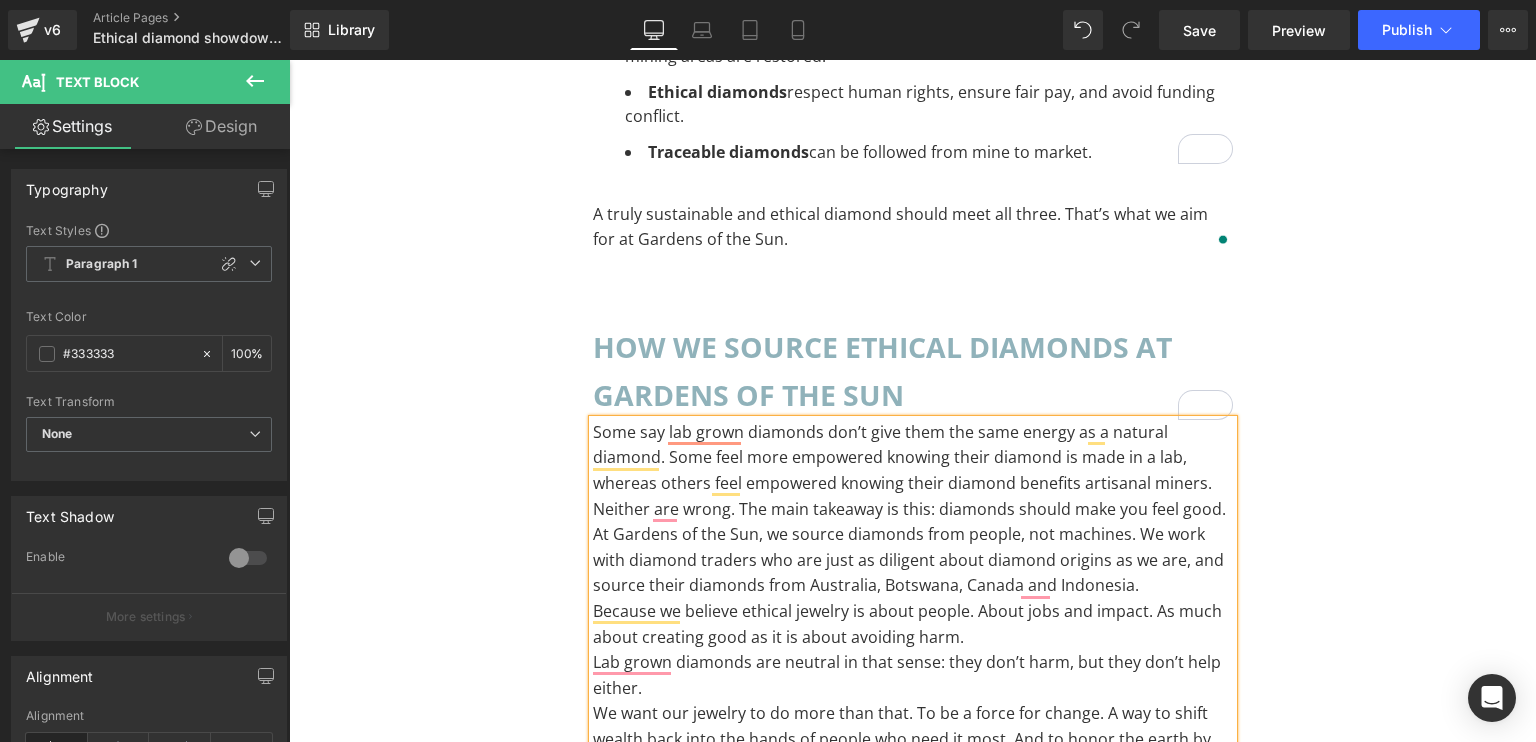 click on "Some say lab grown diamonds don’t give them the same energy as a natural diamond. Some feel more empowered knowing their diamond is made in a lab, whereas others feel empowered knowing their diamond benefits artisanal miners. Neither are wrong. The main takeaway is this: diamonds should make you feel good." at bounding box center (913, 471) 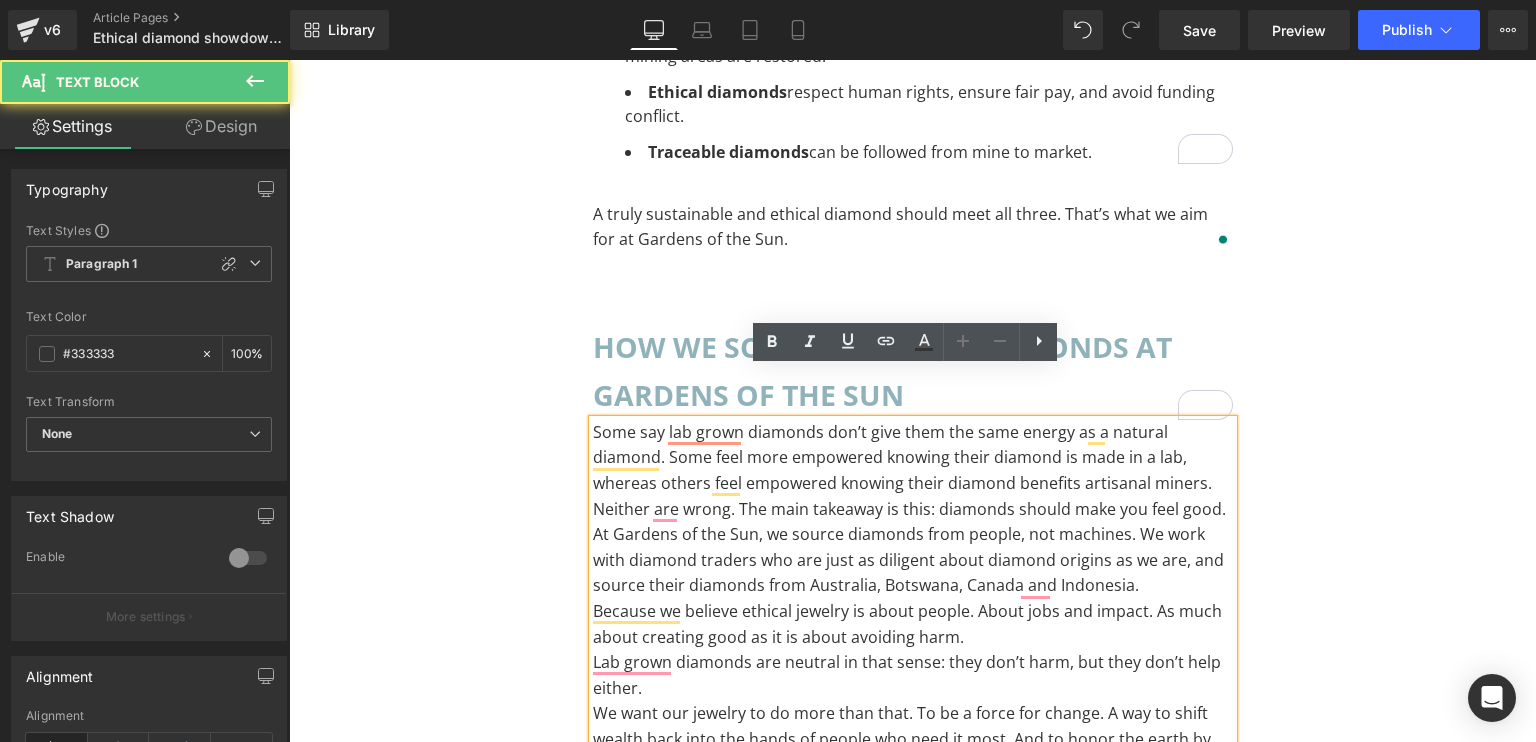 click on "Some say lab grown diamonds don’t give them the same energy as a natural diamond. Some feel more empowered knowing their diamond is made in a lab, whereas others feel empowered knowing their diamond benefits artisanal miners. Neither are wrong. The main takeaway is this: diamonds should make you feel good." at bounding box center [913, 471] 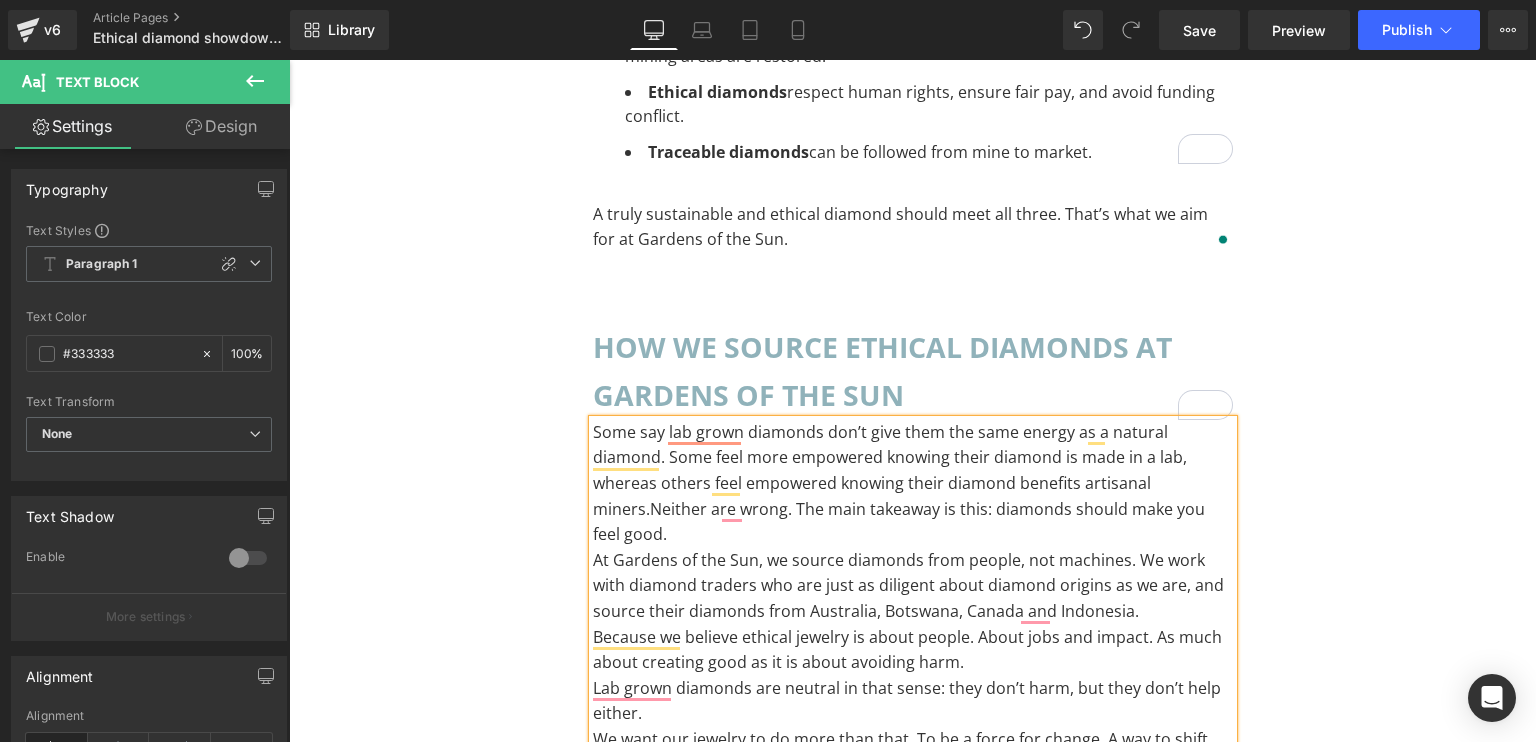 click on "Some say lab grown diamonds don’t give them the same energy as a natural diamond. Some feel more empowered knowing their diamond is made in a lab, whereas others feel empowered knowing their diamond benefits artisanal miners.  Neither are wrong. The main takeaway is this: diamonds should make you feel good." at bounding box center (913, 484) 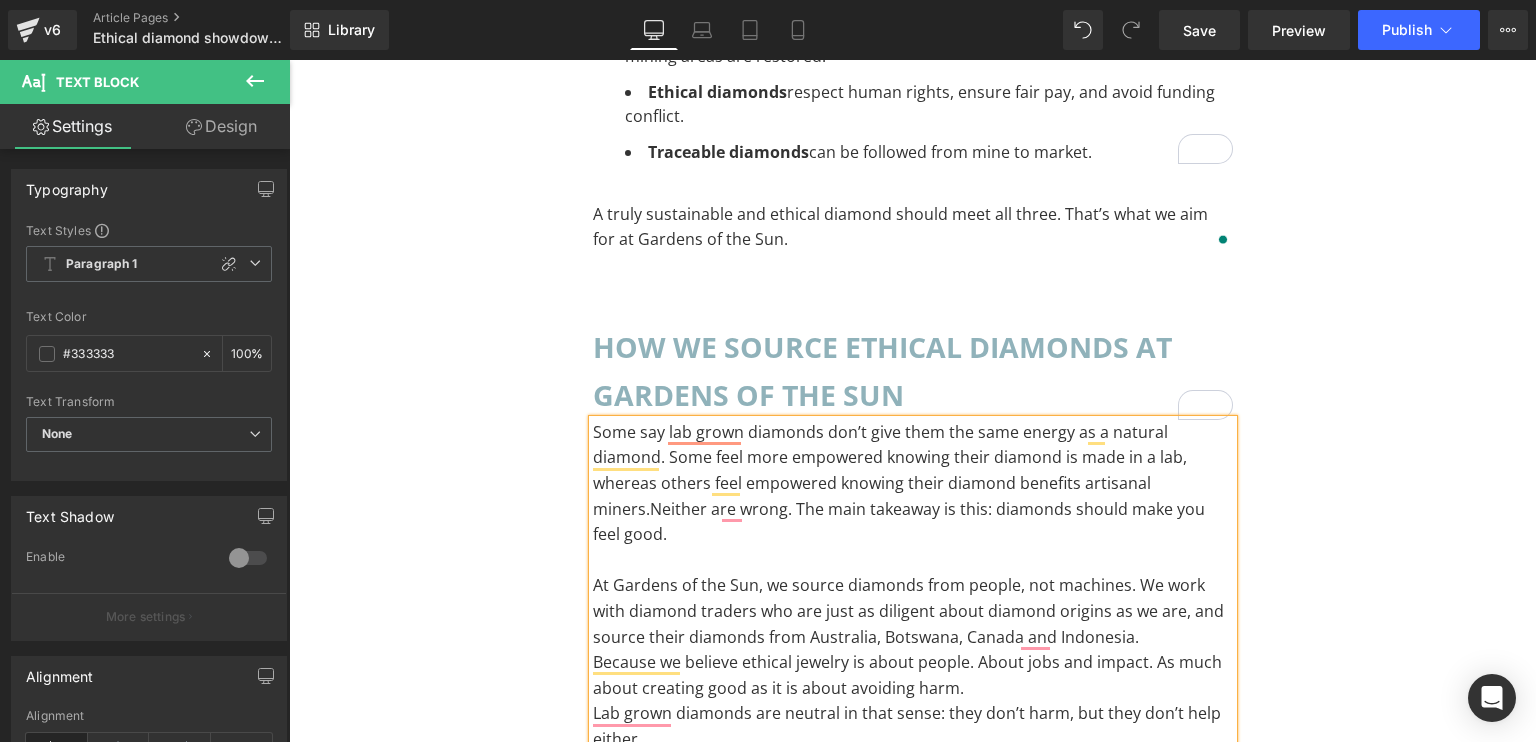 click on "At Gardens of the Sun, we source diamonds from people, not machines. We work with diamond traders who are just as diligent about diamond origins as we are, and source their diamonds from Australia, Botswana, Canada and Indonesia." at bounding box center (913, 611) 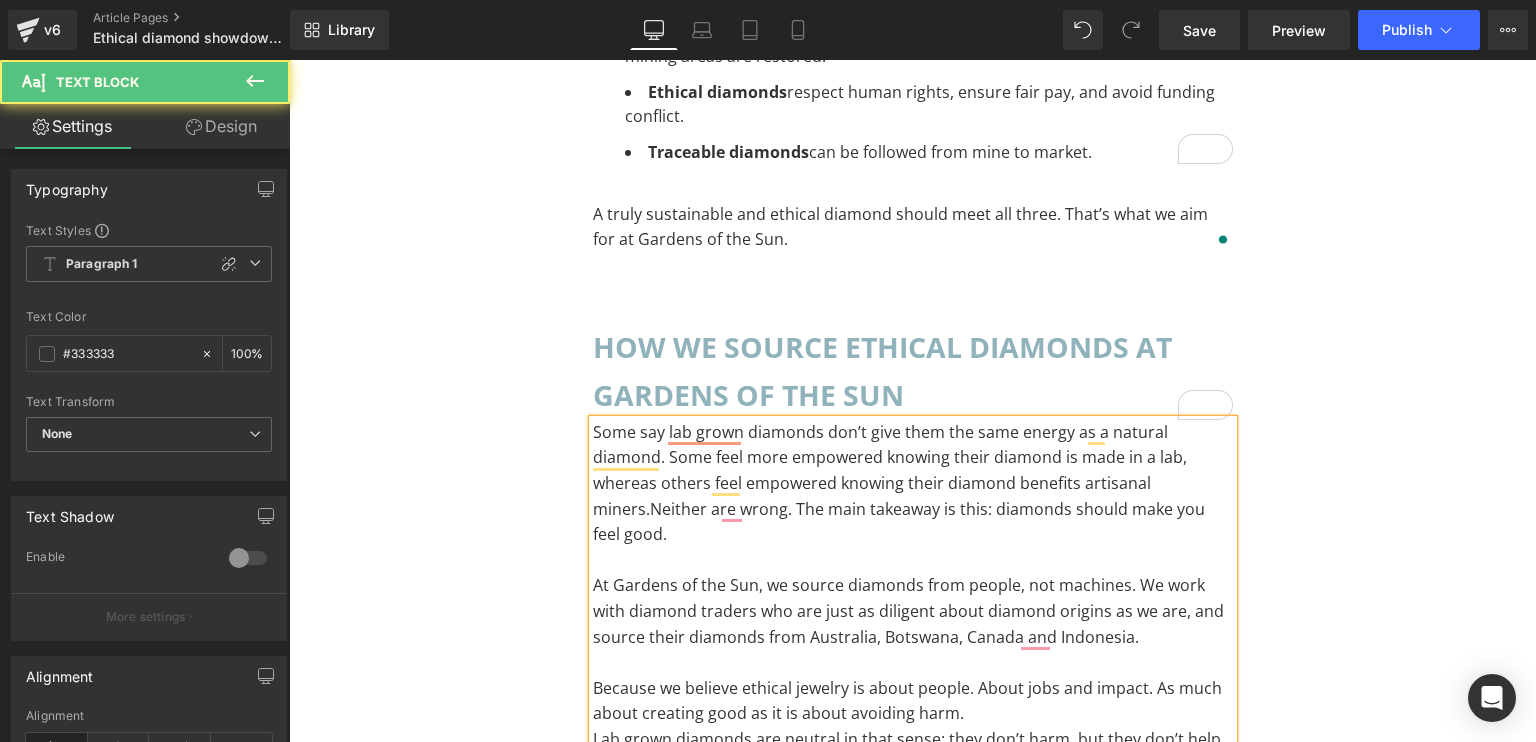 scroll, scrollTop: 7406, scrollLeft: 0, axis: vertical 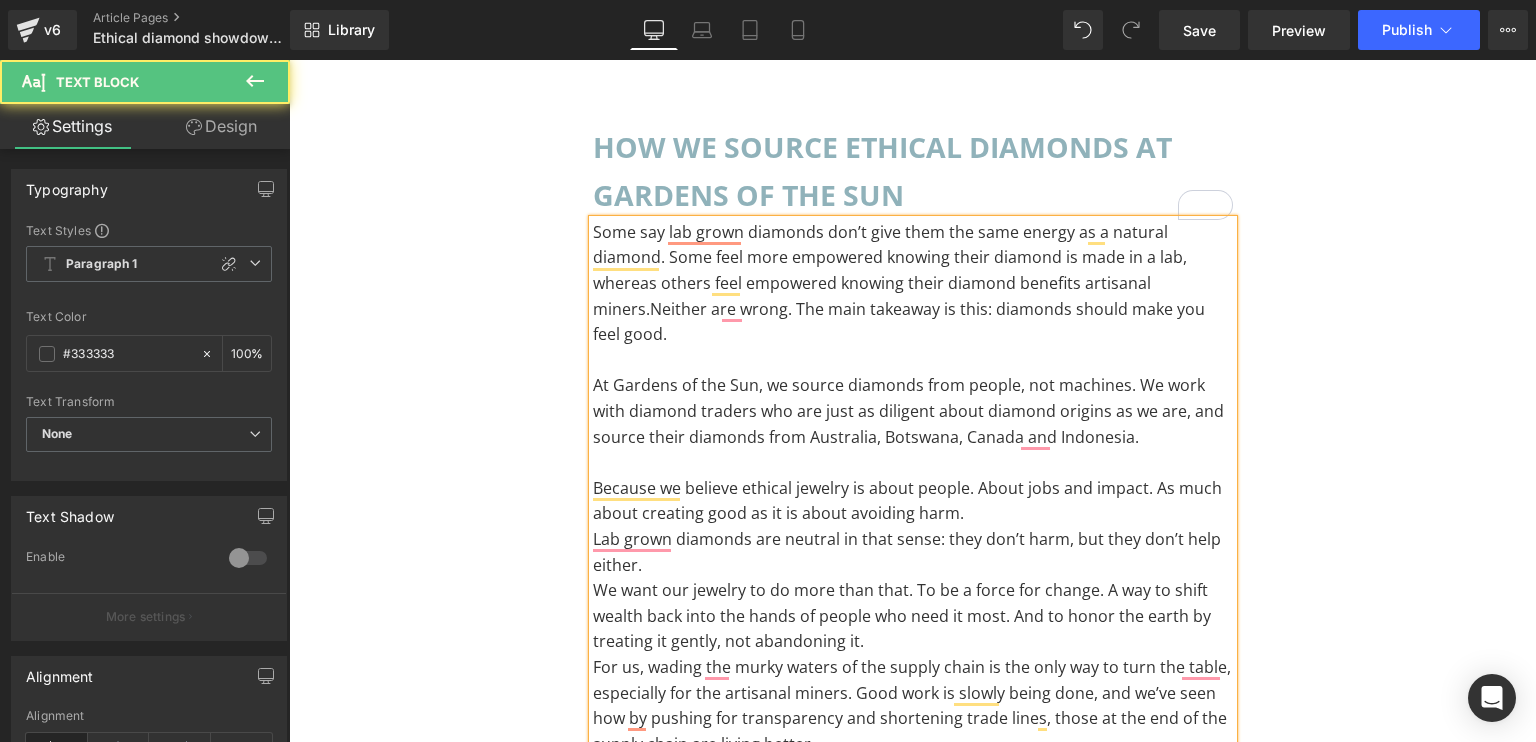 click on "Because we believe ethical jewelry is about people. About jobs and impact. As much about creating good as it is about avoiding harm." at bounding box center (913, 501) 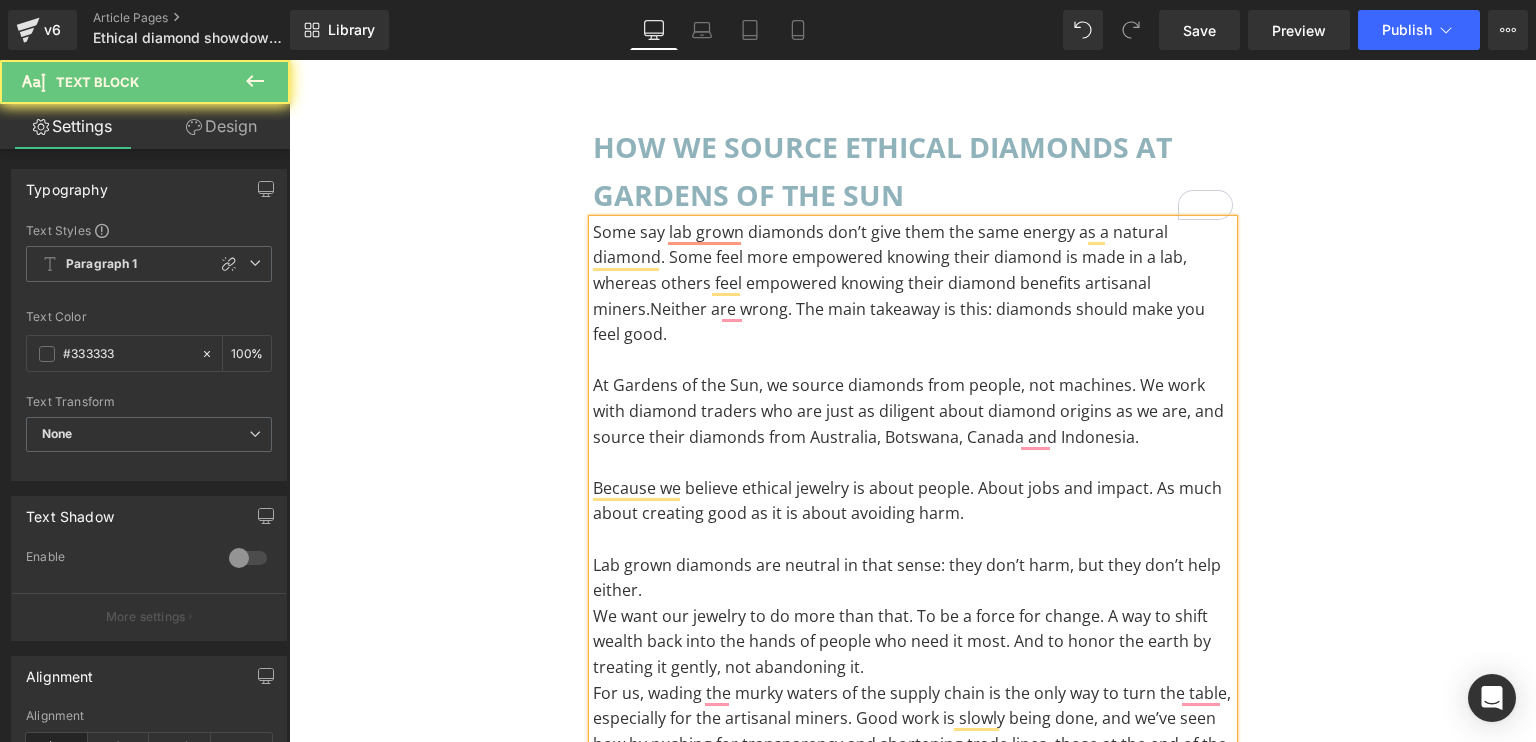 click on "Lab grown diamonds are neutral in that sense: they don’t harm, but they don’t help either." at bounding box center [913, 578] 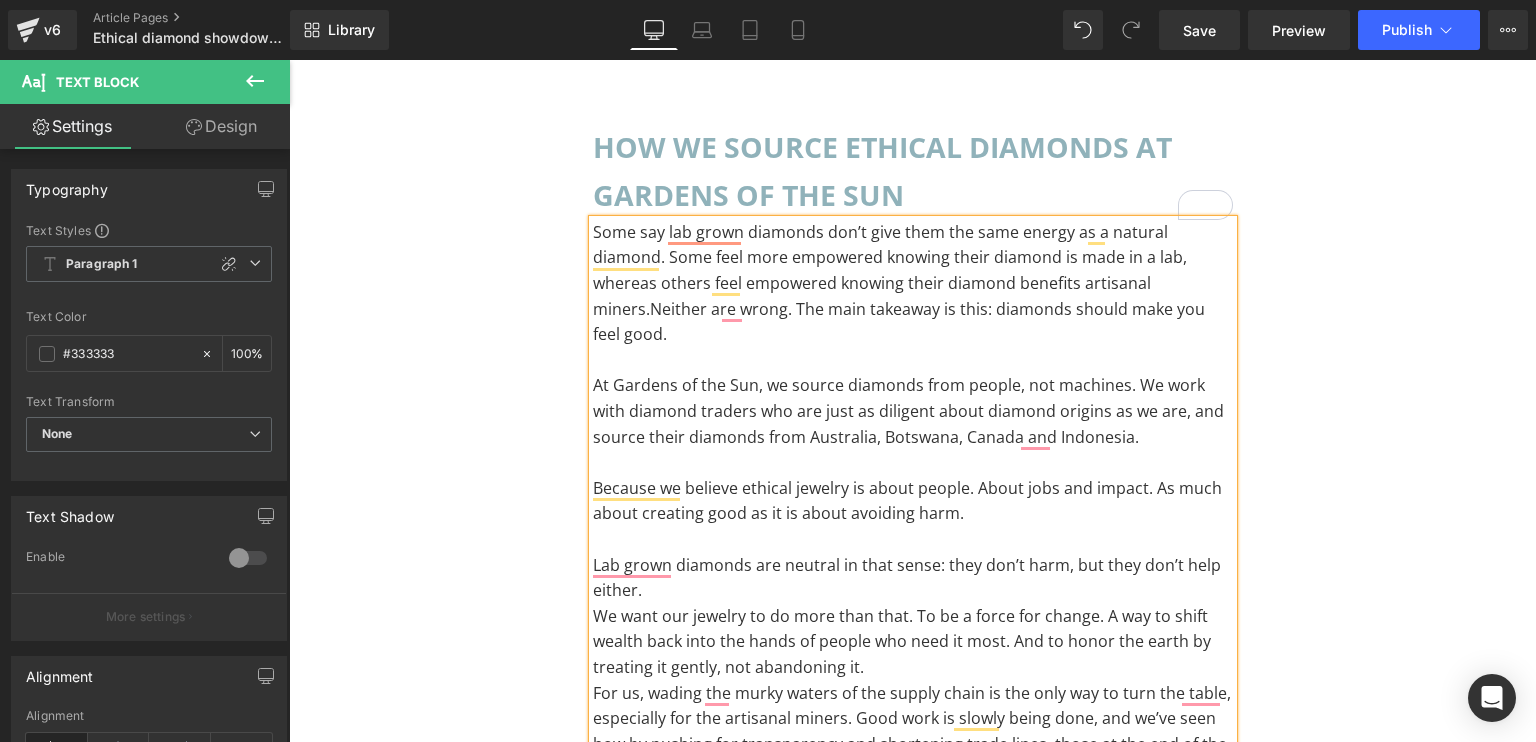 click on "Lab grown diamonds are neutral in that sense: they d on’t harm, but they don’t help either." at bounding box center (913, 578) 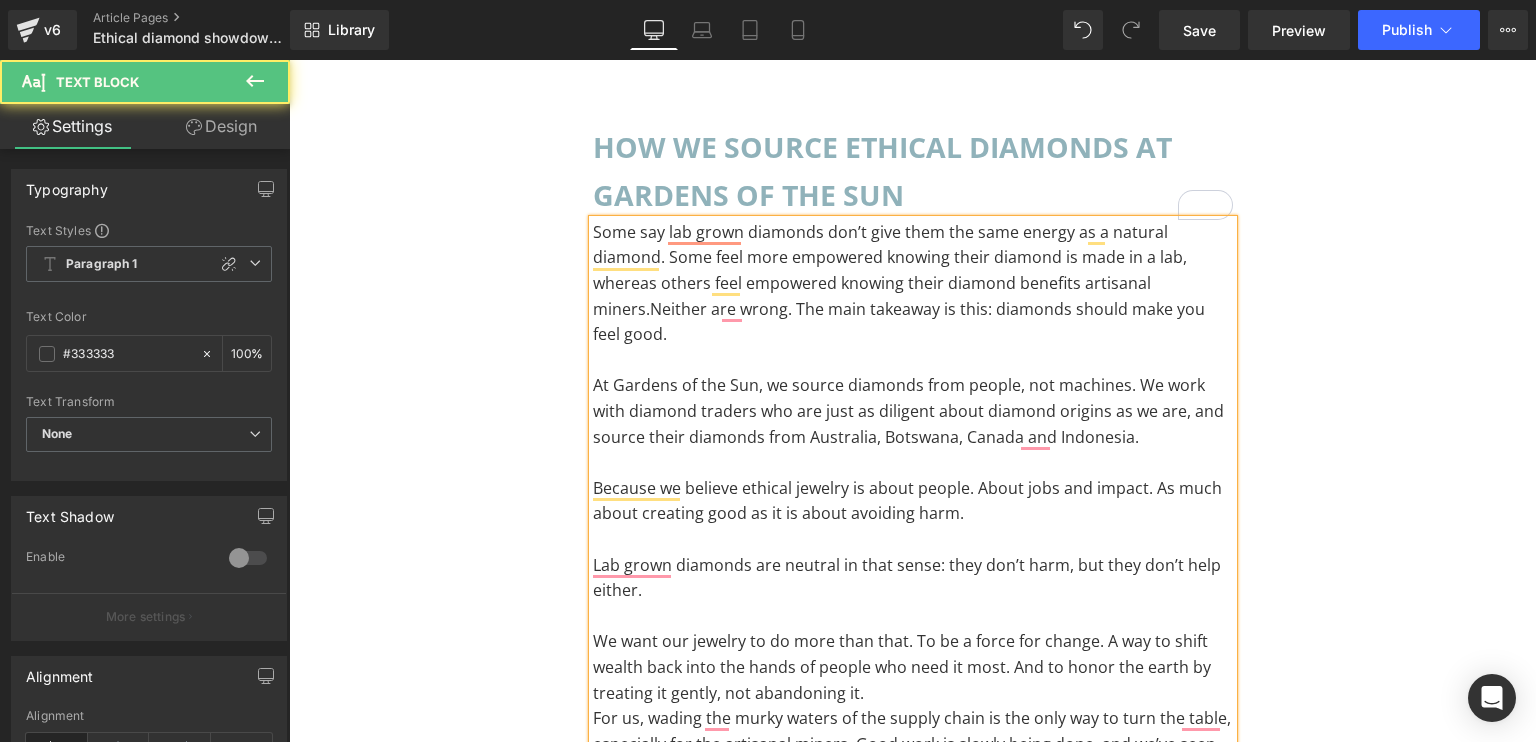 scroll, scrollTop: 7706, scrollLeft: 0, axis: vertical 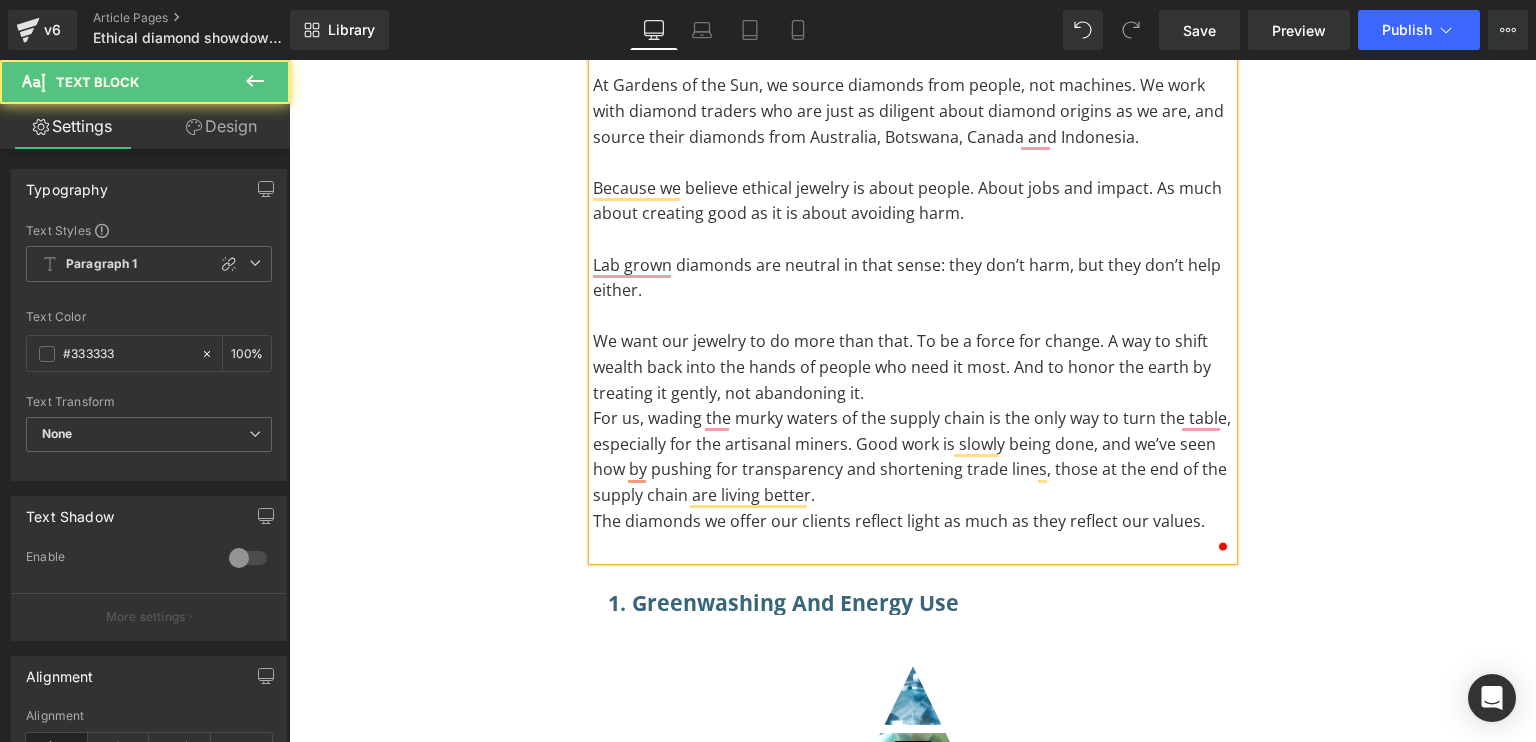 click on "We want our jewelry to do more than that. To be a force for change. A way to shift wealth back into the hands of people who need it most. And to honor the earth by treating it gently, not abandoning it." at bounding box center (913, 367) 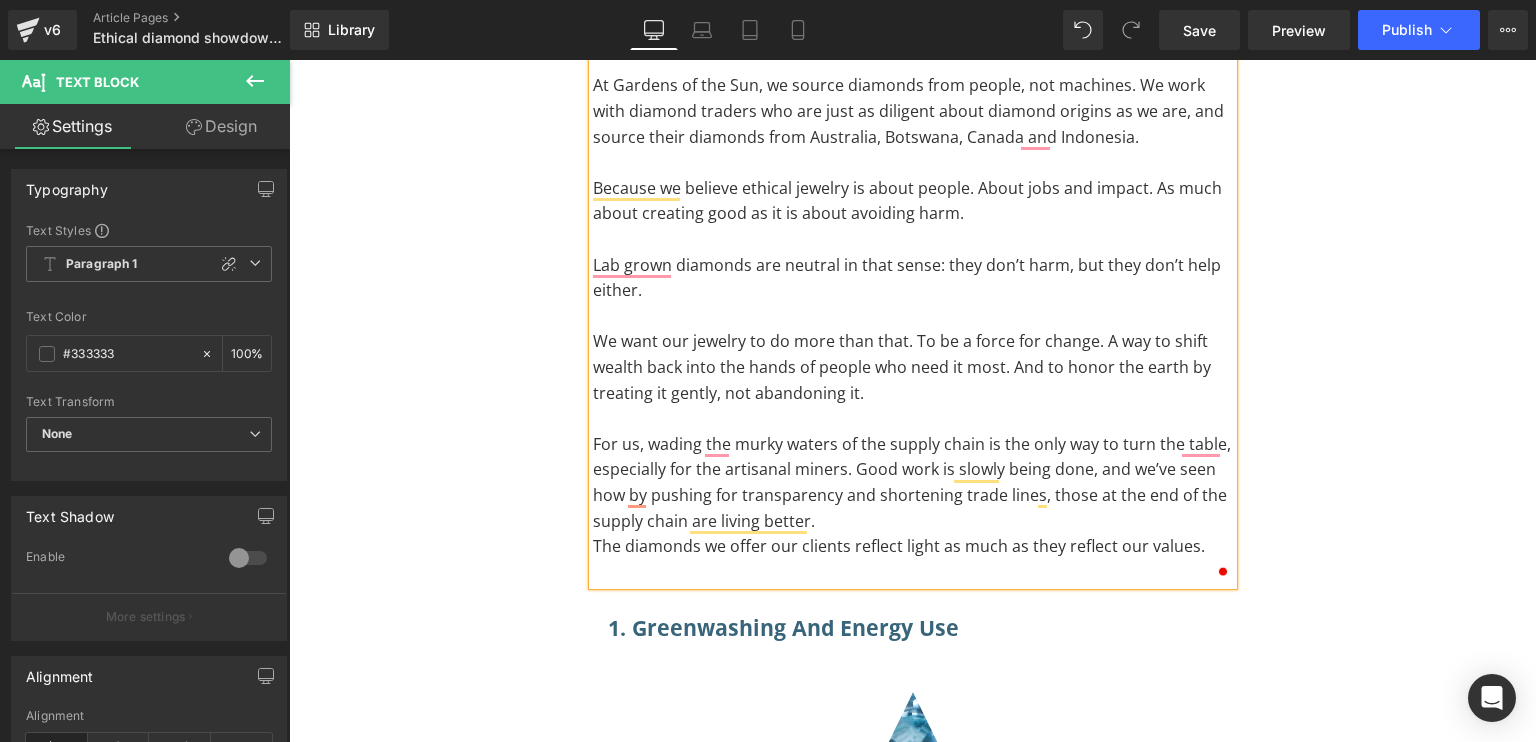 click on "For us, wading the murky waters of the supply chain is the only way to turn the table, especially for the artisanal miners. Good work is slowly being done, and we’ve seen how by pushing for transparency and shortening trade lines, those at the end of the supply chain are living better." at bounding box center [913, 483] 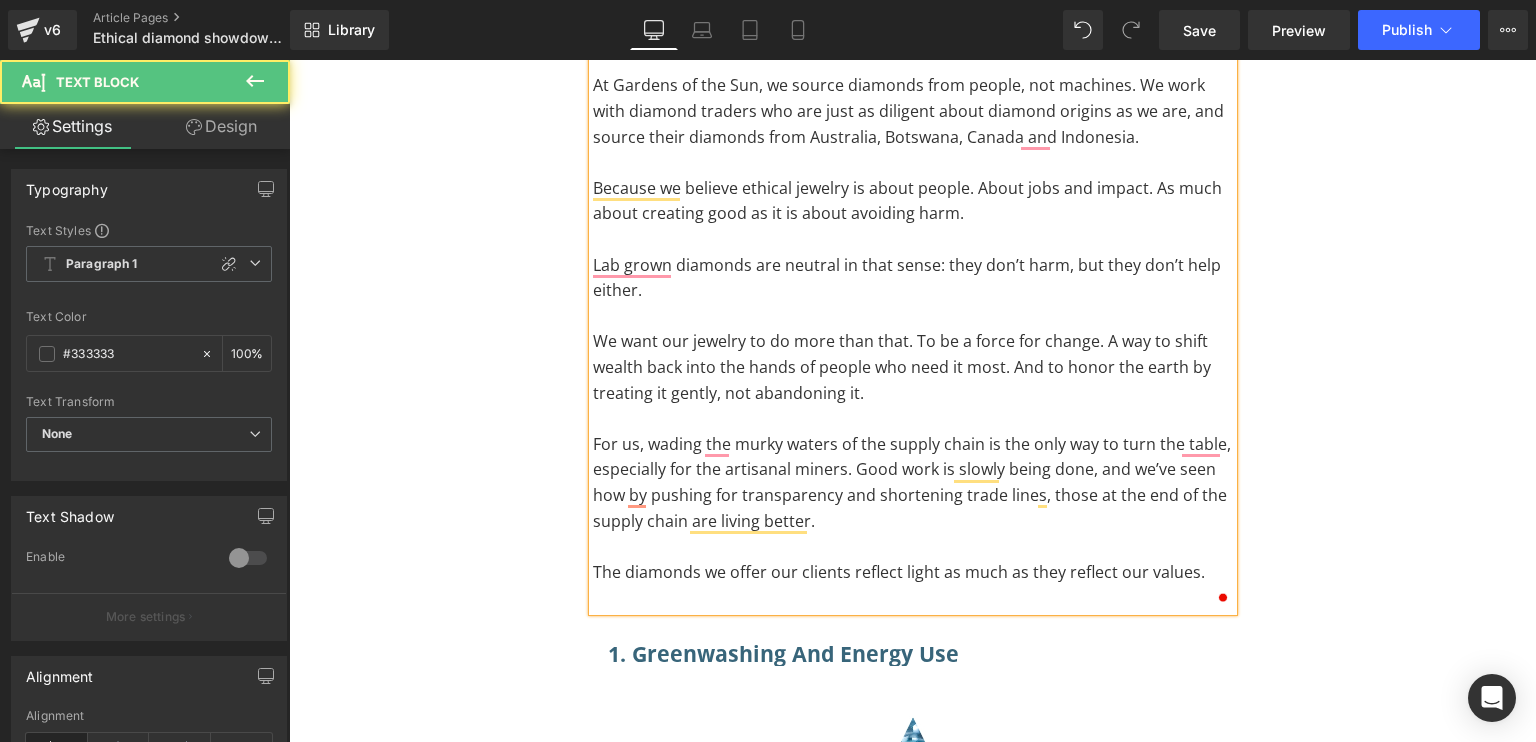 click at bounding box center (913, 598) 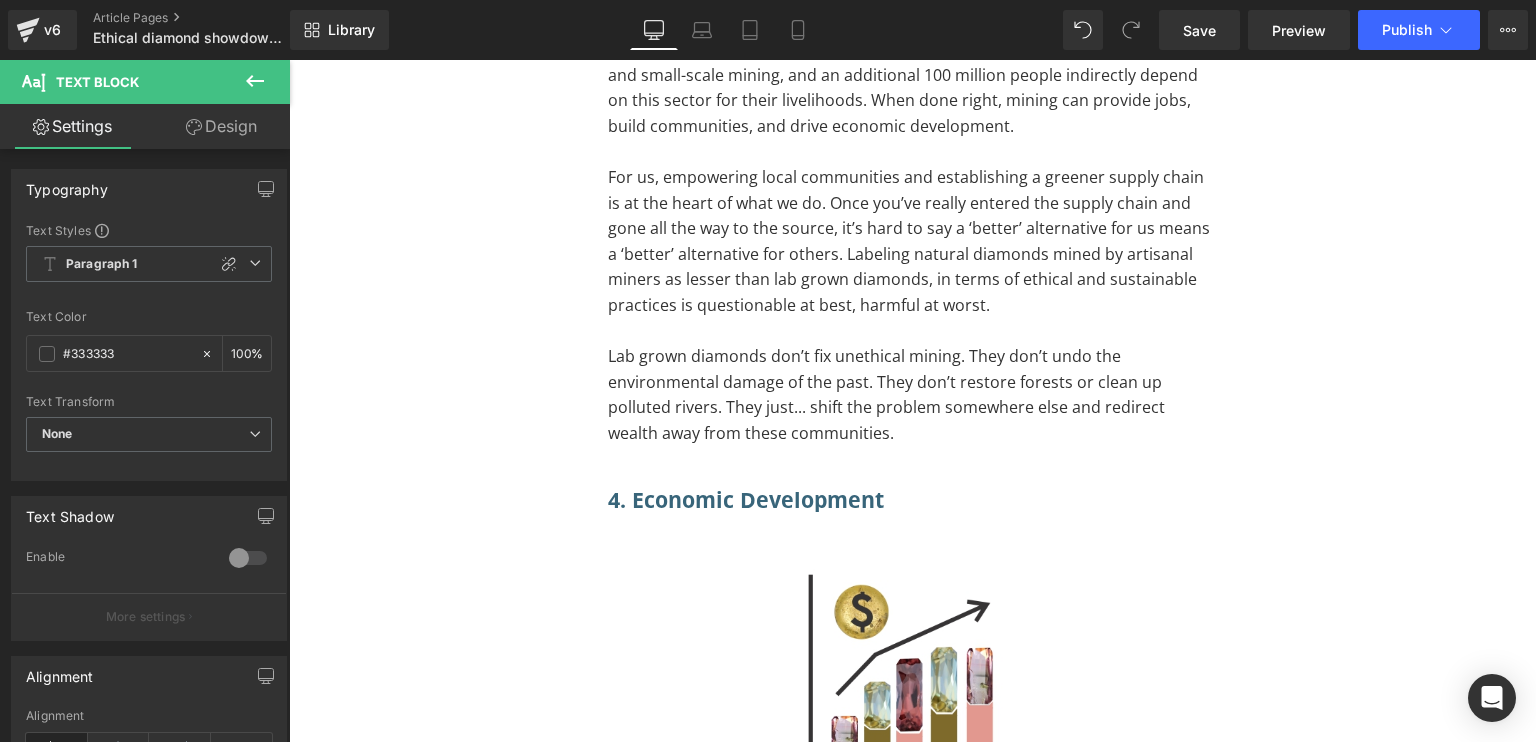 scroll, scrollTop: 9906, scrollLeft: 0, axis: vertical 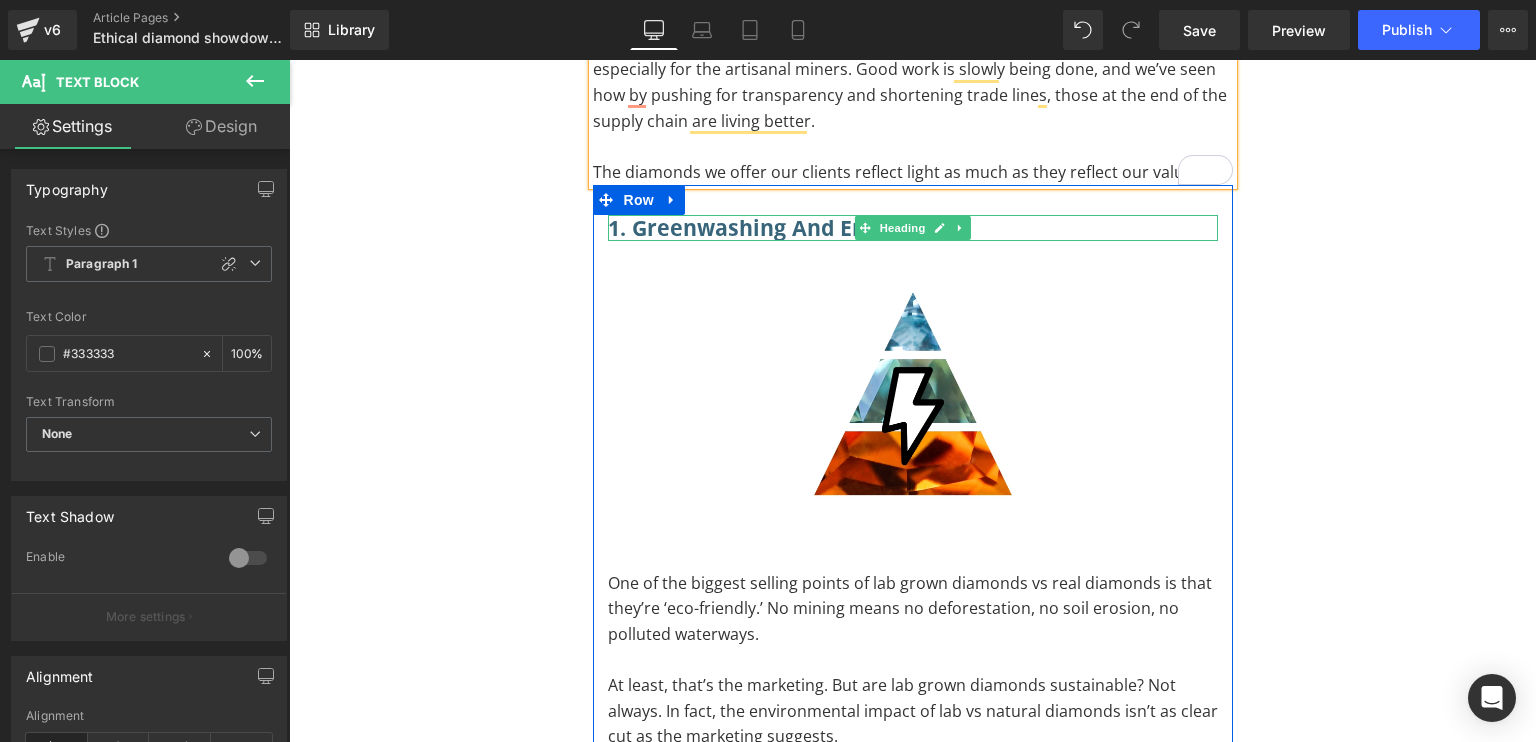 click on "1. Greenwashing and Energy Use" at bounding box center [913, 228] 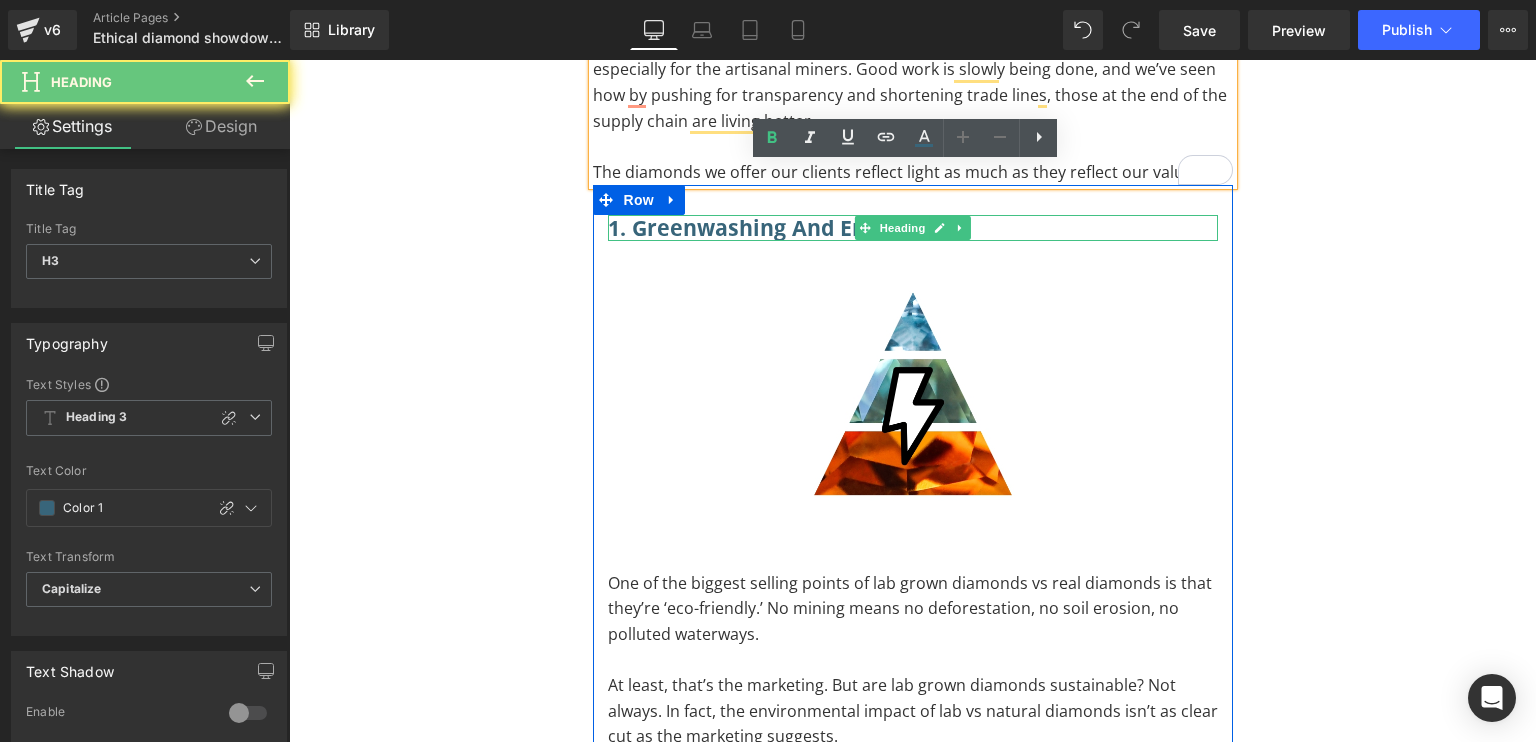 click on "1. Greenwashing and Energy Use" at bounding box center (913, 228) 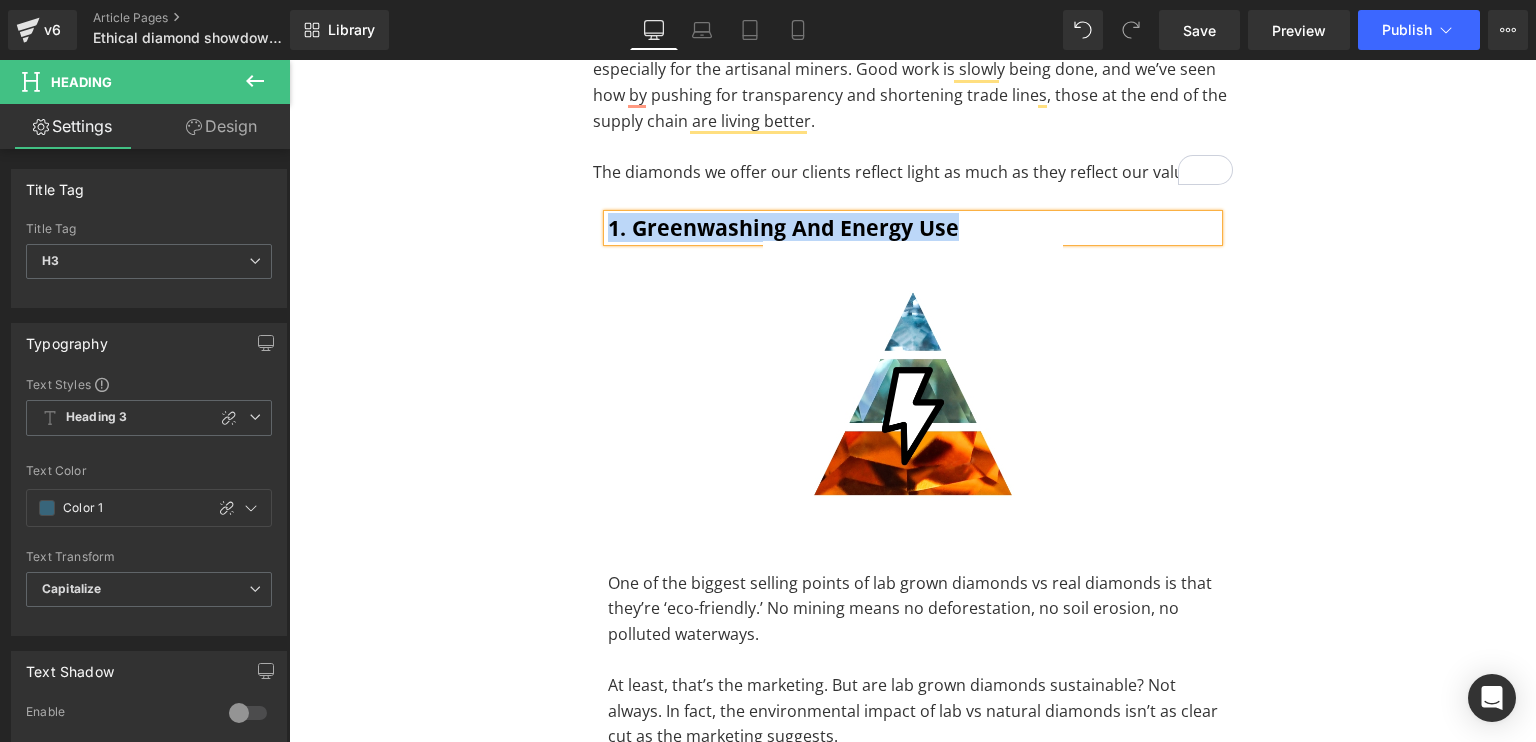 paste 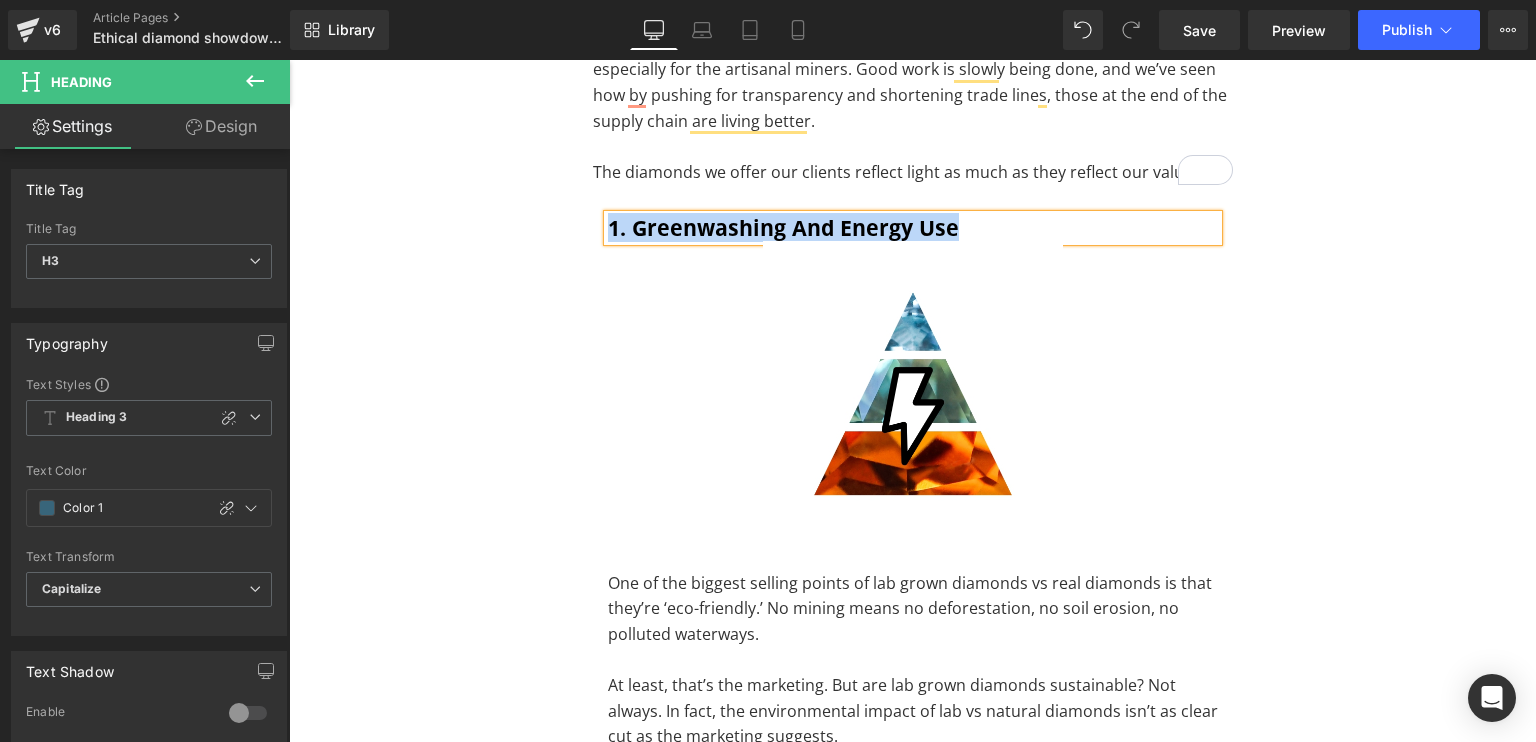type 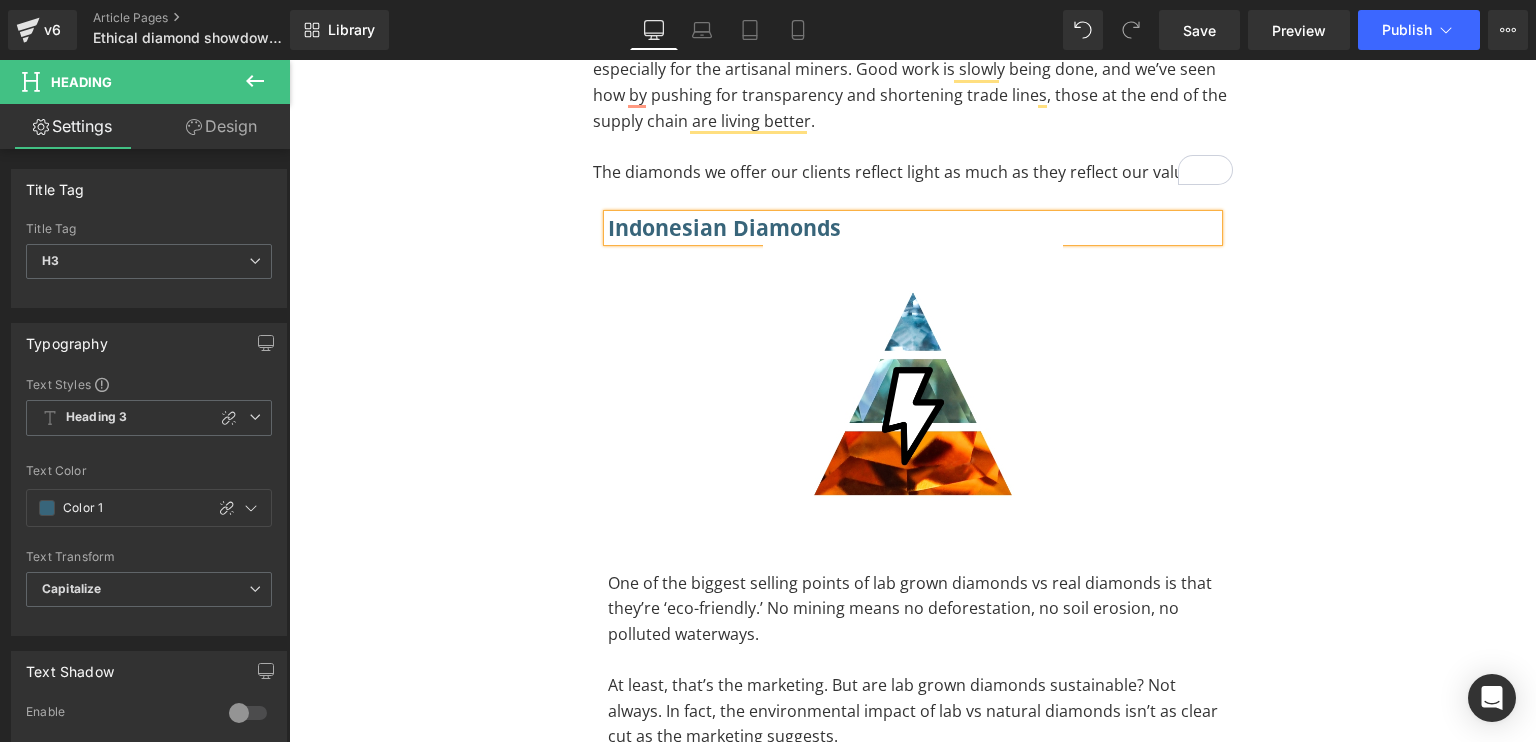 click on "LAB GROWN VS. NATURAL  DIAMONDS:  Heading         the Truth about Ethics, Price, and Real Value Heading         Separator         Image         You’re thinking about buying a diamond. Maybe it’s for an engagement ring, maybe it’s a gift, maybe it’s just for you. And you’re trying to figure out: lab grown diamonds or real diamonds? Which is more ethical? Which offers better value? And what’s the actual difference between lab grown vs natural diamonds? The conversation around diamond ethics isn’t black and white. It’s layered, messy, and deeply intertwined with history, economics, and social justice. So let’s unpack lab vs natural diamonds. Text Block         What are lab grown diamonds? Heading         Text Block         Row         how are lab grown diamonds made? Heading         So how are lab diamonds made? By creating the same conditions that form real diamonds underground, just sped up in a lab. There are two main methods: Text Block         Text Block         Image         Text Block" at bounding box center (913, -2222) 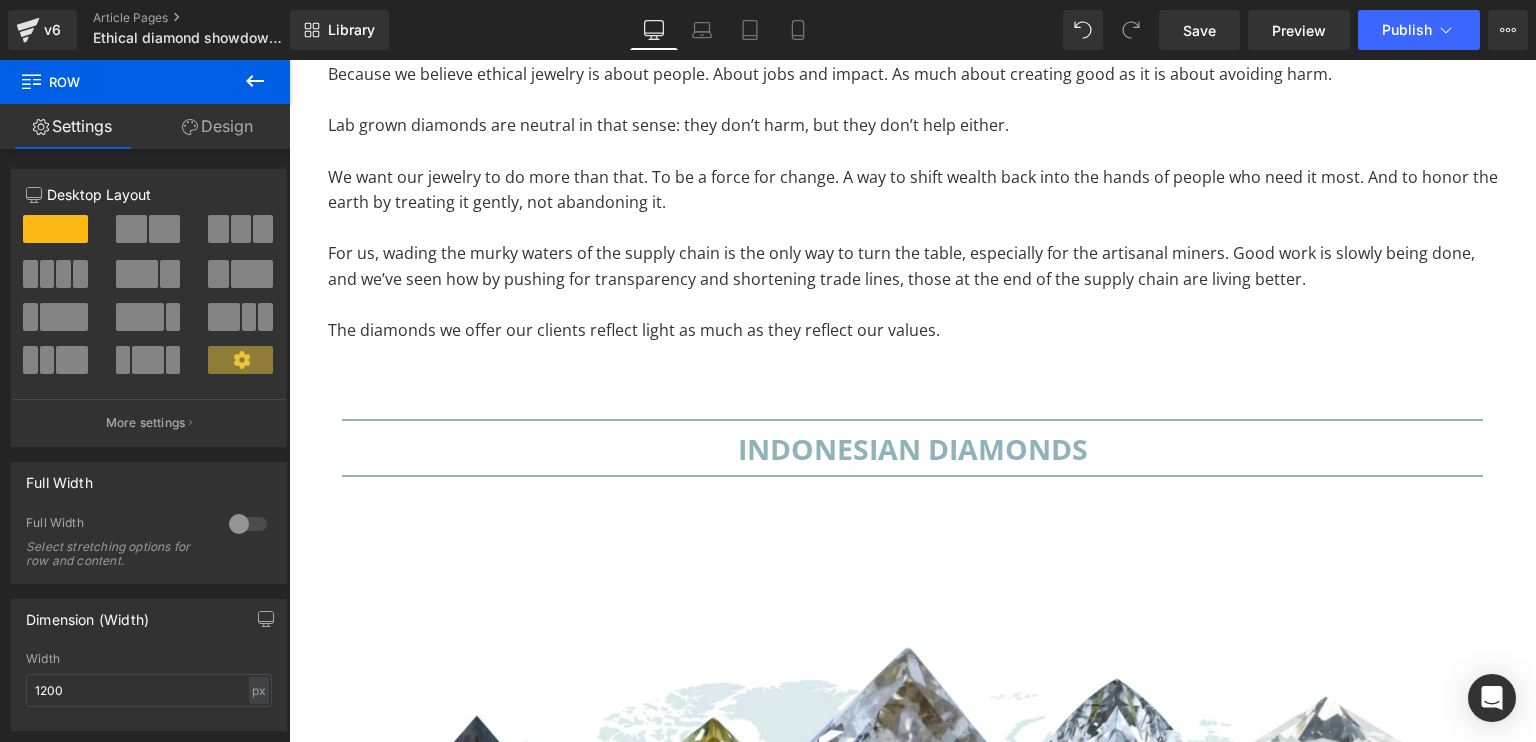 scroll, scrollTop: 12206, scrollLeft: 0, axis: vertical 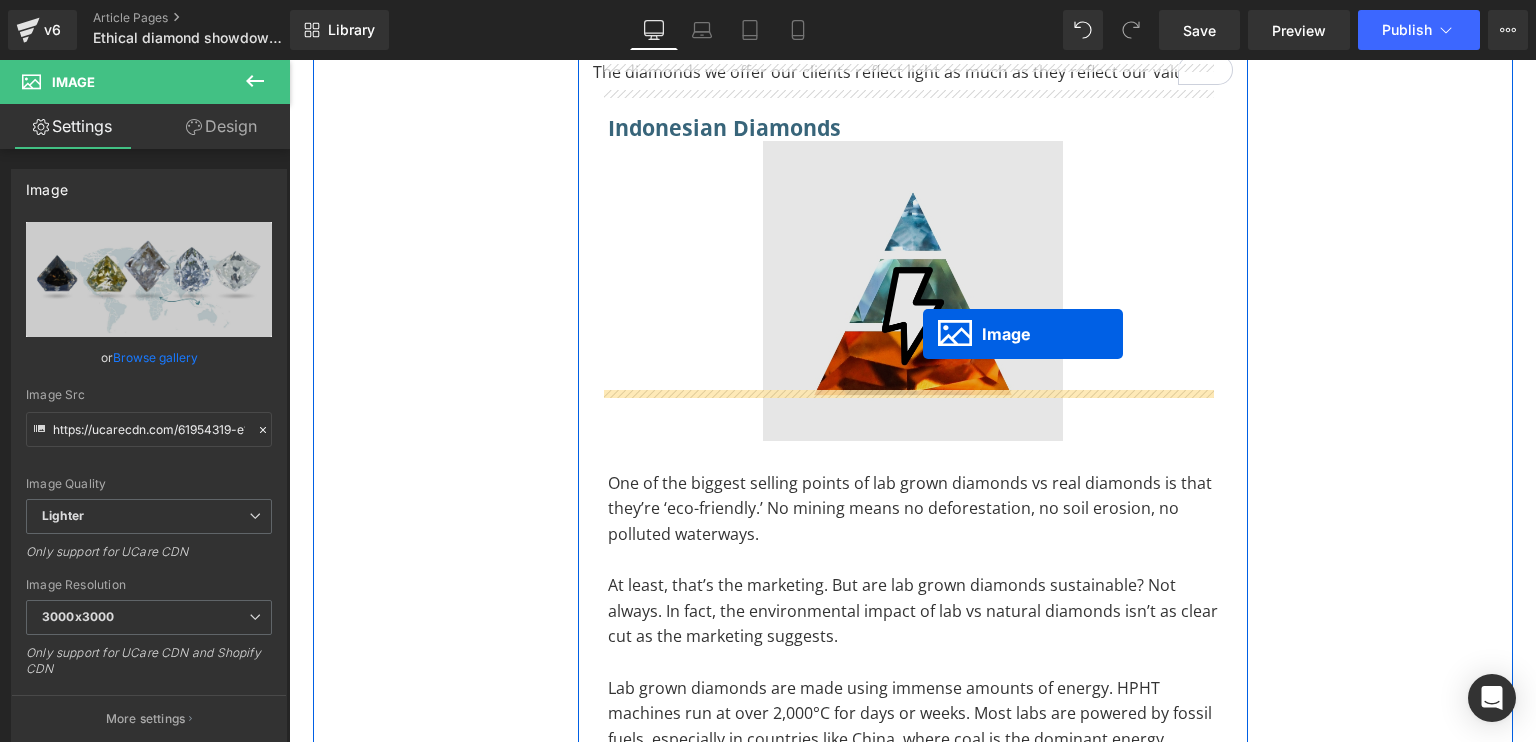 drag, startPoint x: 875, startPoint y: 325, endPoint x: 923, endPoint y: 334, distance: 48.83646 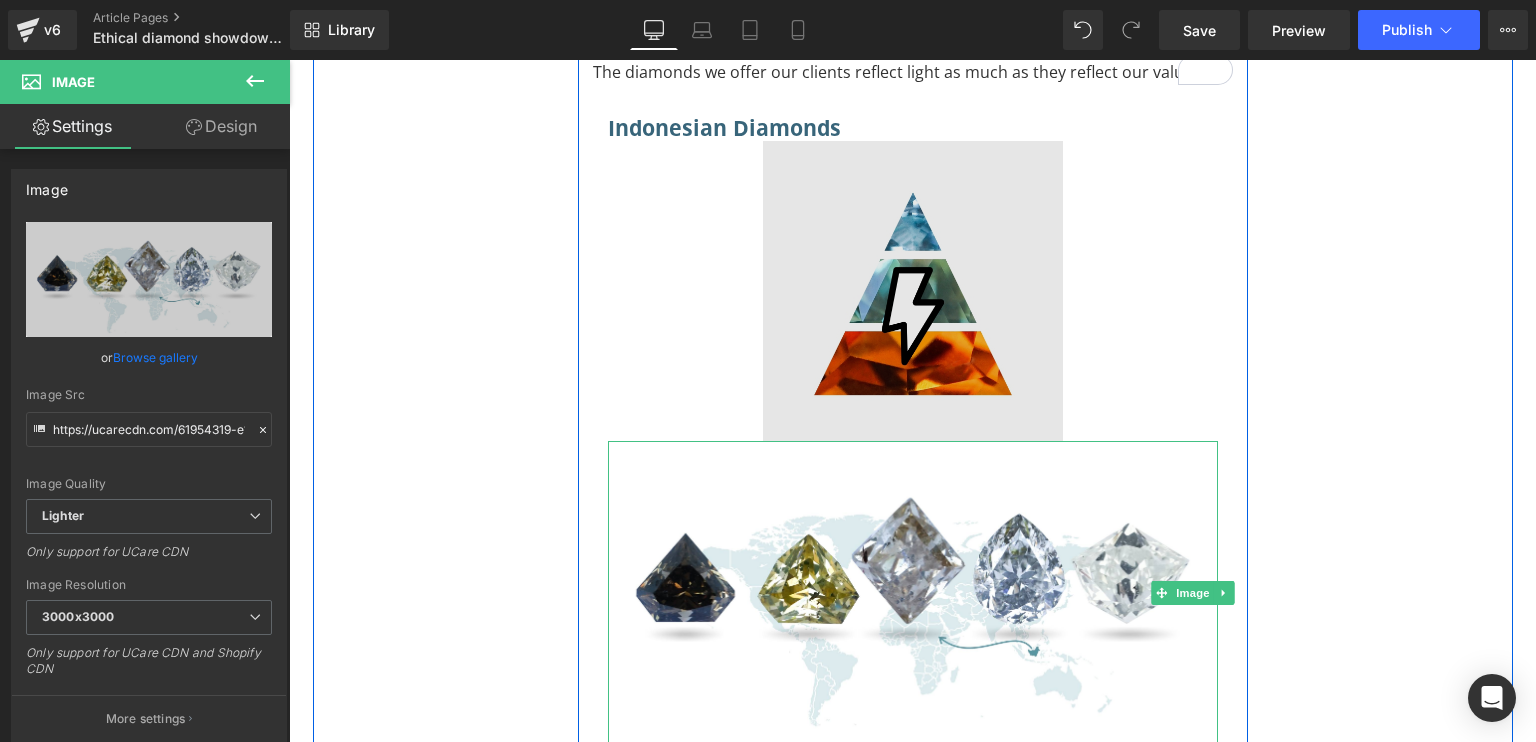 click at bounding box center [913, 291] 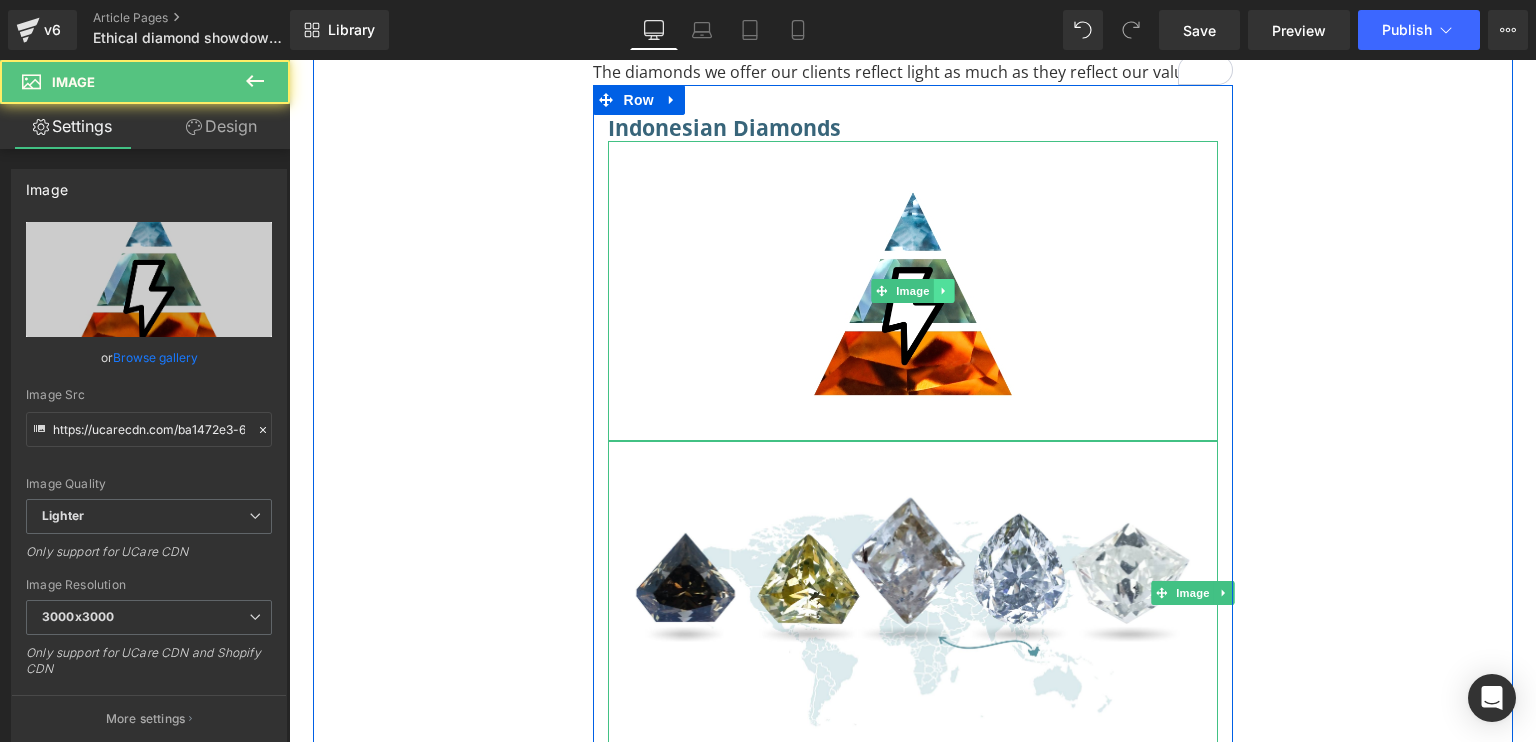 click 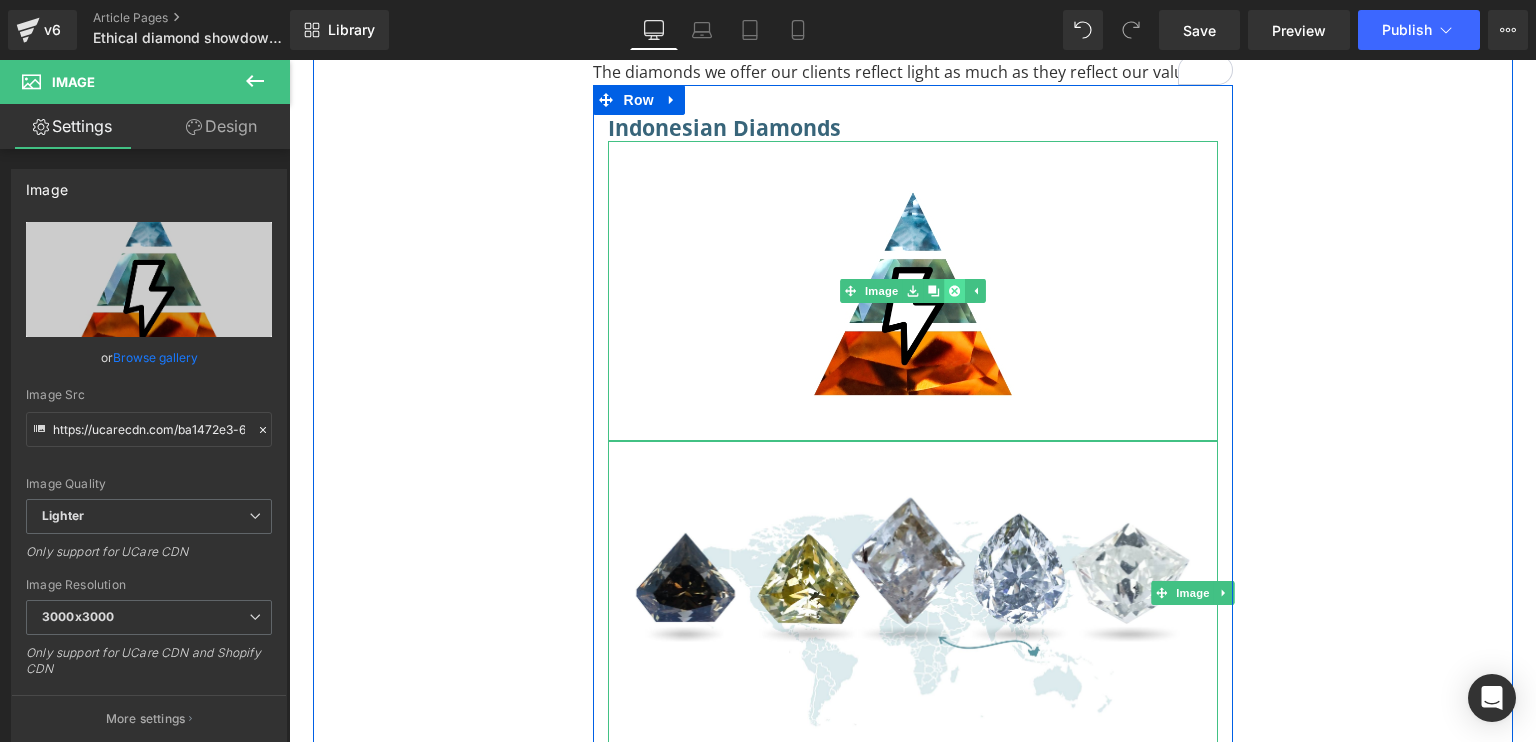 click 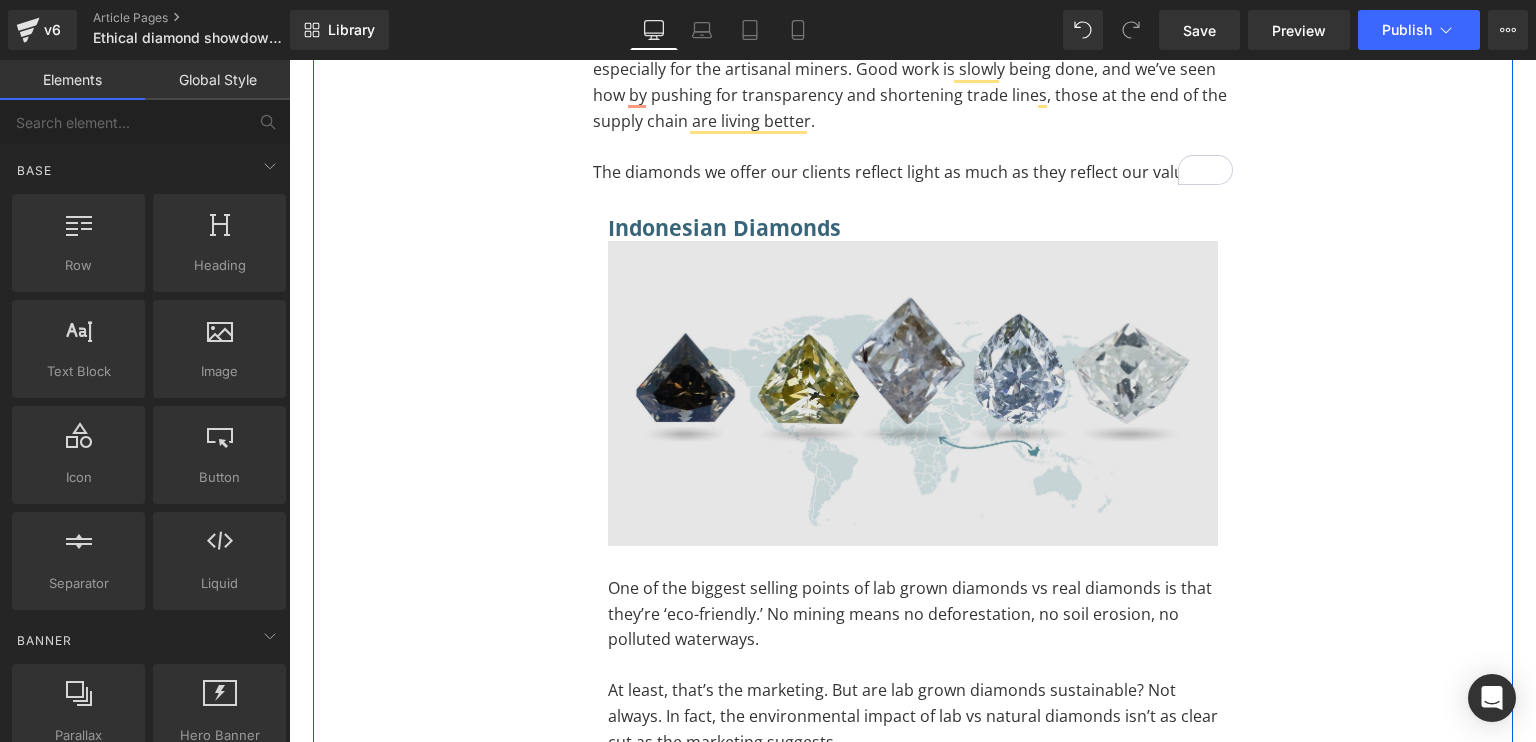 scroll, scrollTop: 8206, scrollLeft: 0, axis: vertical 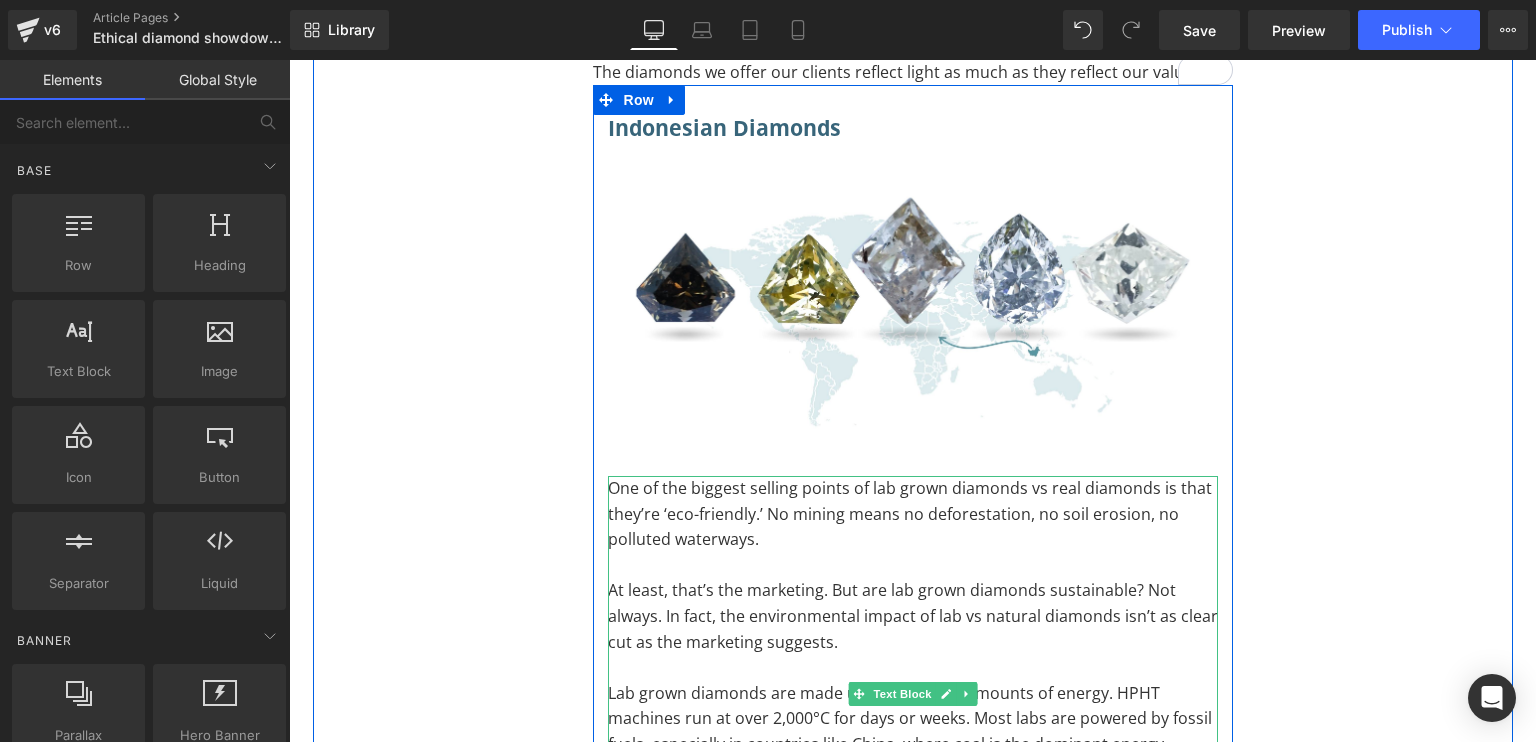 click on "One of the biggest selling points of lab grown diamonds vs real diamonds is that they’re ‘eco-friendly.’ No mining means no deforestation, no soil erosion, no polluted waterways." at bounding box center [913, 514] 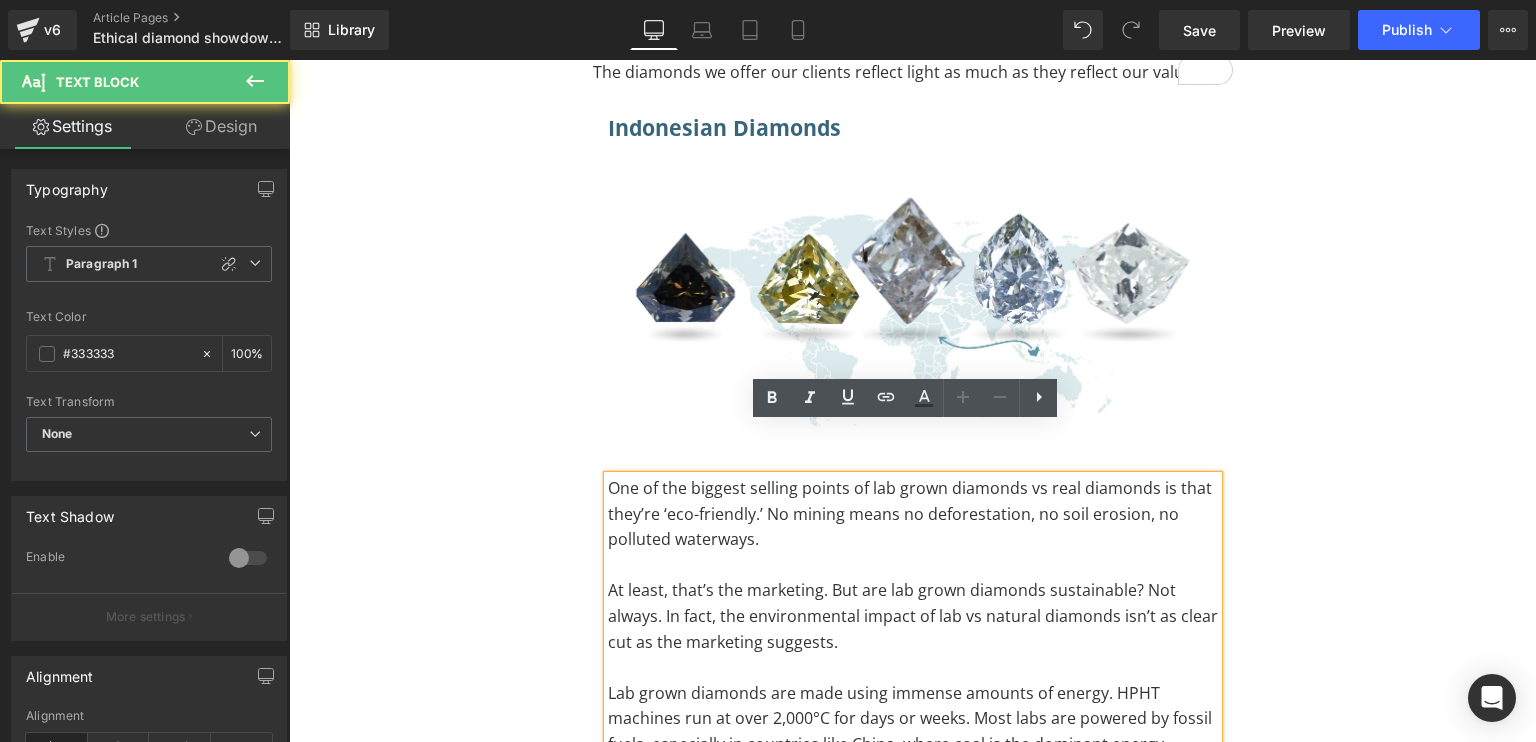 click on "One of the biggest selling points of lab grown diamonds vs real diamonds is that they’re ‘eco-friendly.’ No mining means no deforestation, no soil erosion, no polluted waterways." at bounding box center (913, 514) 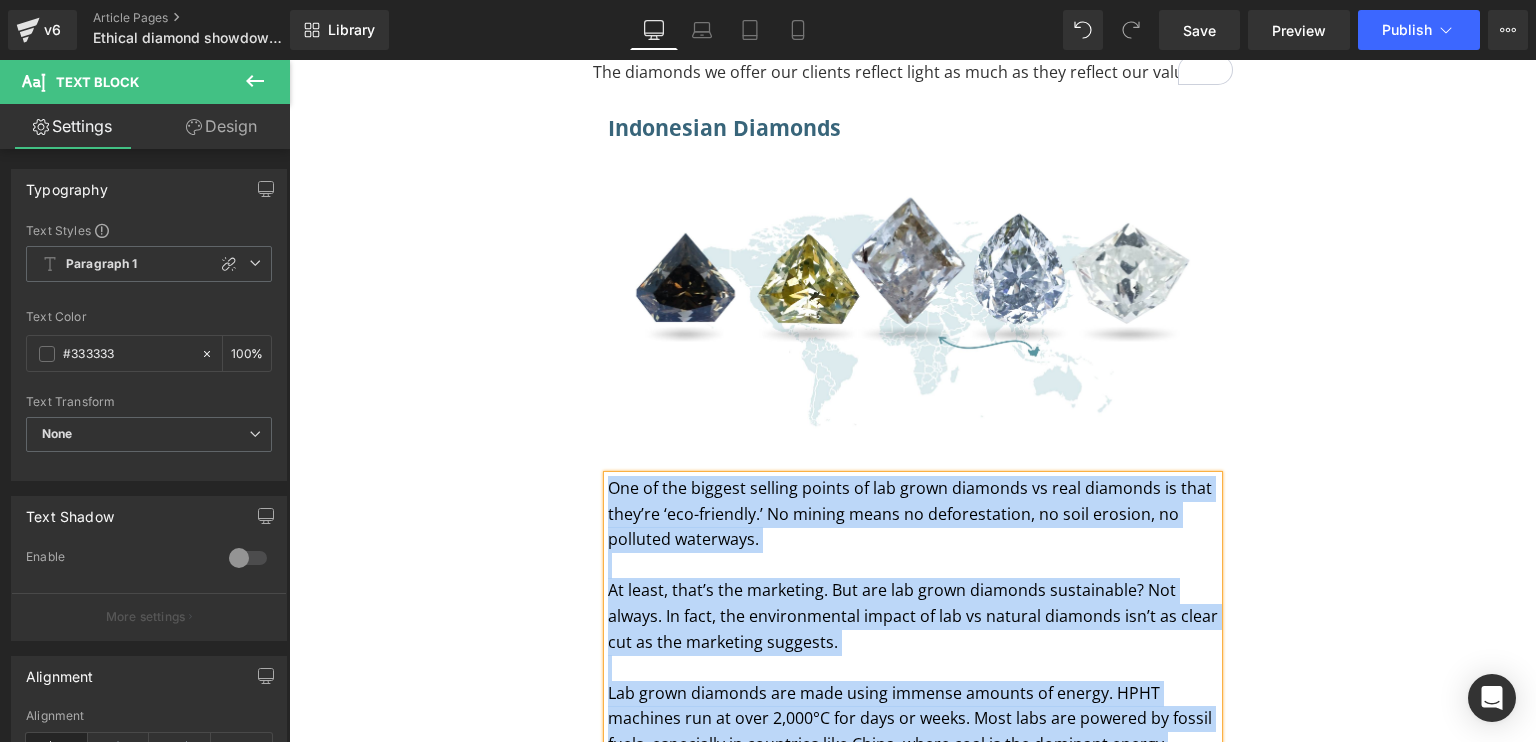 paste 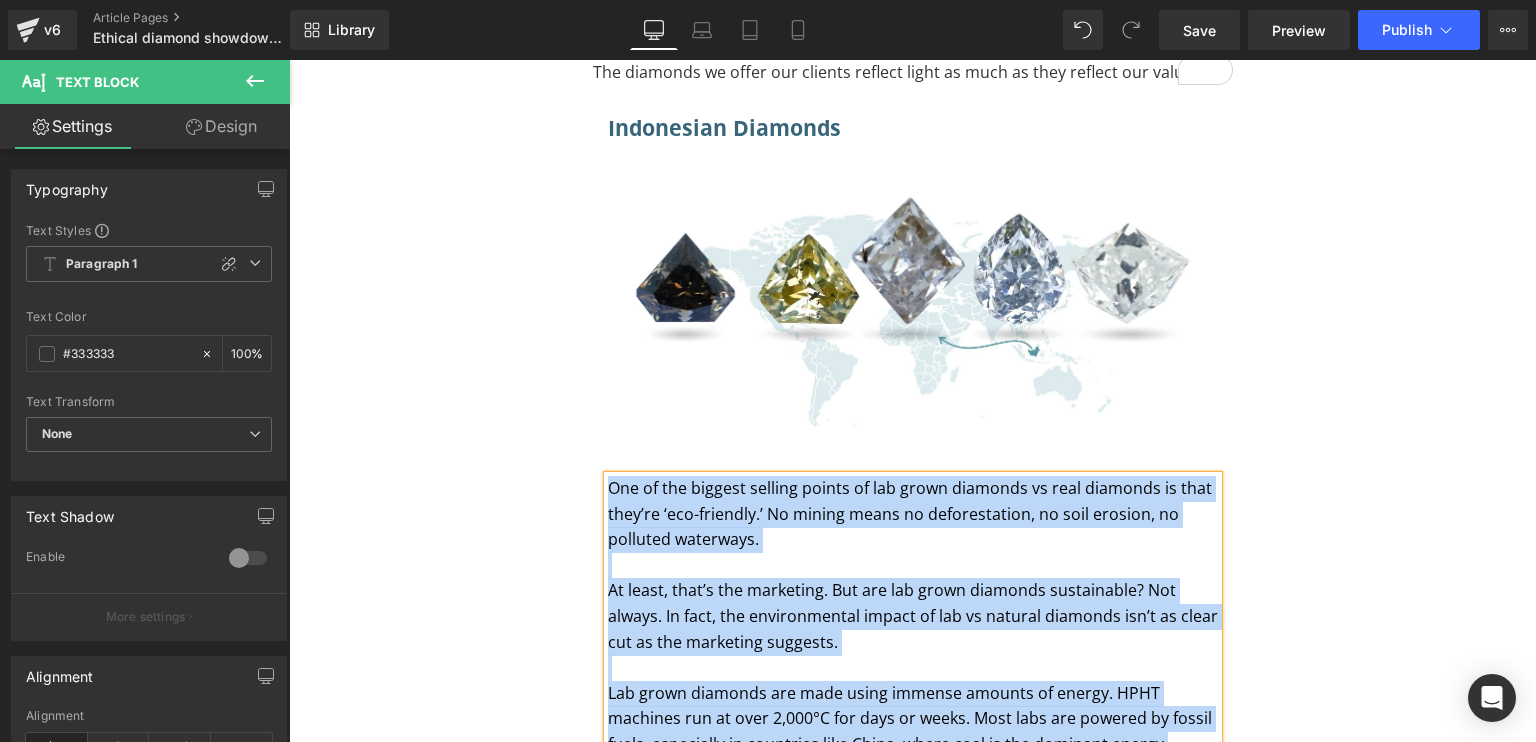 type 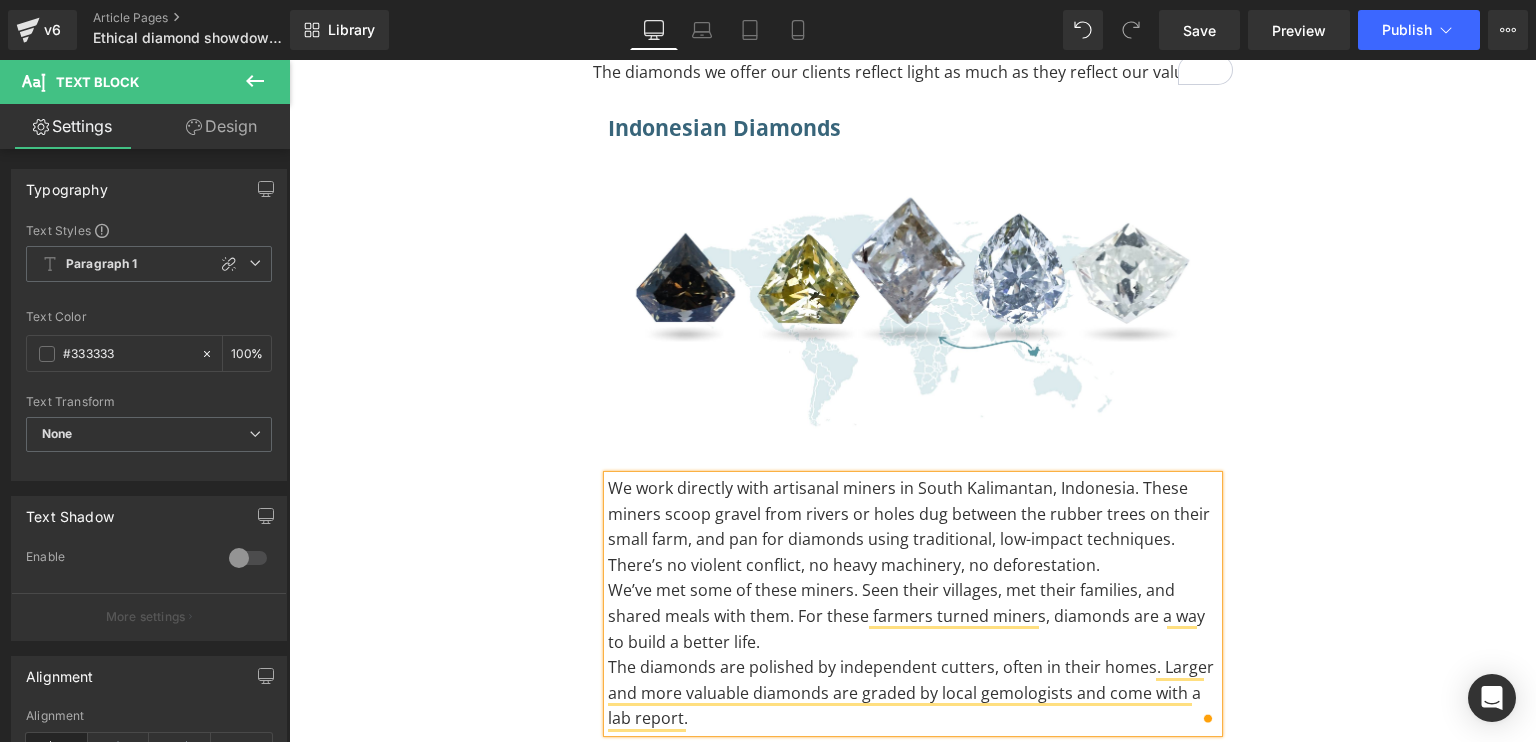 click on "We work directly with artisanal miners in South Kalimantan, Indonesia. These miners scoop gravel from rivers or holes dug between the rubber trees on their small farm, and pan for diamonds using traditional, low-impact techniques. There’s no violent conflict, no heavy machinery, no deforestation." at bounding box center (913, 527) 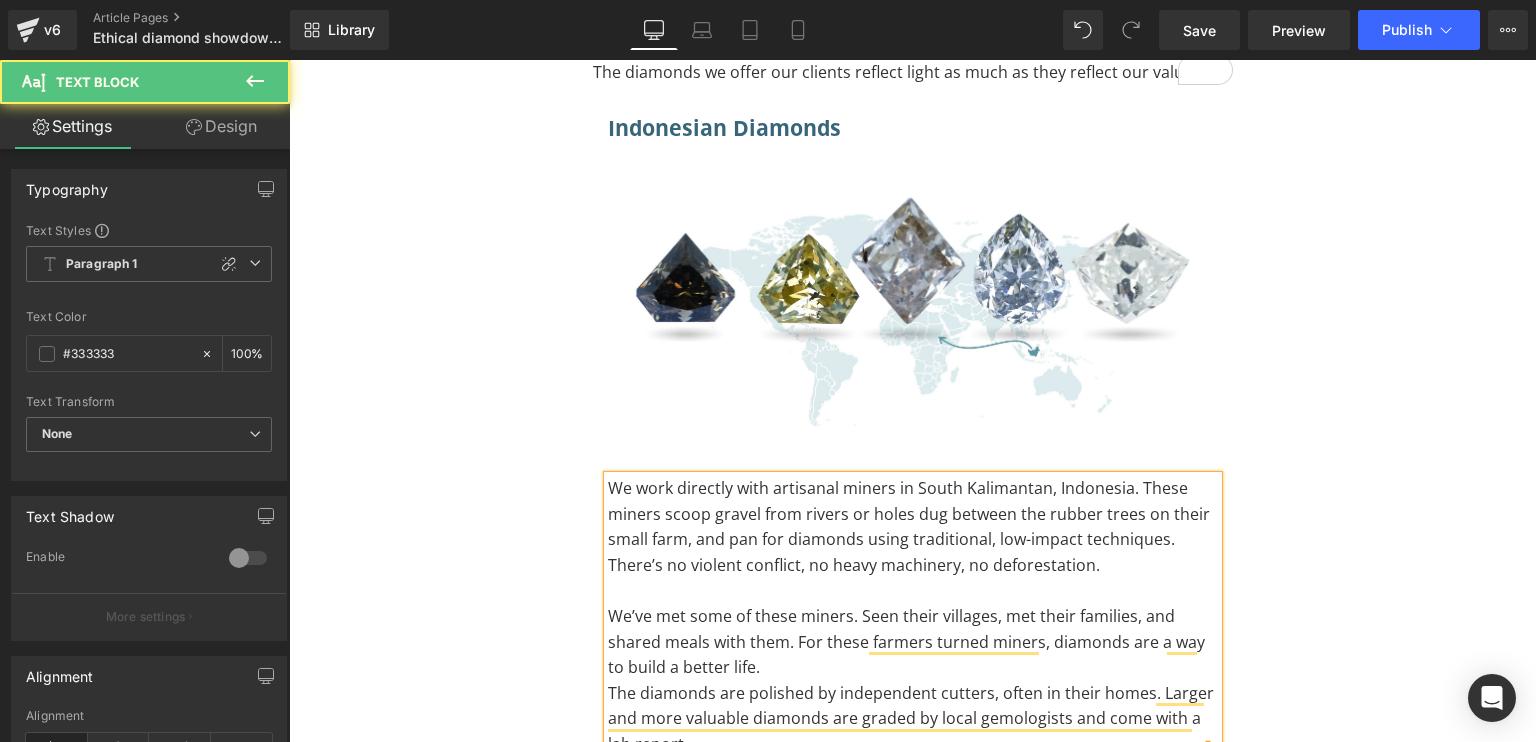 click on "We work directly with artisanal miners in South Kalimantan, Indonesia. These miners scoop gravel from rivers or holes dug between the rubber trees on their small farm, and pan for diamonds using traditional, low-impact techniques. There’s no violent conflict, no heavy machinery, no deforestation." at bounding box center (913, 527) 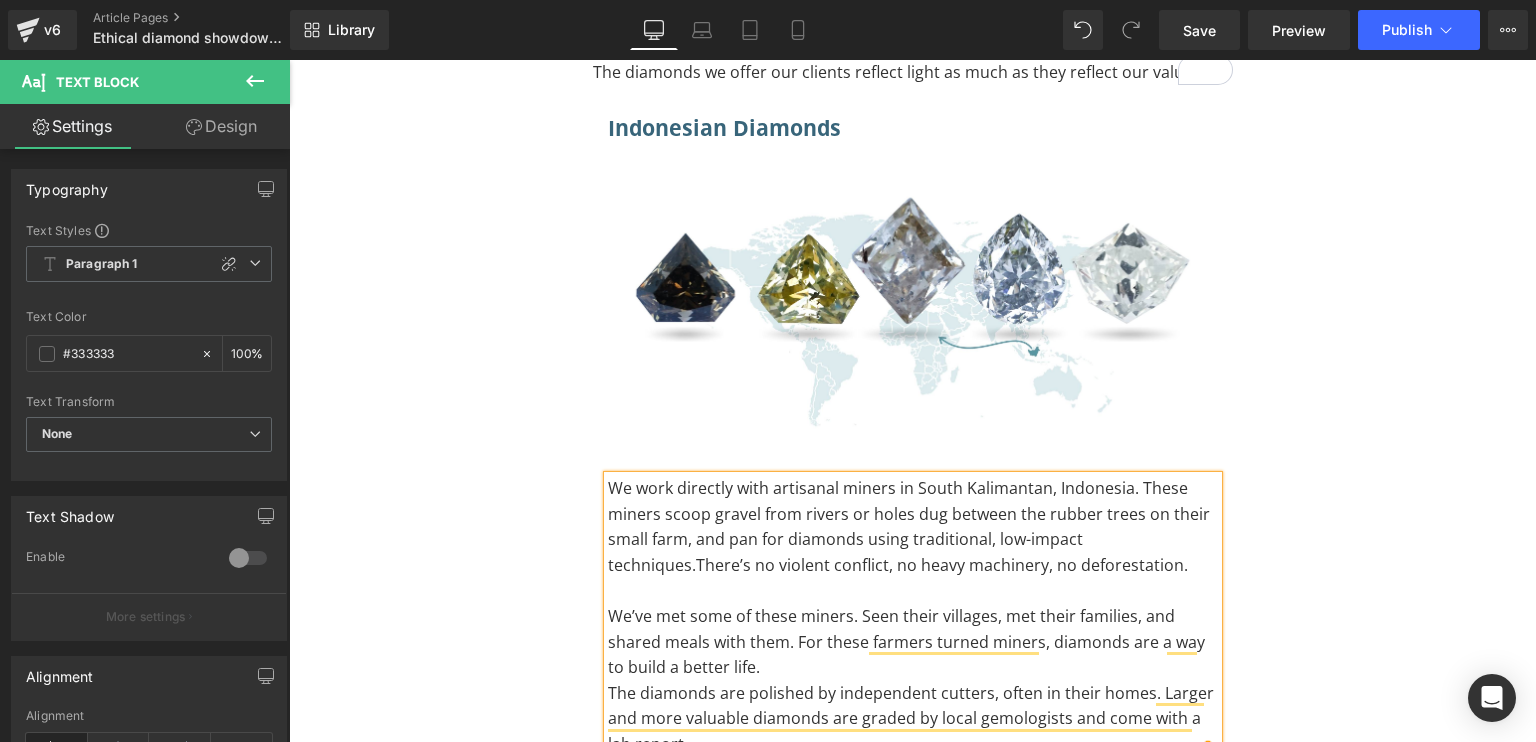 click on "We’ve met some of these miners. Seen their villages, met their families, and shared meals with them. For these farmers turned miners, diamonds are a way to build a better life." at bounding box center (913, 642) 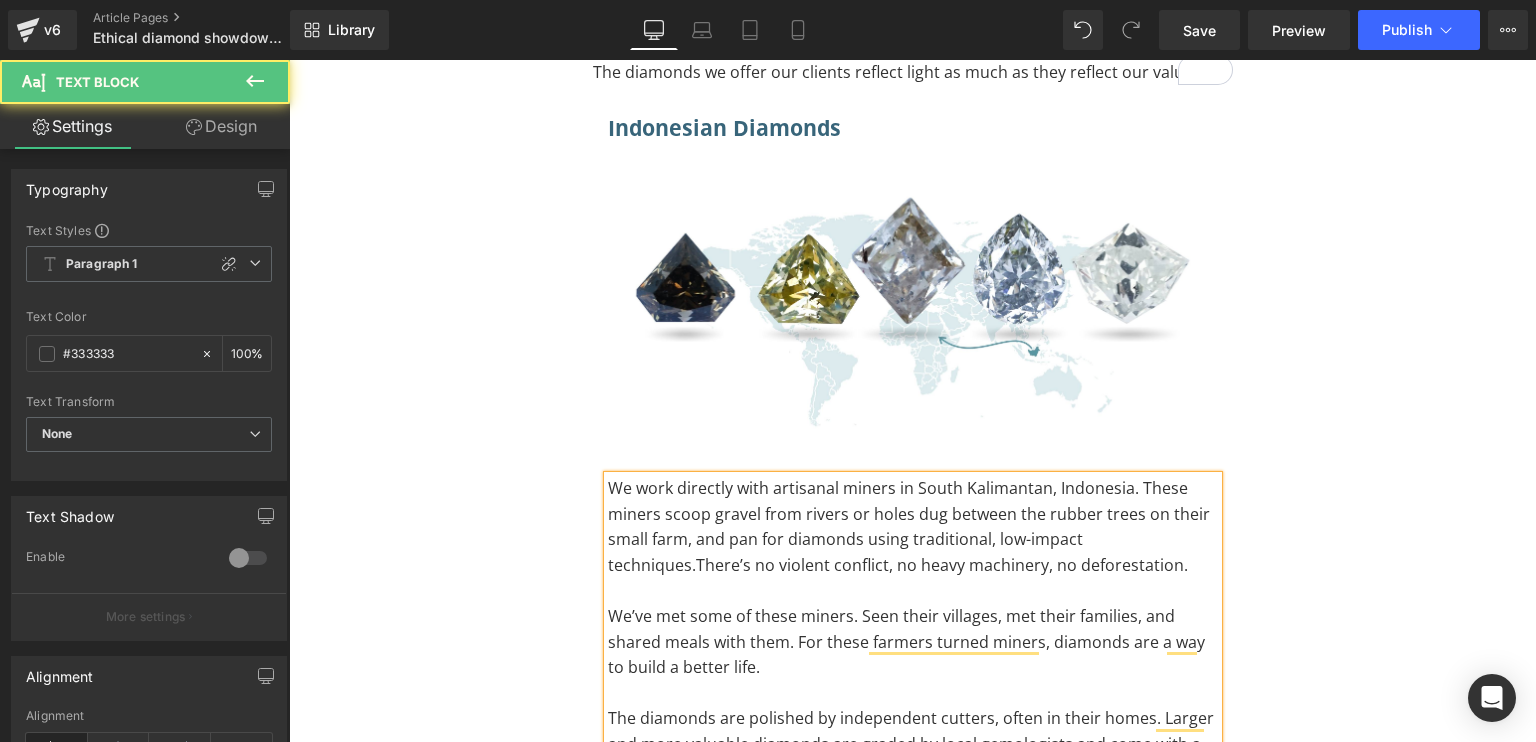 scroll, scrollTop: 8506, scrollLeft: 0, axis: vertical 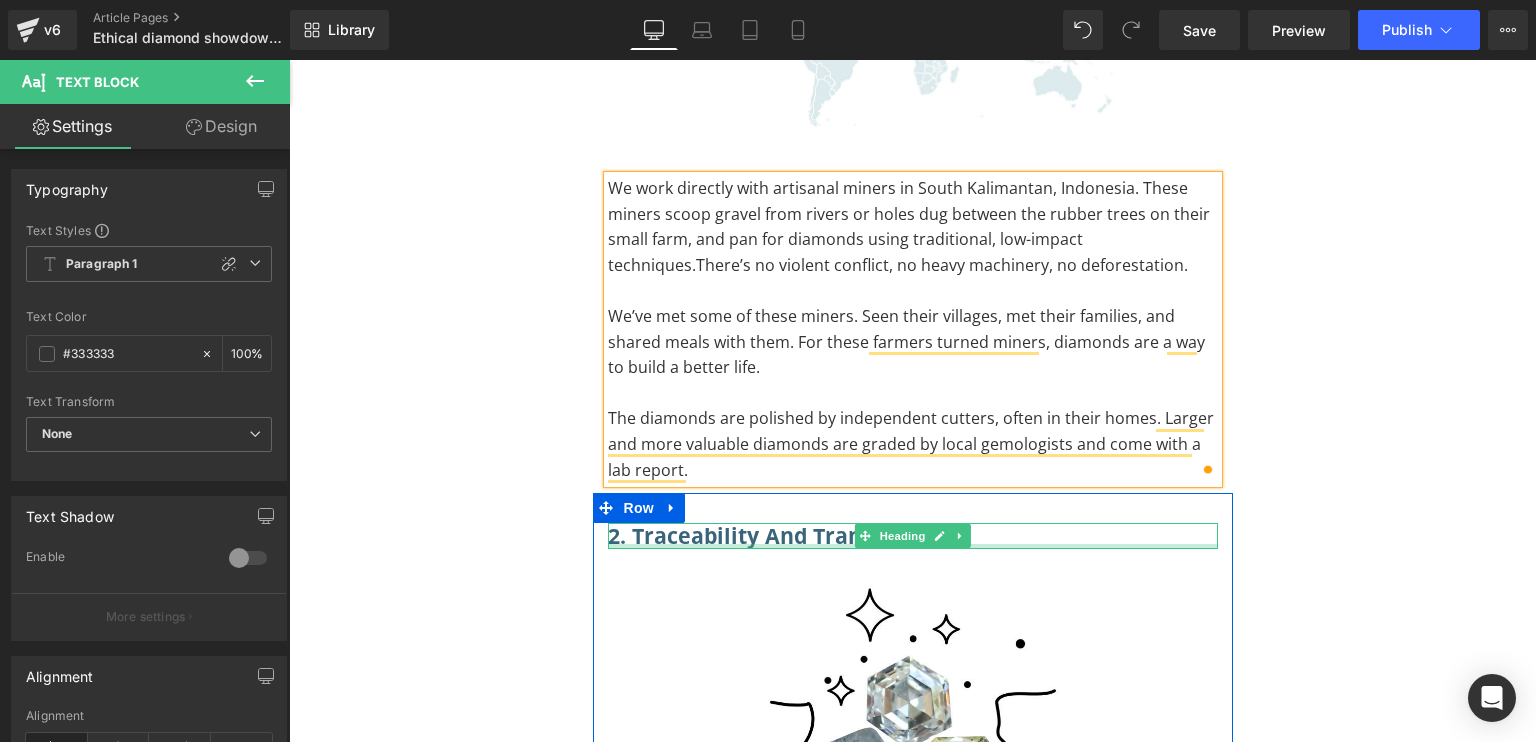 click at bounding box center [913, 546] 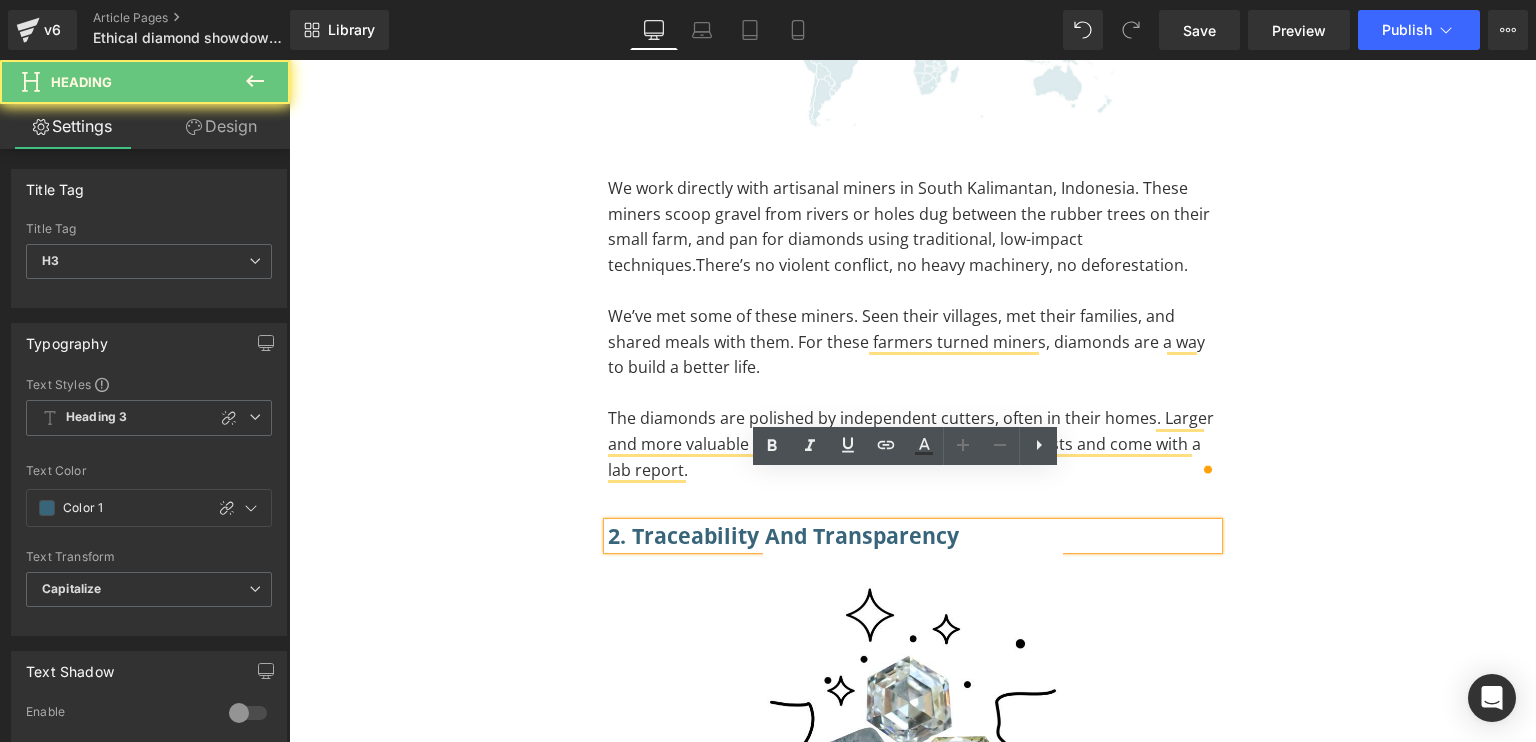 click on "2. Traceability and Transparency" at bounding box center [913, 536] 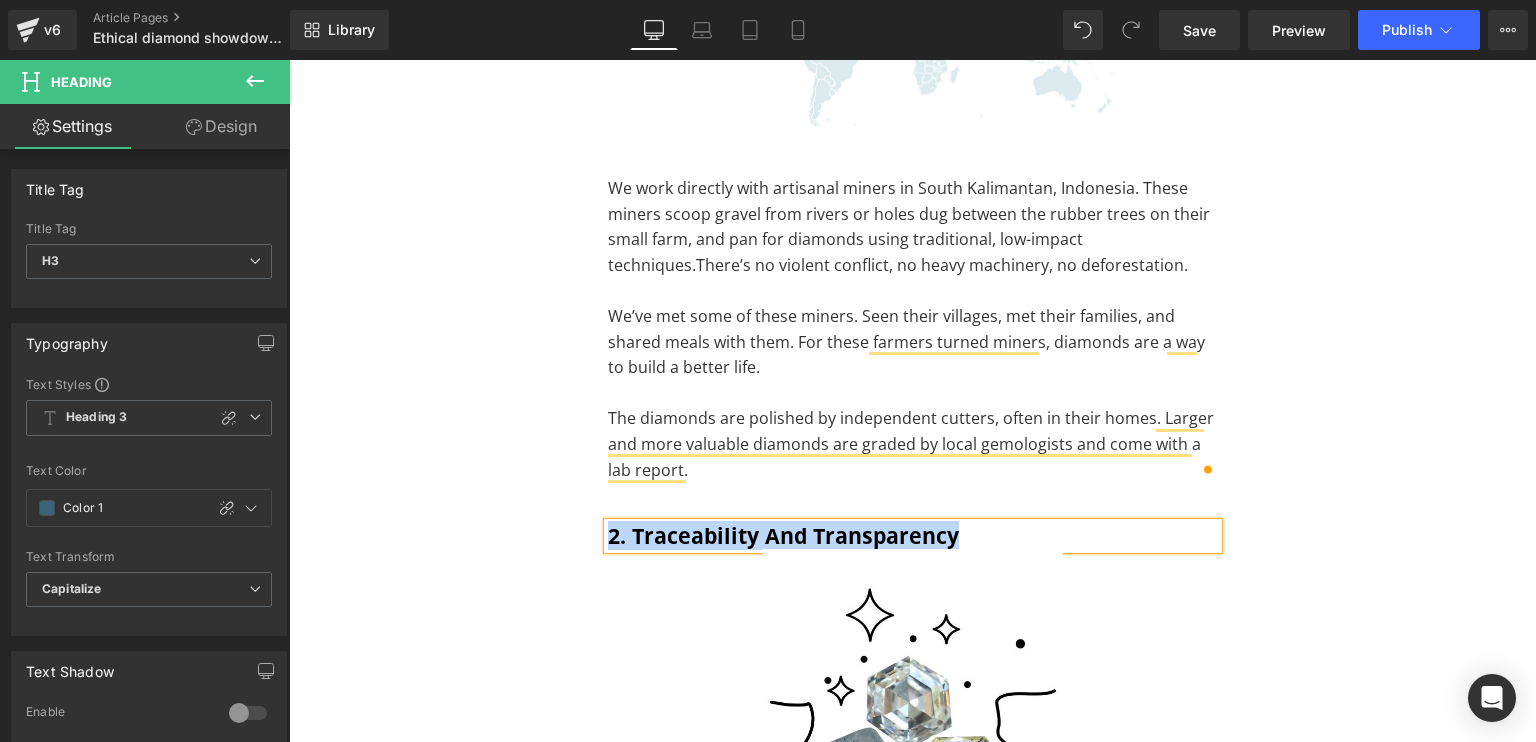 paste 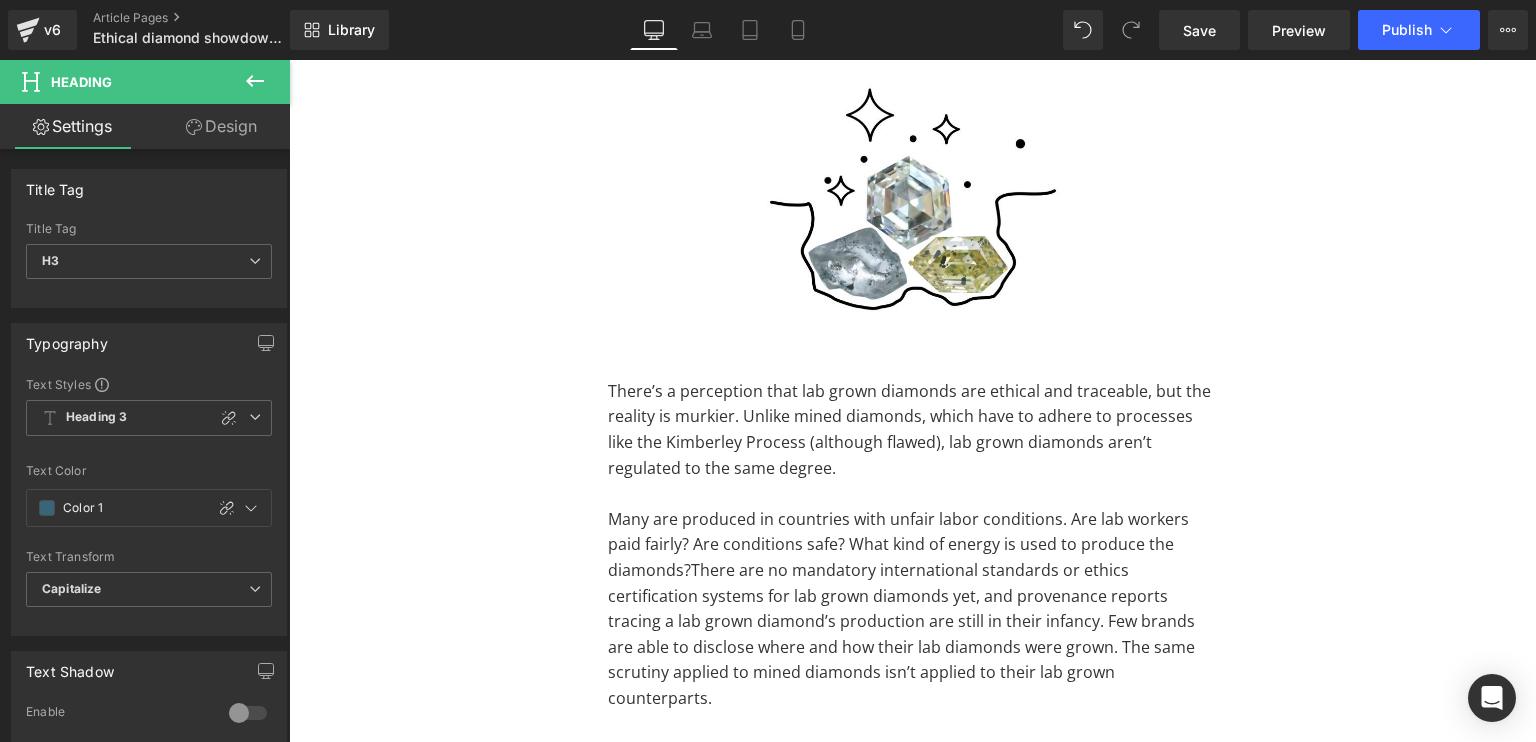 scroll, scrollTop: 8806, scrollLeft: 0, axis: vertical 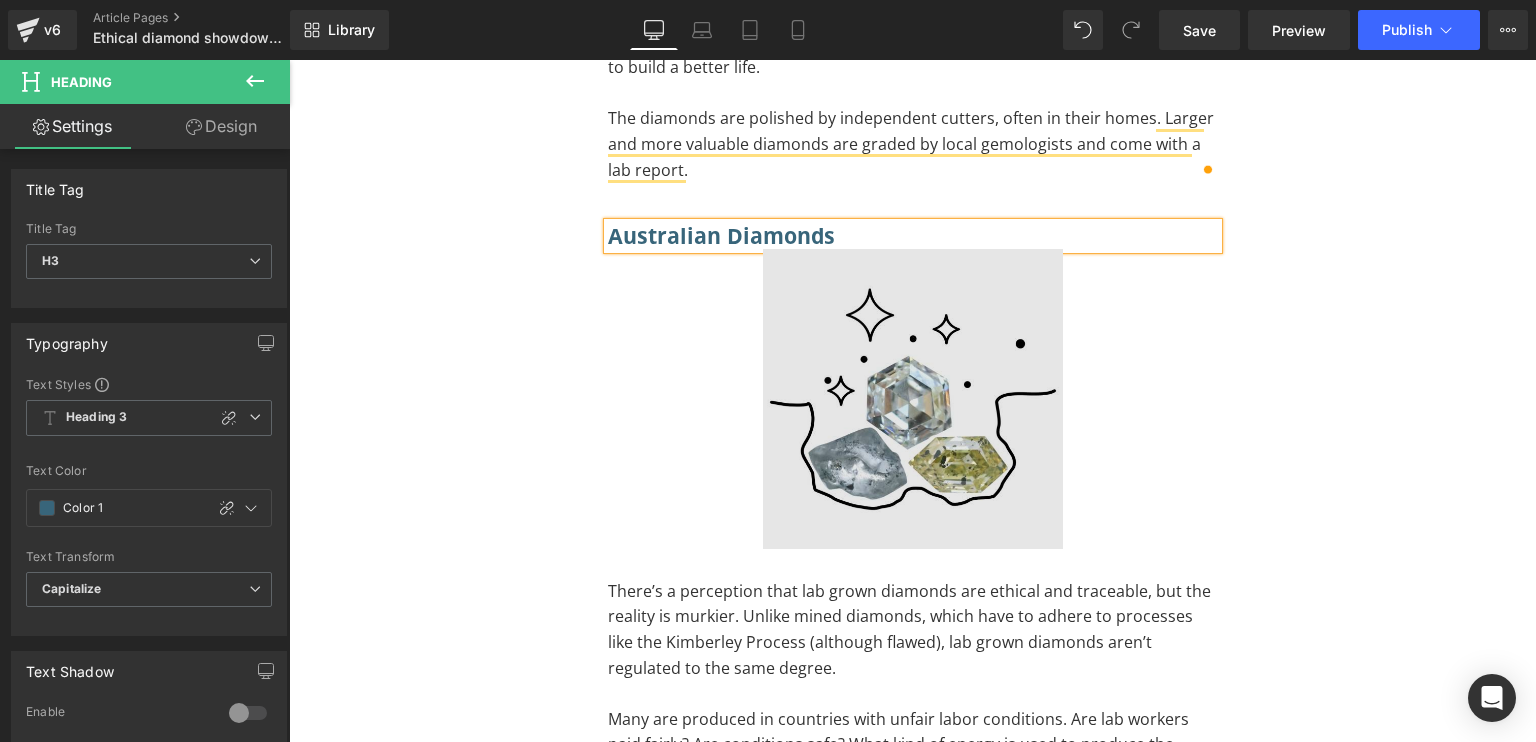 click on "Image" at bounding box center (913, 399) 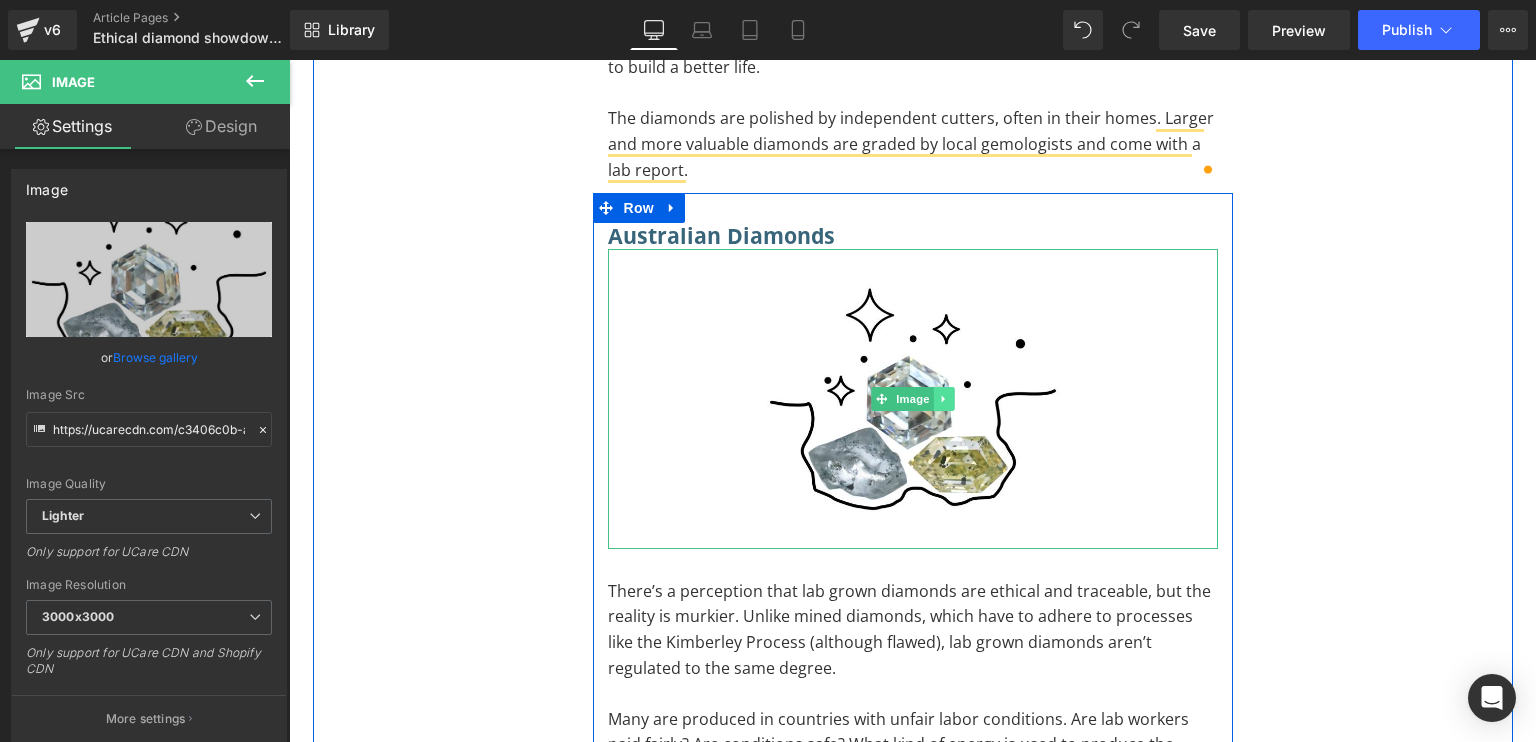 click 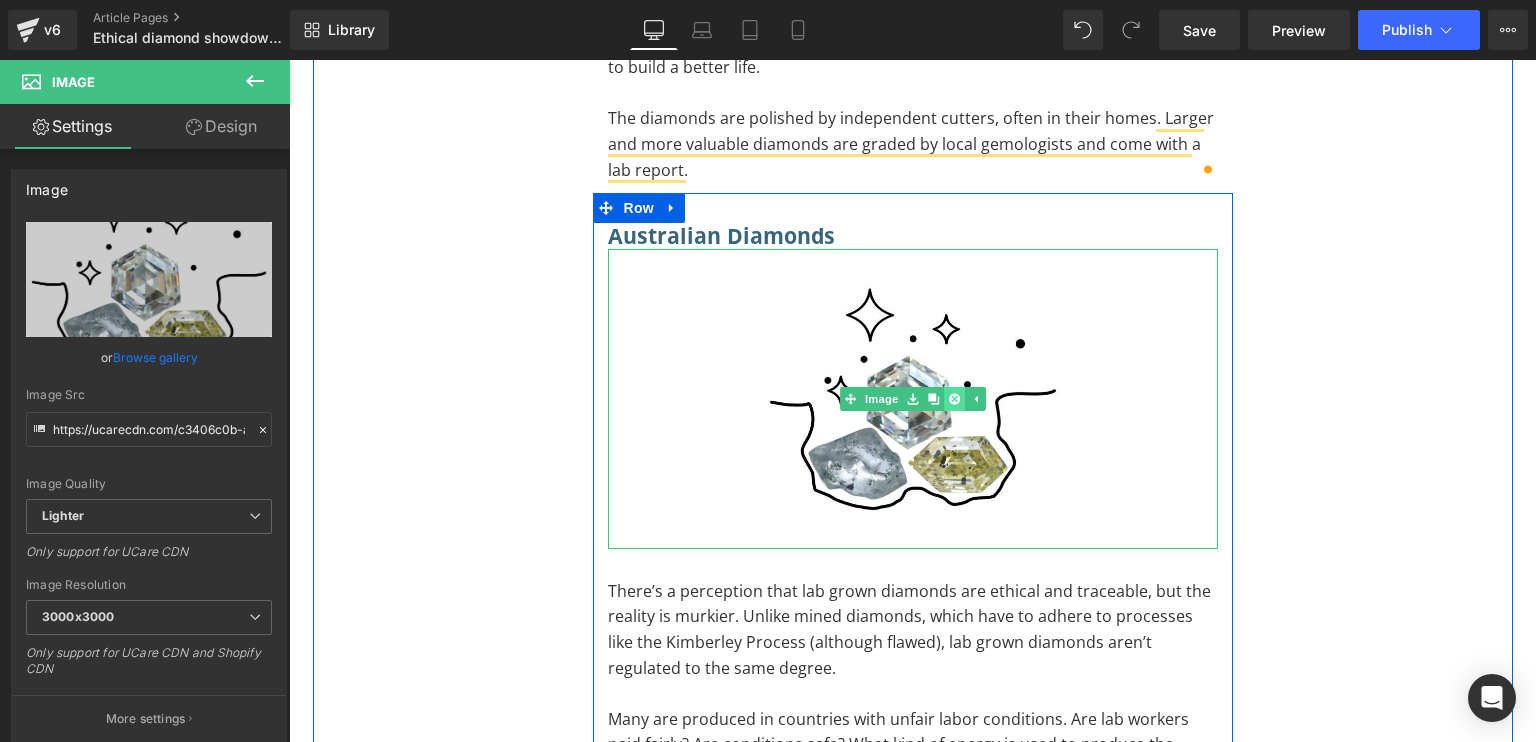 click 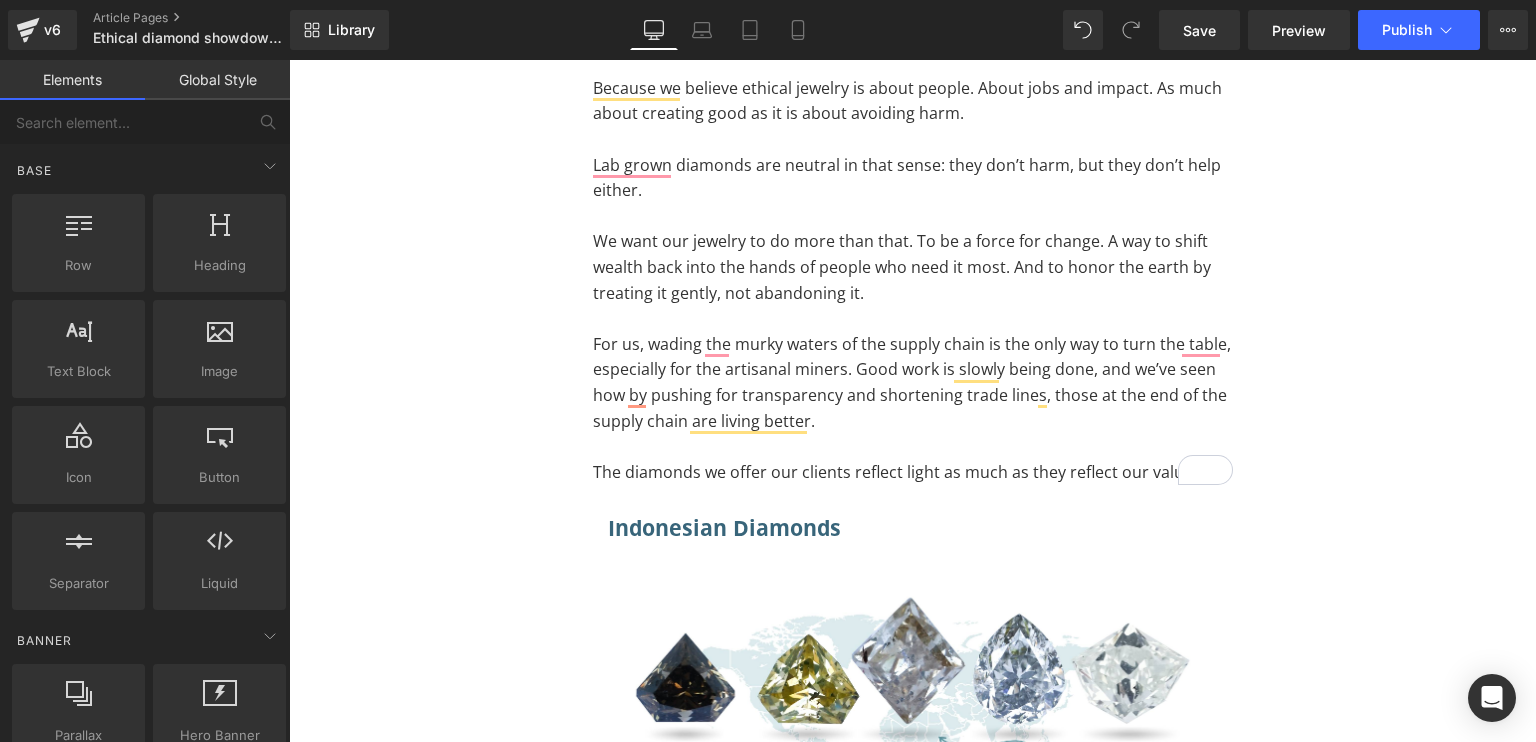 scroll, scrollTop: 8106, scrollLeft: 0, axis: vertical 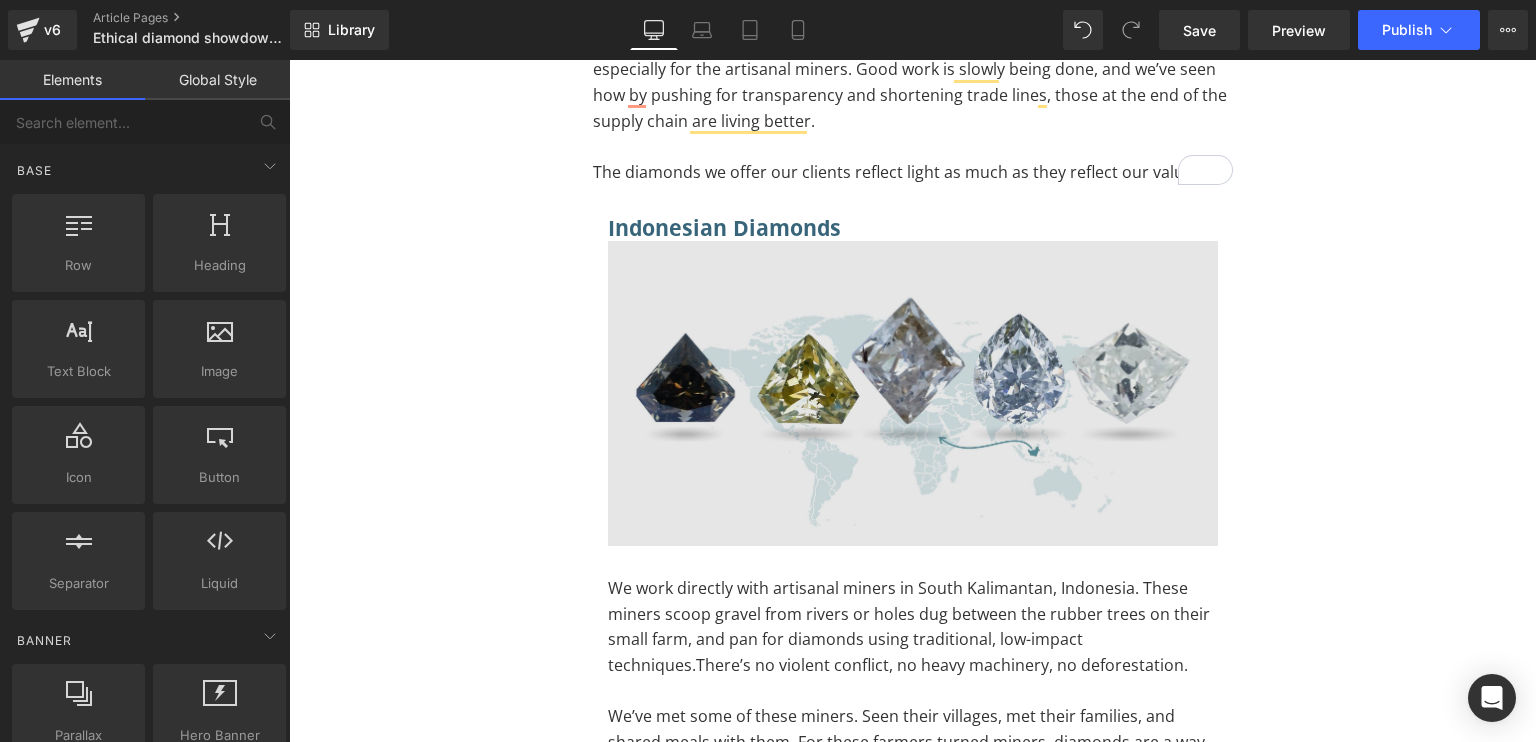 click on "Image" at bounding box center (913, 393) 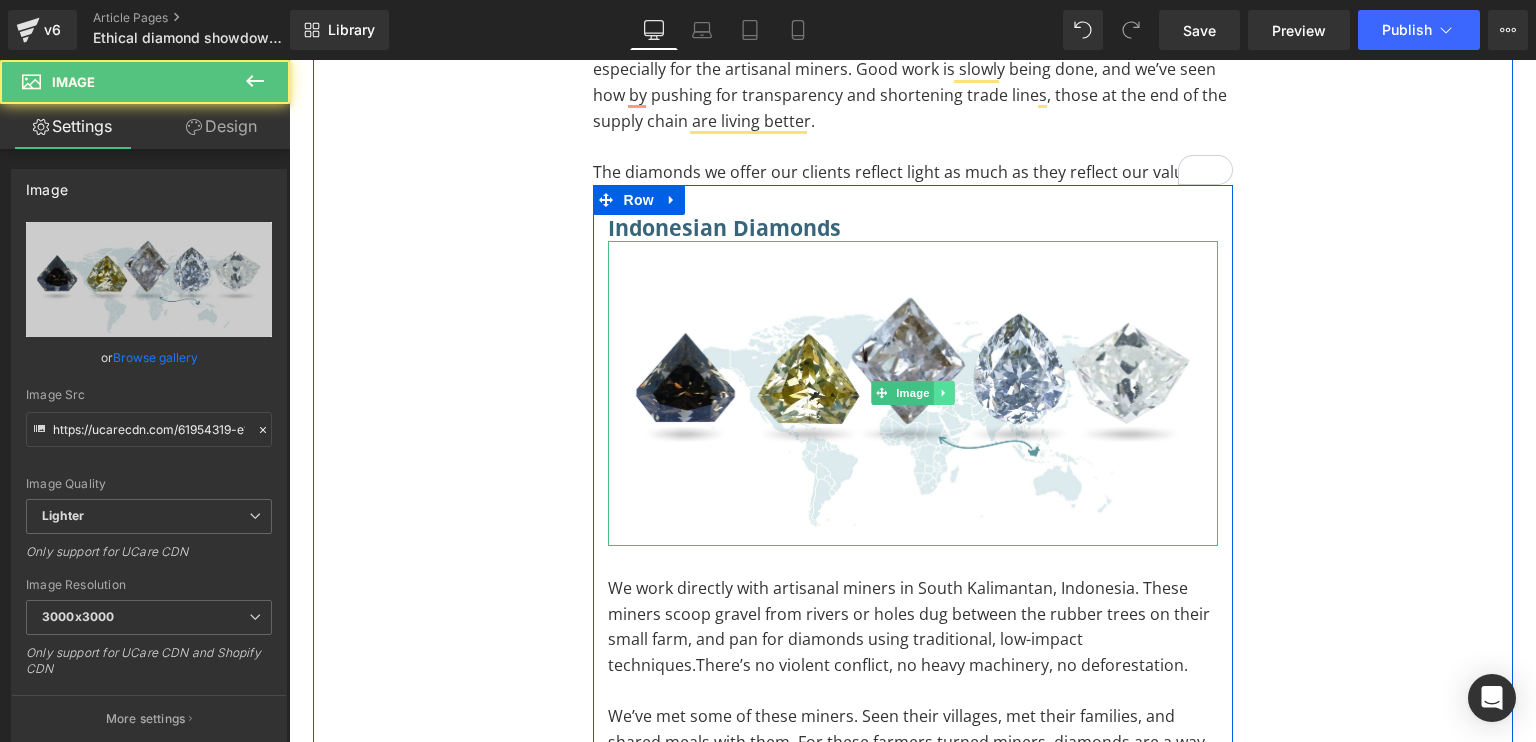 click at bounding box center (943, 393) 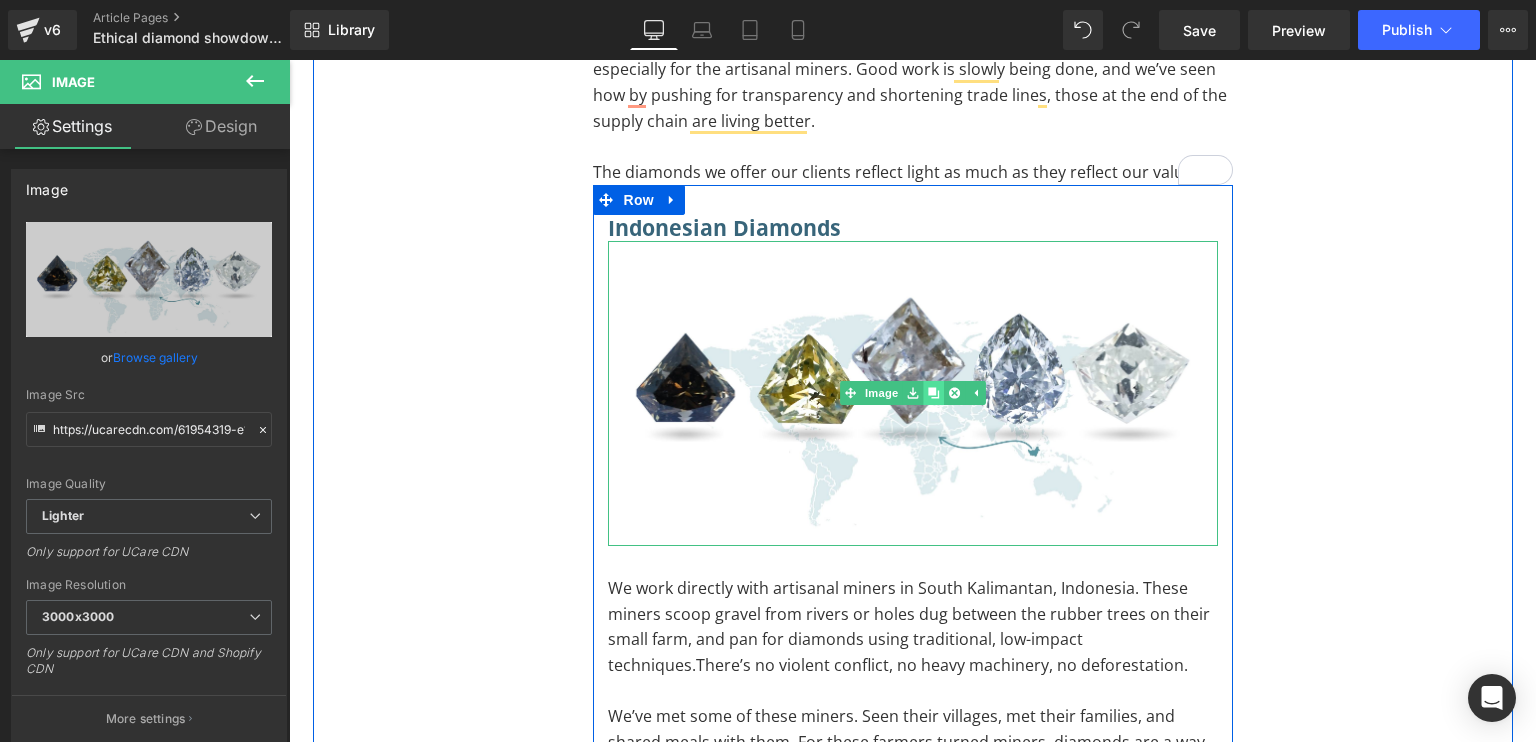 click 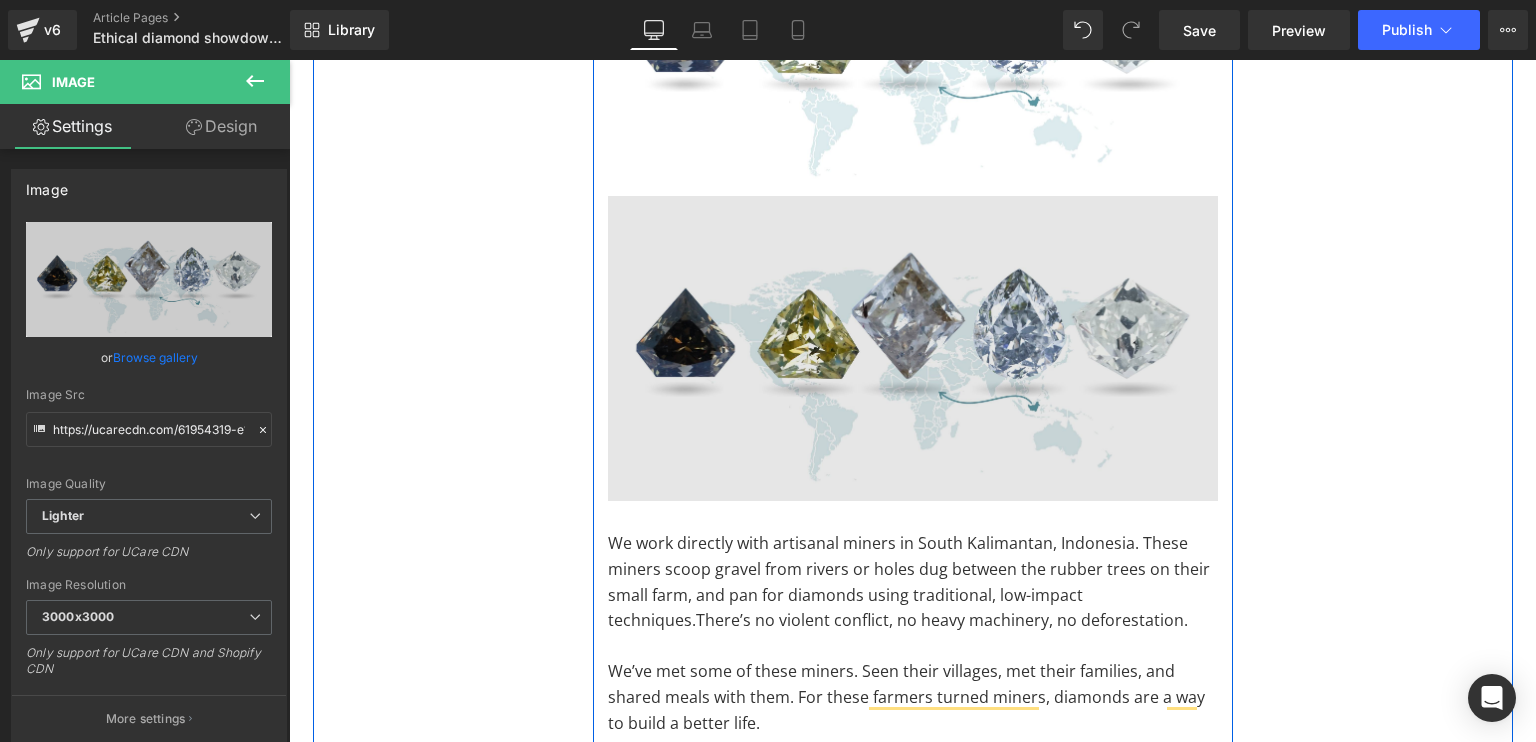 scroll, scrollTop: 8461, scrollLeft: 0, axis: vertical 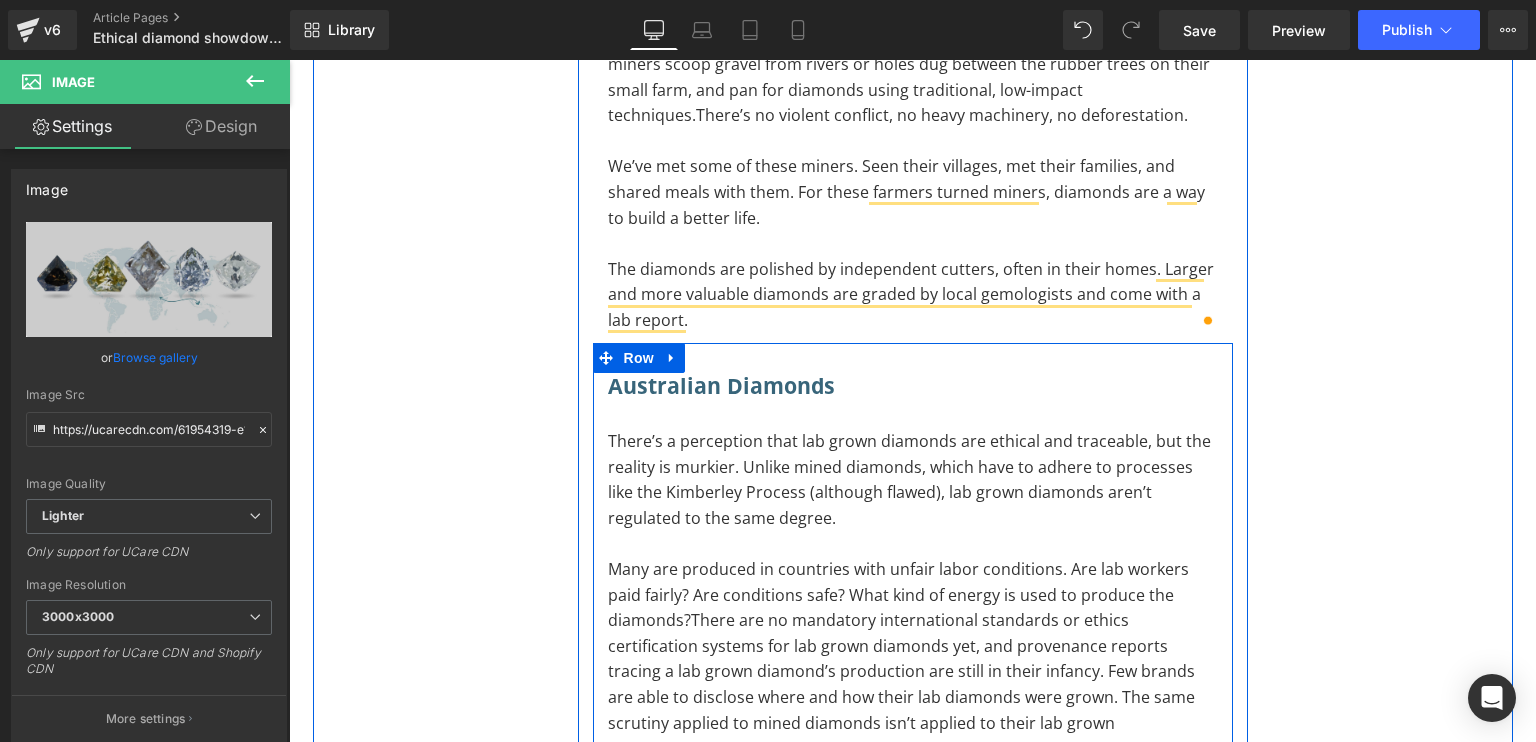 drag, startPoint x: 933, startPoint y: 299, endPoint x: 907, endPoint y: 364, distance: 70.00714 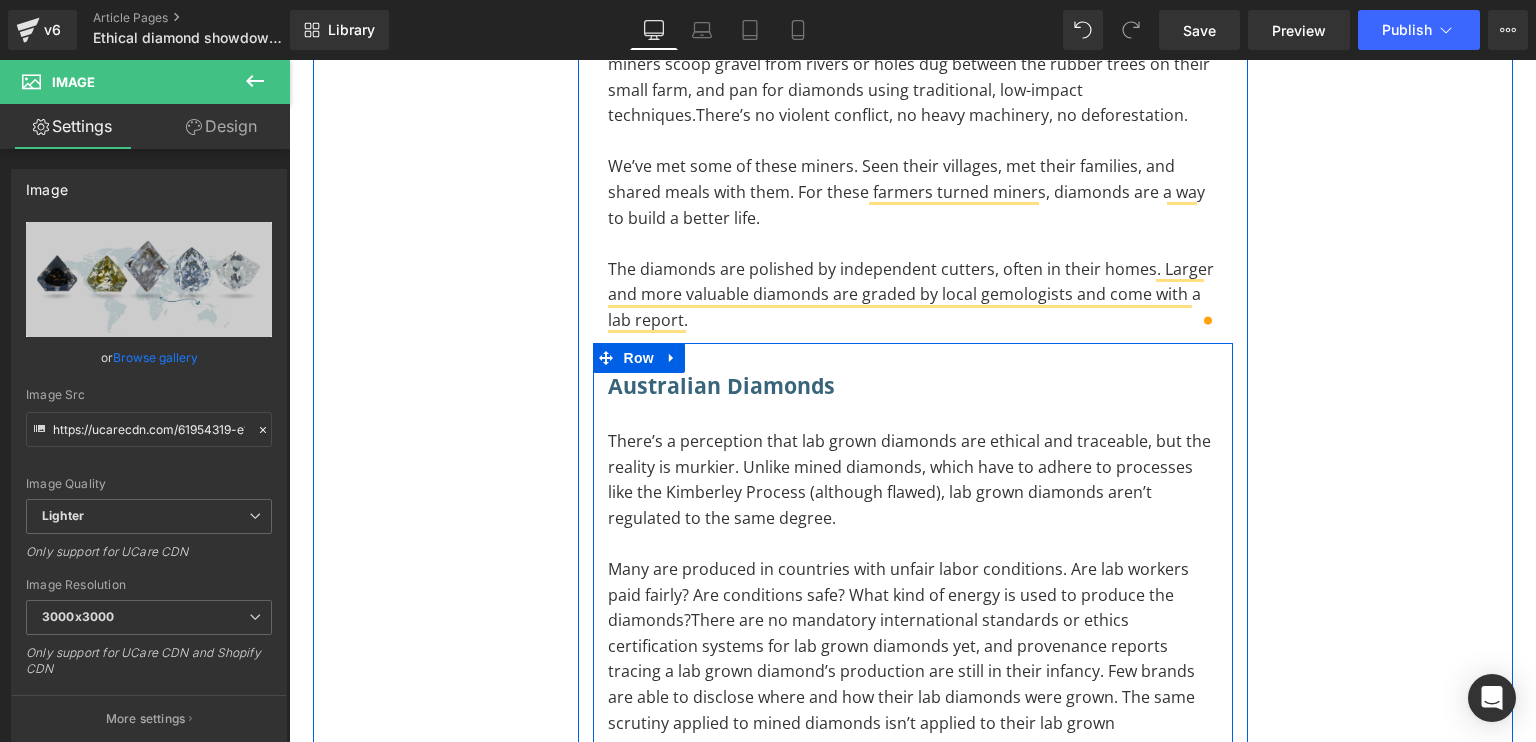 click on "How we source ethical diamonds at Gardens of the Sun Heading         Some say lab grown diamonds don’t give them the same energy as a natural diamond. Some feel more empowered knowing their diamond is made in a lab, whereas others feel empowered knowing their diamond benefits artisanal miners.  Neither are wrong. The main takeaway is this: diamonds should make you feel good. At Gardens of the Sun, we source diamonds from people, not machines. We work with diamond traders who are just as diligent about diamond origins as we are, and source their diamonds from Australia, Botswana, Canada and Indonesia. Because we believe ethical jewelry is about people. About jobs and impact. As much about creating good as it is about avoiding harm. Lab grown diamonds are neutral in that sense: they d on’t harm, but they don’t help either. The diamonds we offer our clients reflect light as much as they reflect our values. Text Block         Indonesian Diamonds Heading         Image         Image         Text Block" at bounding box center [913, 500] 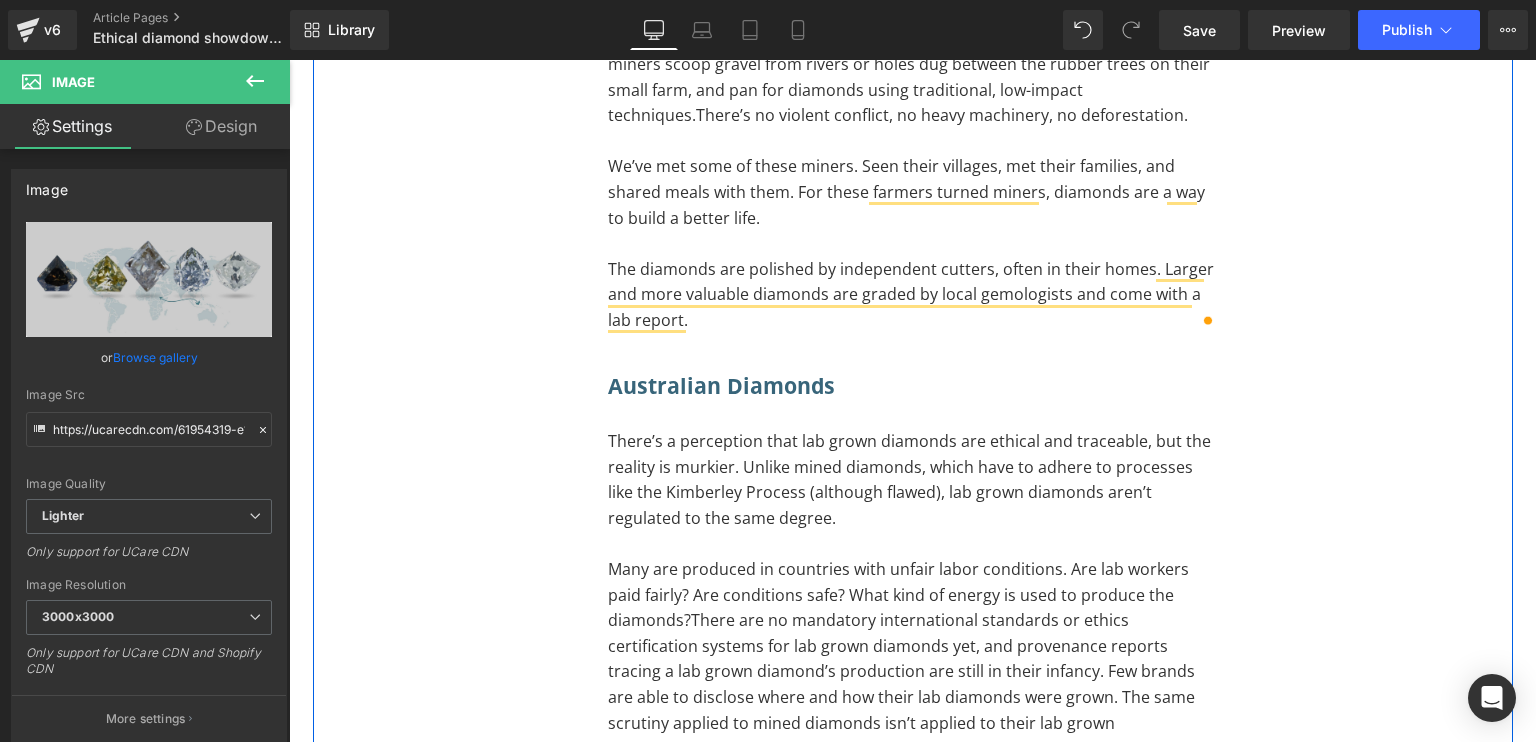 scroll, scrollTop: 8461, scrollLeft: 0, axis: vertical 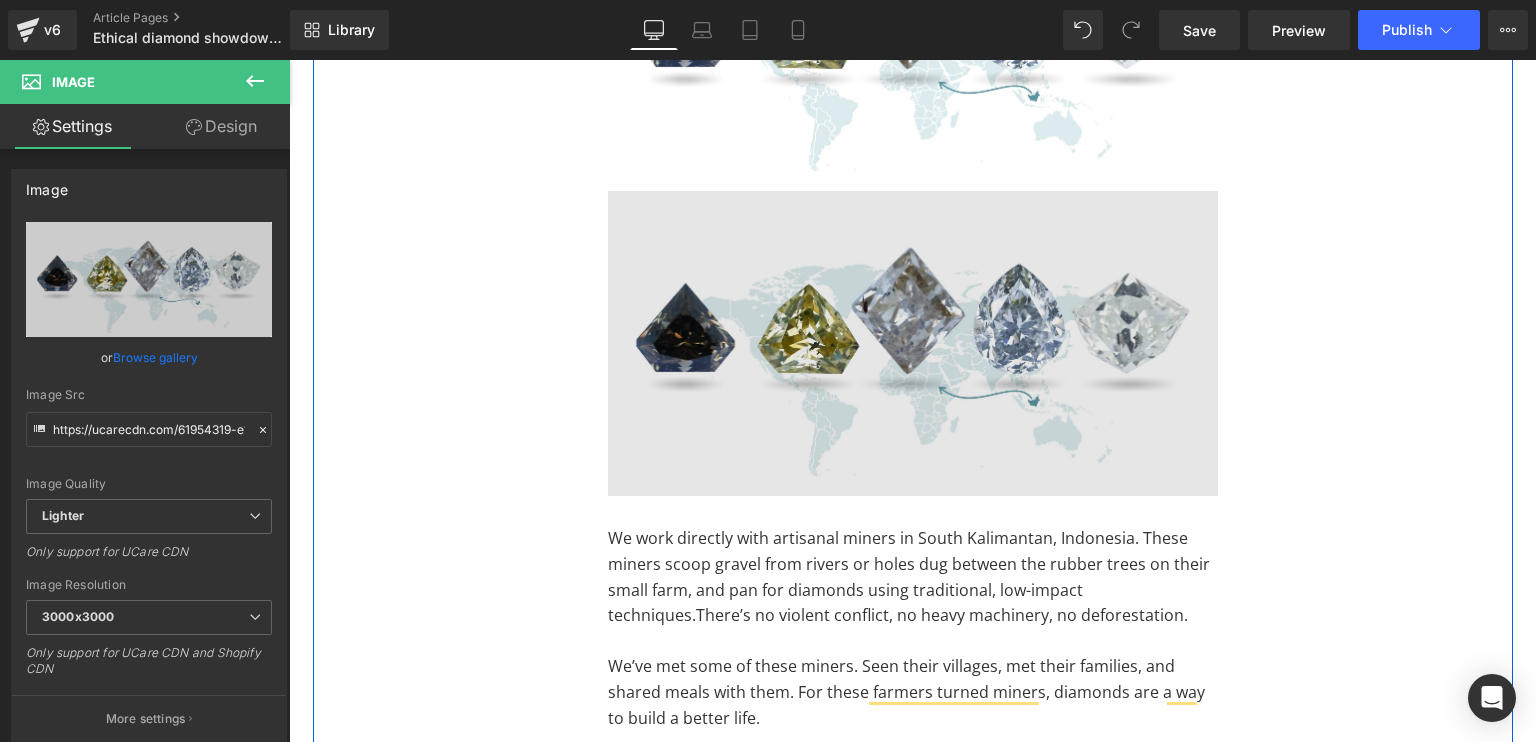 click at bounding box center (913, 343) 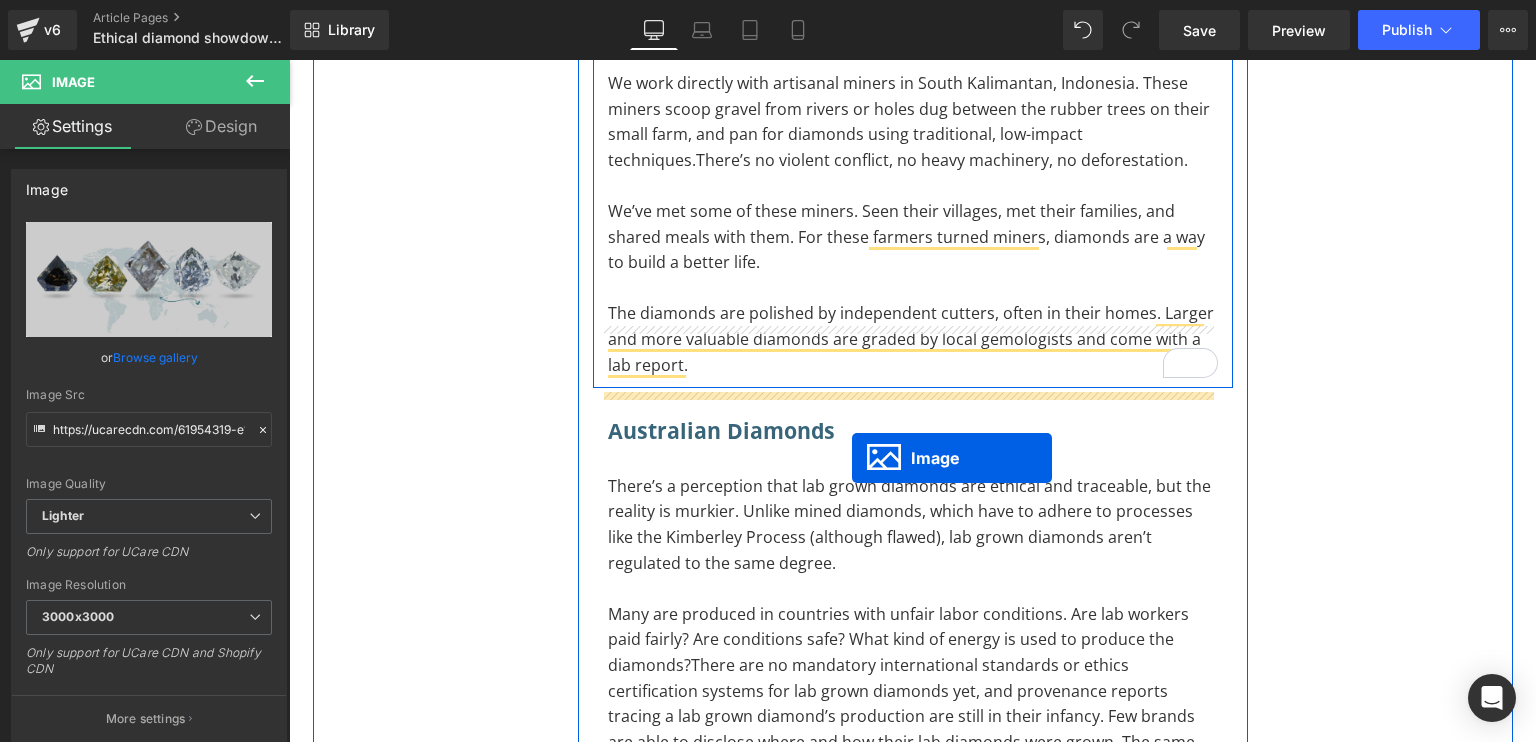 scroll, scrollTop: 8761, scrollLeft: 0, axis: vertical 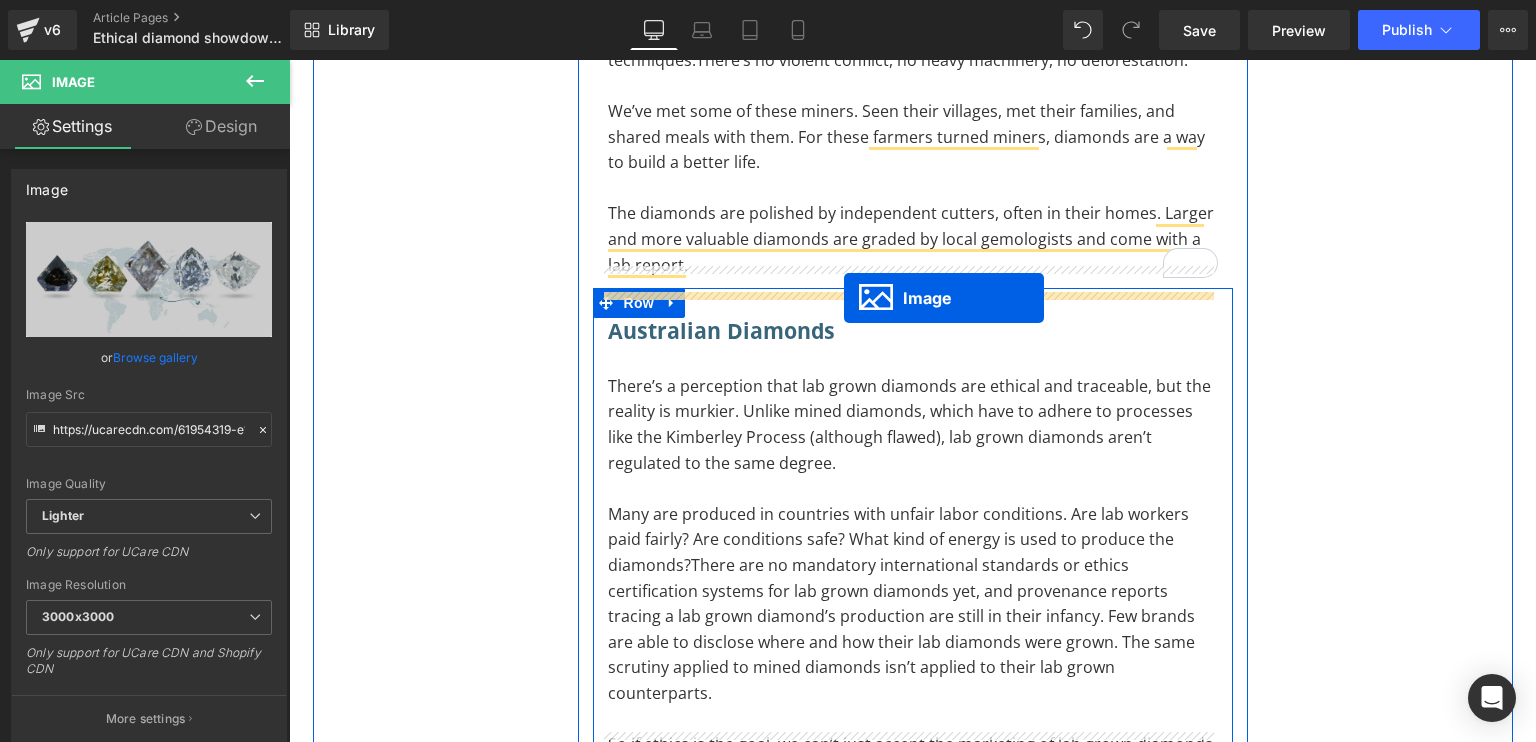 drag, startPoint x: 868, startPoint y: 285, endPoint x: 844, endPoint y: 299, distance: 27.784887 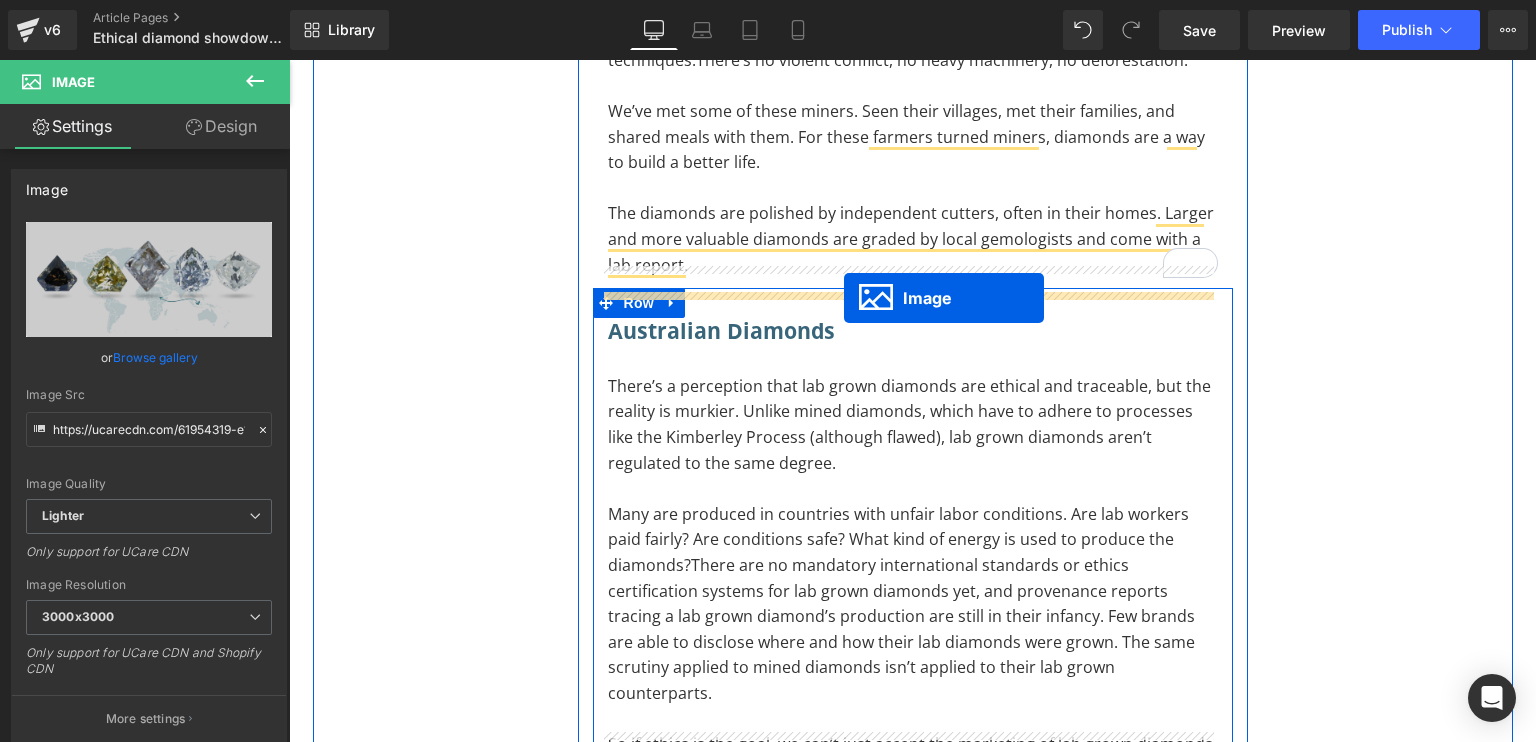scroll, scrollTop: 8712, scrollLeft: 0, axis: vertical 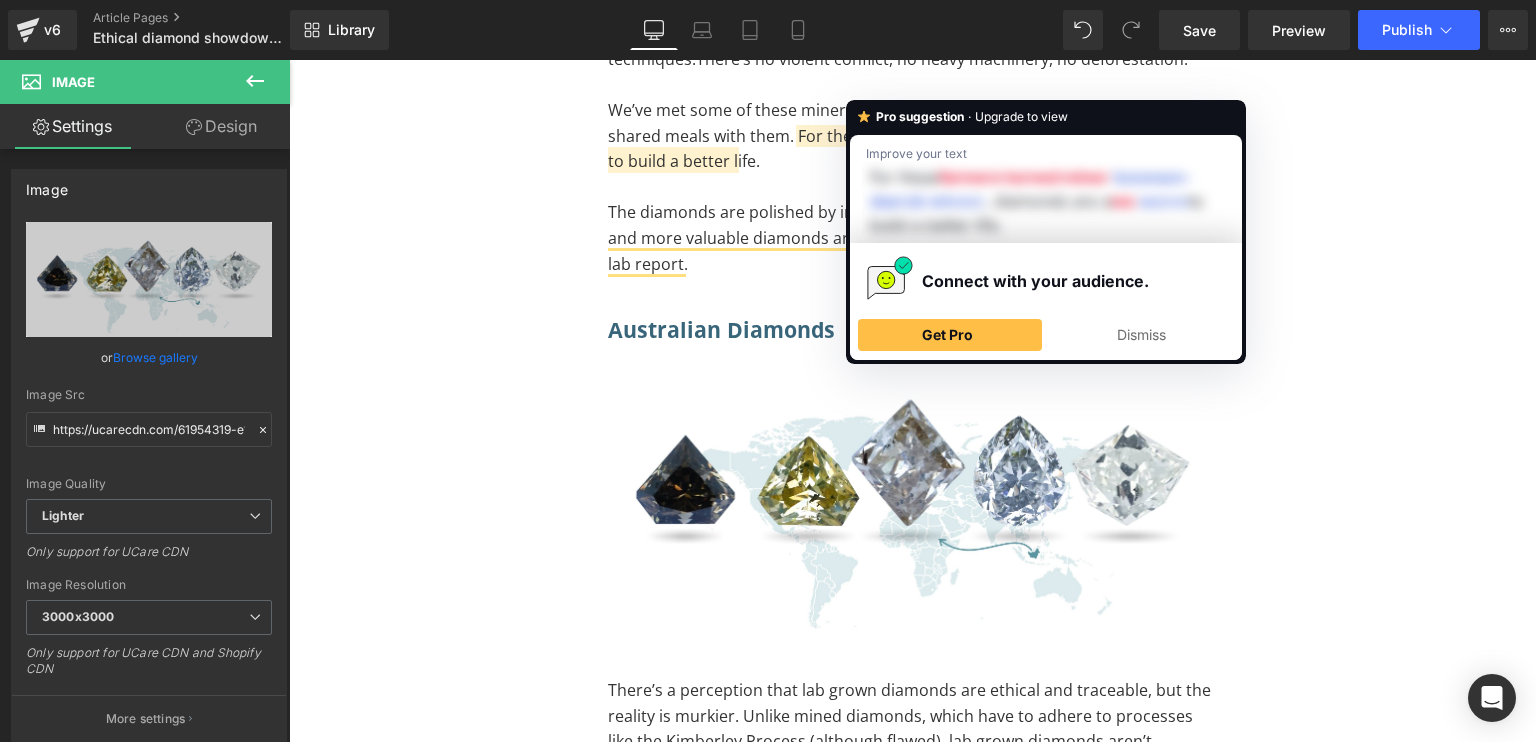 click on "LAB GROWN VS. NATURAL  DIAMONDS:  Heading         the Truth about Ethics, Price, and Real Value Heading         Separator         Image         You’re thinking about buying a diamond. Maybe it’s for an engagement ring, maybe it’s a gift, maybe it’s just for you. And you’re trying to figure out: lab grown diamonds or real diamonds? Which is more ethical? Which offers better value? And what’s the actual difference between lab grown vs natural diamonds? The conversation around diamond ethics isn’t black and white. It’s layered, messy, and deeply intertwined with history, economics, and social justice. So let’s unpack lab vs natural diamonds. Text Block         What are lab grown diamonds? Heading         Text Block         Row         how are lab grown diamonds made? Heading         So how are lab diamonds made? By creating the same conditions that form real diamonds underground, just sped up in a lab. There are two main methods: Text Block         Text Block         Image         Text Block" at bounding box center (913, -2900) 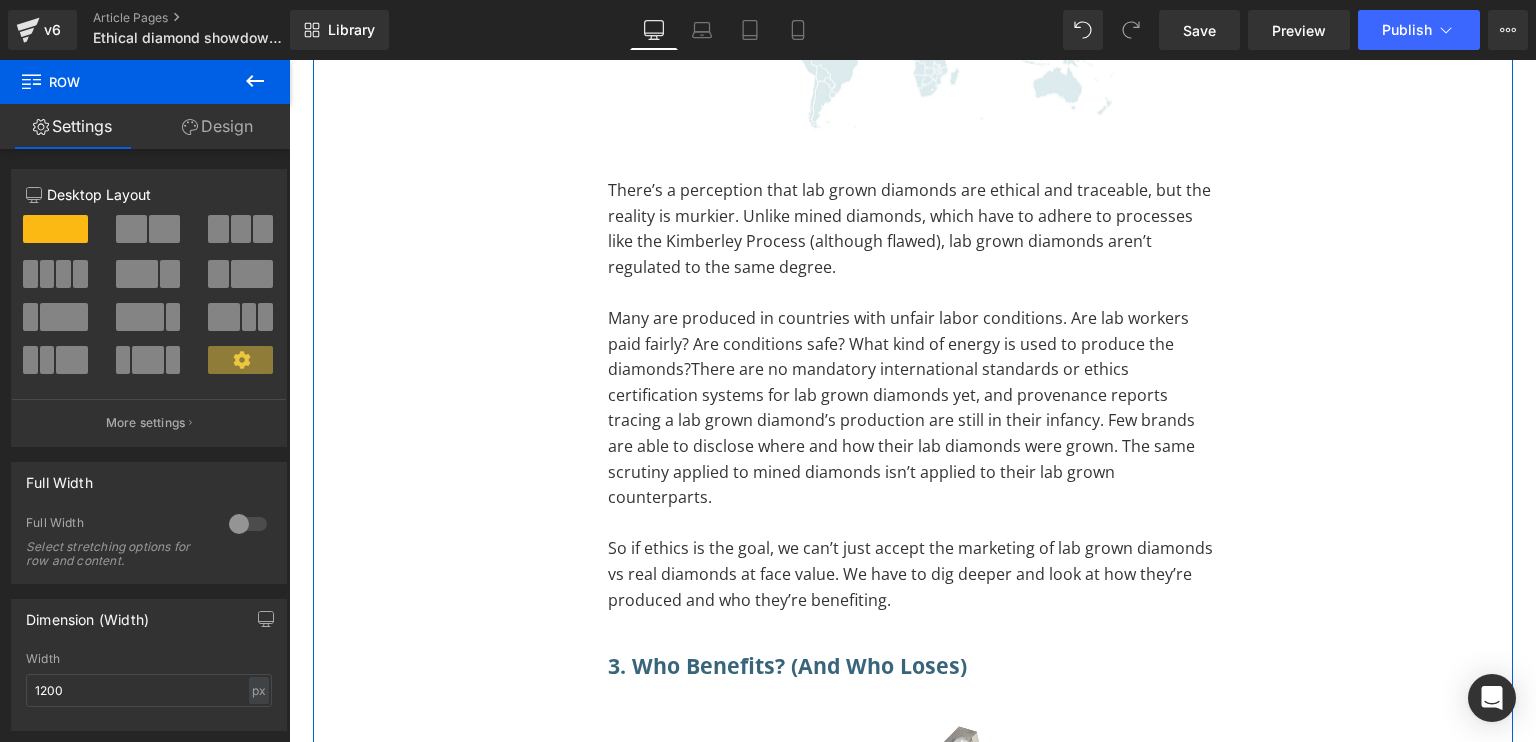 scroll, scrollTop: 8912, scrollLeft: 0, axis: vertical 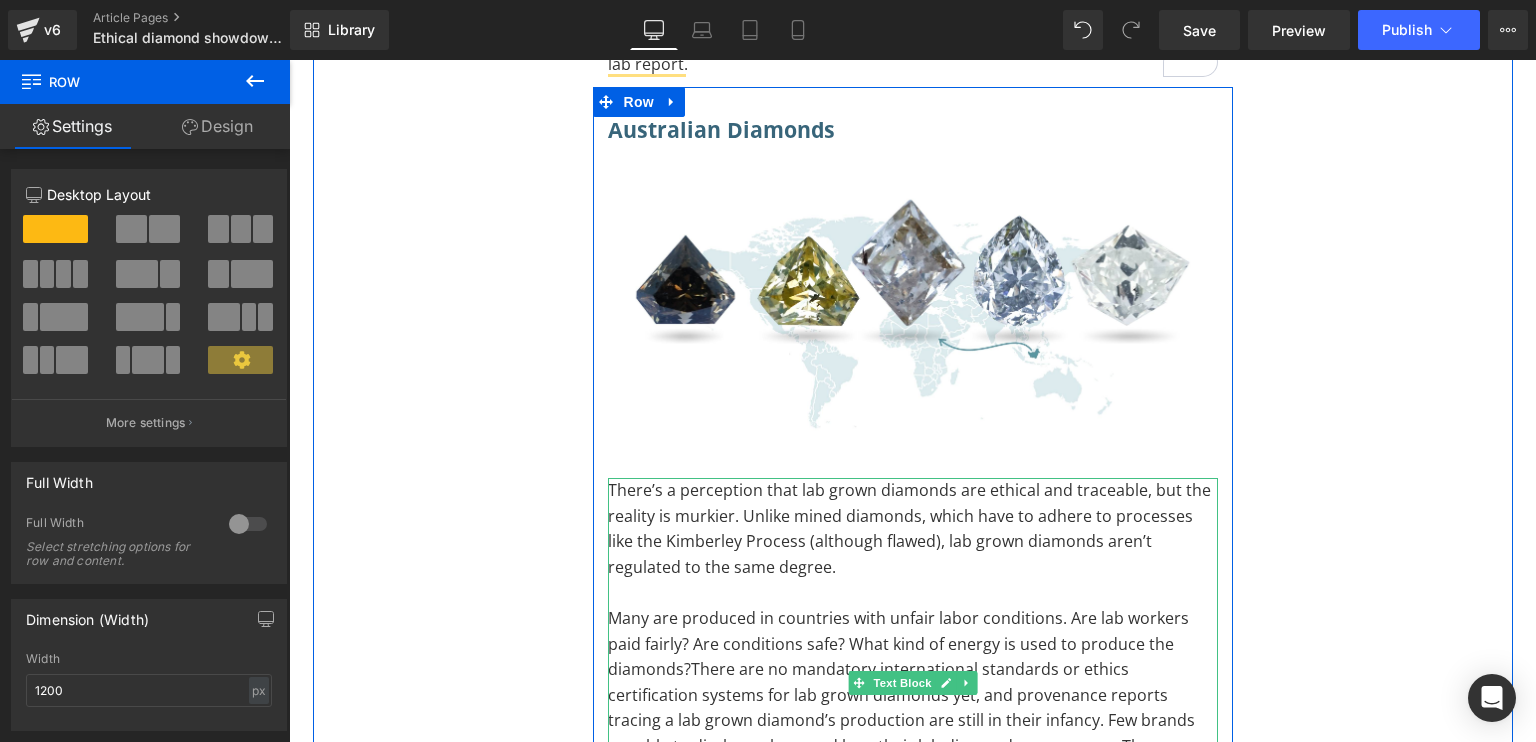 click on "There’s a perception that lab grown diamonds are ethical and traceable, but the reality is murkier. Unlike mined diamonds, which have to adhere to processes like the Kimberley Process (although flawed), lab grown diamonds aren’t regulated to the same degree." at bounding box center [913, 529] 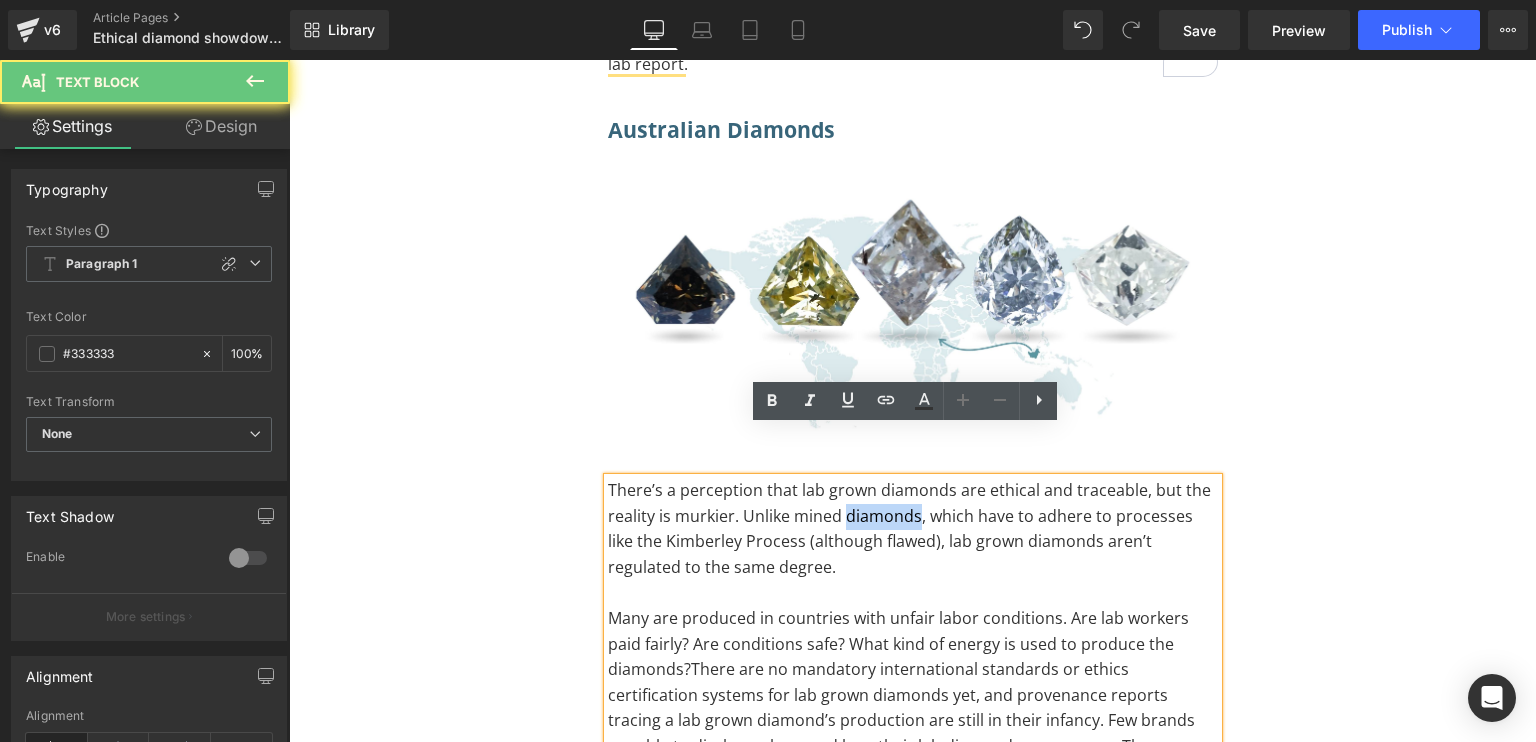 click on "There’s a perception that lab grown diamonds are ethical and traceable, but the reality is murkier. Unlike mined diamonds, which have to adhere to processes like the Kimberley Process (although flawed), lab grown diamonds aren’t regulated to the same degree." at bounding box center [913, 529] 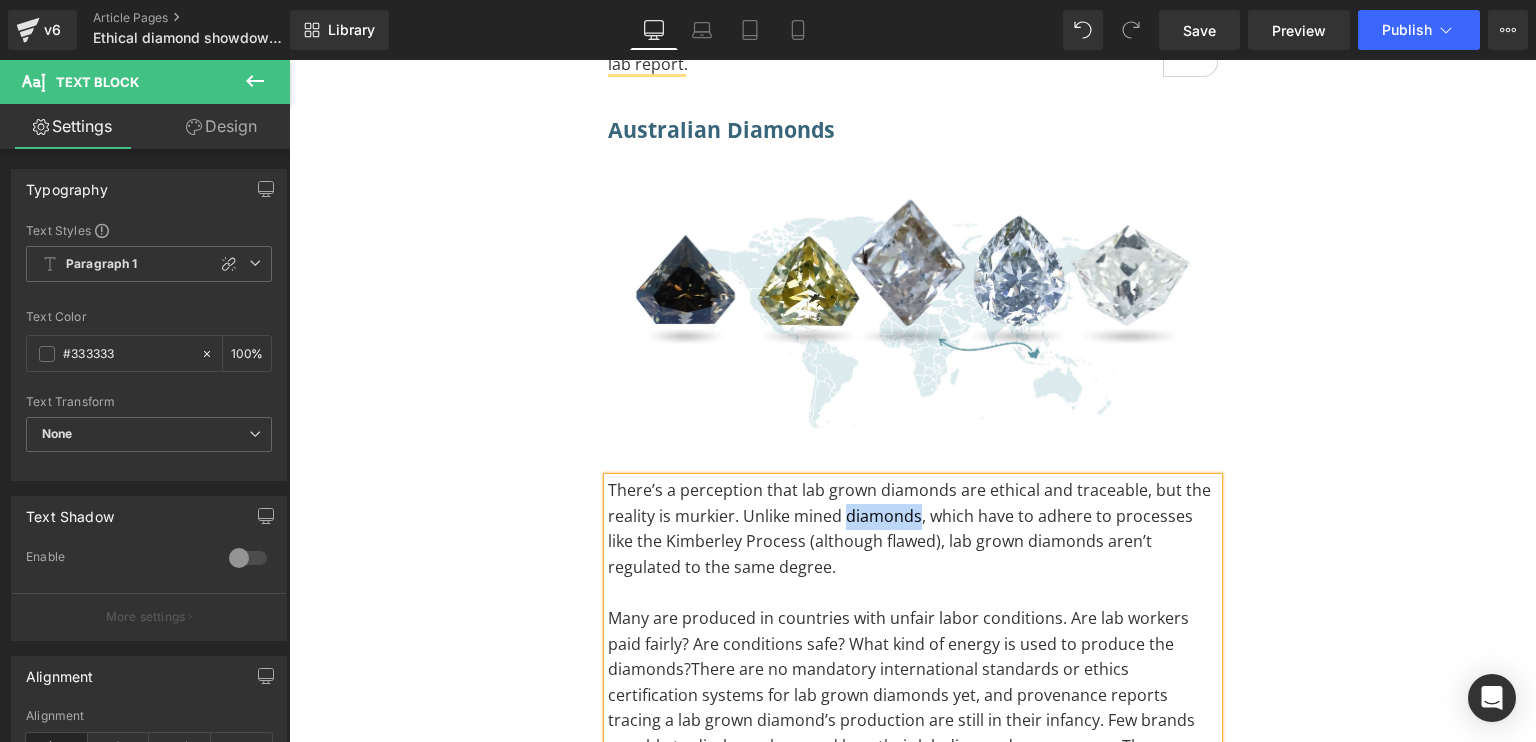 paste 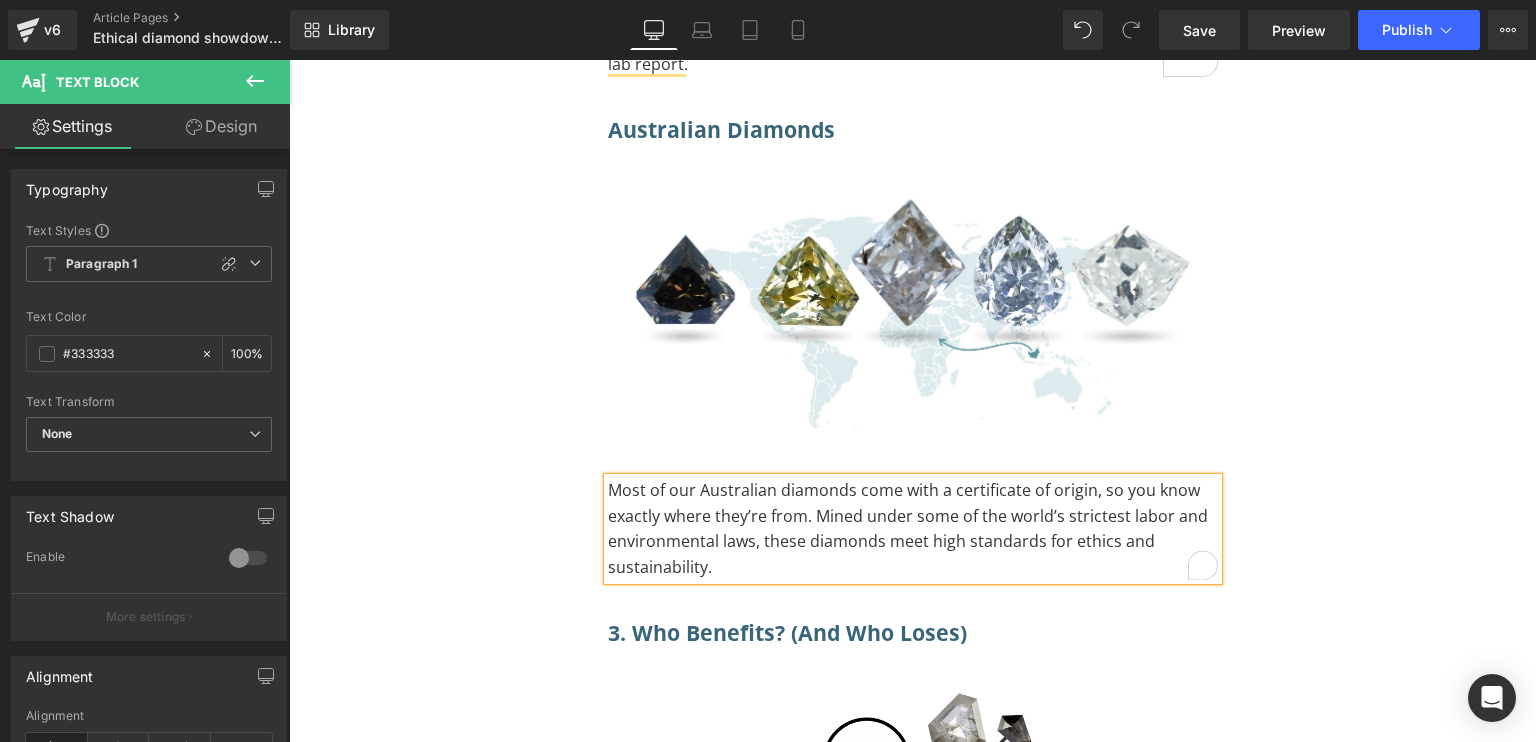 type 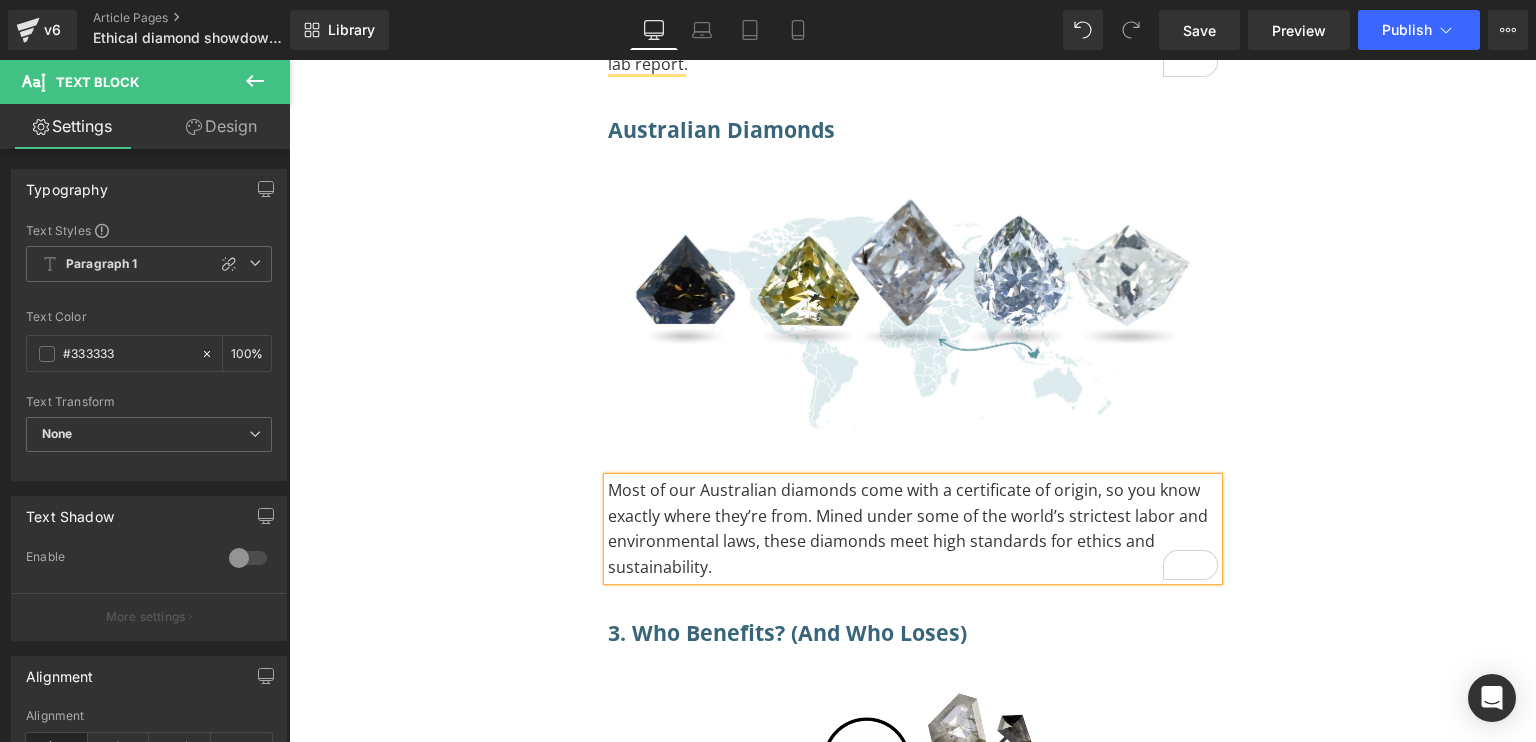 scroll, scrollTop: 9112, scrollLeft: 0, axis: vertical 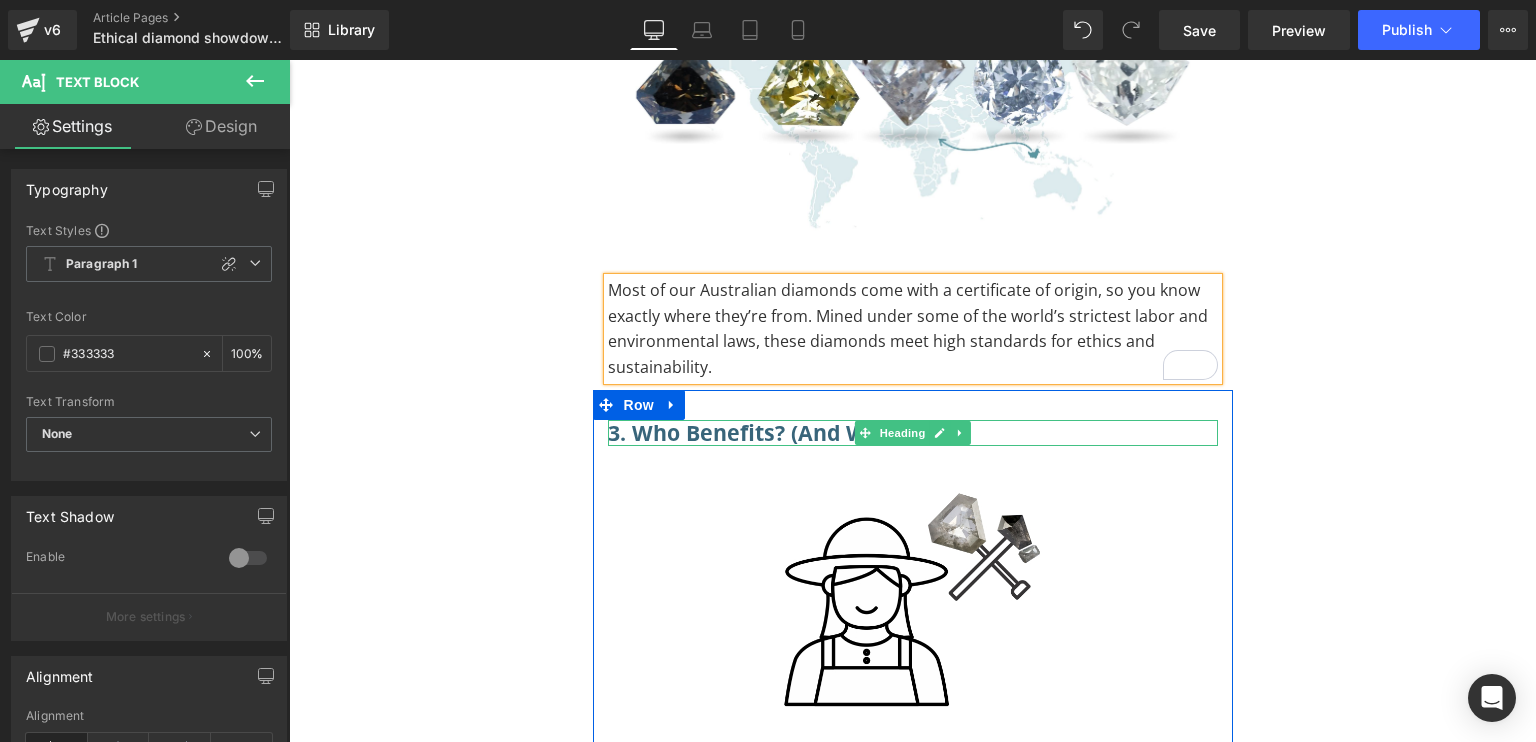 click on "3. Who Benefits? (And Who Loses)" at bounding box center [913, 433] 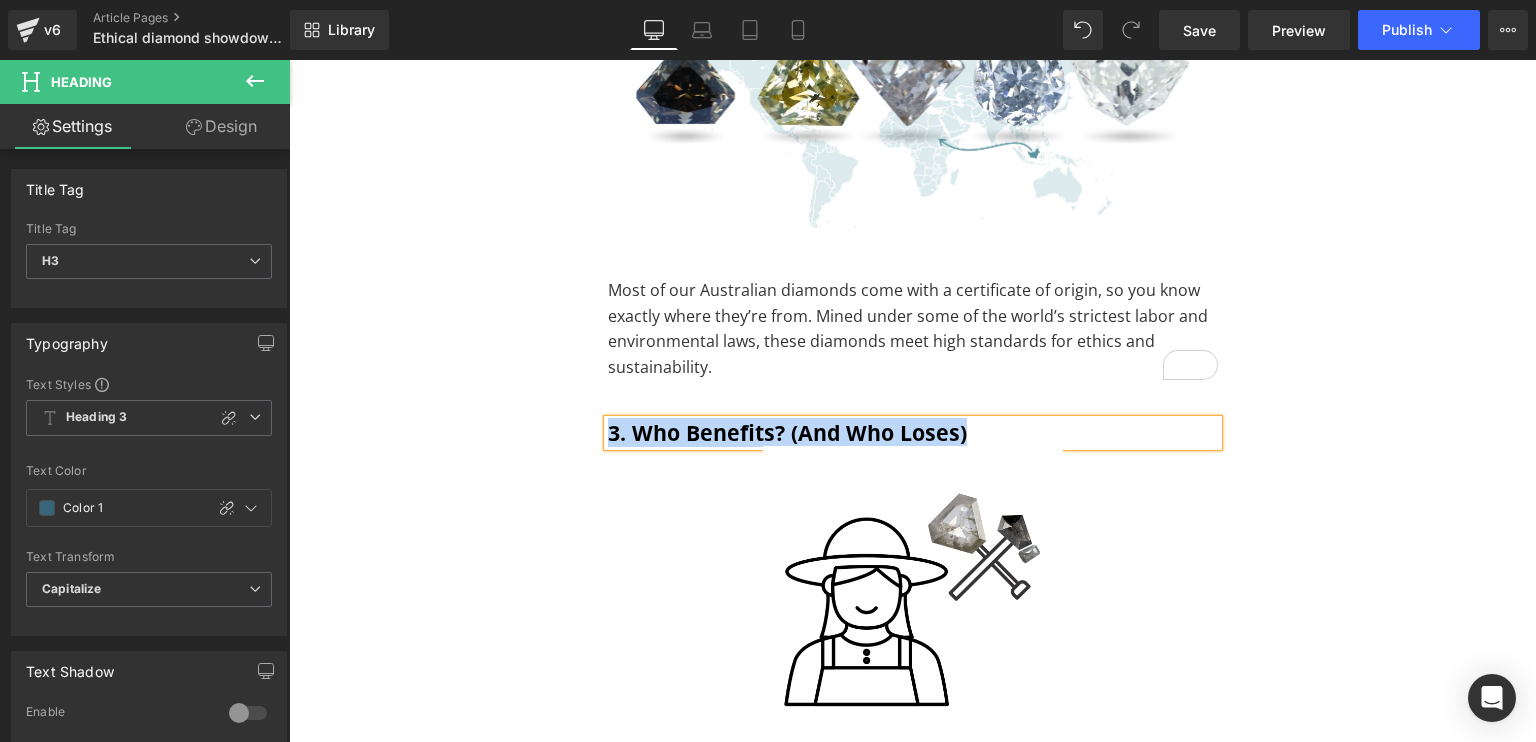 paste 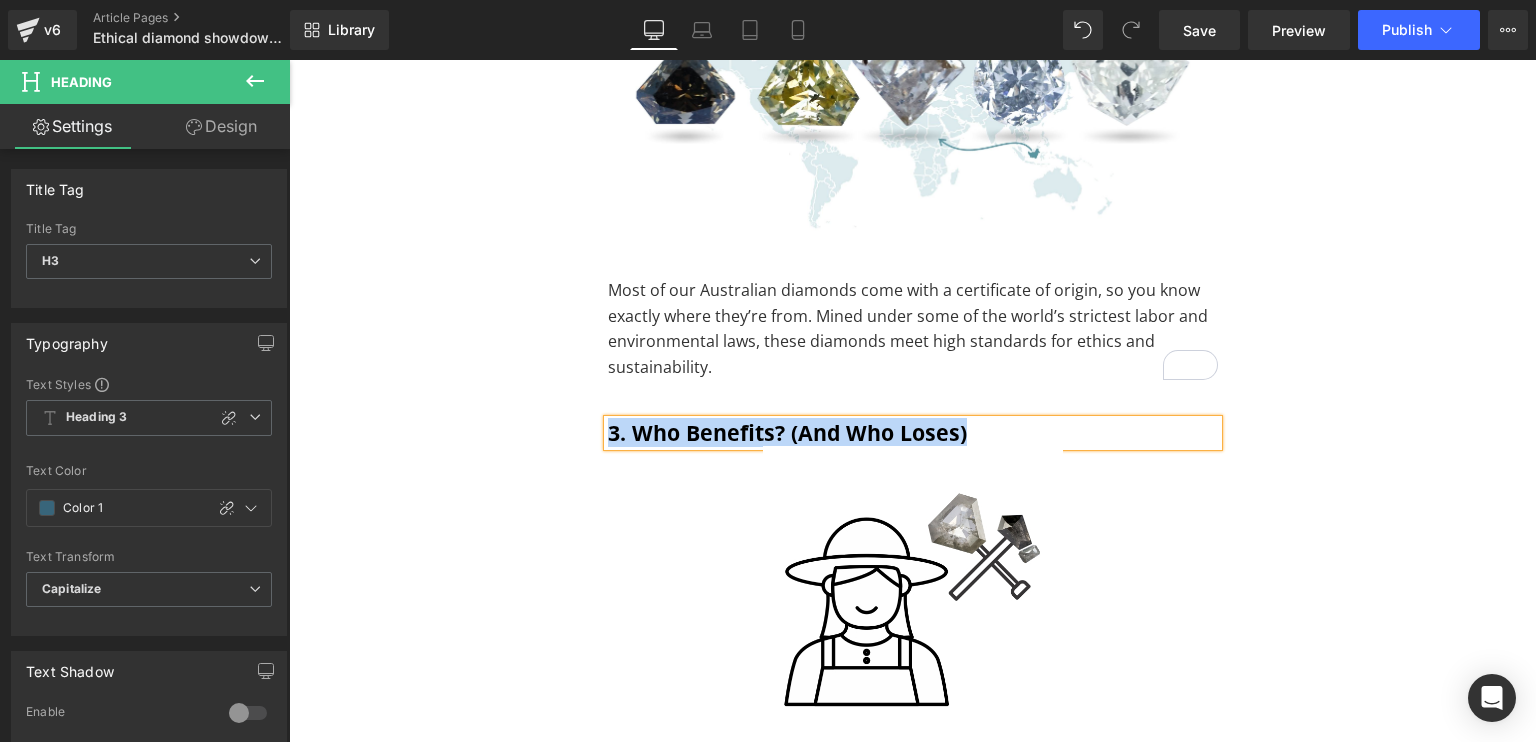 type 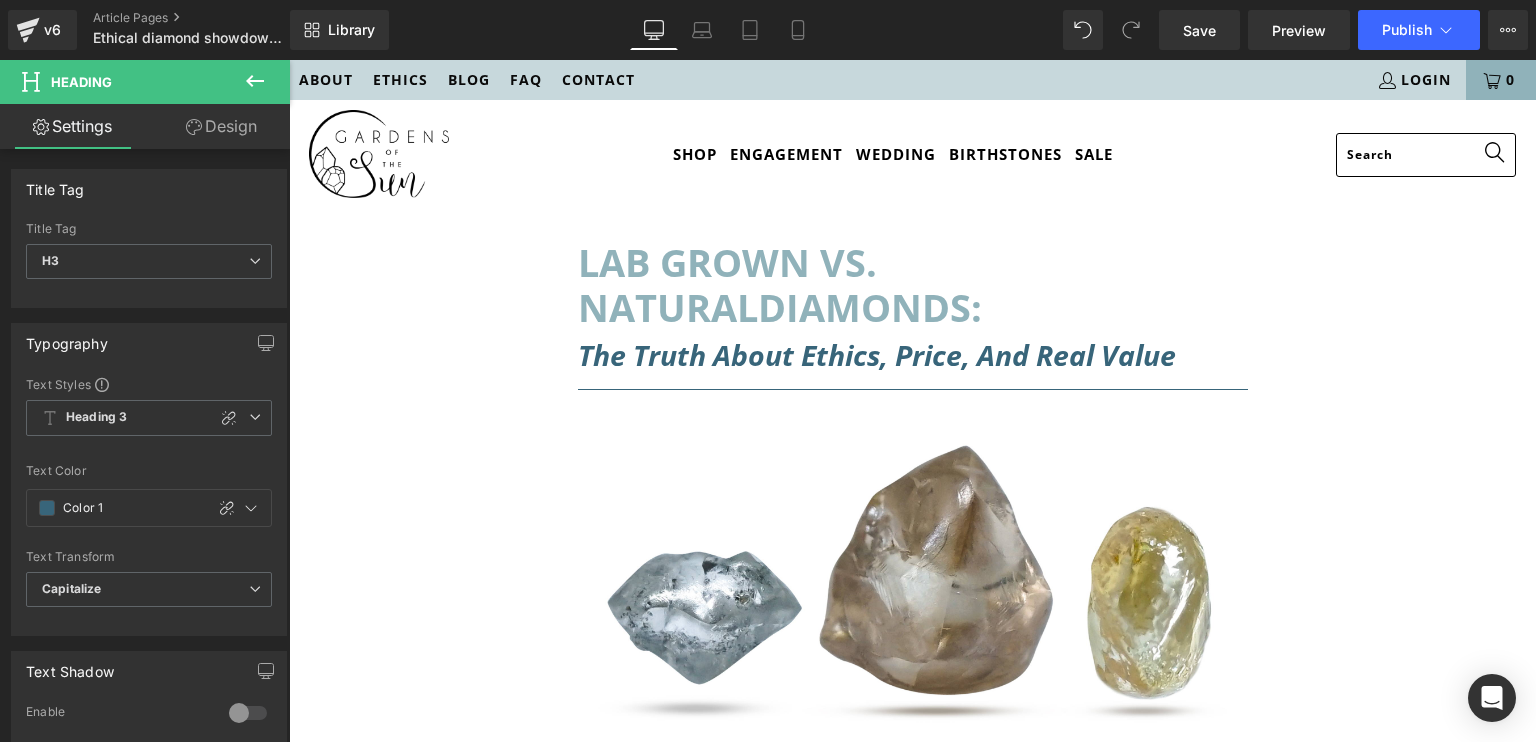 scroll, scrollTop: 9112, scrollLeft: 0, axis: vertical 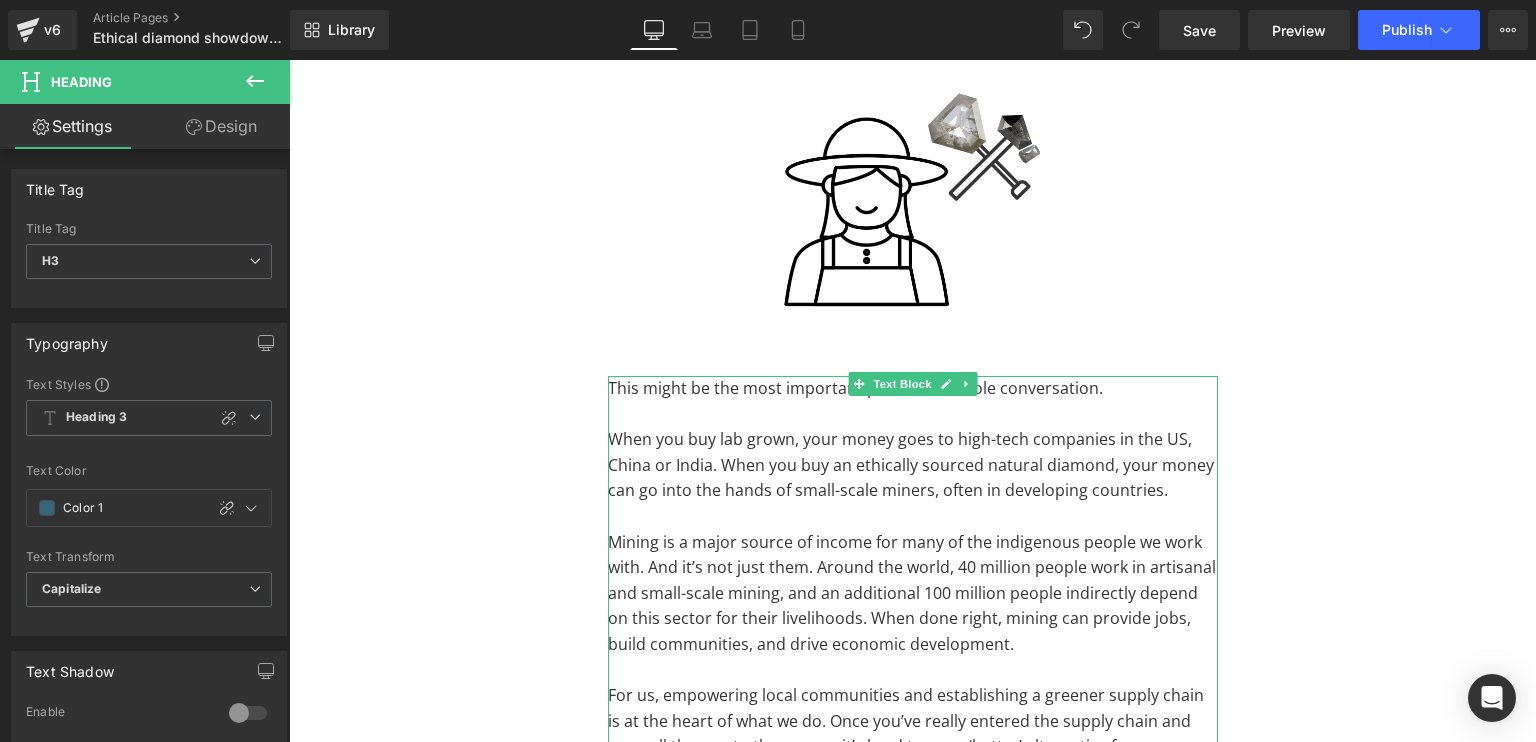 click on "When you buy lab grown, your money goes to high-tech companies in the US, China or India. When you buy an ethically sourced natural diamond, your money can go into the hands of small-scale miners, often in developing countries." at bounding box center (913, 465) 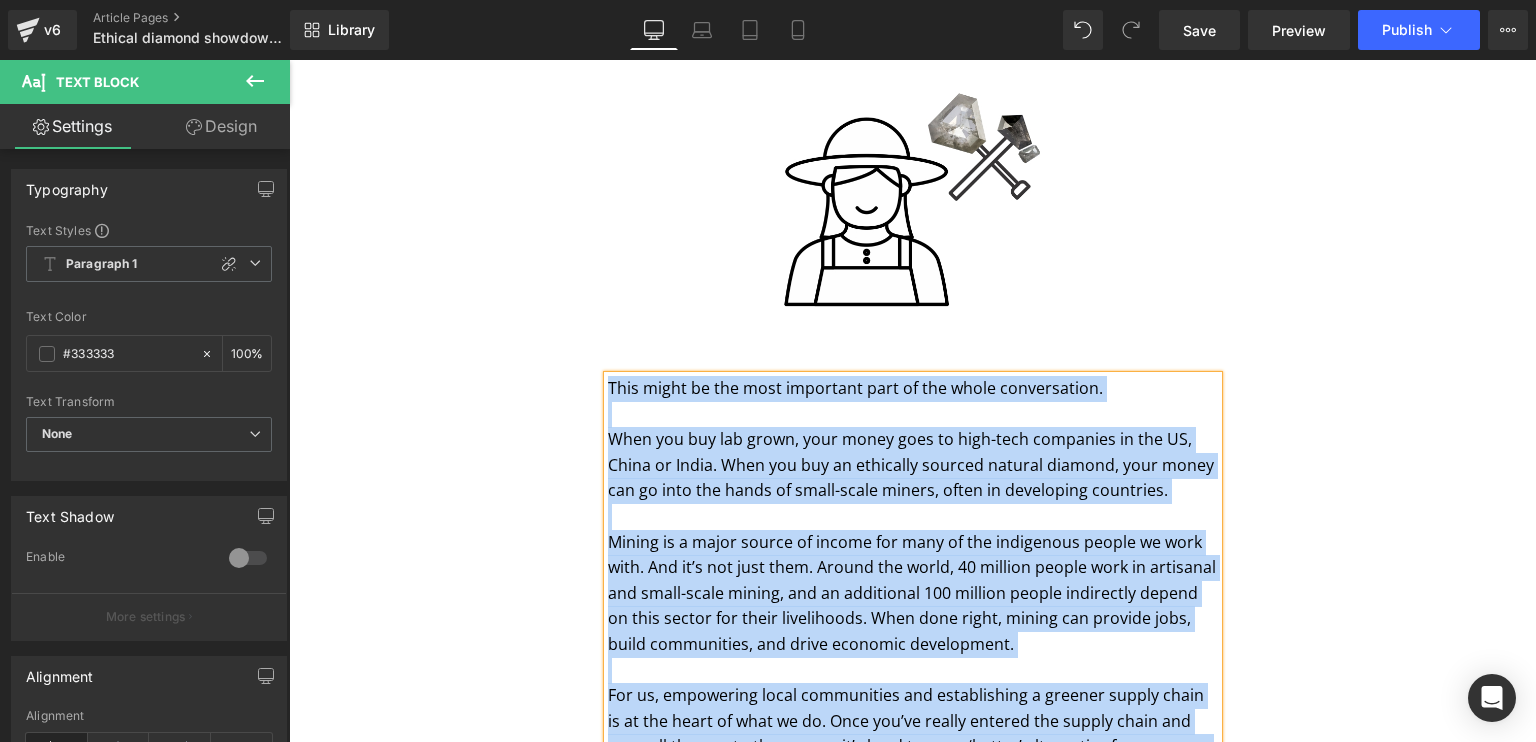paste 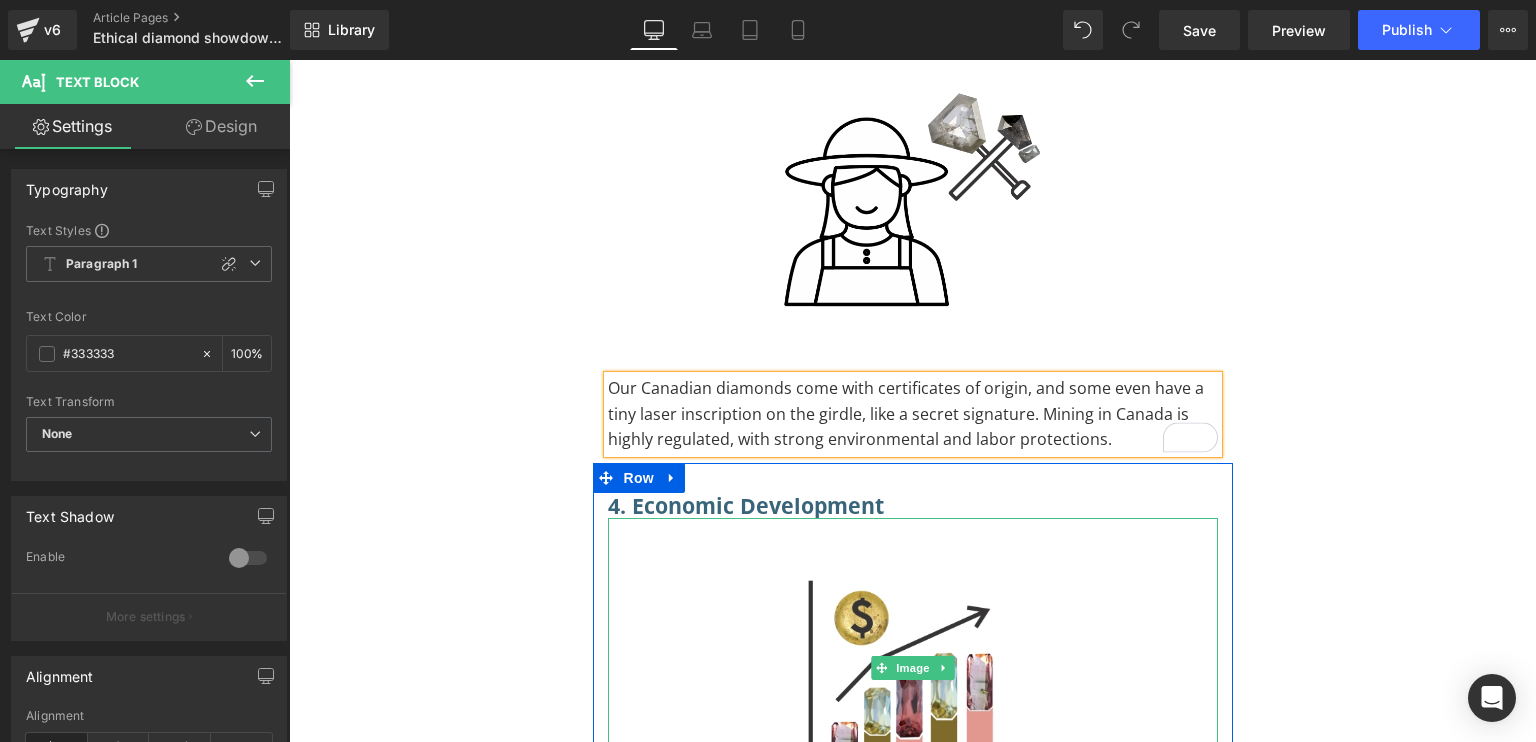 scroll, scrollTop: 9912, scrollLeft: 0, axis: vertical 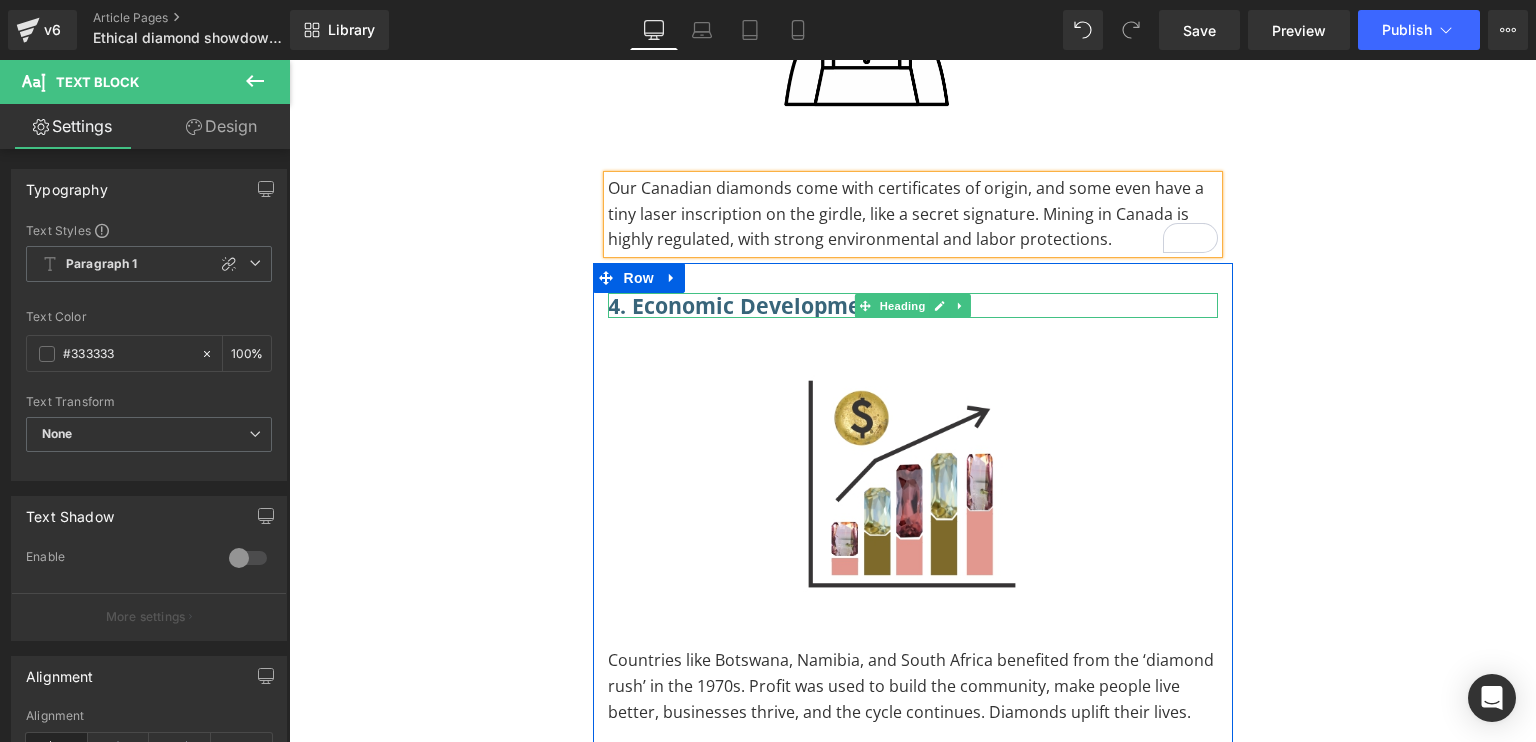 click on "4. Economic Development" at bounding box center [913, 306] 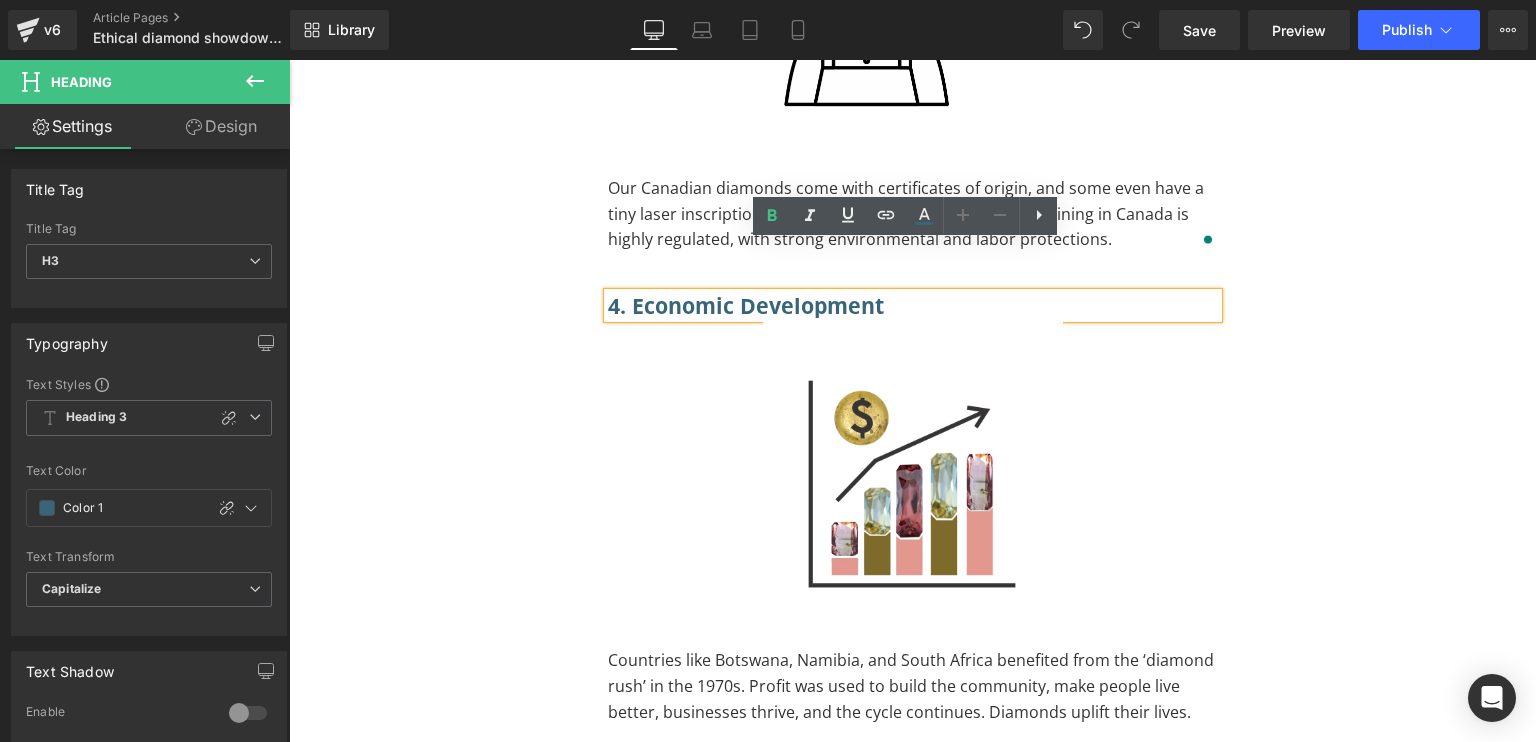 click on "4. Economic Development" at bounding box center (913, 306) 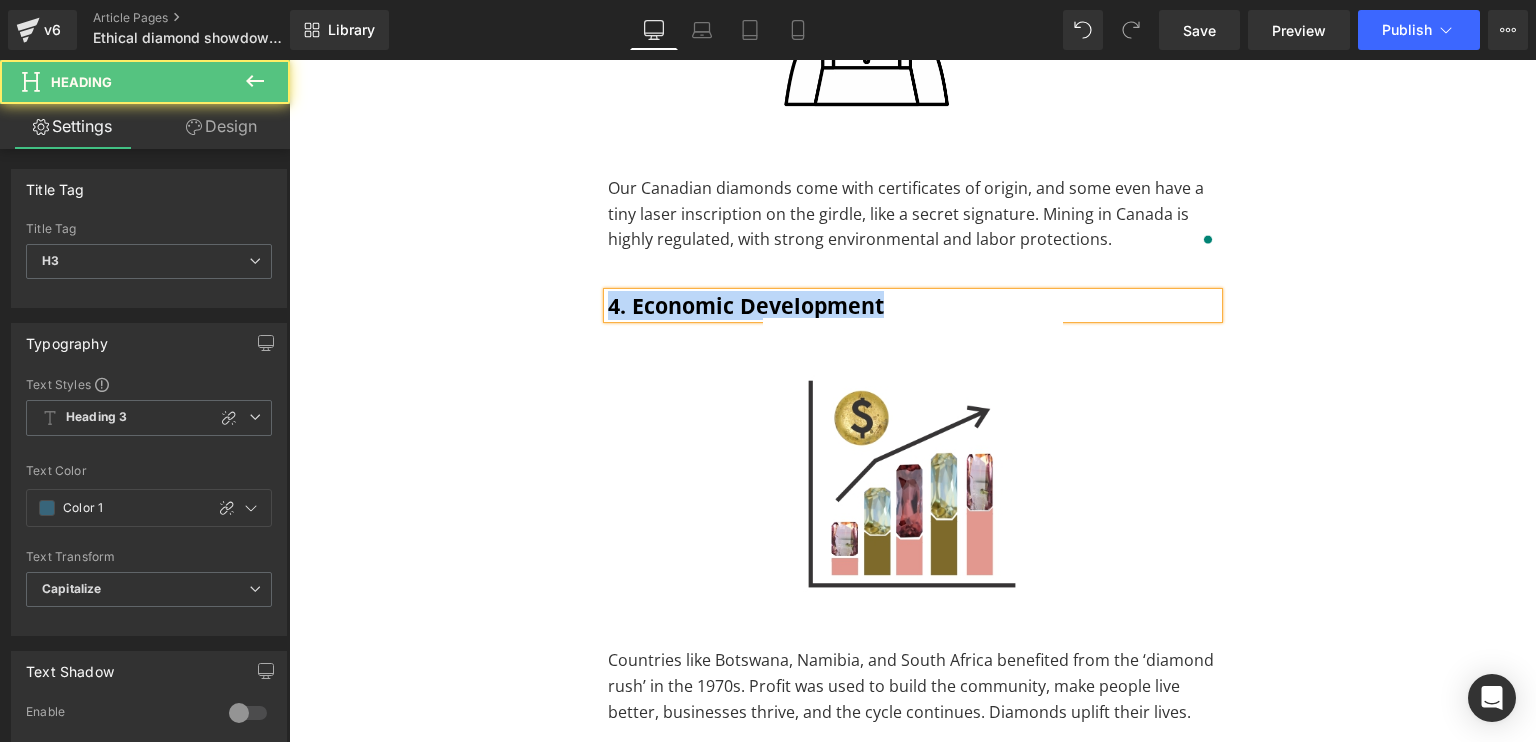 paste 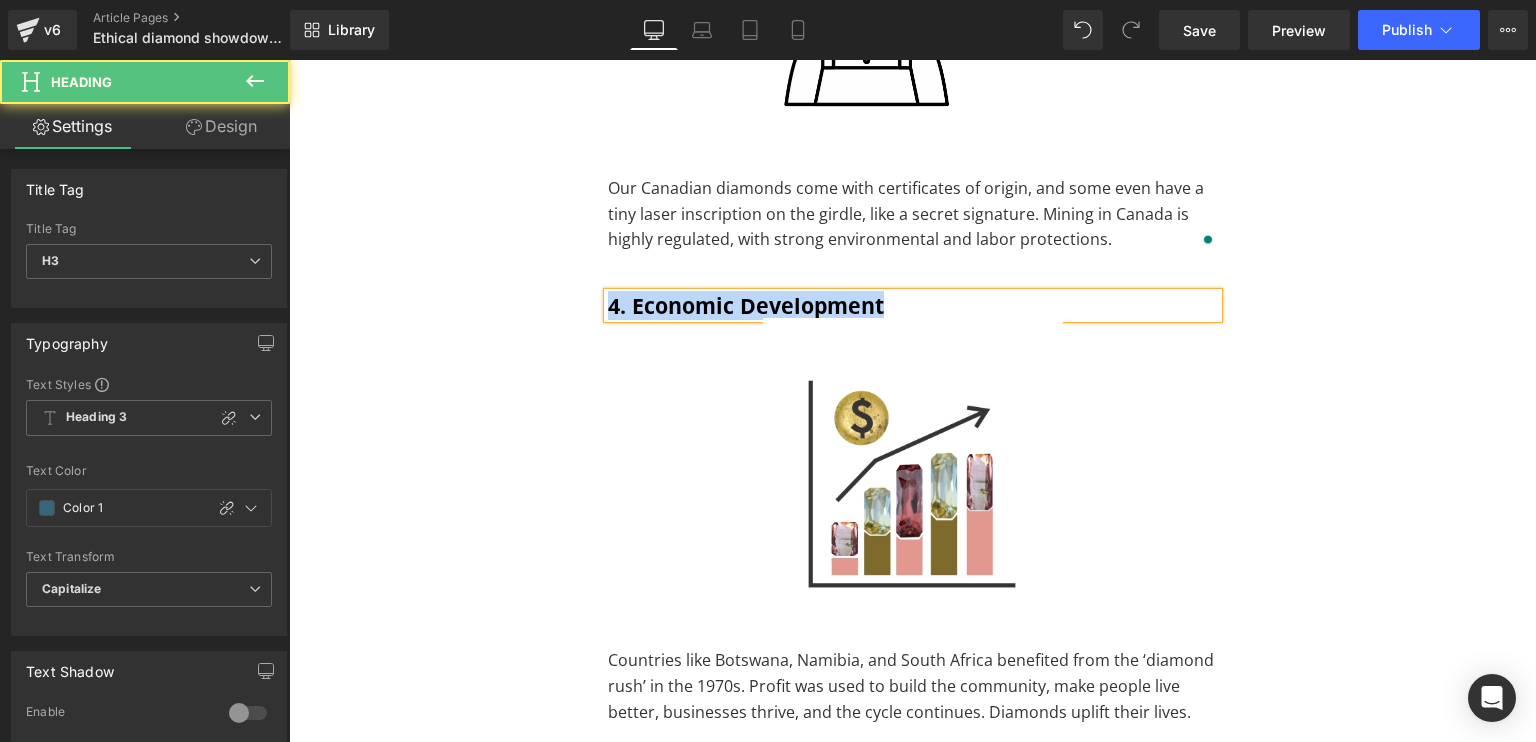 type 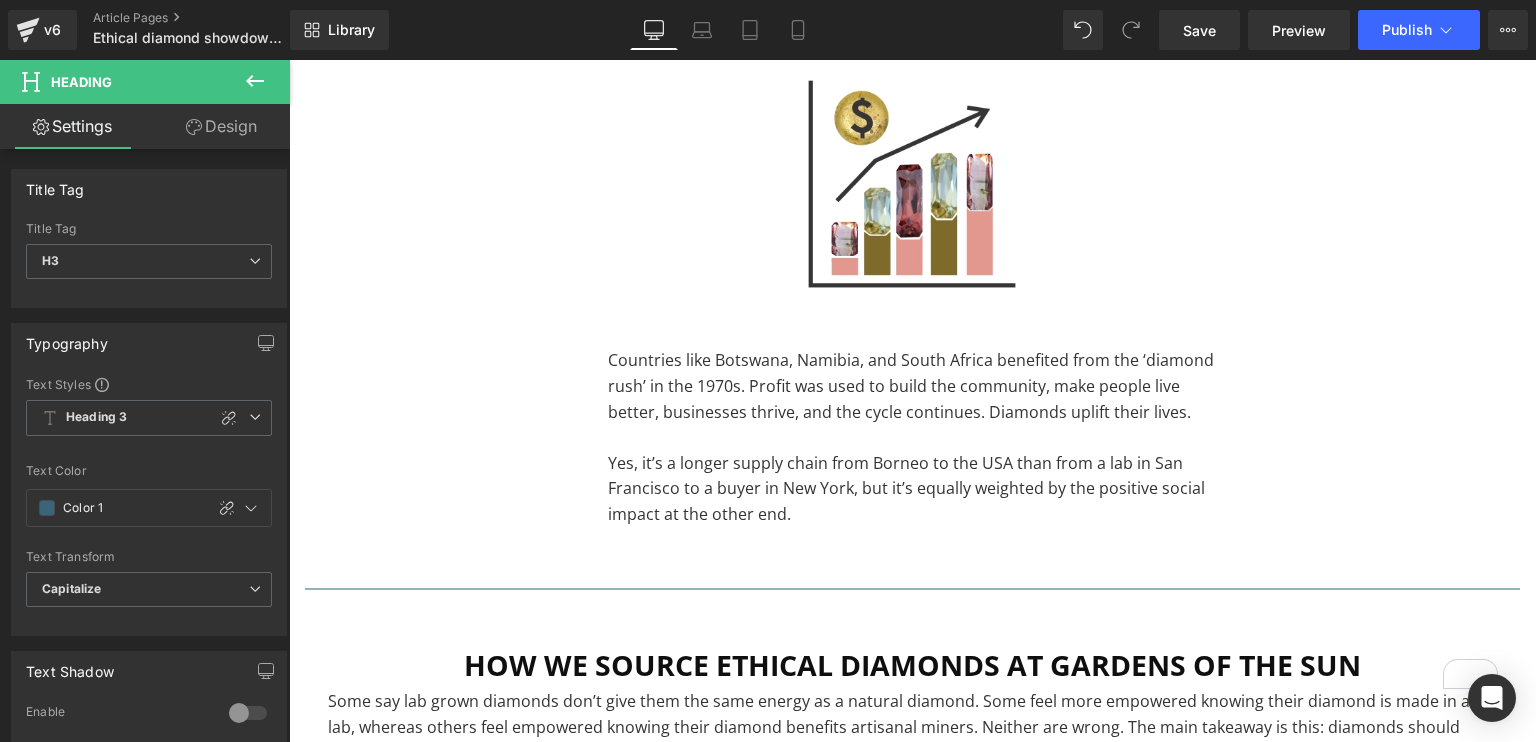 scroll, scrollTop: 10112, scrollLeft: 0, axis: vertical 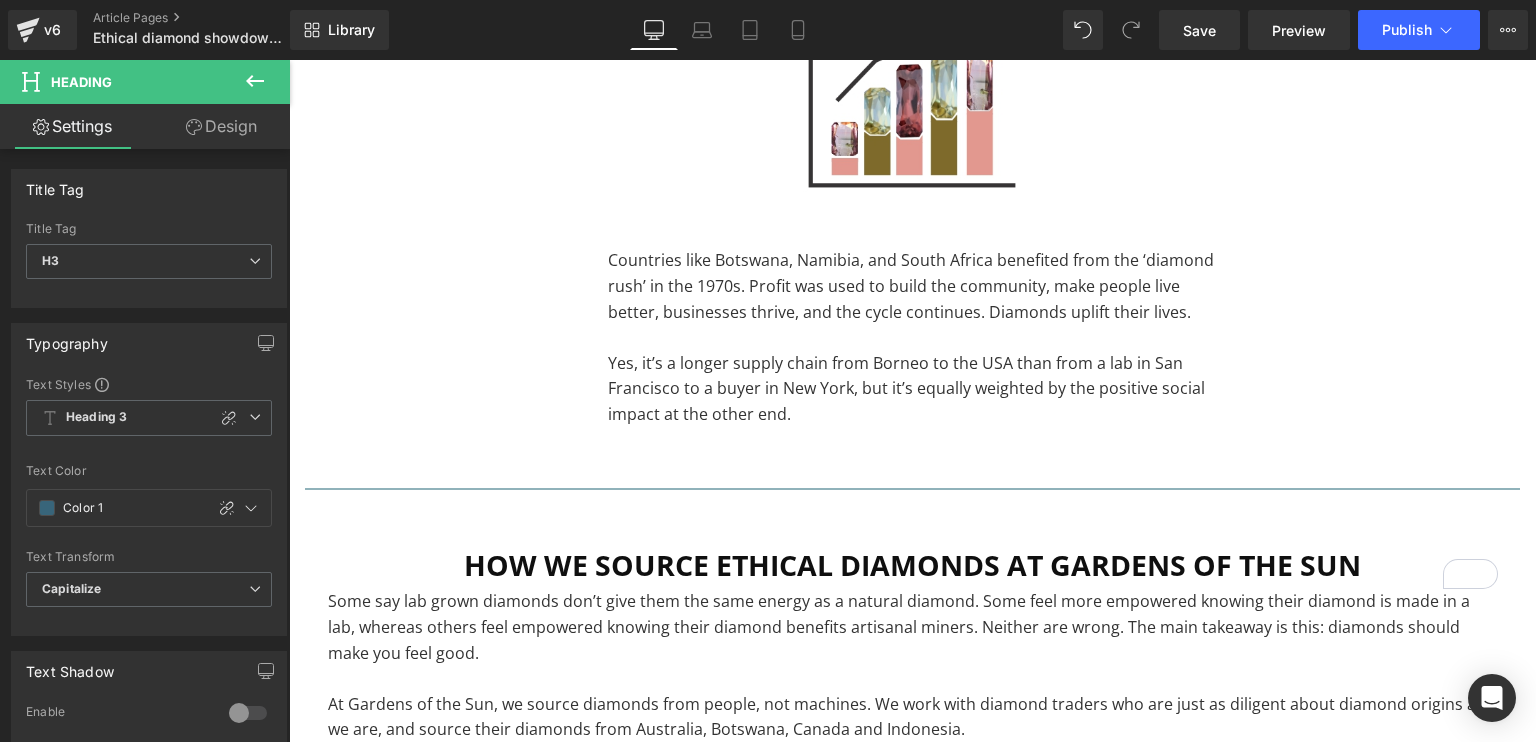 click on "Yes, it’s a longer supply chain from Borneo to the USA than from a lab in San Francisco to a buyer in New York, but it’s equally weighted by the positive social impact at the other end." at bounding box center [913, 389] 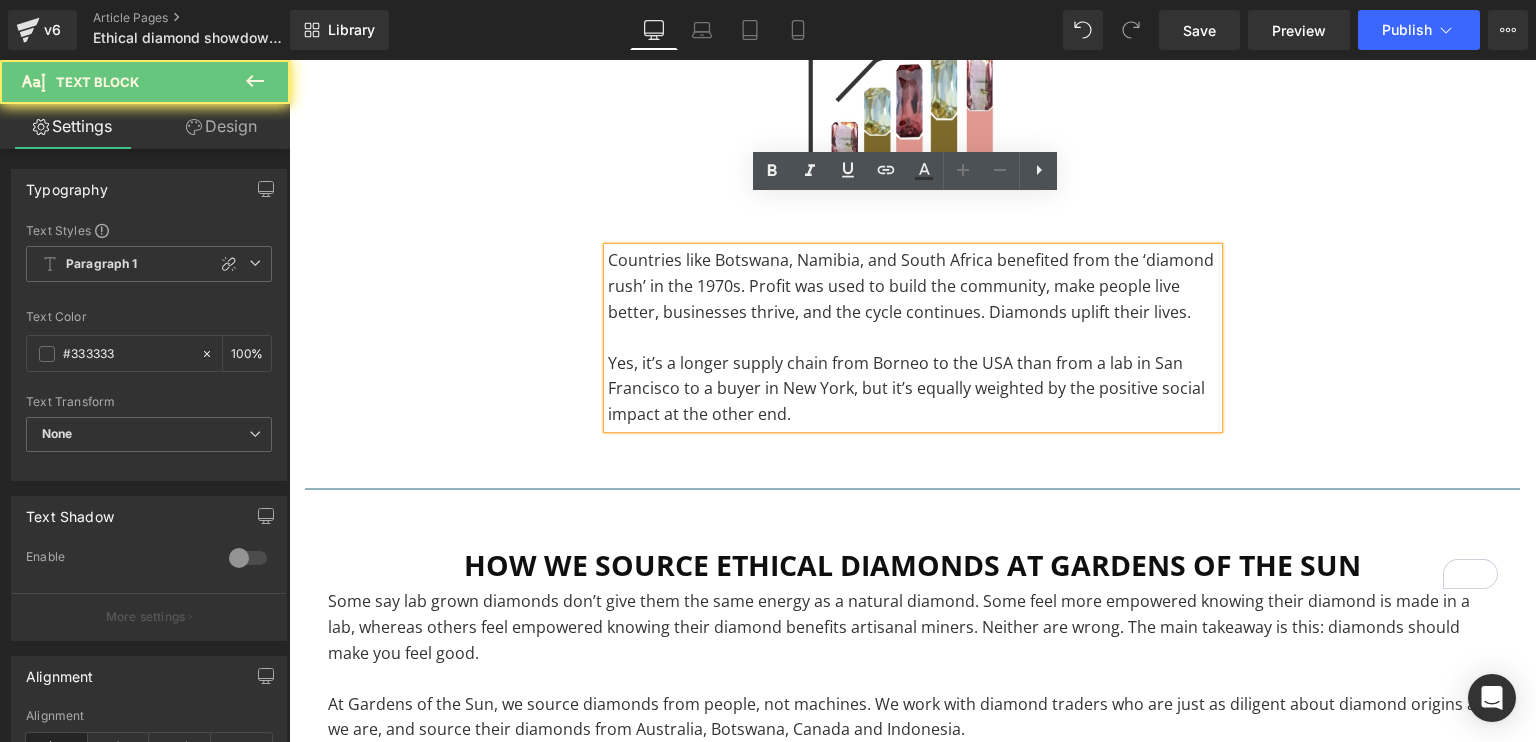 click on "Yes, it’s a longer supply chain from Borneo to the USA than from a lab in San Francisco to a buyer in New York, but it’s equally weighted by the positive social impact at the other end." at bounding box center (913, 389) 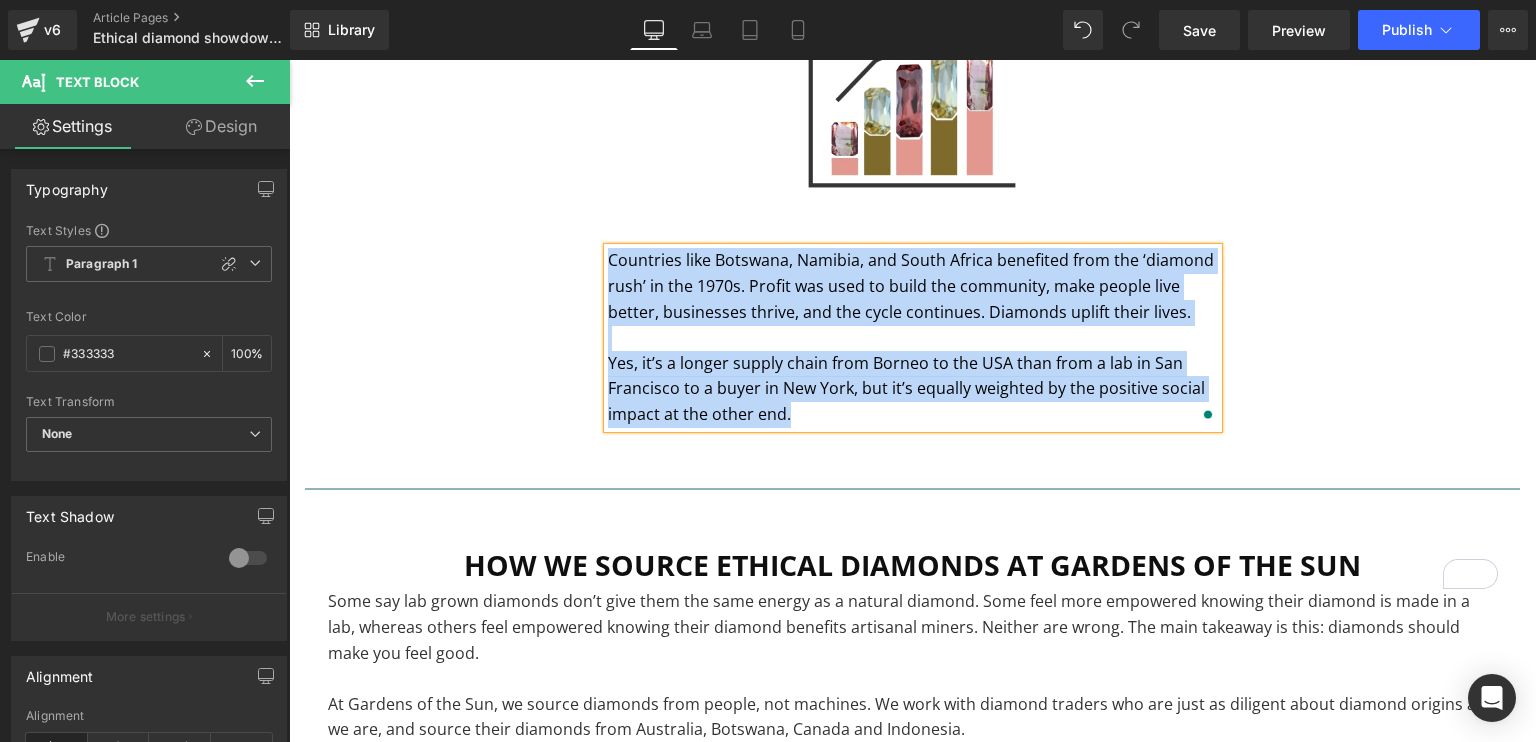 paste 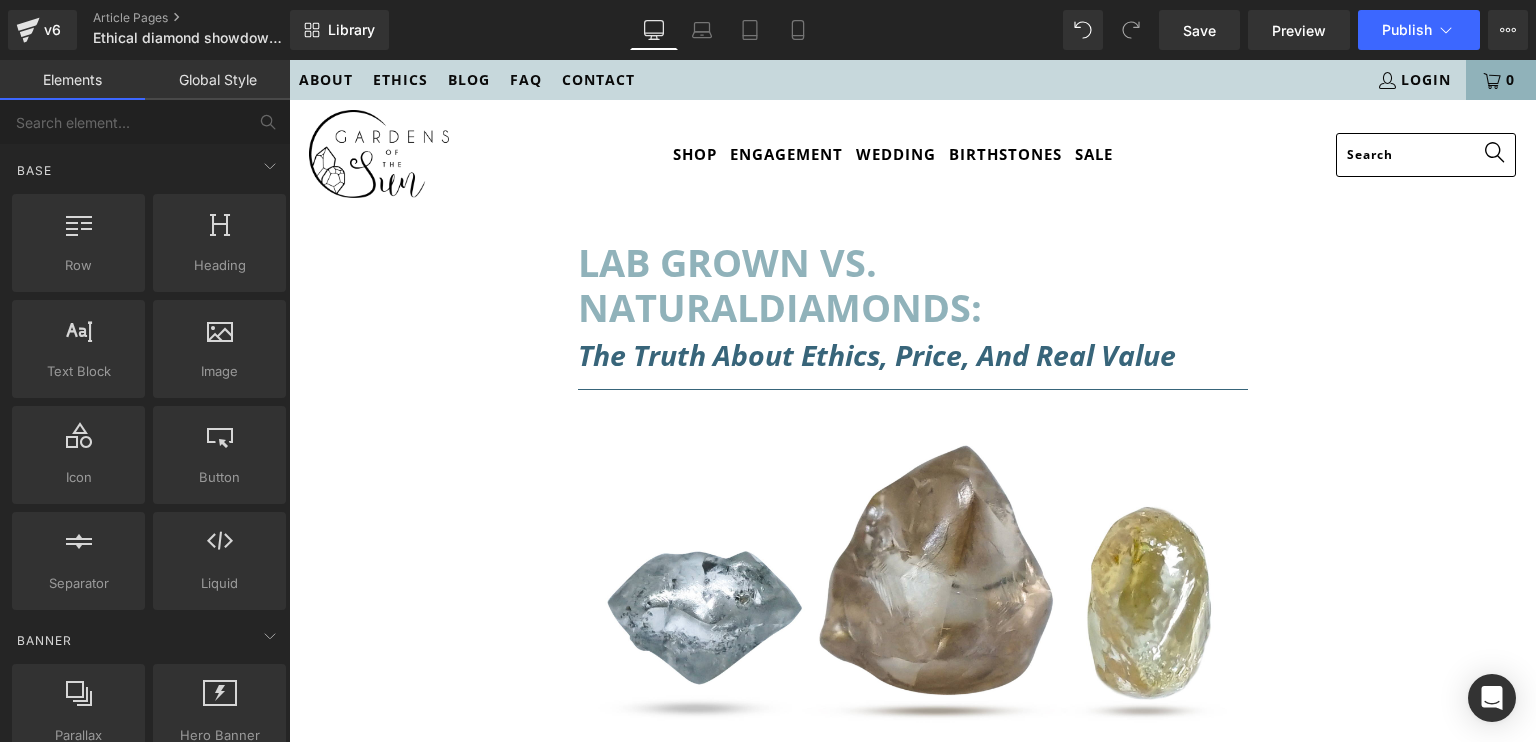 scroll, scrollTop: 11532, scrollLeft: 0, axis: vertical 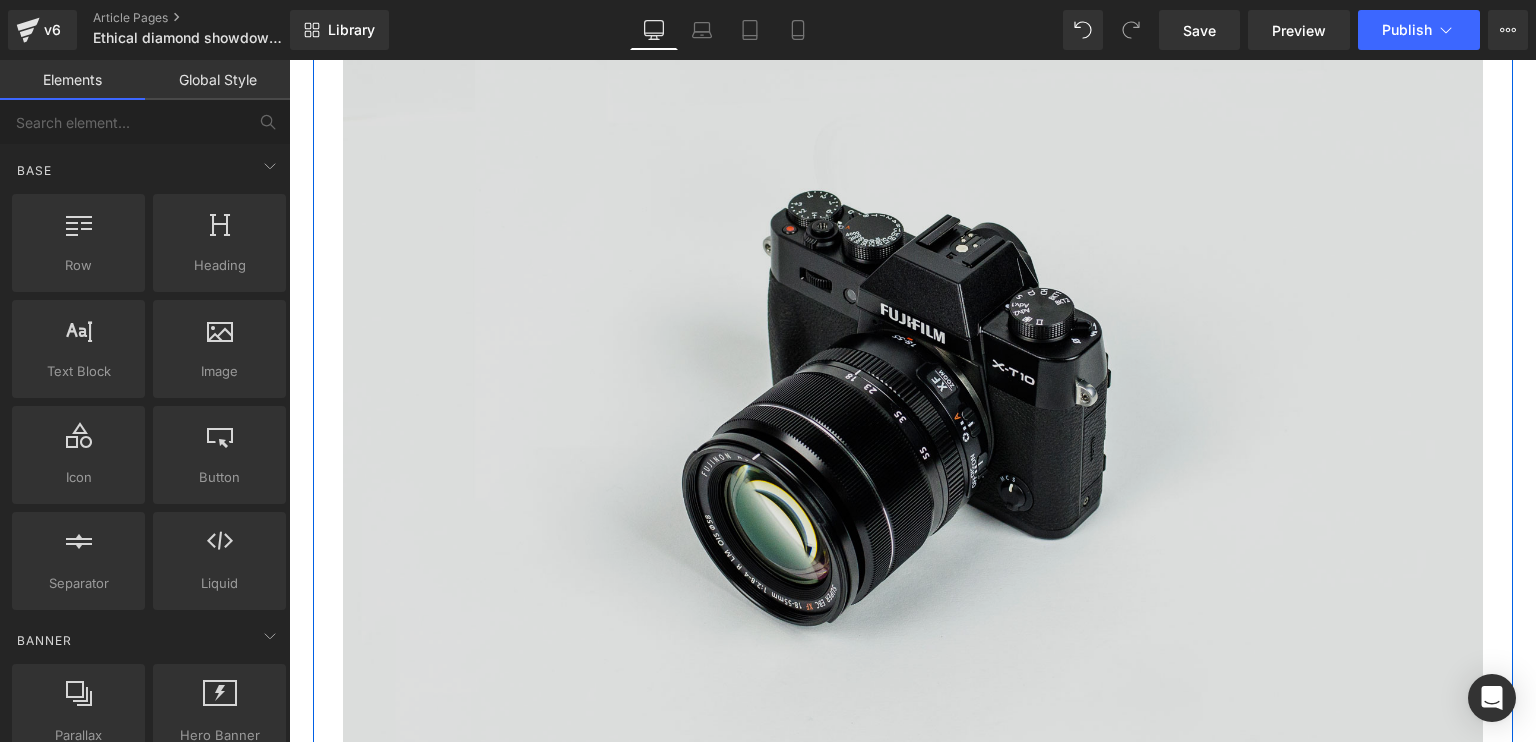 click at bounding box center [913, 394] 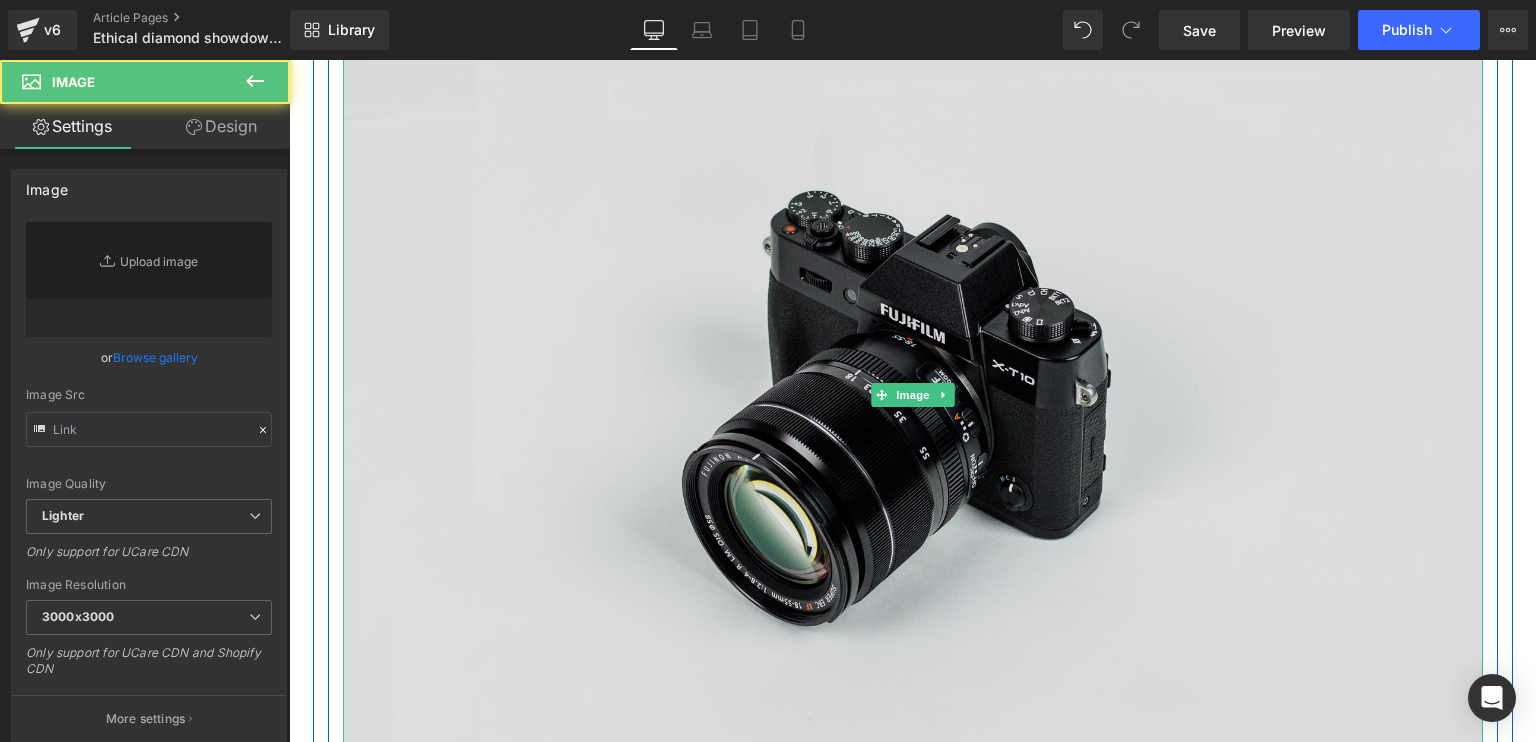 type on "//d1um8515vdn9kb.cloudfront.net/images/parallax.jpg" 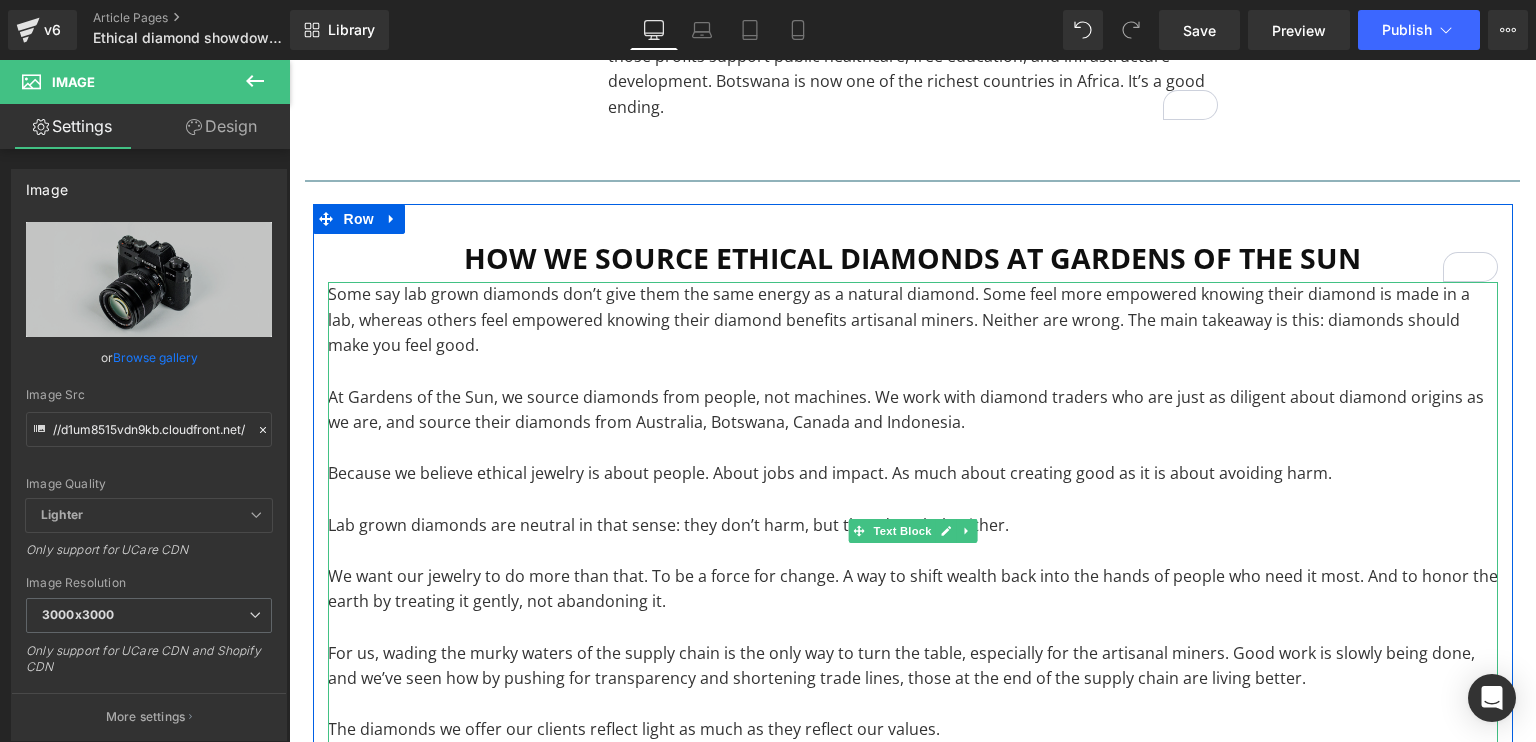 scroll, scrollTop: 9932, scrollLeft: 0, axis: vertical 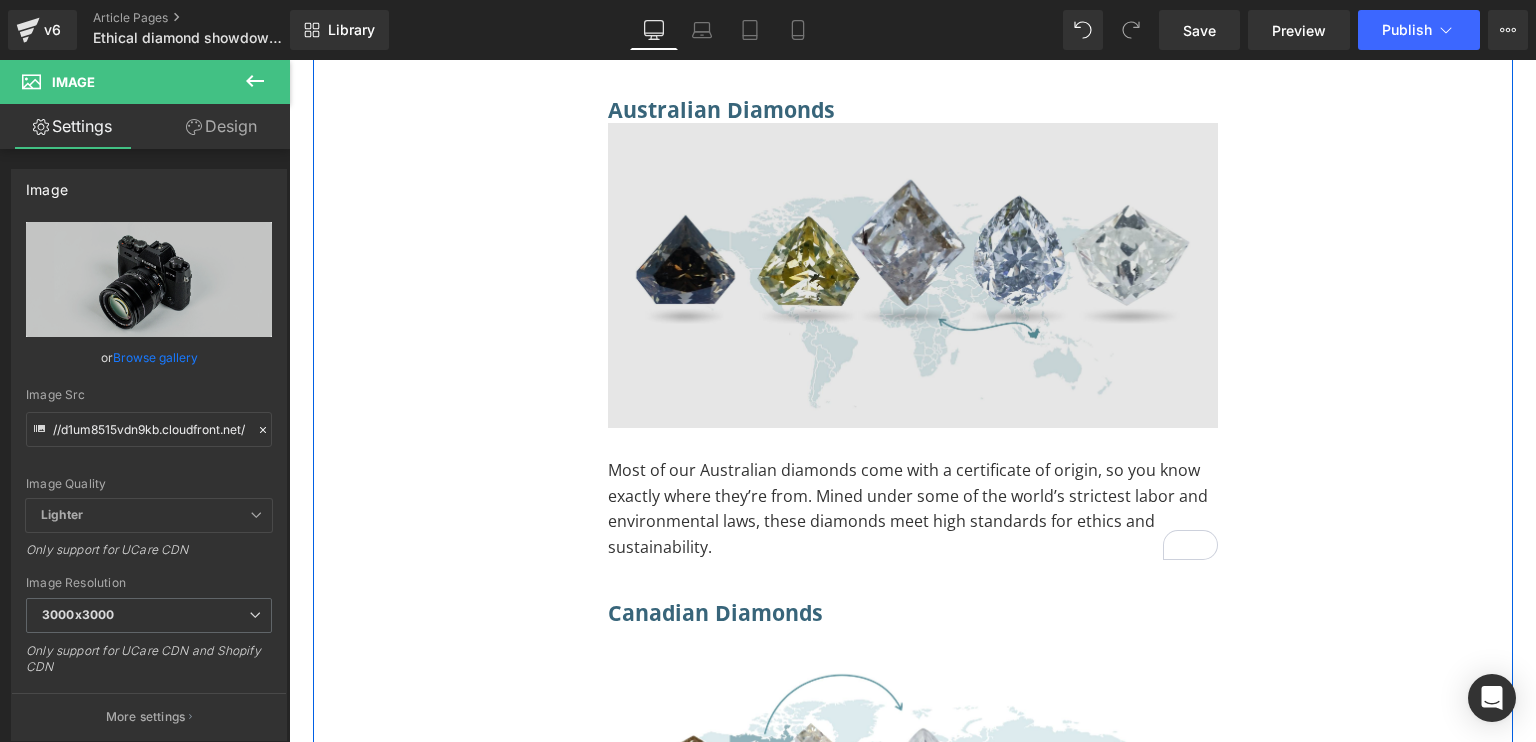 click on "Image" at bounding box center [913, 275] 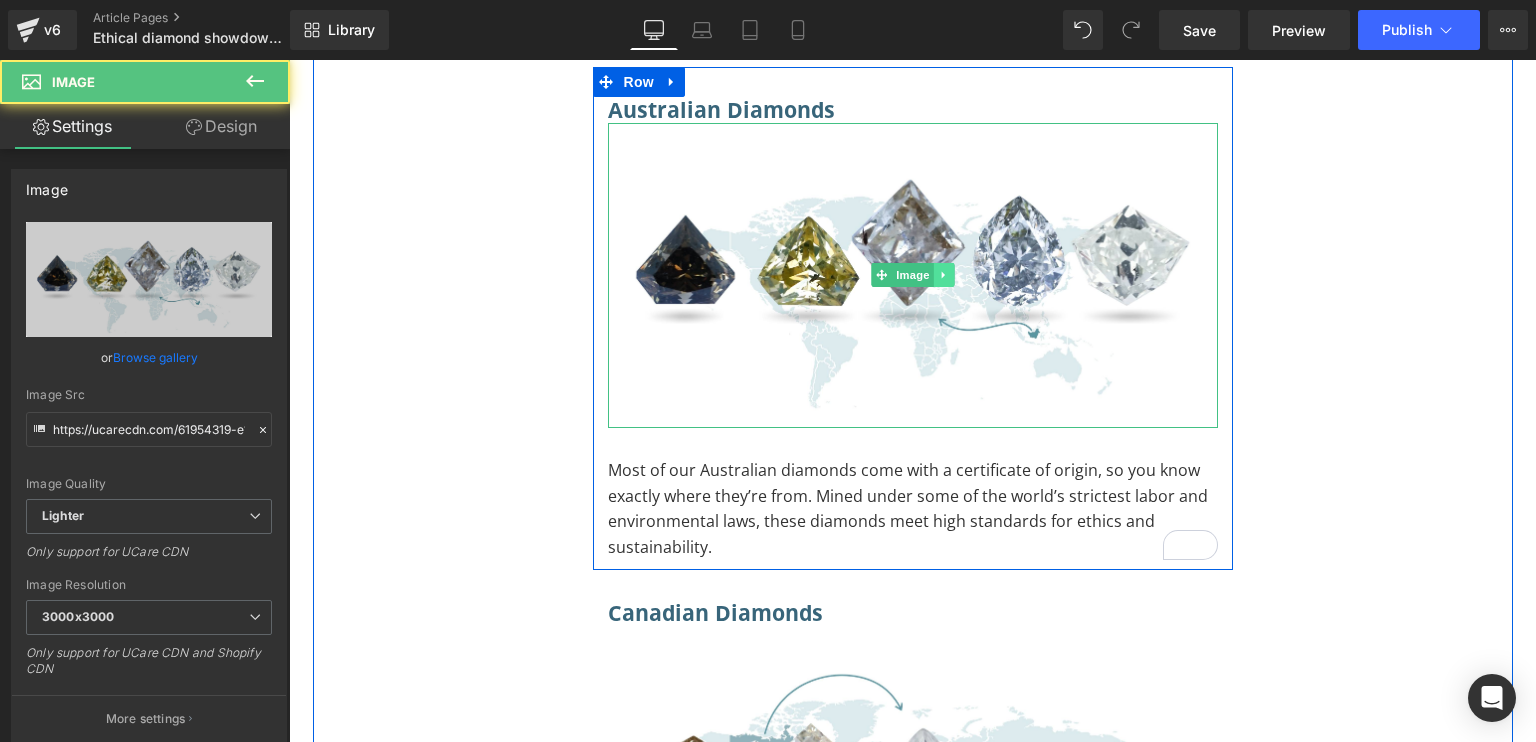 click 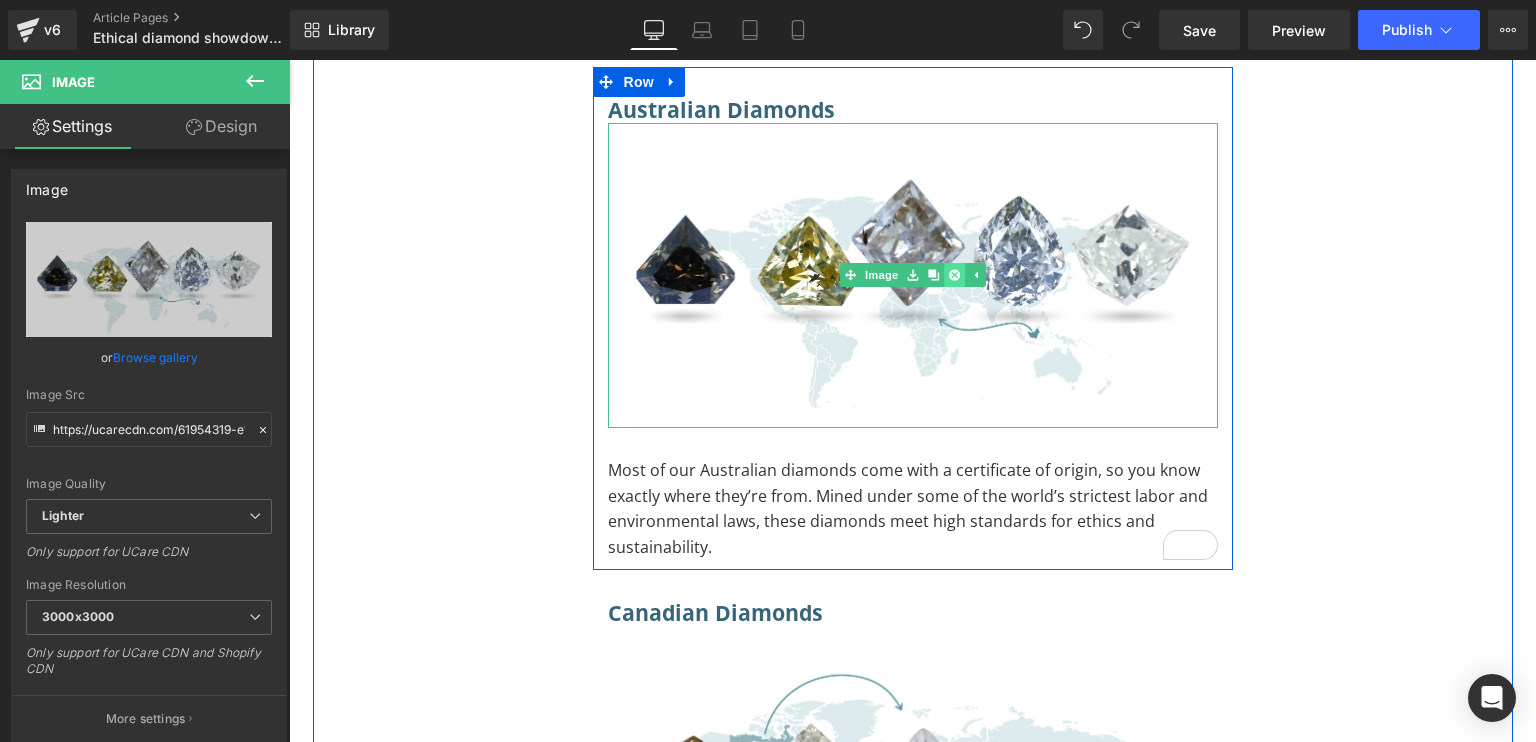click 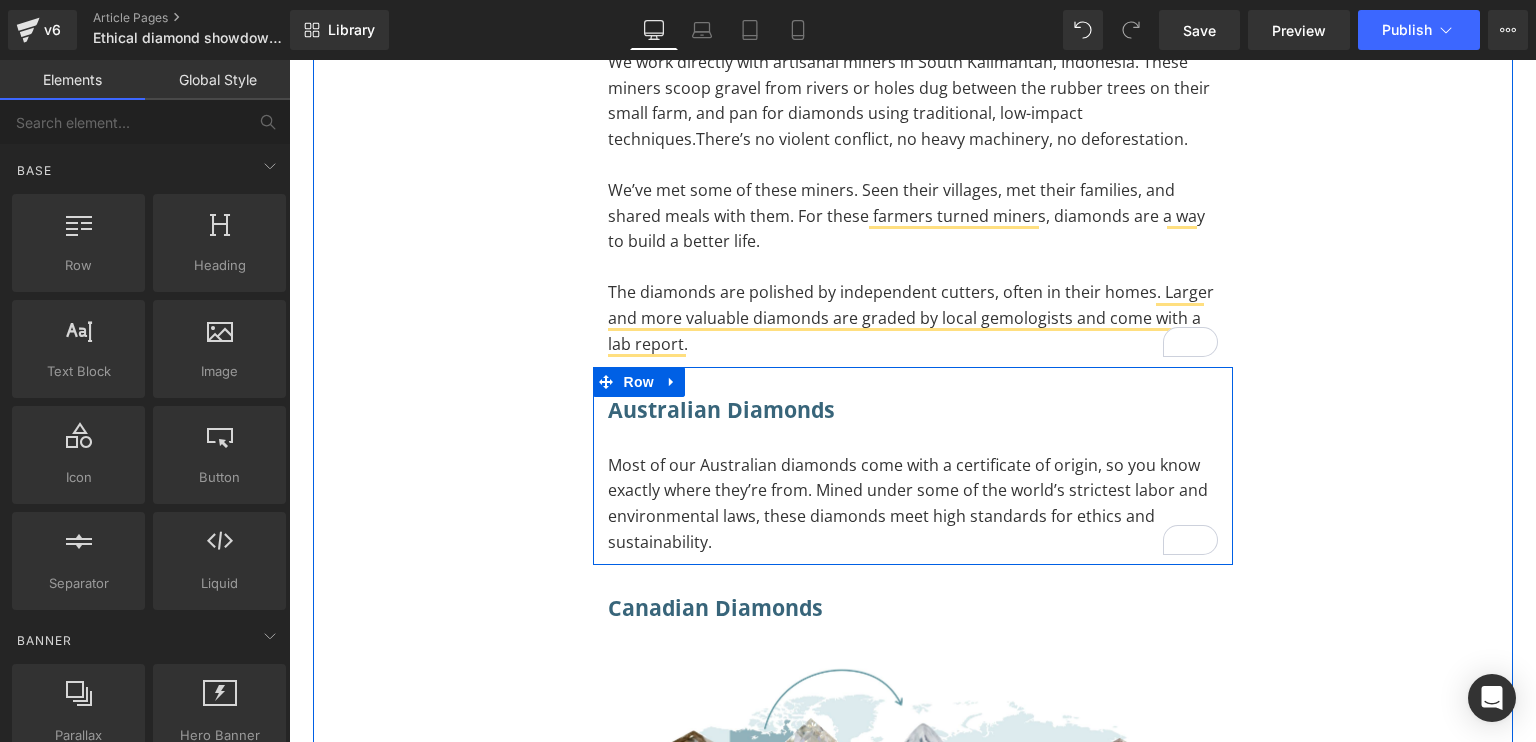 scroll, scrollTop: 8532, scrollLeft: 0, axis: vertical 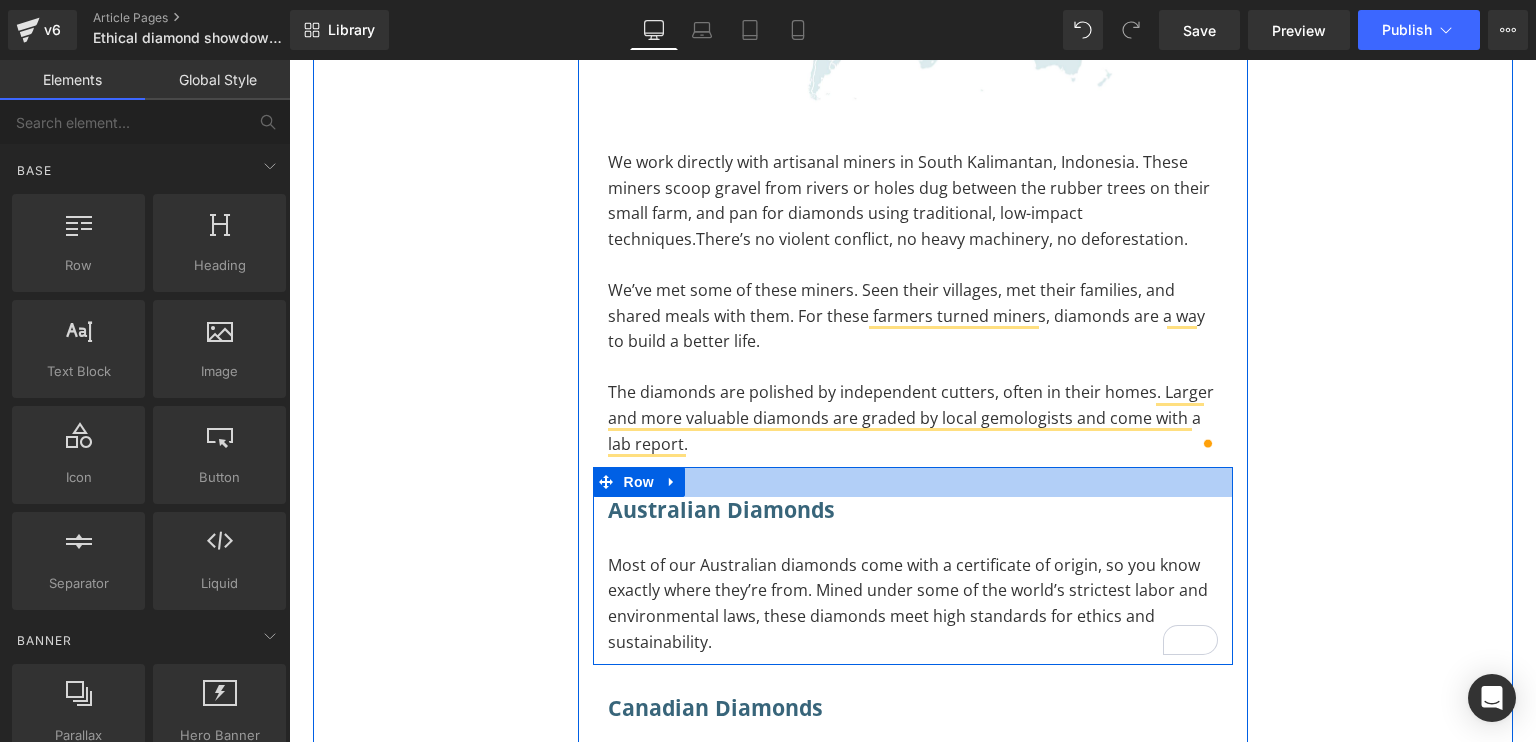 type 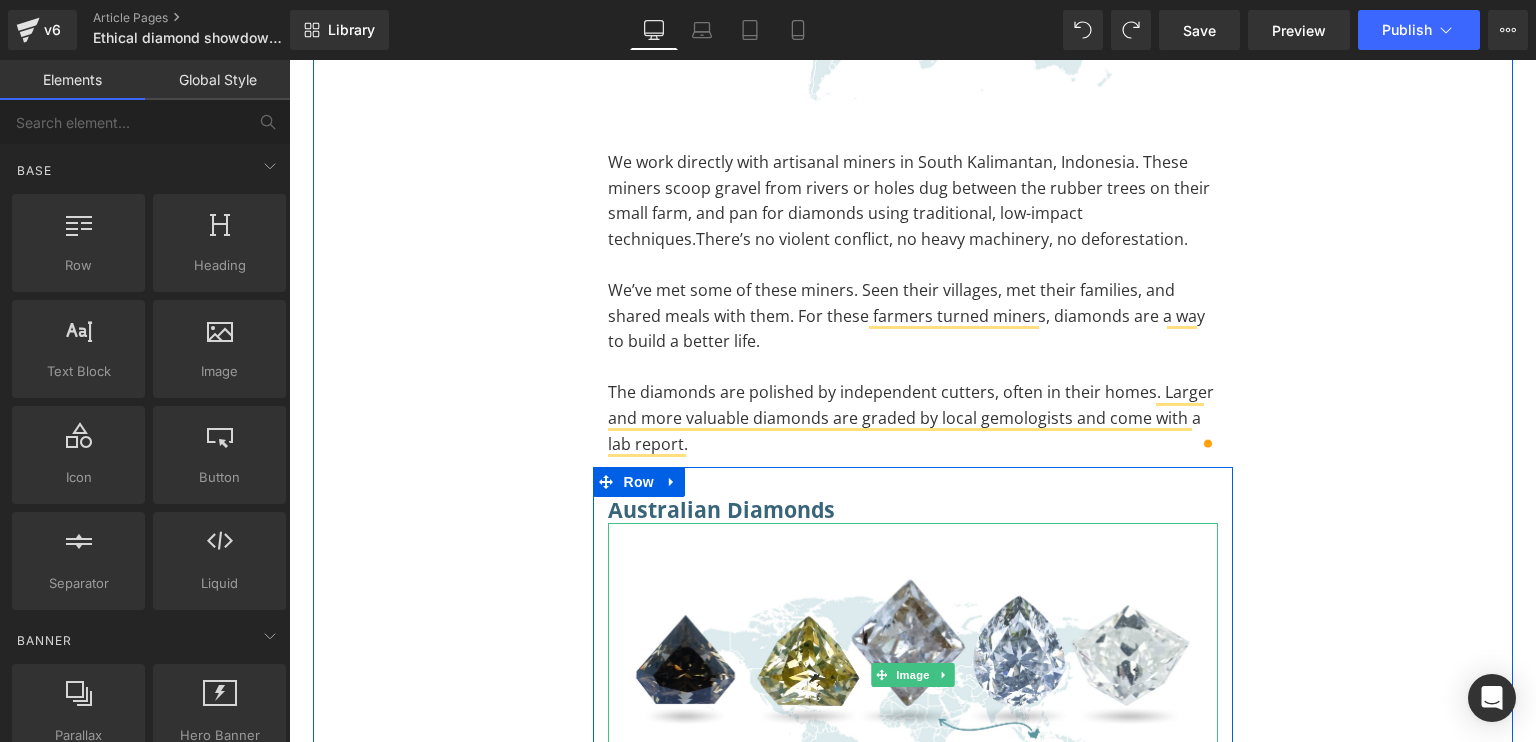 click at bounding box center (913, 675) 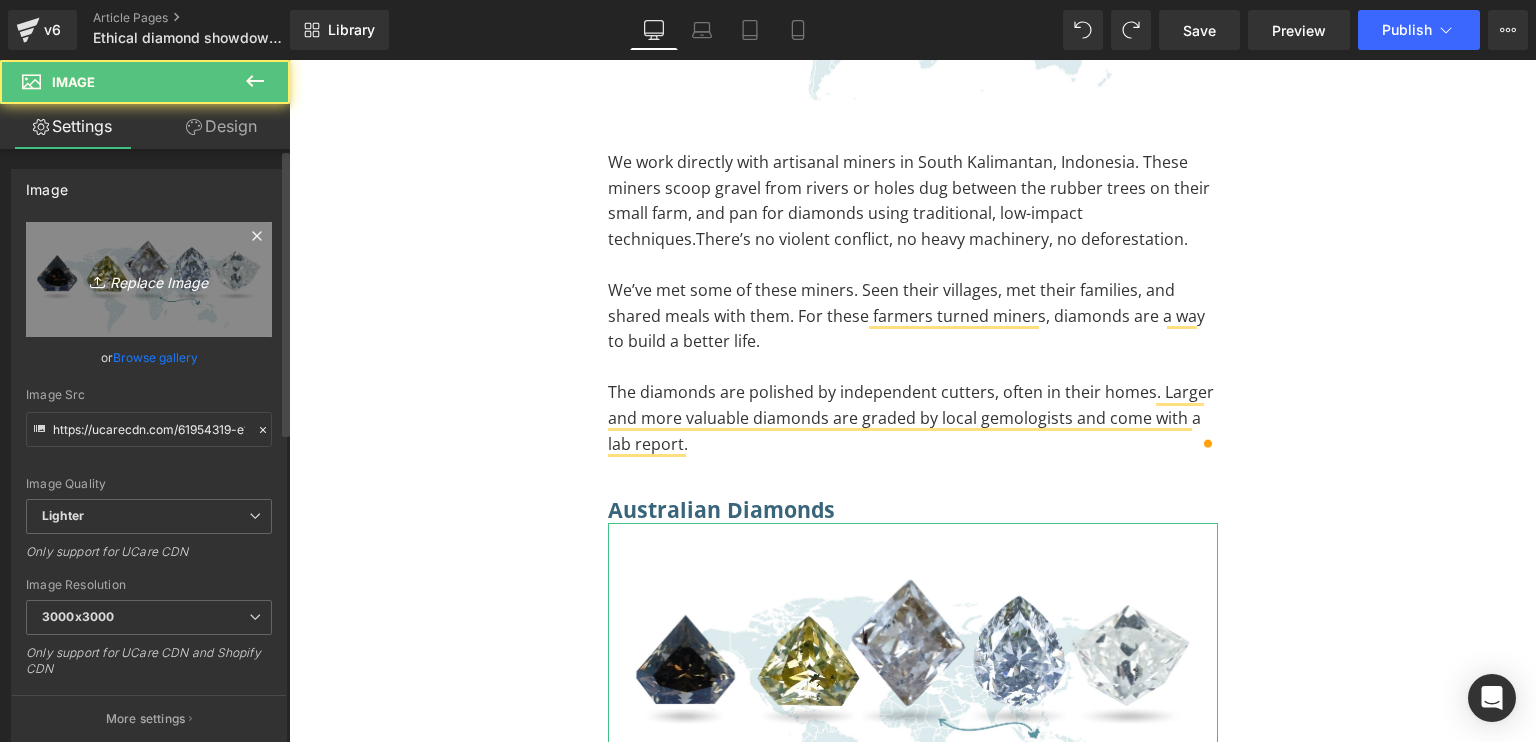 click on "Replace Image" at bounding box center [149, 279] 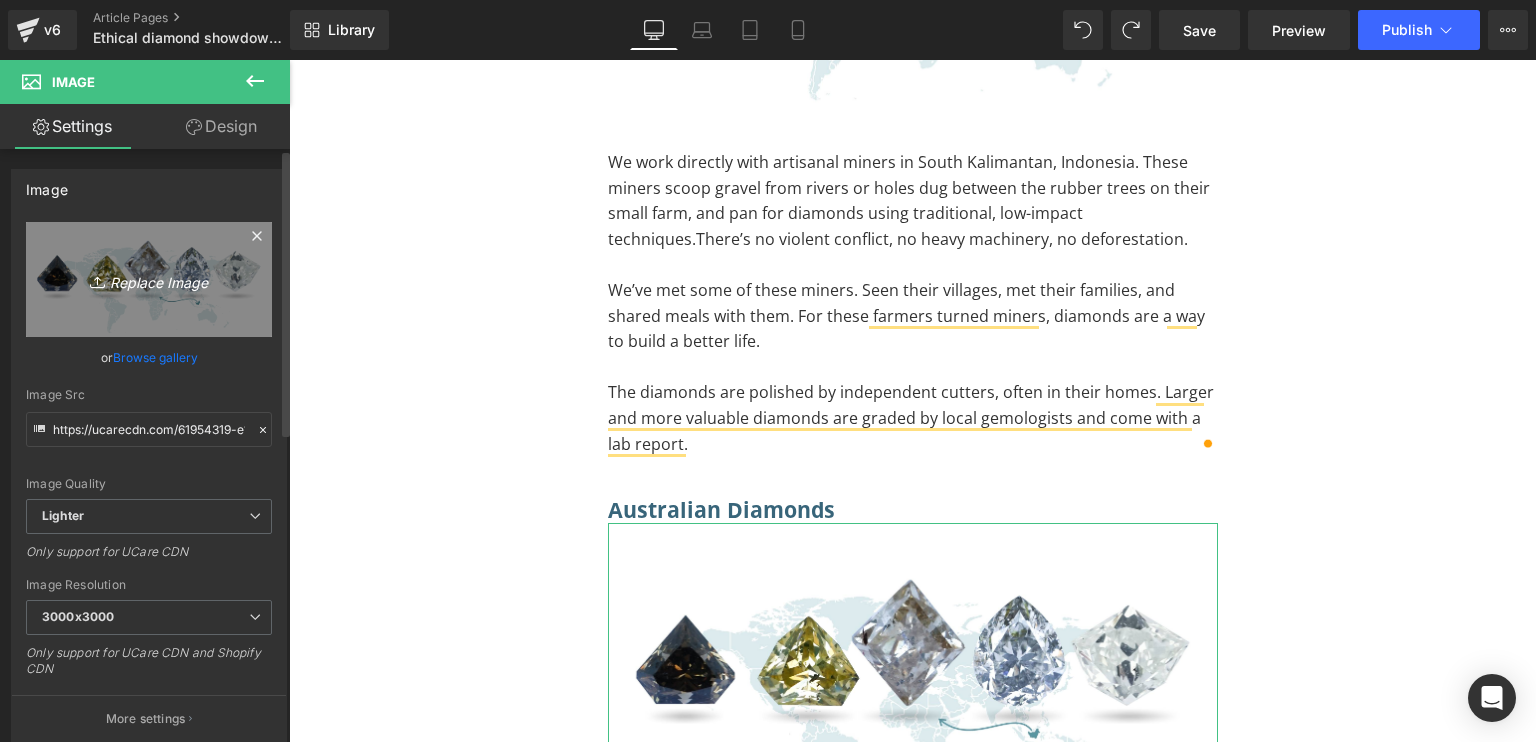type on "C:\fakepath\Group of 3 Objects.png" 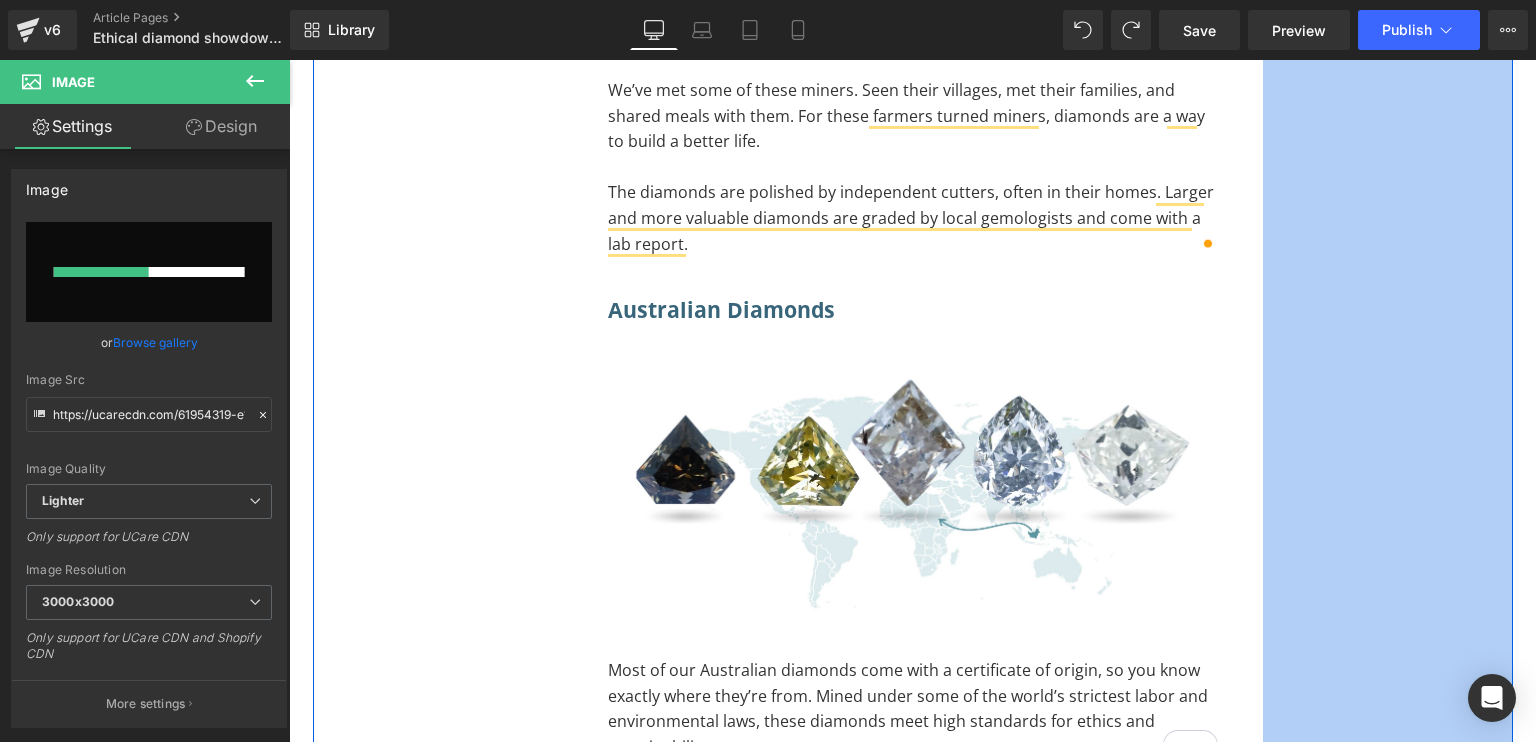 scroll, scrollTop: 8832, scrollLeft: 0, axis: vertical 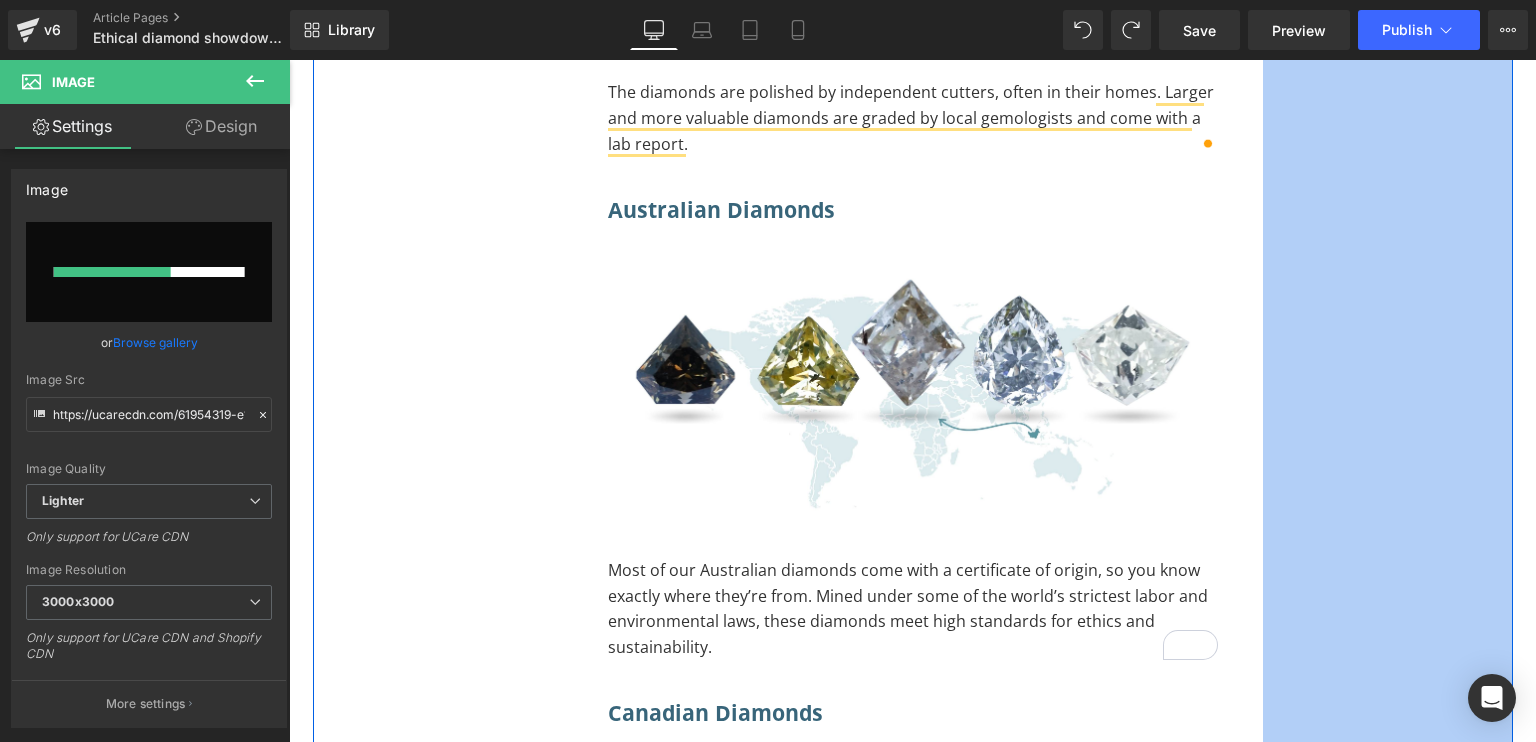 type 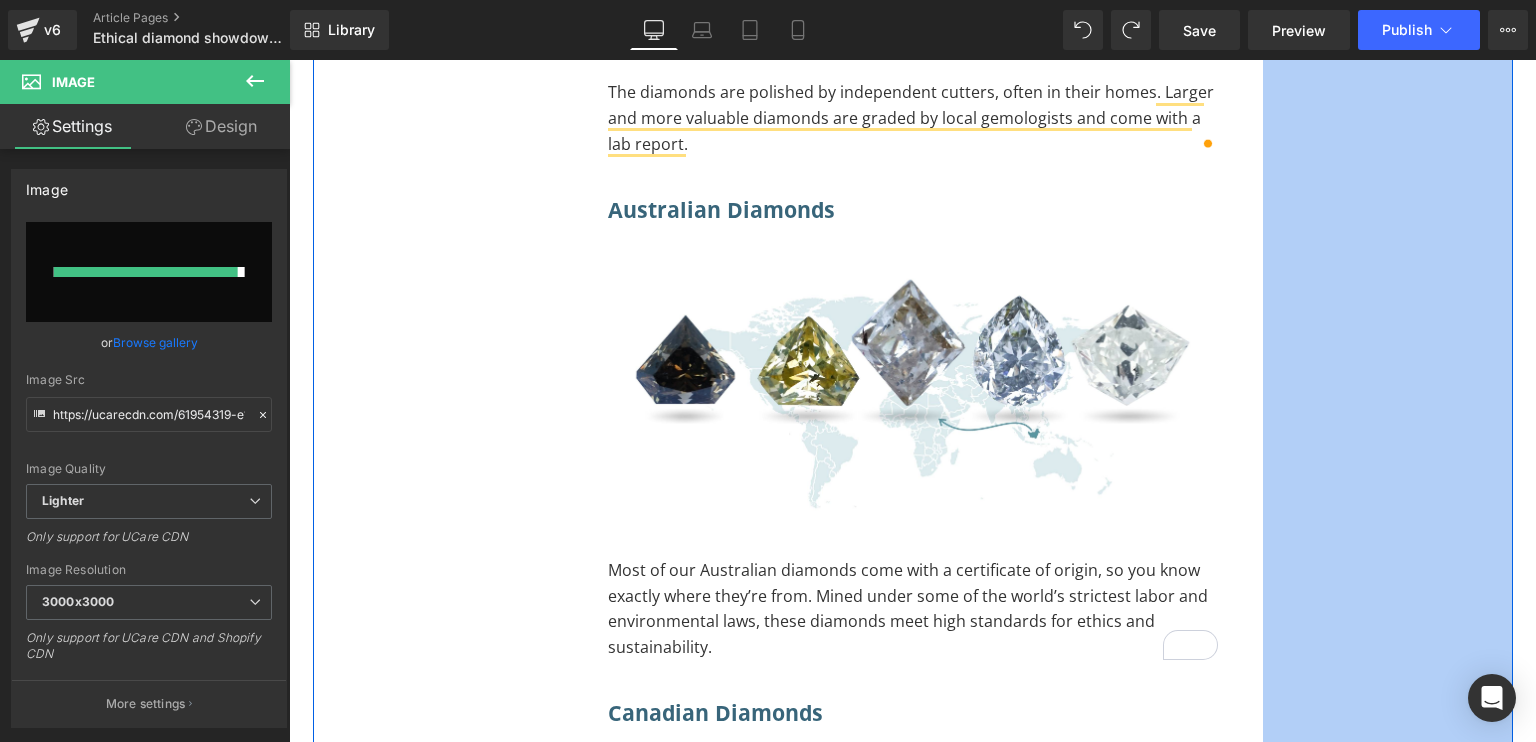 type on "https://ucarecdn.com/5457ebaf-fd4e-42f7-8410-c08331783592/-/format/auto/-/preview/3000x3000/-/quality/lighter/Group%20of%203%20Objects.png" 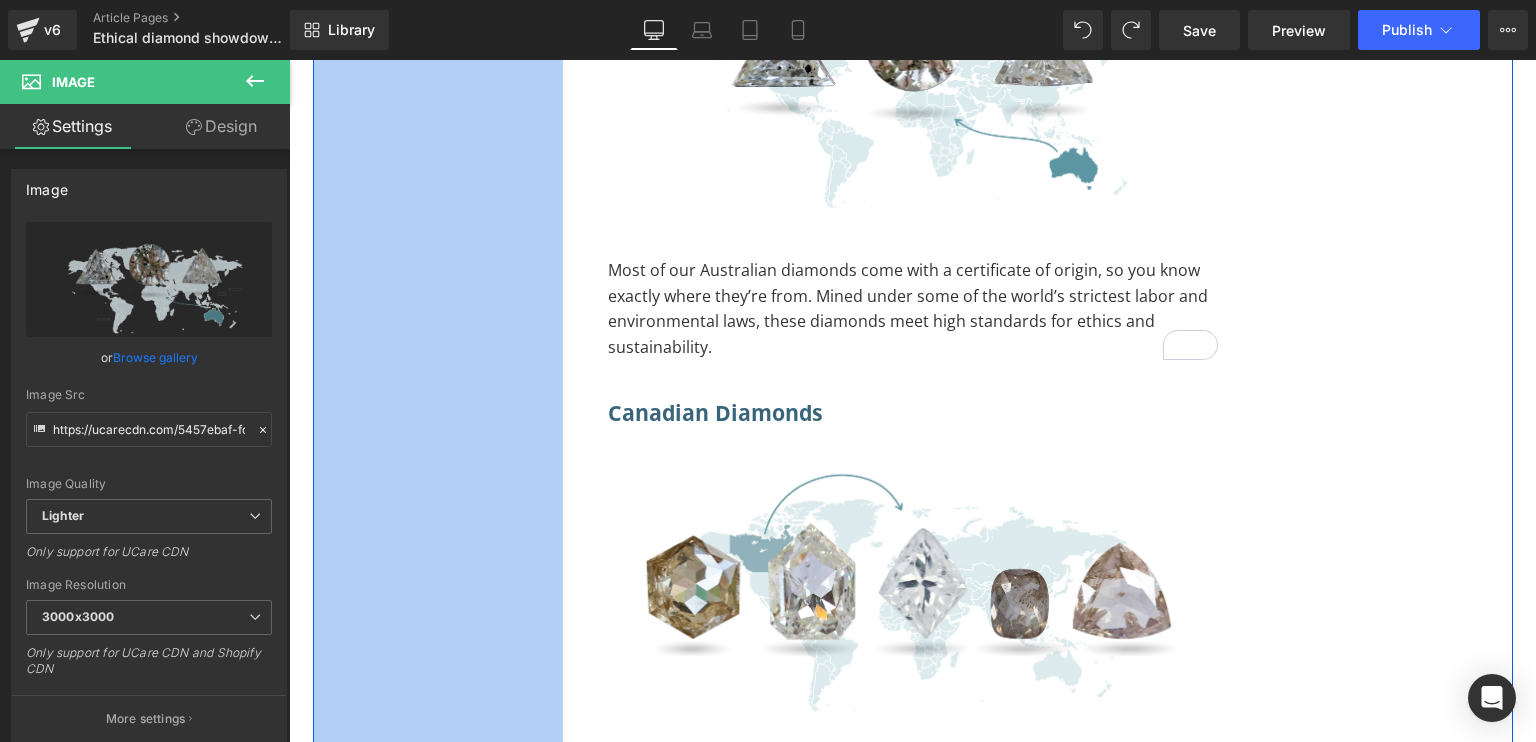 scroll, scrollTop: 9232, scrollLeft: 0, axis: vertical 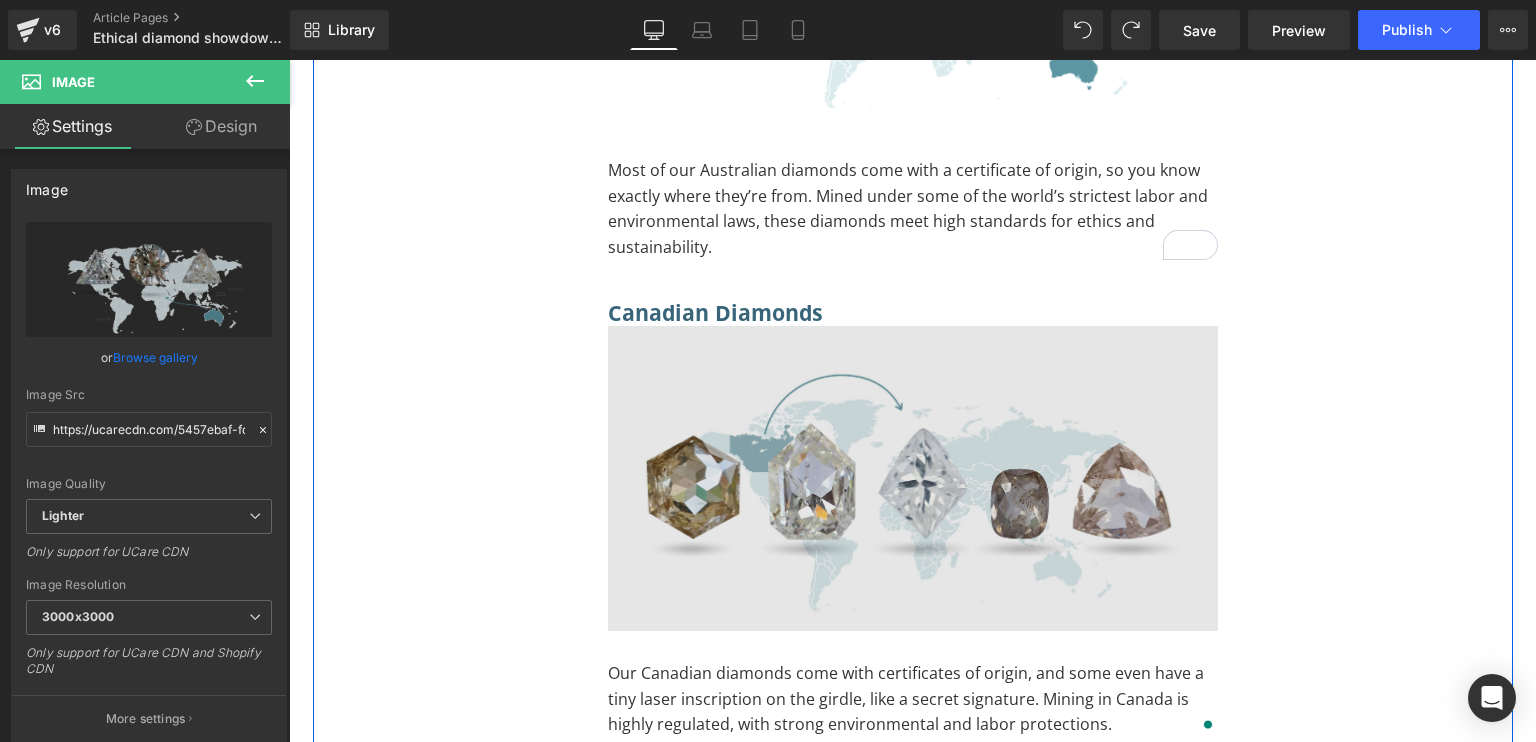 click at bounding box center [913, 478] 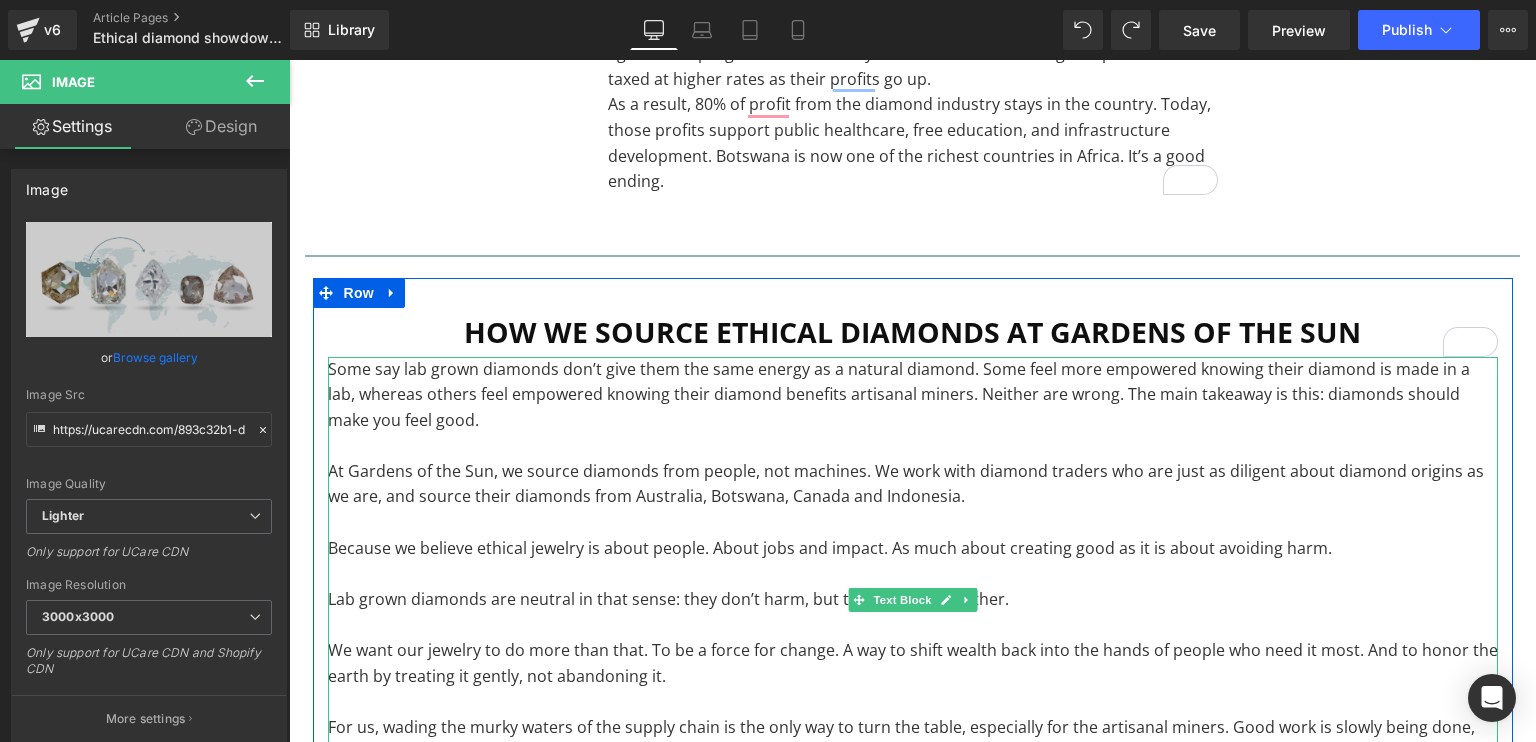 scroll, scrollTop: 9932, scrollLeft: 0, axis: vertical 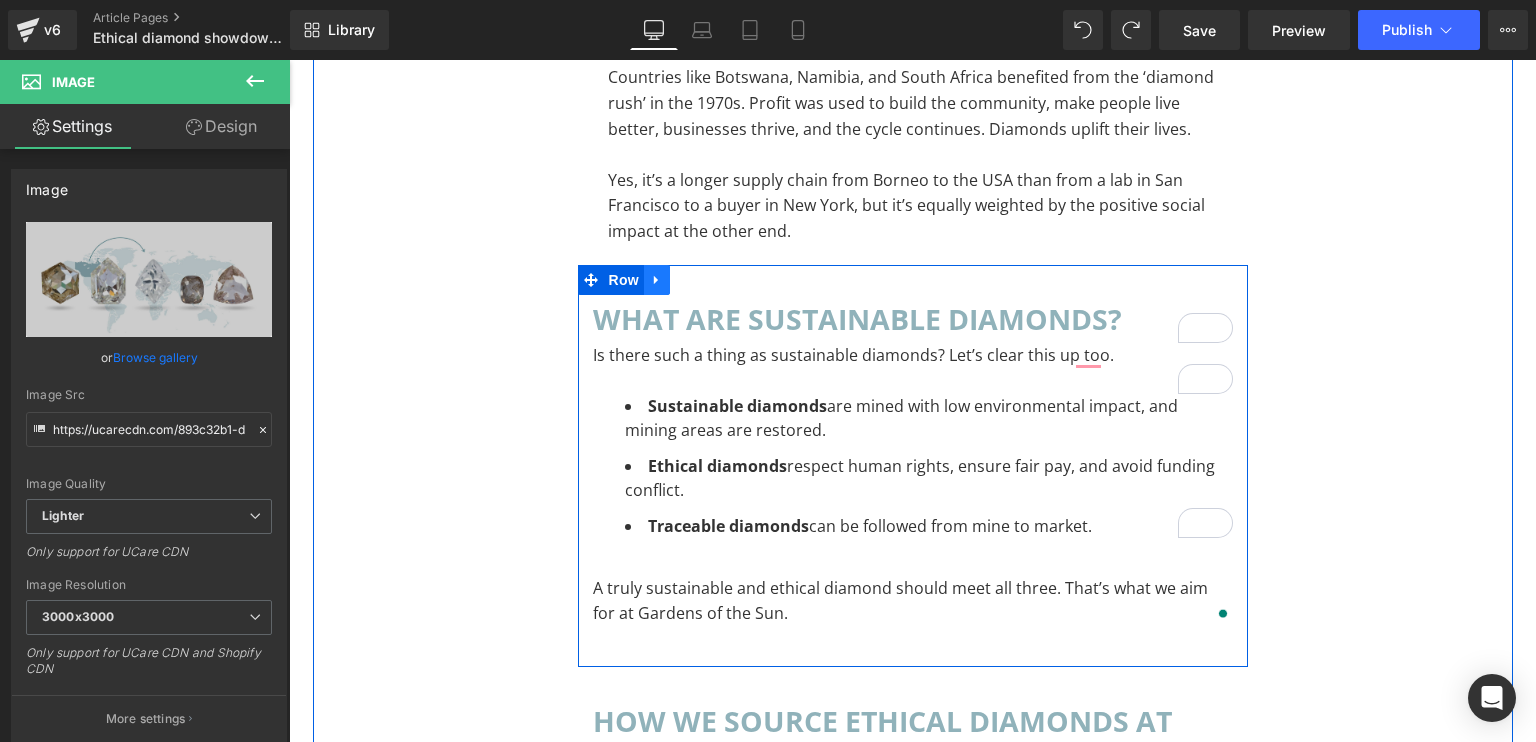 click 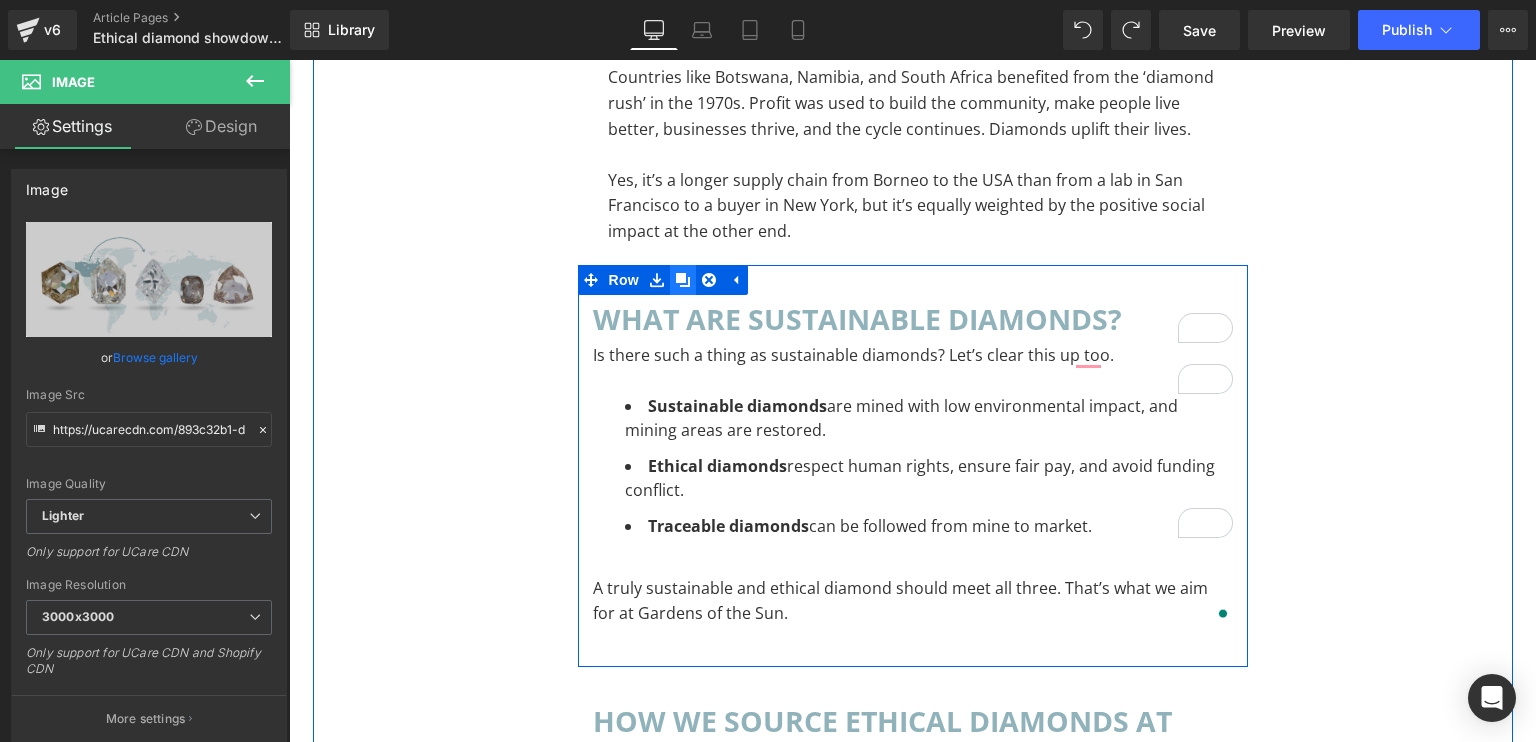 click 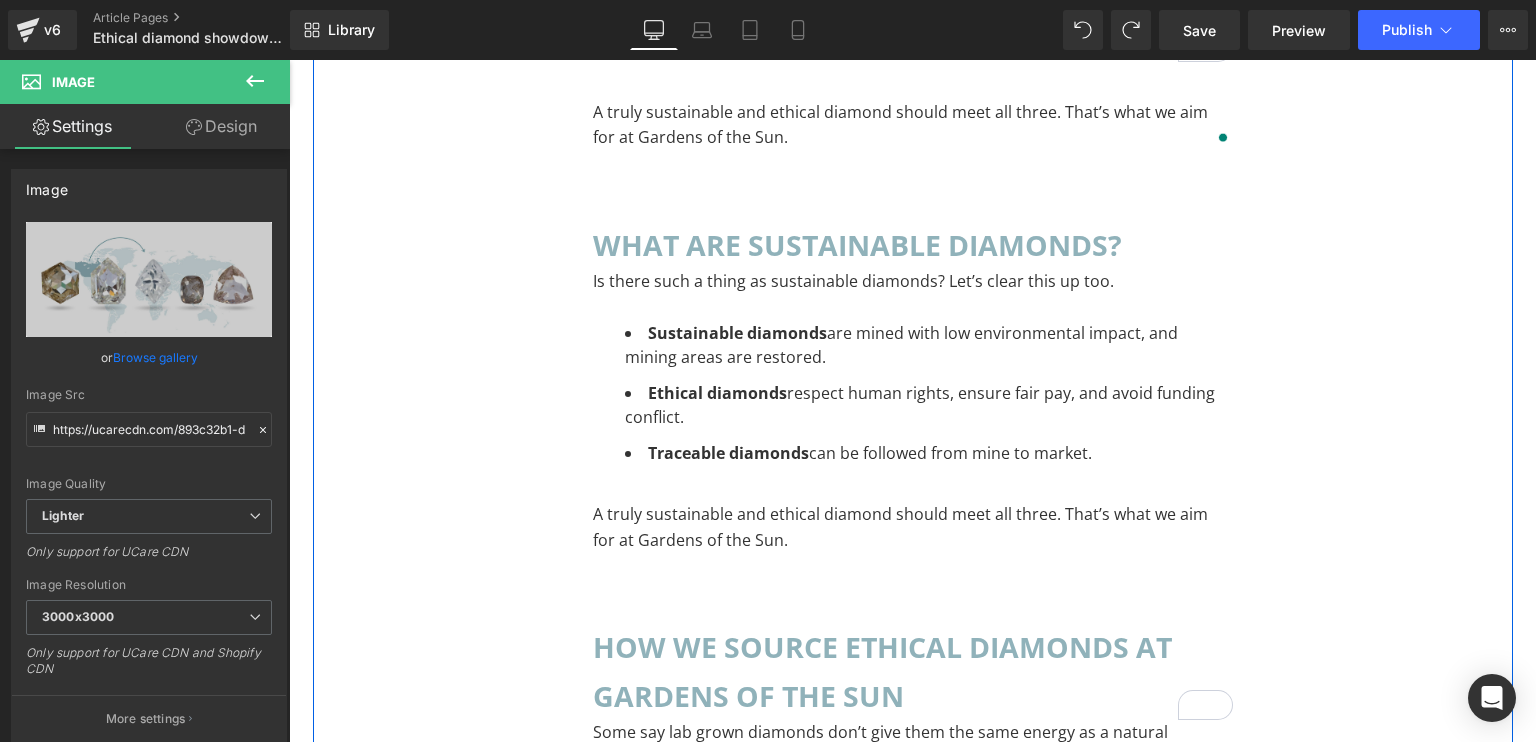 scroll, scrollTop: 7308, scrollLeft: 0, axis: vertical 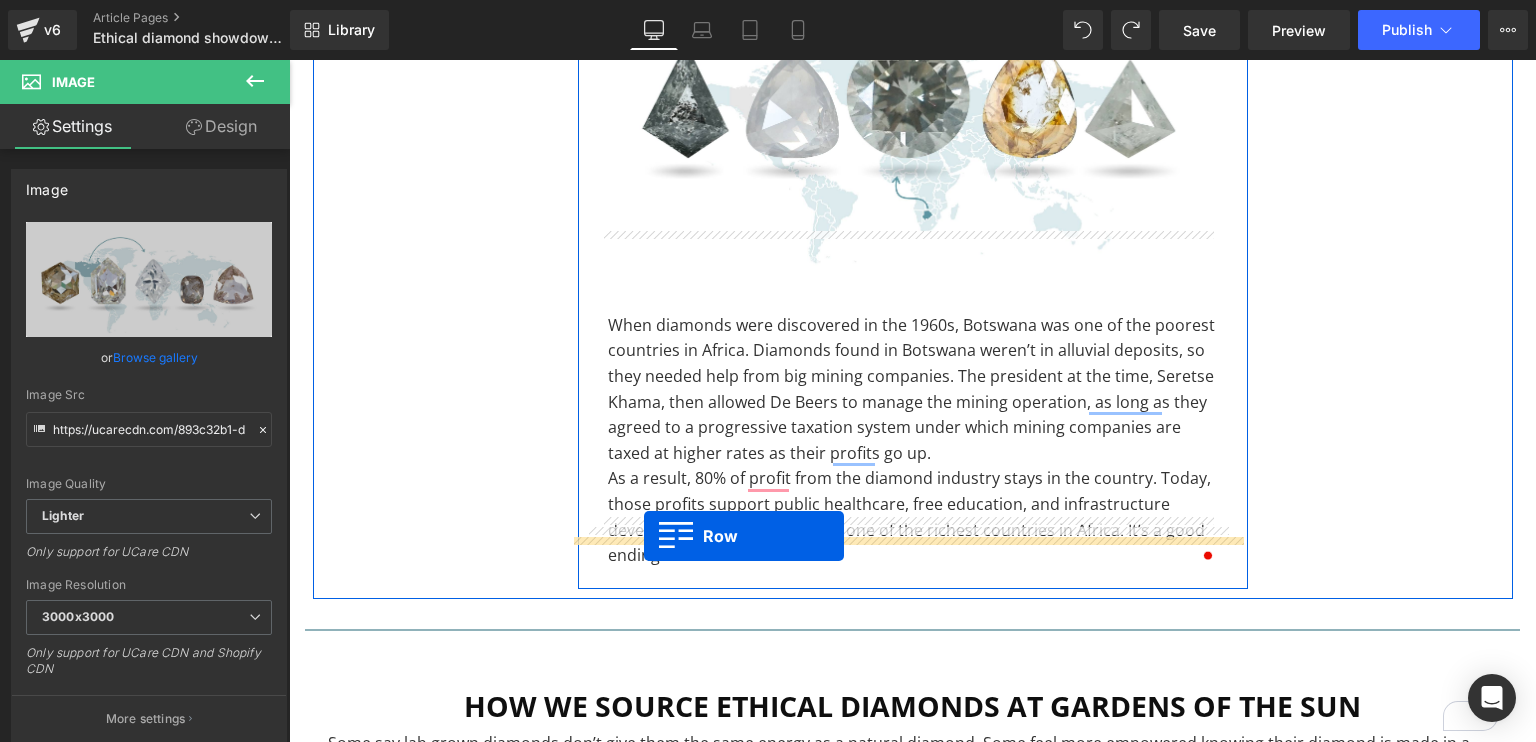 drag, startPoint x: 587, startPoint y: 157, endPoint x: 644, endPoint y: 536, distance: 383.2623 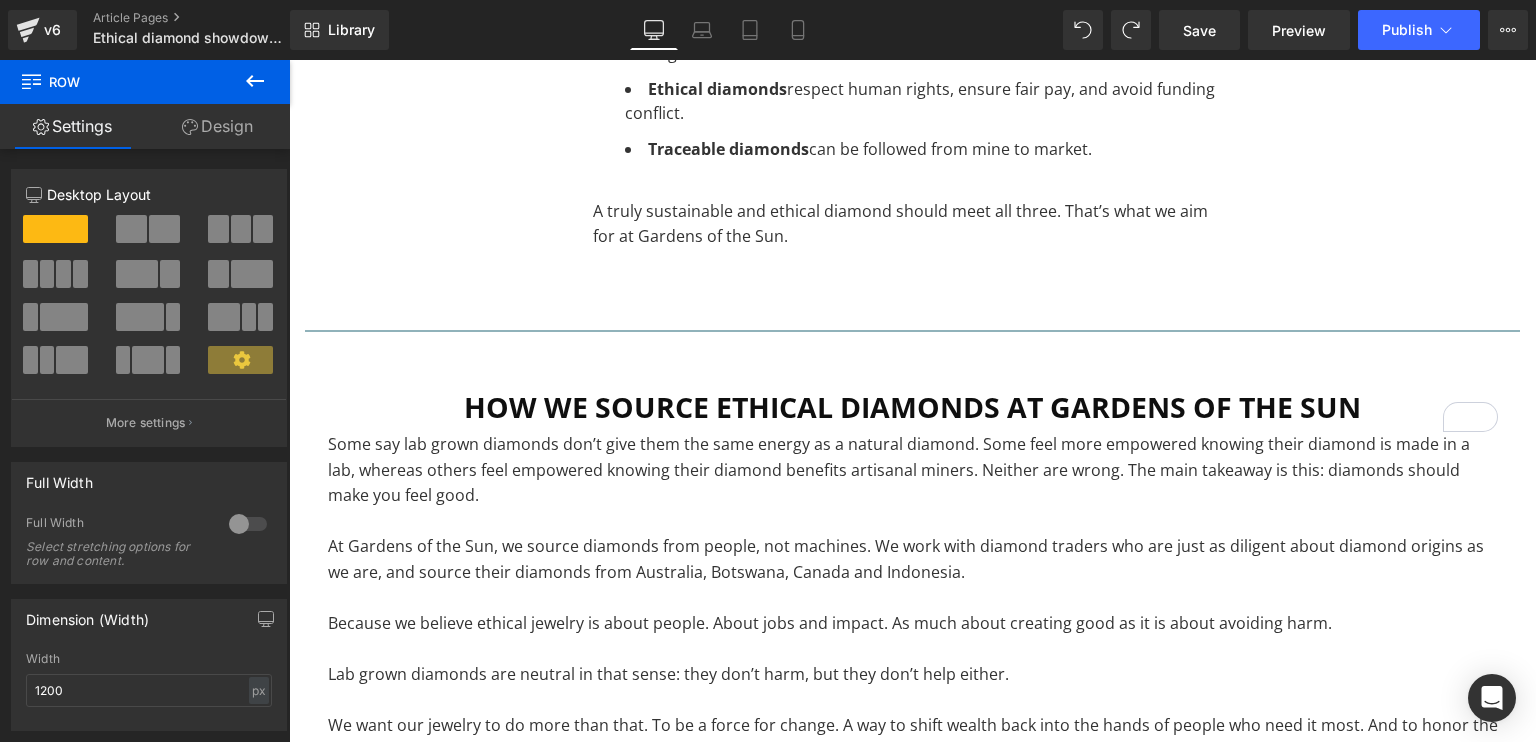 scroll, scrollTop: 10459, scrollLeft: 0, axis: vertical 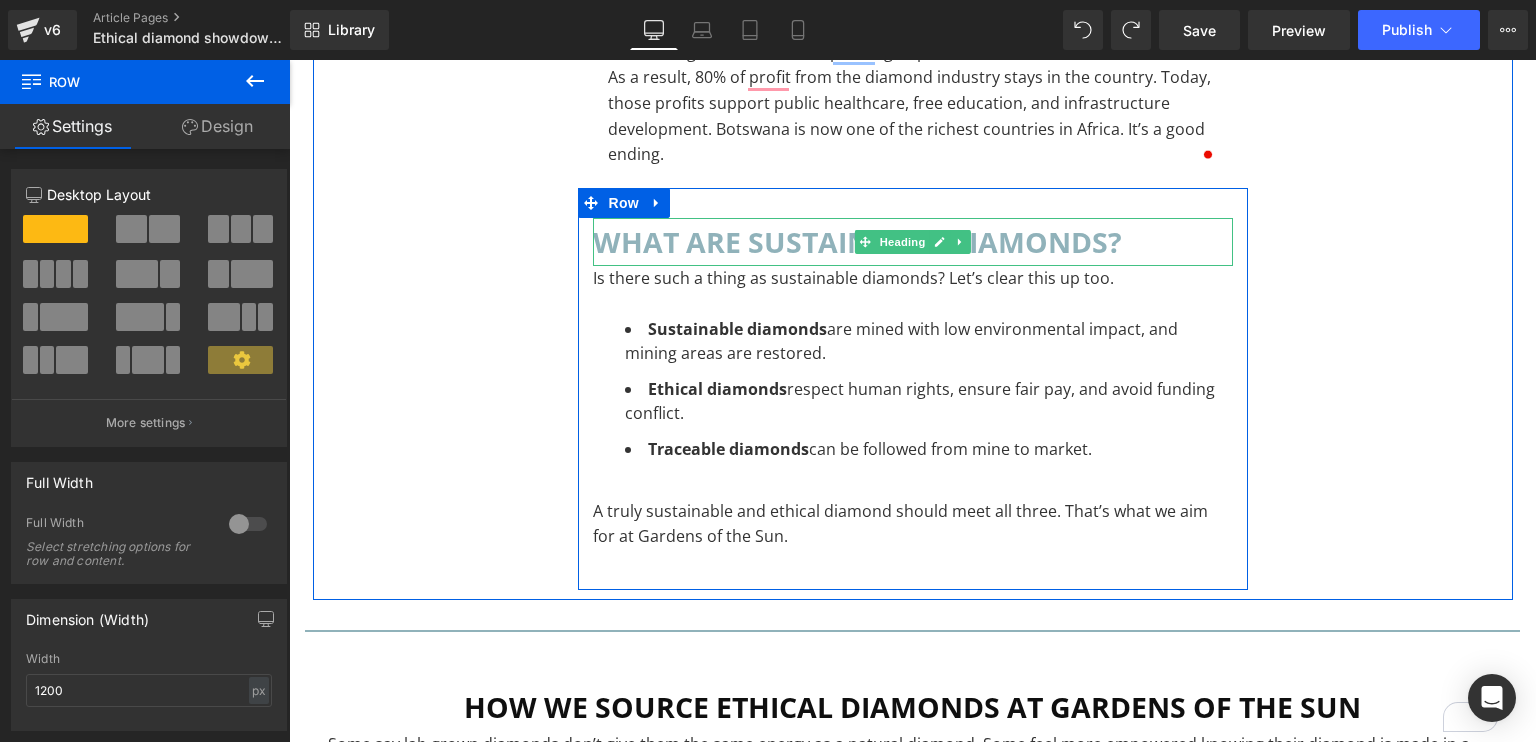 click on "What Are Sustainable Diamonds?" at bounding box center [913, 242] 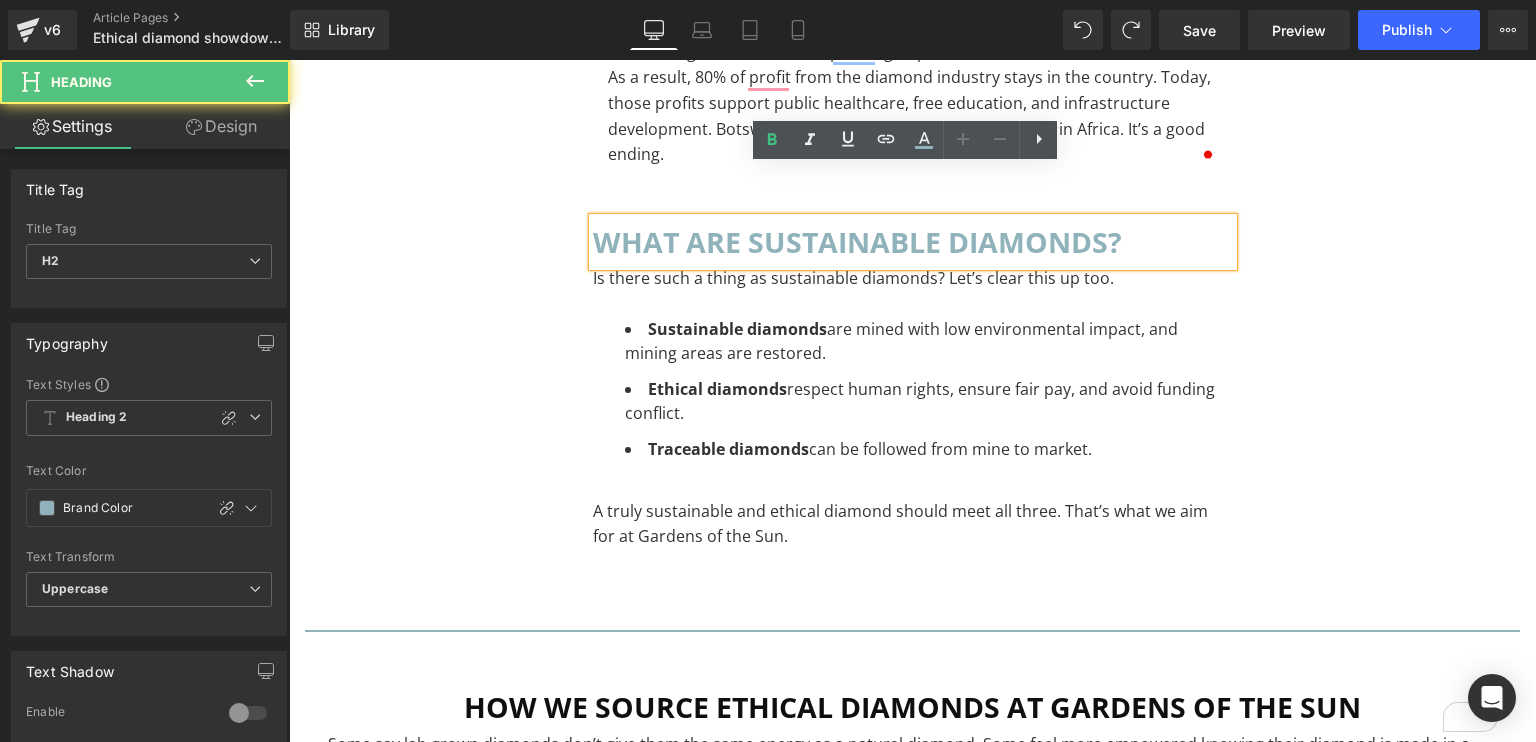 click on "What Are Sustainable Diamonds?" at bounding box center [913, 242] 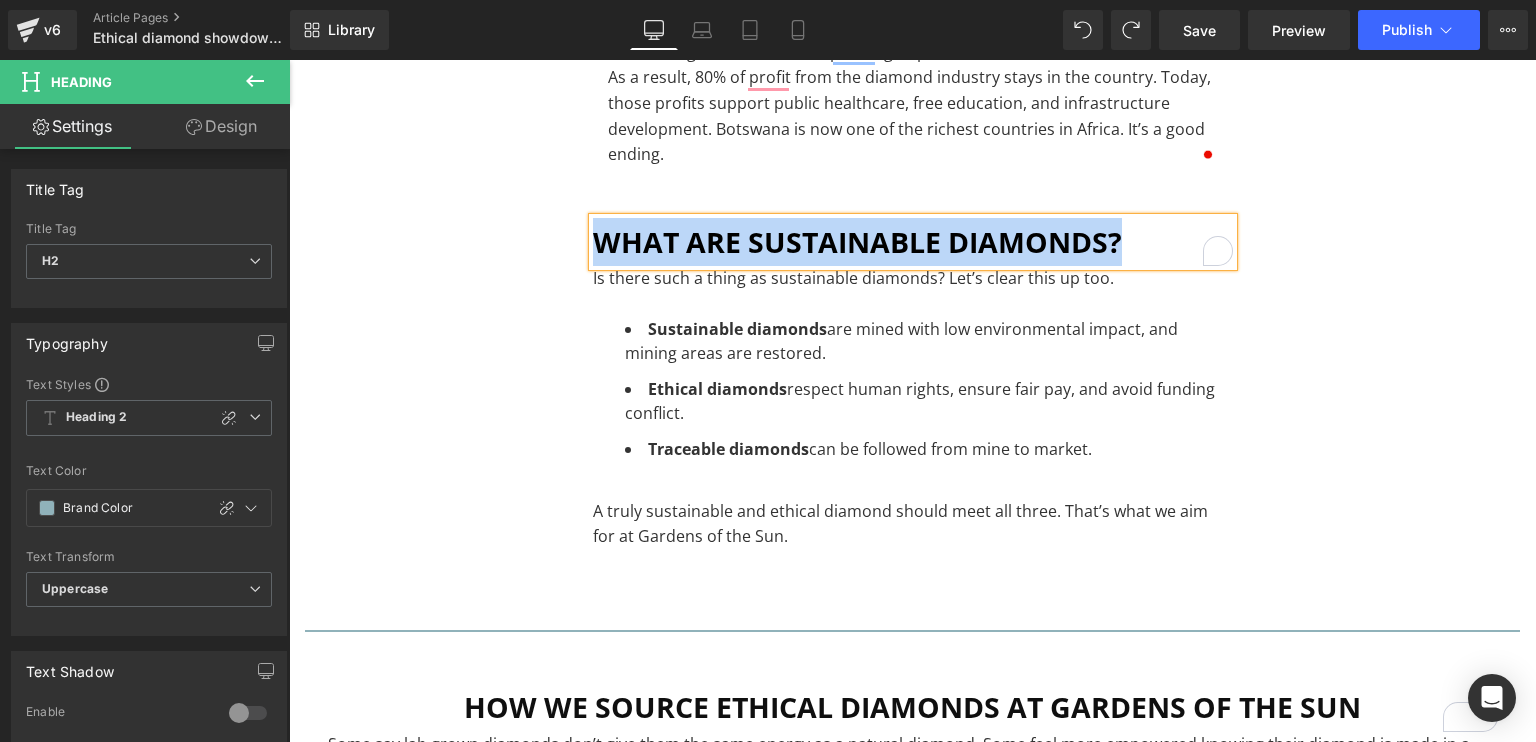 paste 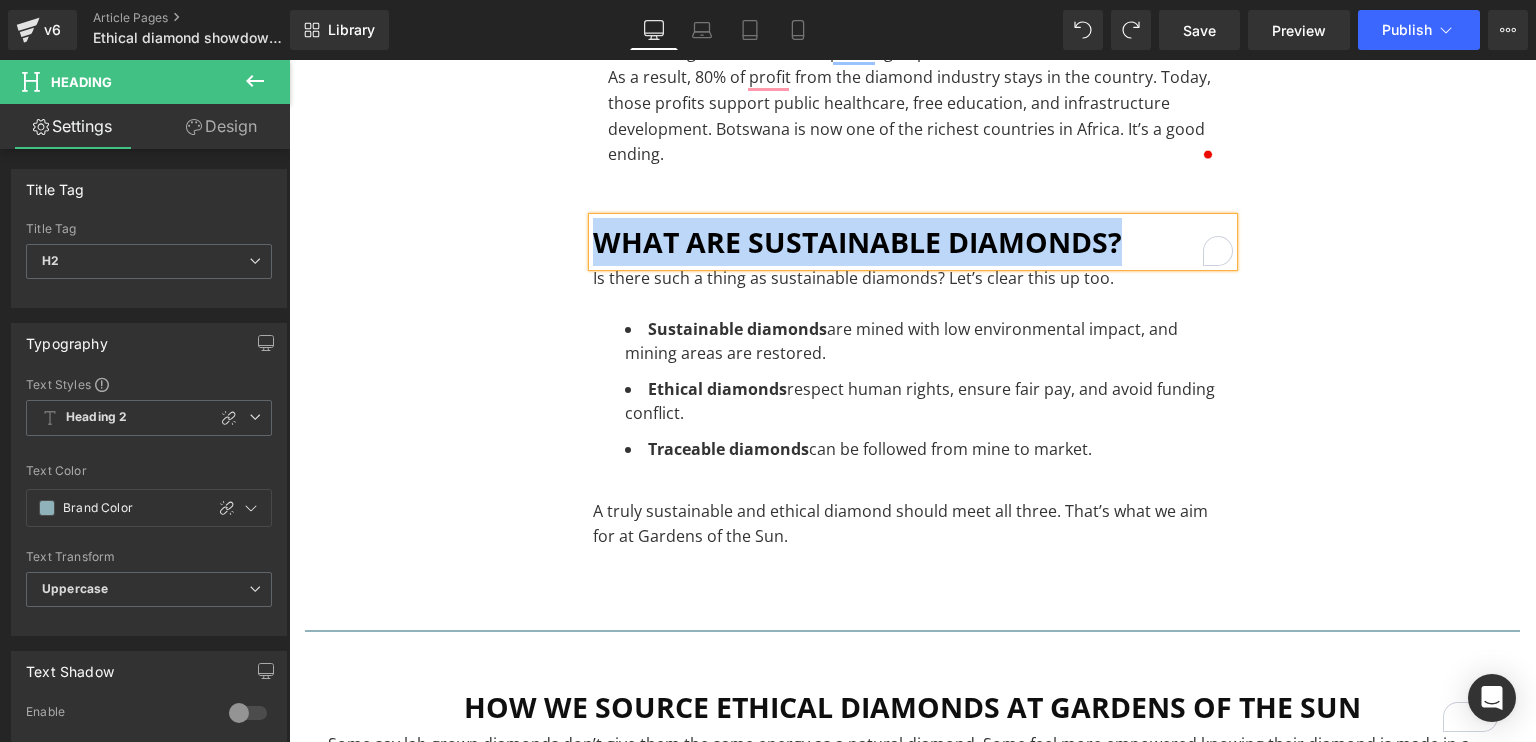 type 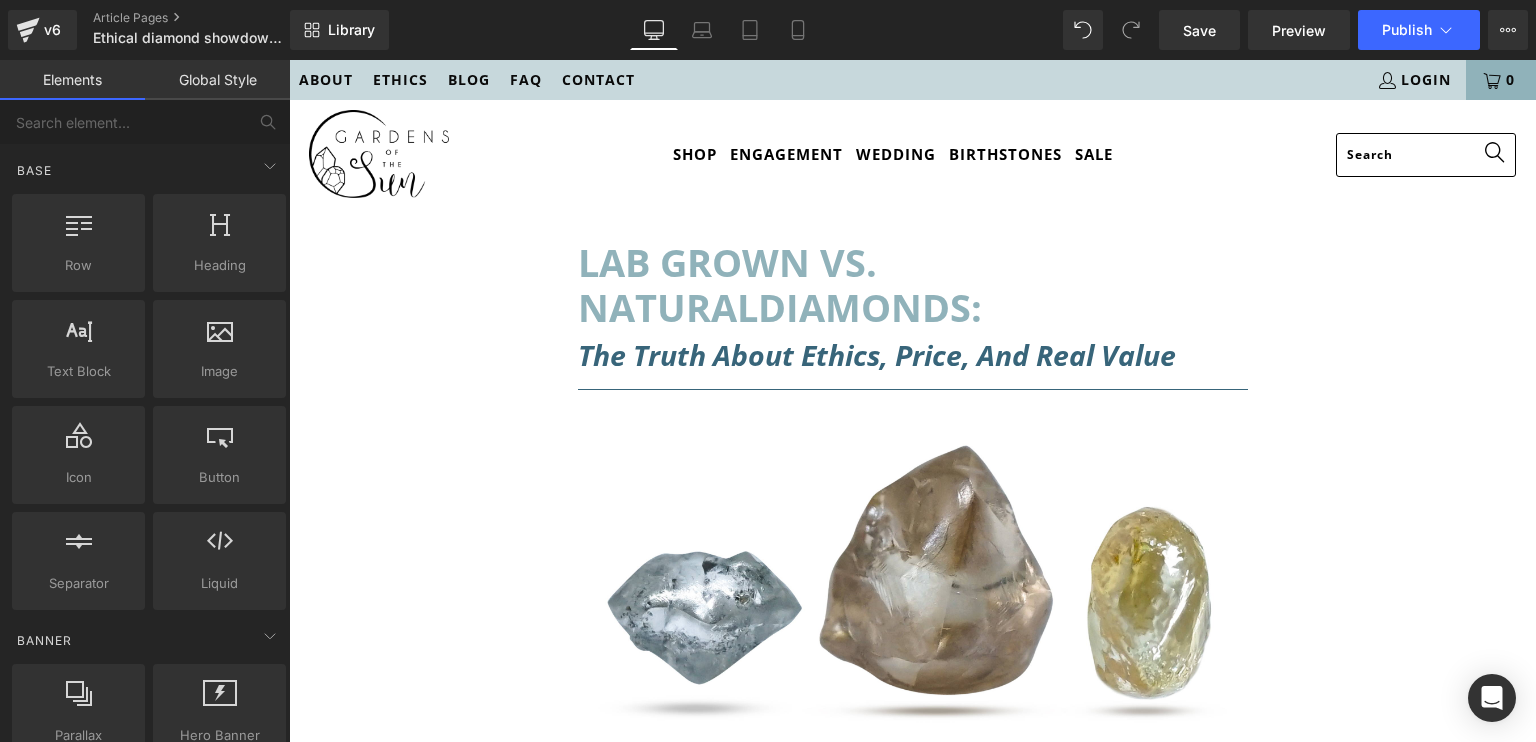 scroll, scrollTop: 10559, scrollLeft: 0, axis: vertical 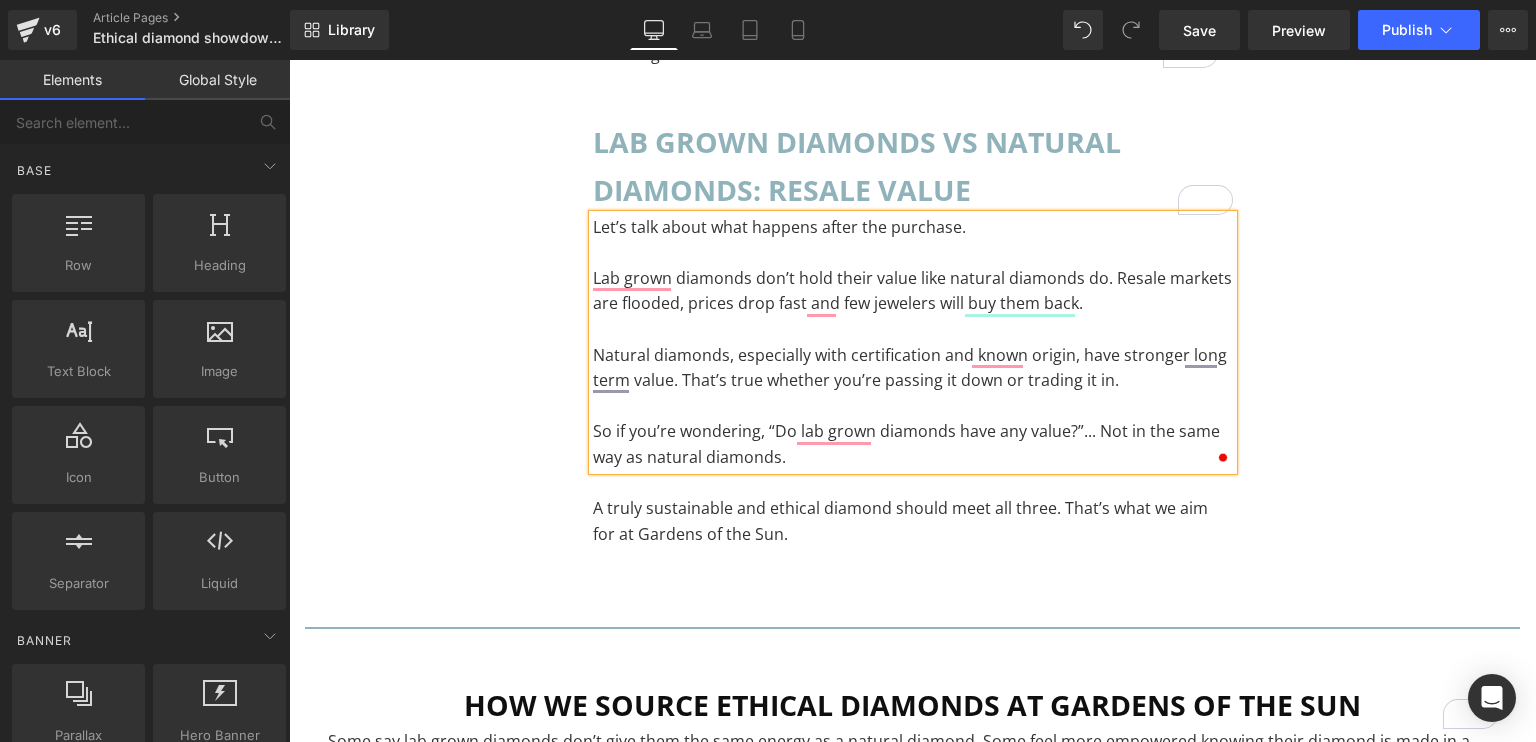click on "A truly sustainable and ethical diamond should meet all three. That’s what we aim for at Gardens of the Sun. Text Block" at bounding box center [913, 508] 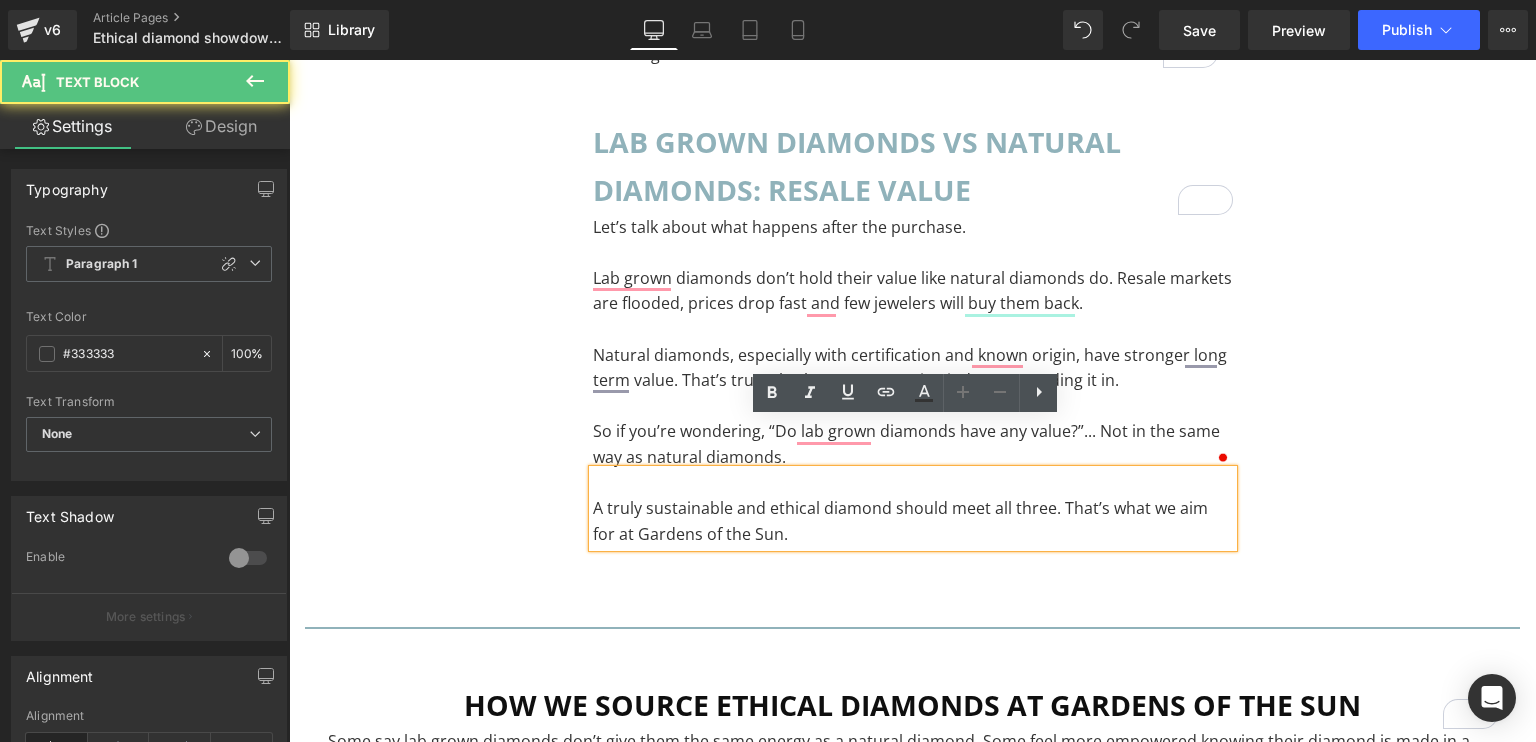 scroll, scrollTop: 10559, scrollLeft: 0, axis: vertical 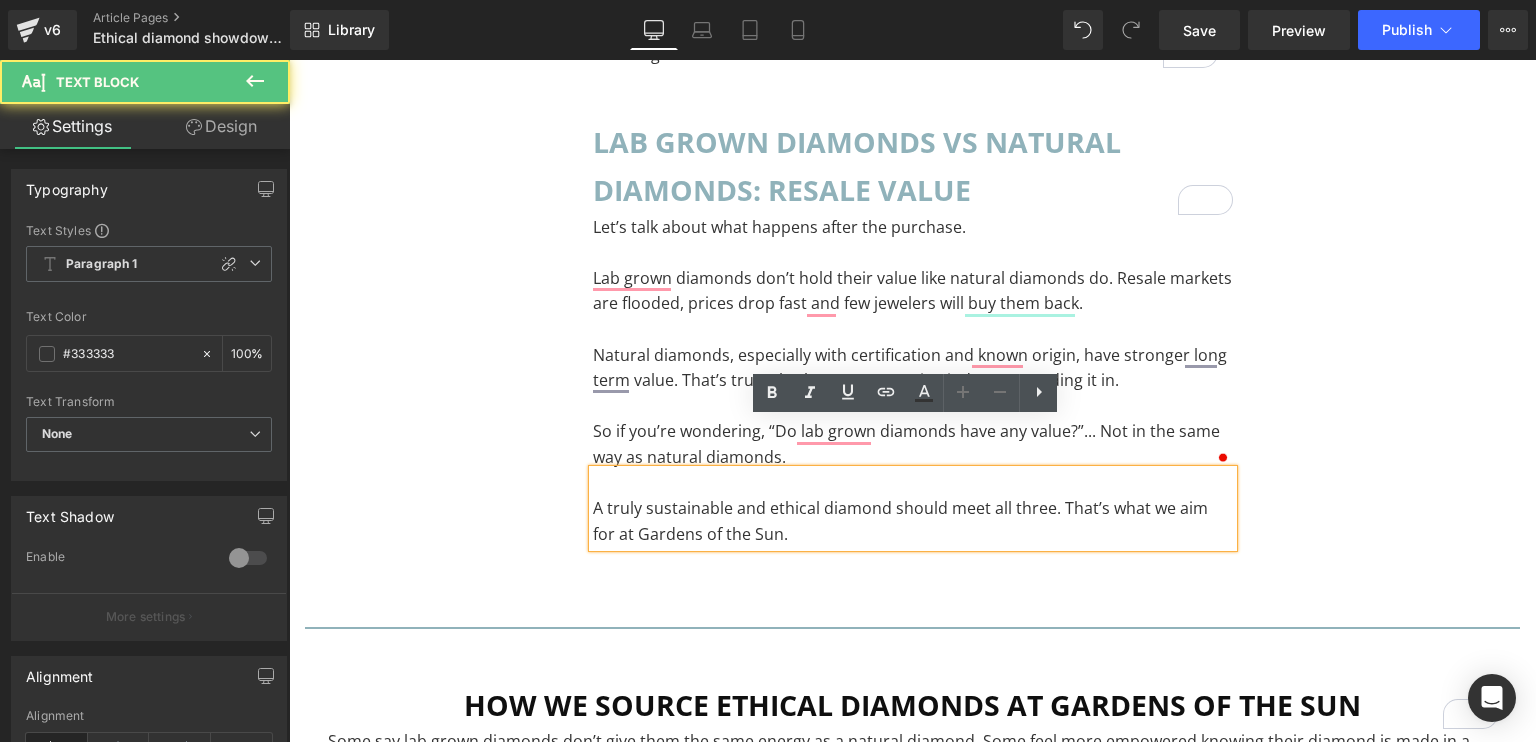 click on "LAB GROWN VS. NATURAL  DIAMONDS:  Heading         the Truth about Ethics, Price, and Real Value Heading         Separator         Image         You’re thinking about buying a diamond. Maybe it’s for an engagement ring, maybe it’s a gift, maybe it’s just for you. And you’re trying to figure out: lab grown diamonds or real diamonds? Which is more ethical? Which offers better value? And what’s the actual difference between lab grown vs natural diamonds? The conversation around diamond ethics isn’t black and white. It’s layered, messy, and deeply intertwined with history, economics, and social justice. So let’s unpack lab vs natural diamonds. Text Block         What are lab grown diamonds? Heading         Text Block         Row         how are lab grown diamonds made? Heading         So how are lab diamonds made? By creating the same conditions that form real diamonds underground, just sped up in a lab. There are two main methods: Text Block         Text Block         Image         Text Block" at bounding box center [913, -4876] 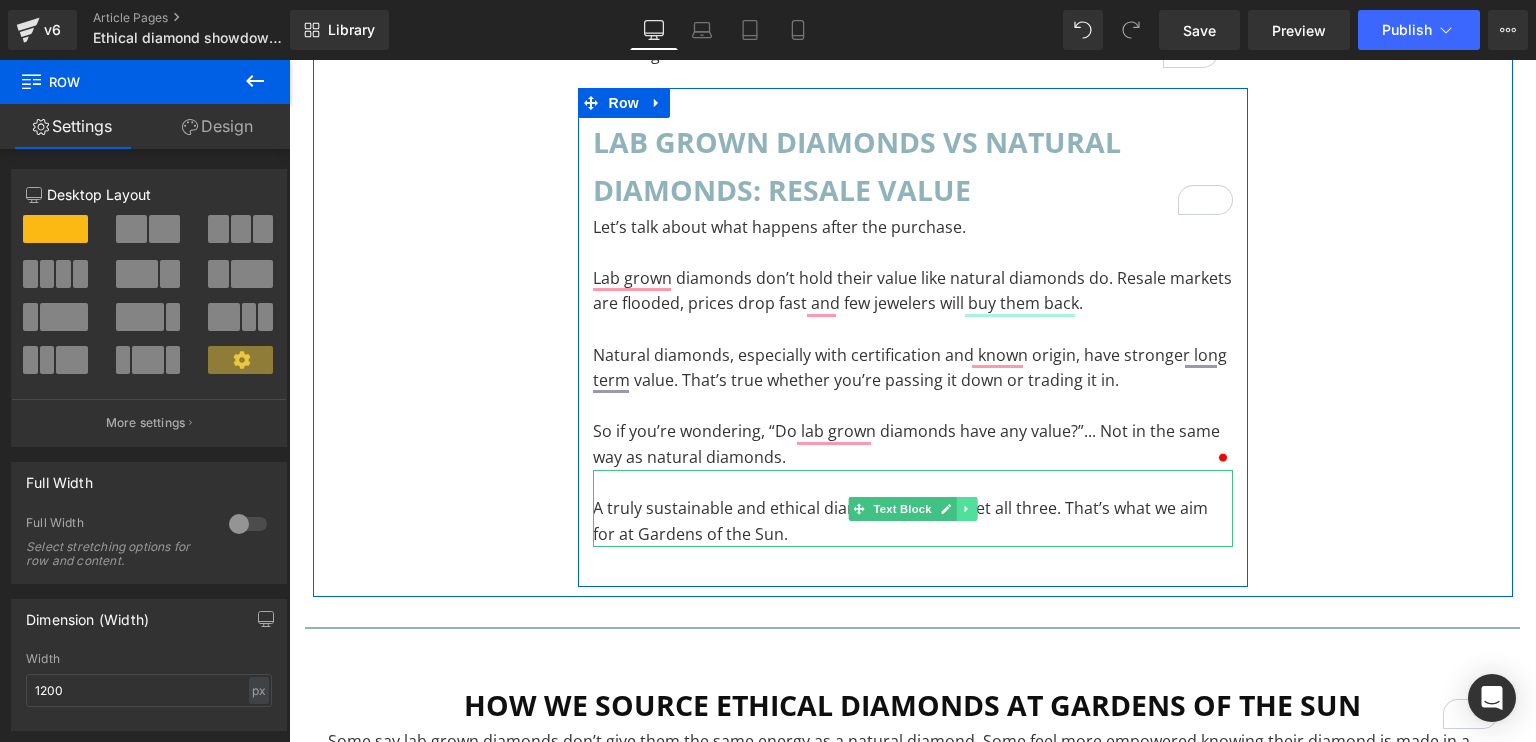 click 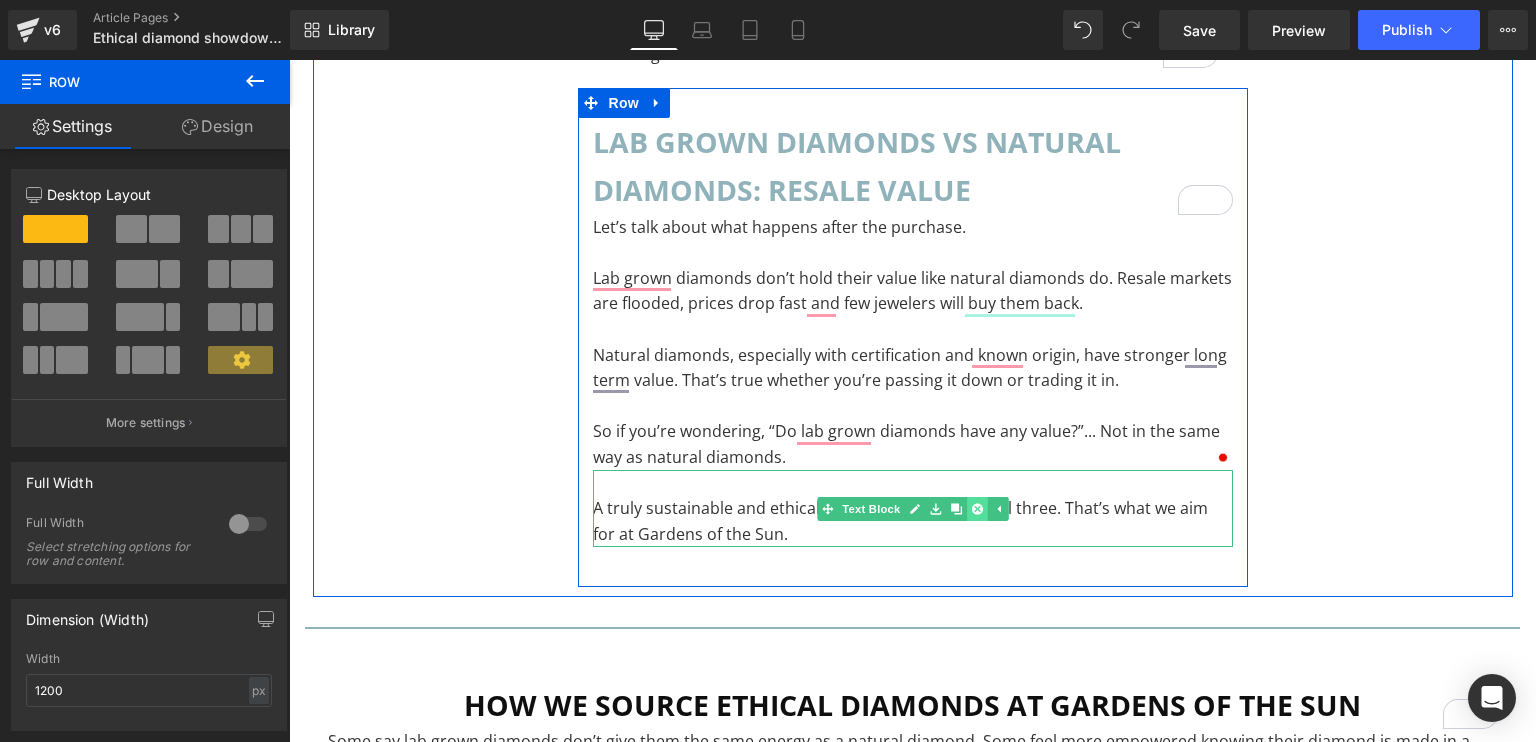 click 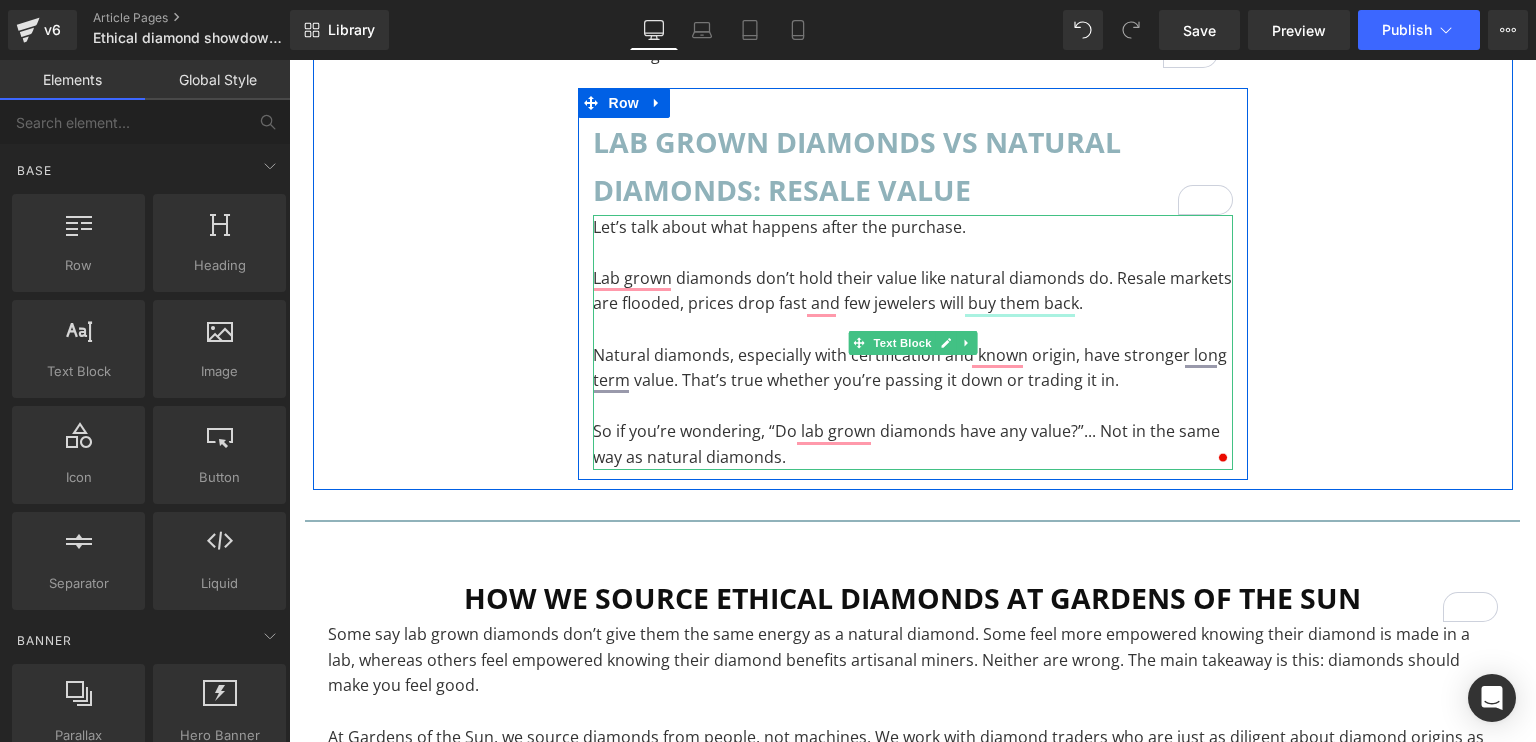 scroll, scrollTop: 10359, scrollLeft: 0, axis: vertical 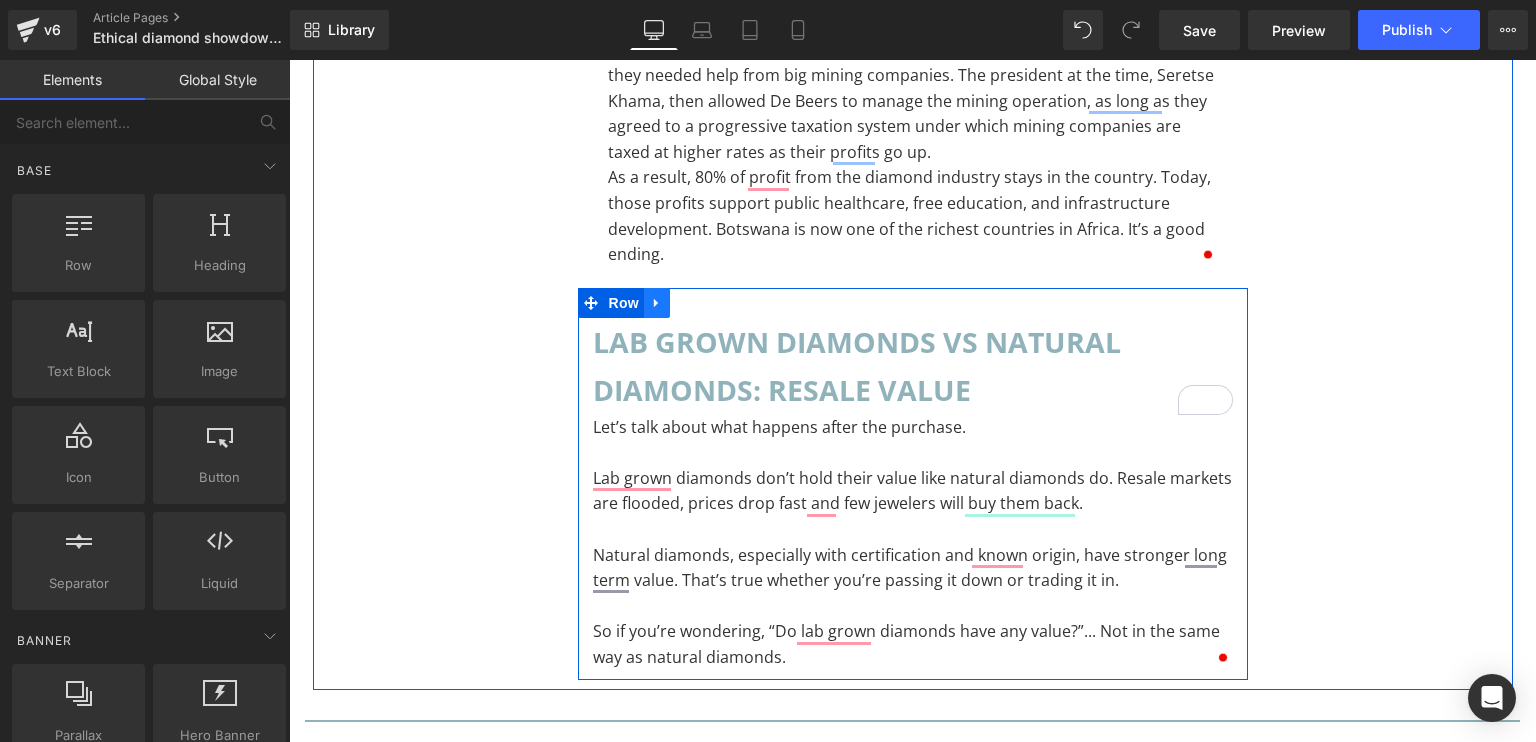 click 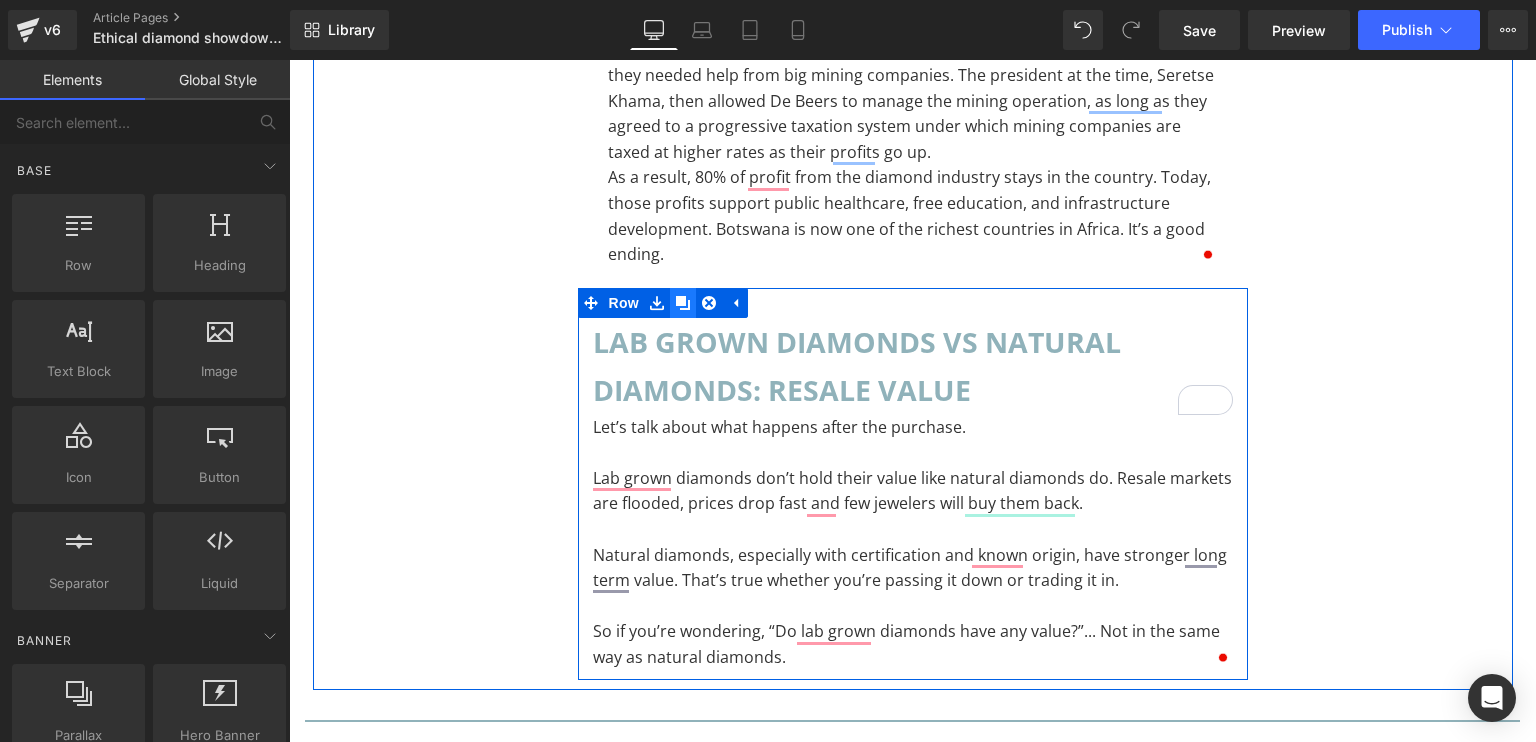 click 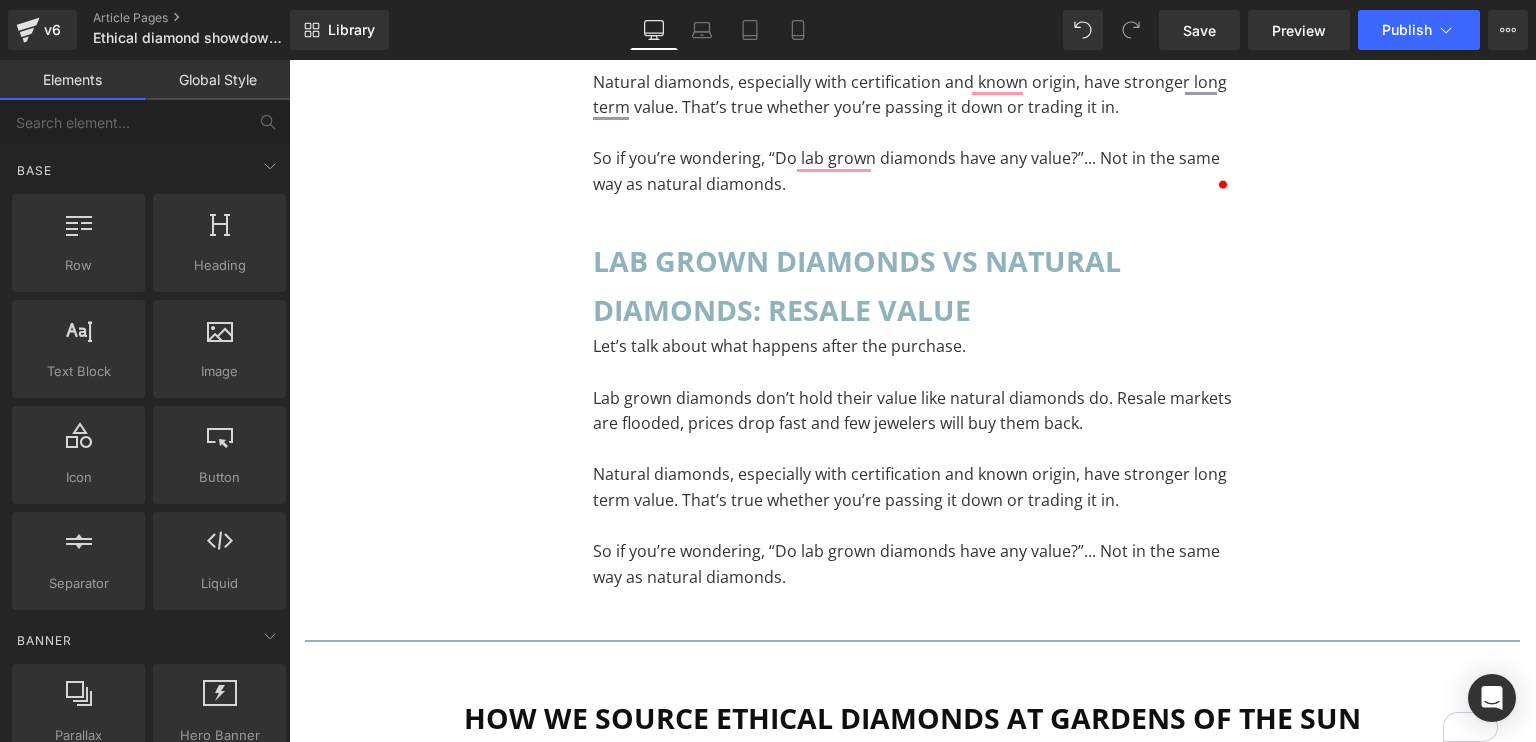 scroll, scrollTop: 10849, scrollLeft: 0, axis: vertical 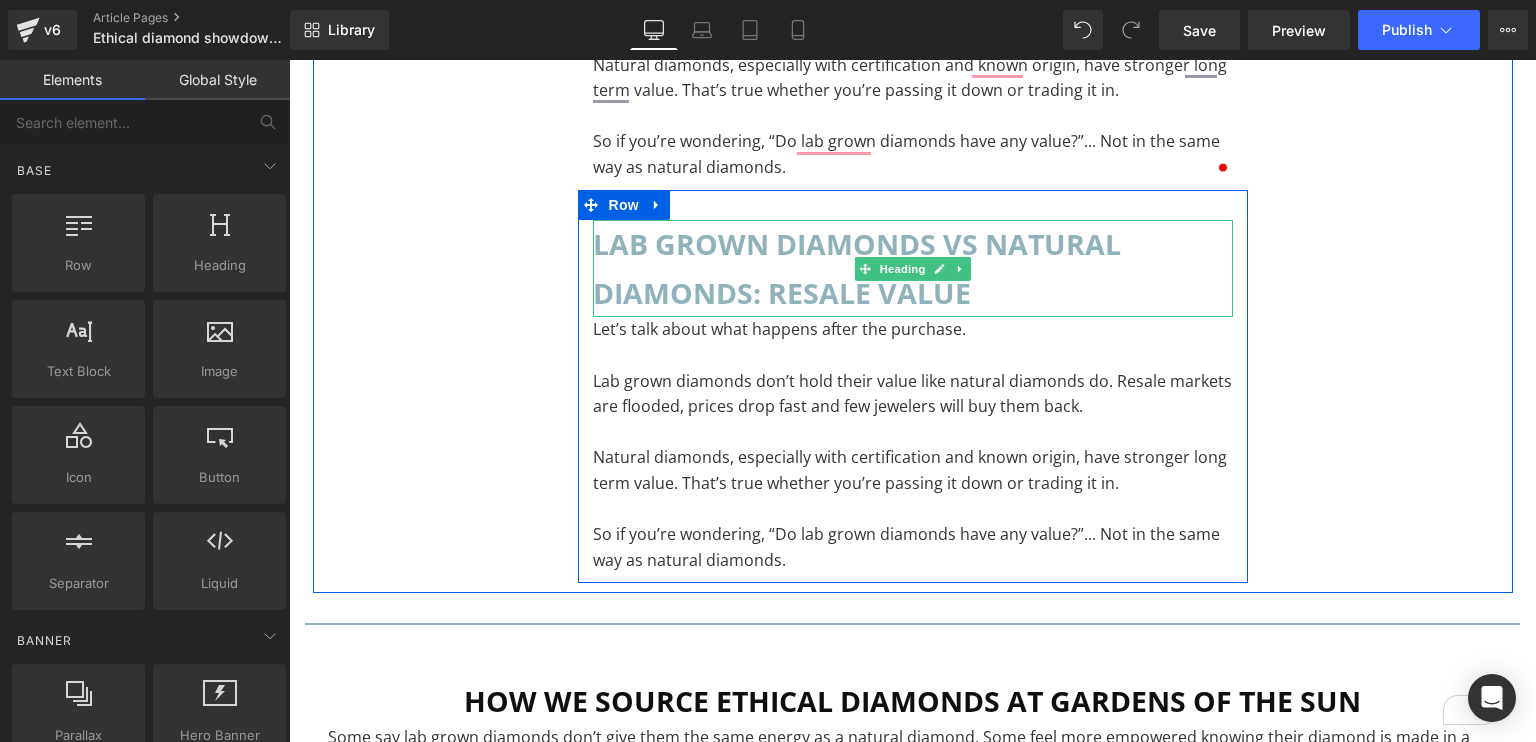 click on "Lab Grown Diamonds vs Natural Diamonds: Resale Value" at bounding box center [913, 268] 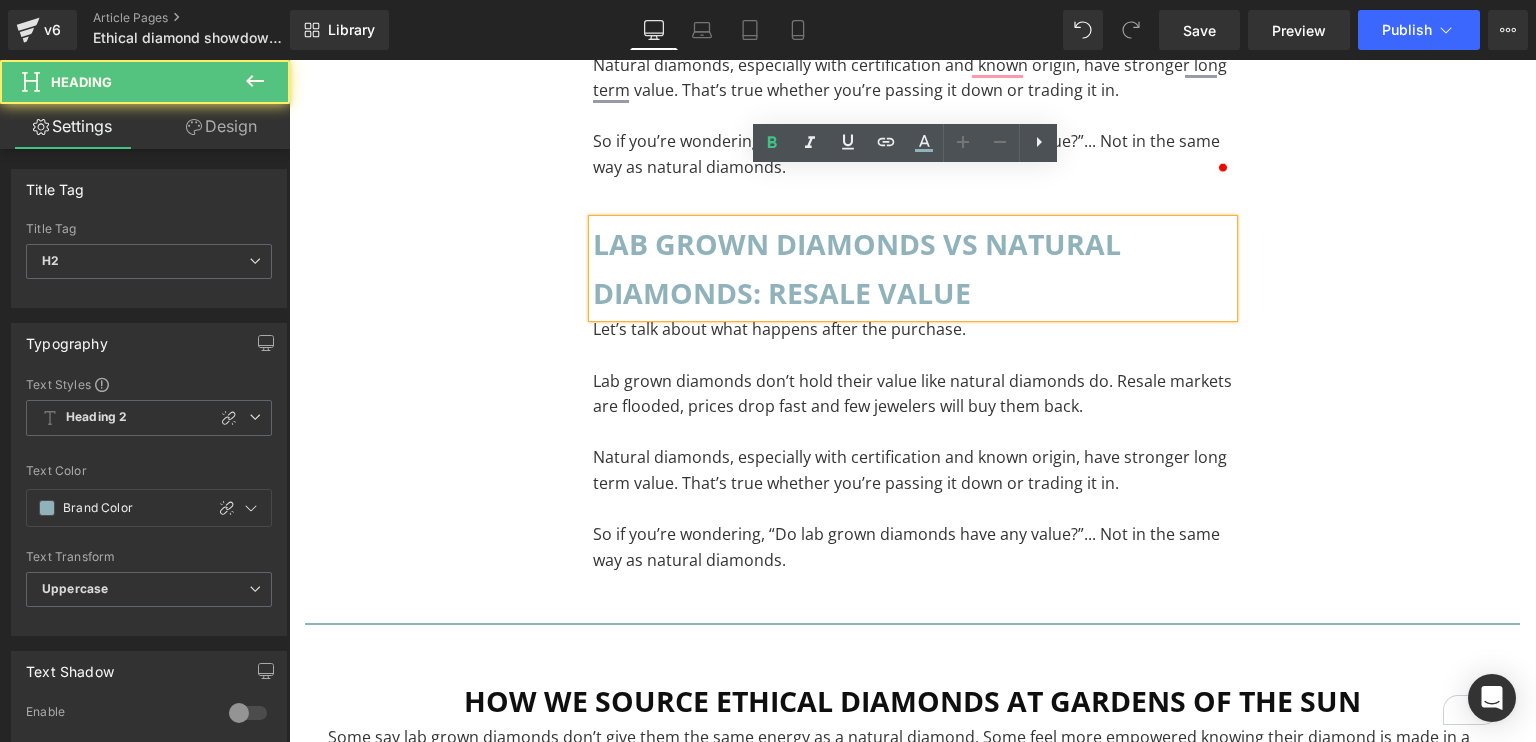 click on "Lab Grown Diamonds vs Natural Diamonds: Resale Value" at bounding box center [913, 268] 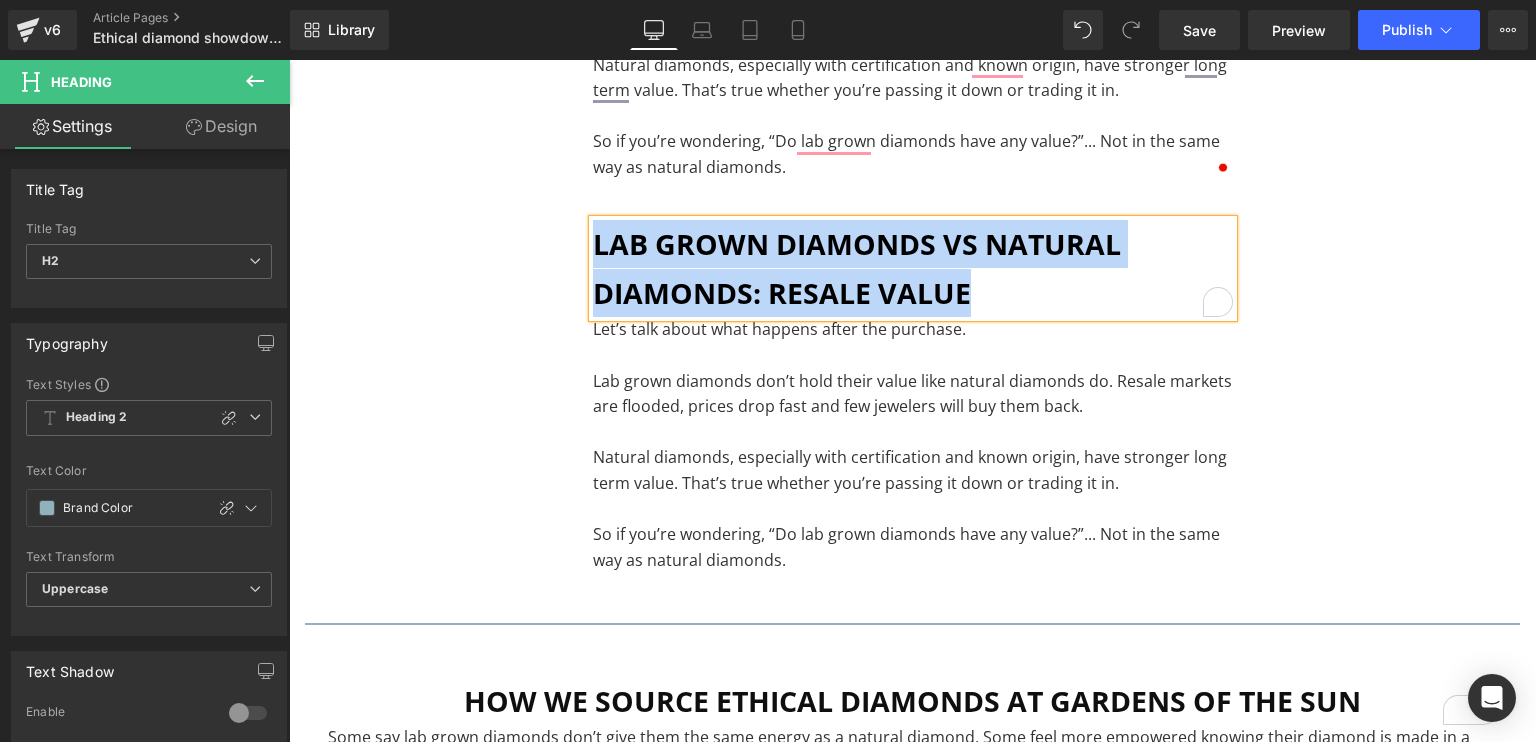 paste 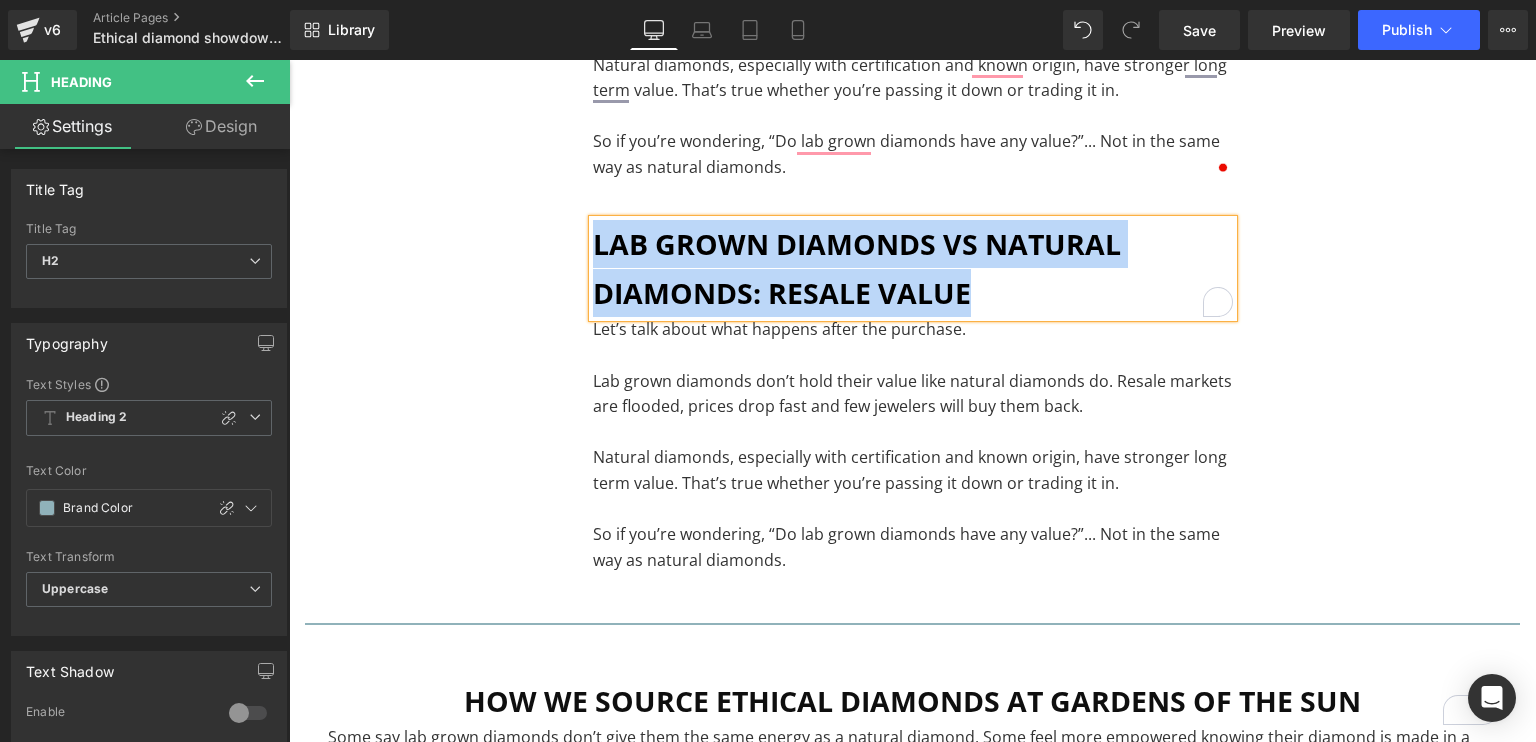 type 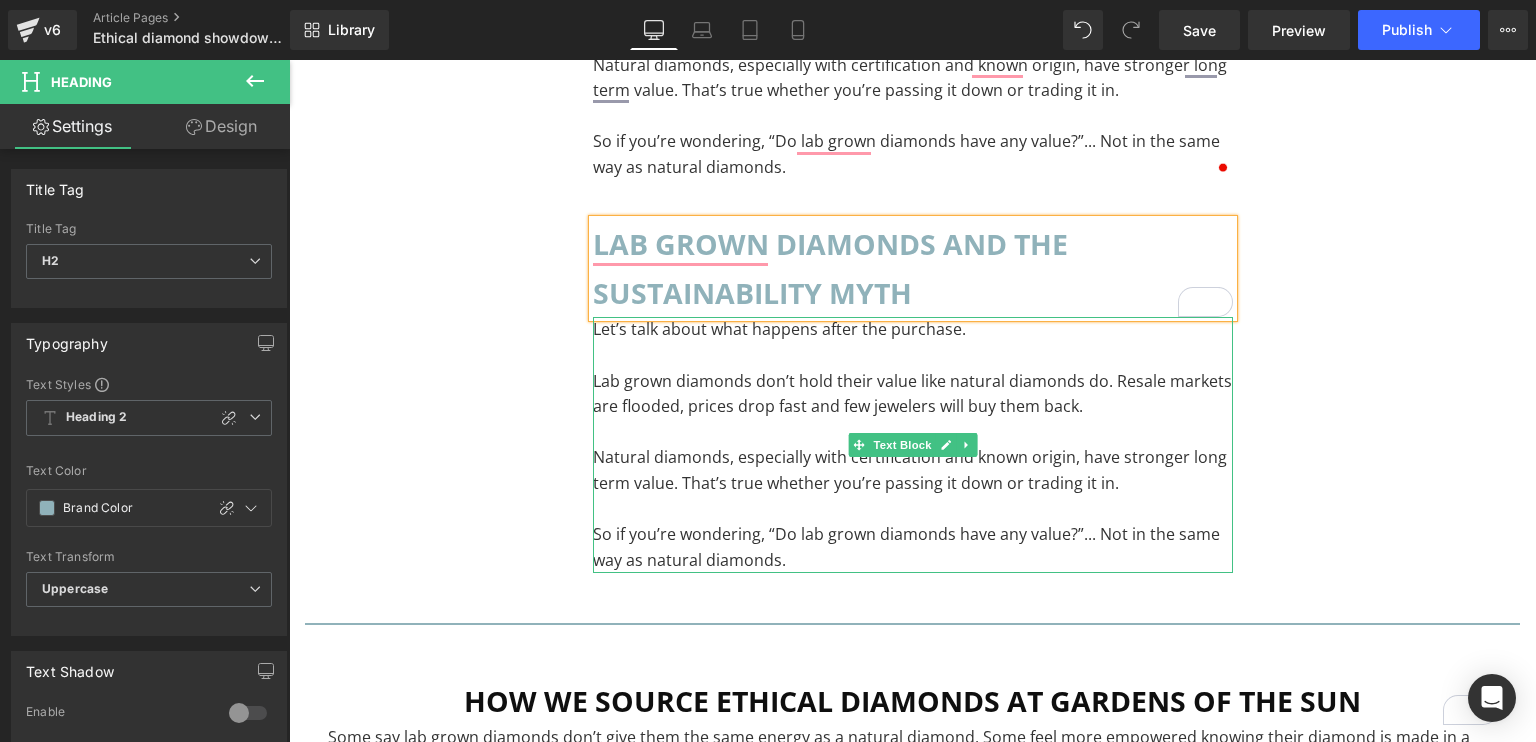 click on "Lab grown diamonds don’t hold their value like natural diamonds do. Resale markets are flooded, prices drop fast and few jewelers will buy them back." at bounding box center [913, 394] 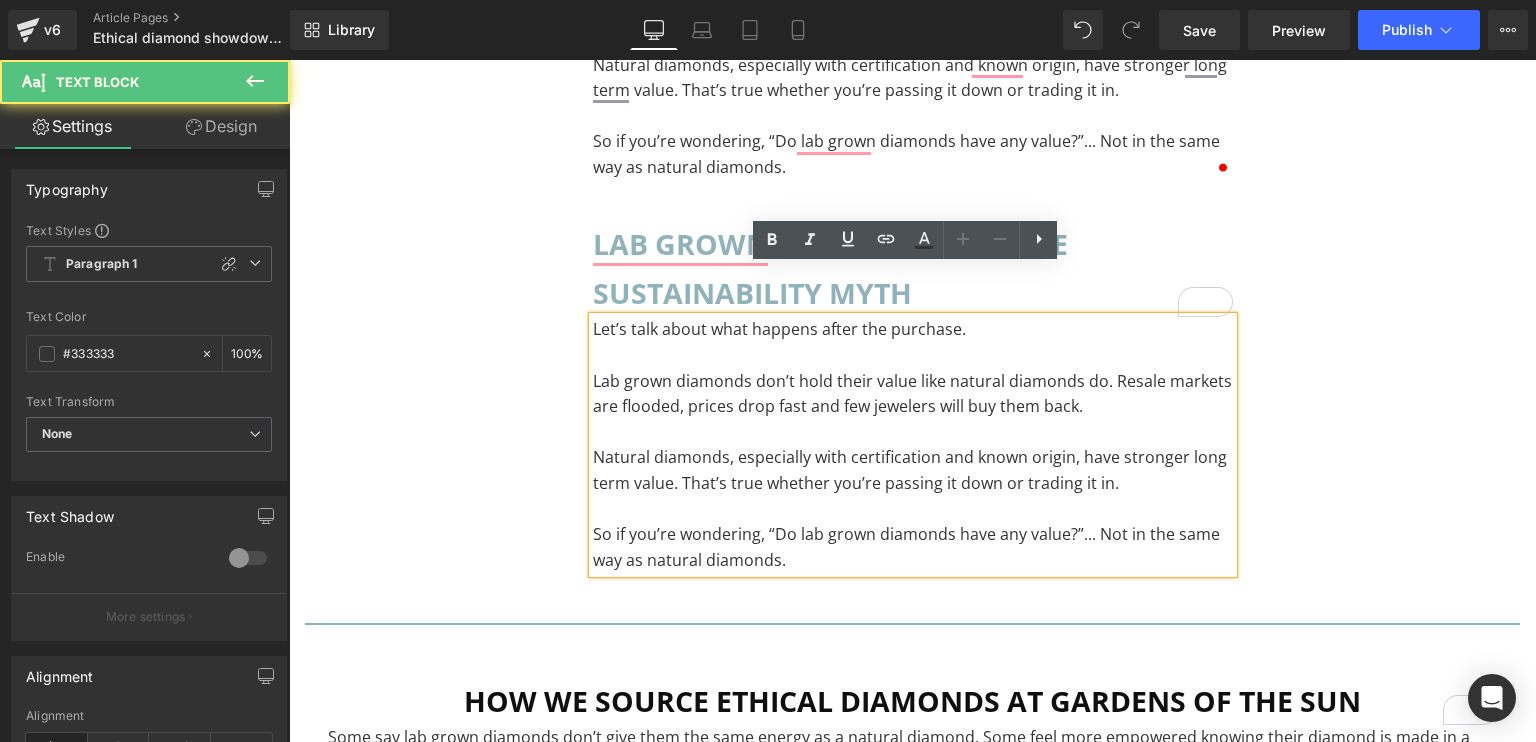 click at bounding box center (913, 433) 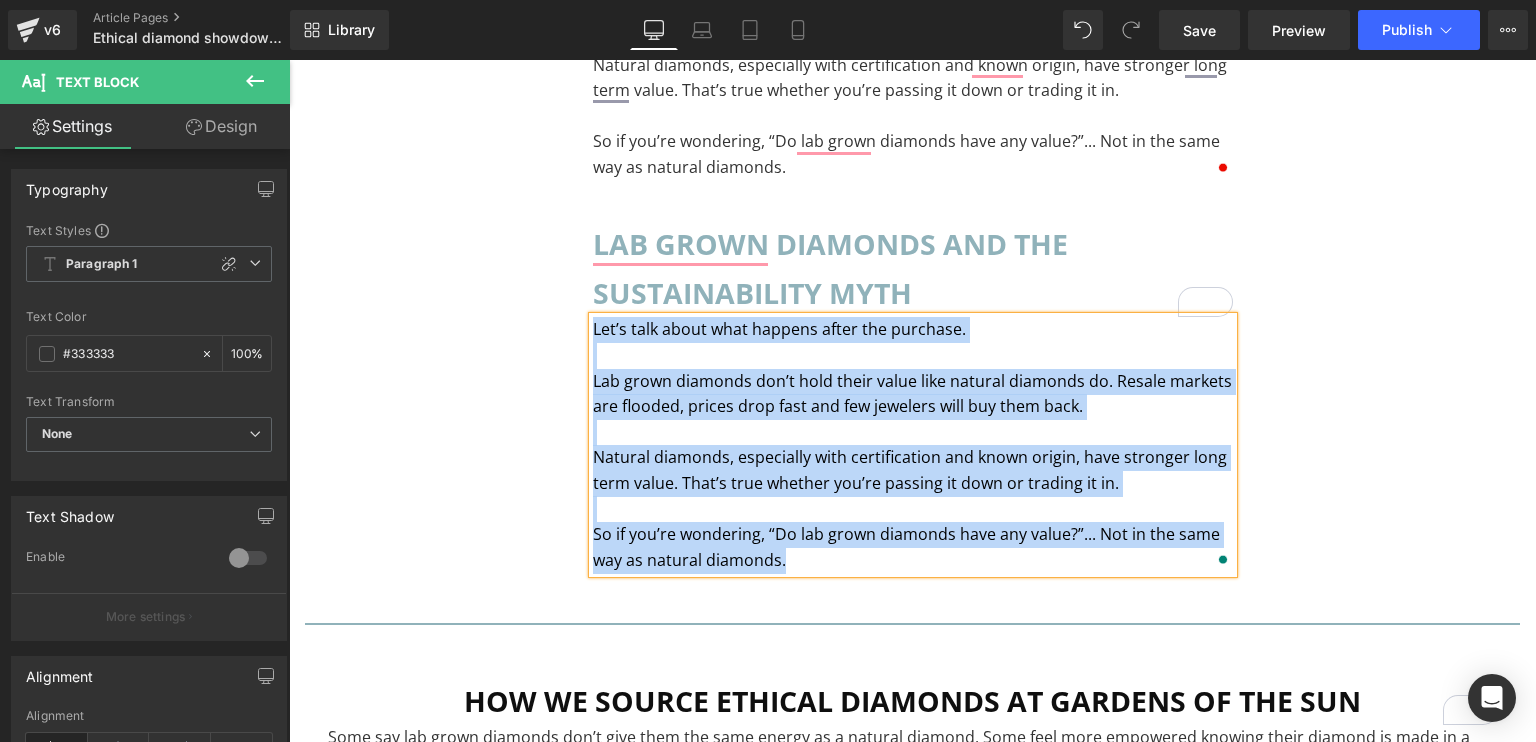 paste 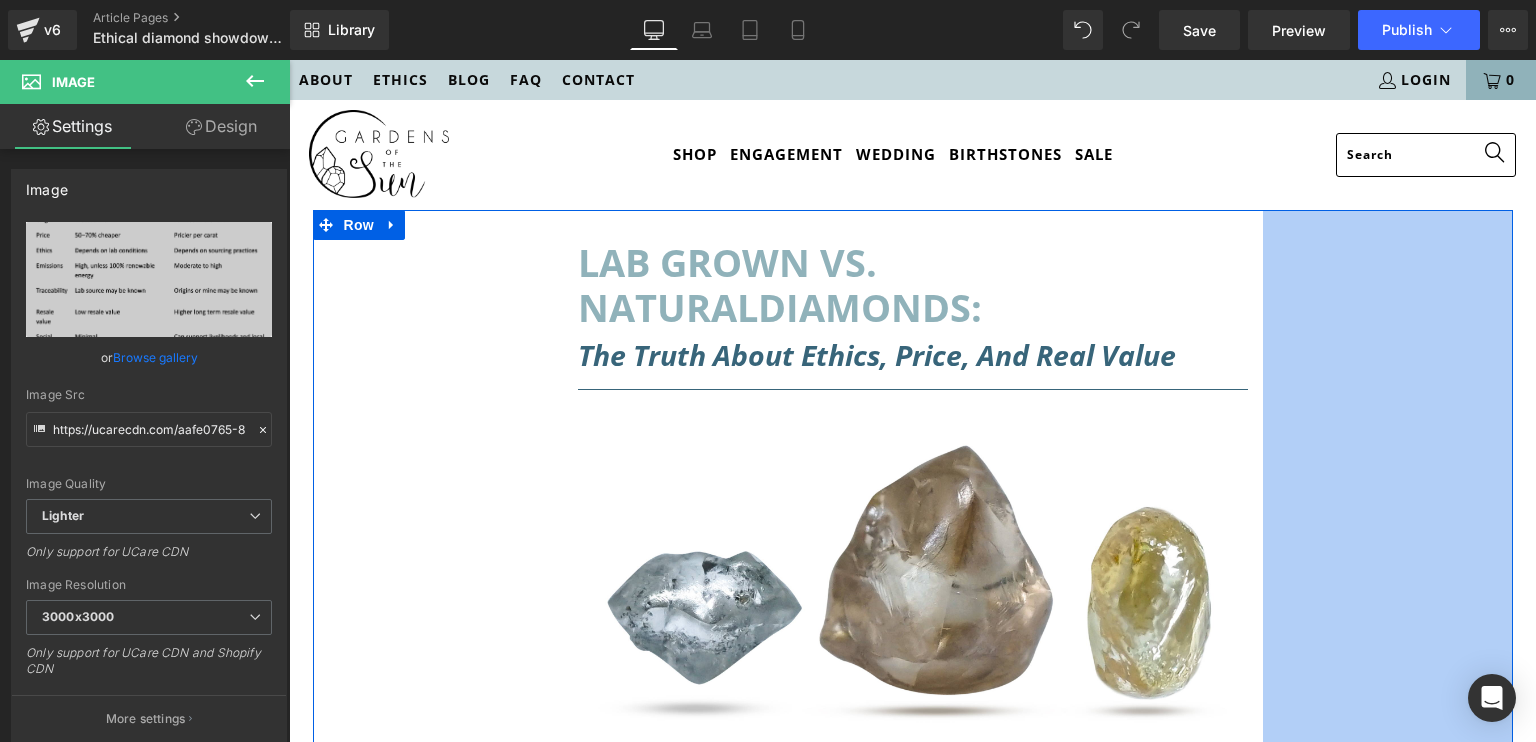 scroll, scrollTop: 10949, scrollLeft: 0, axis: vertical 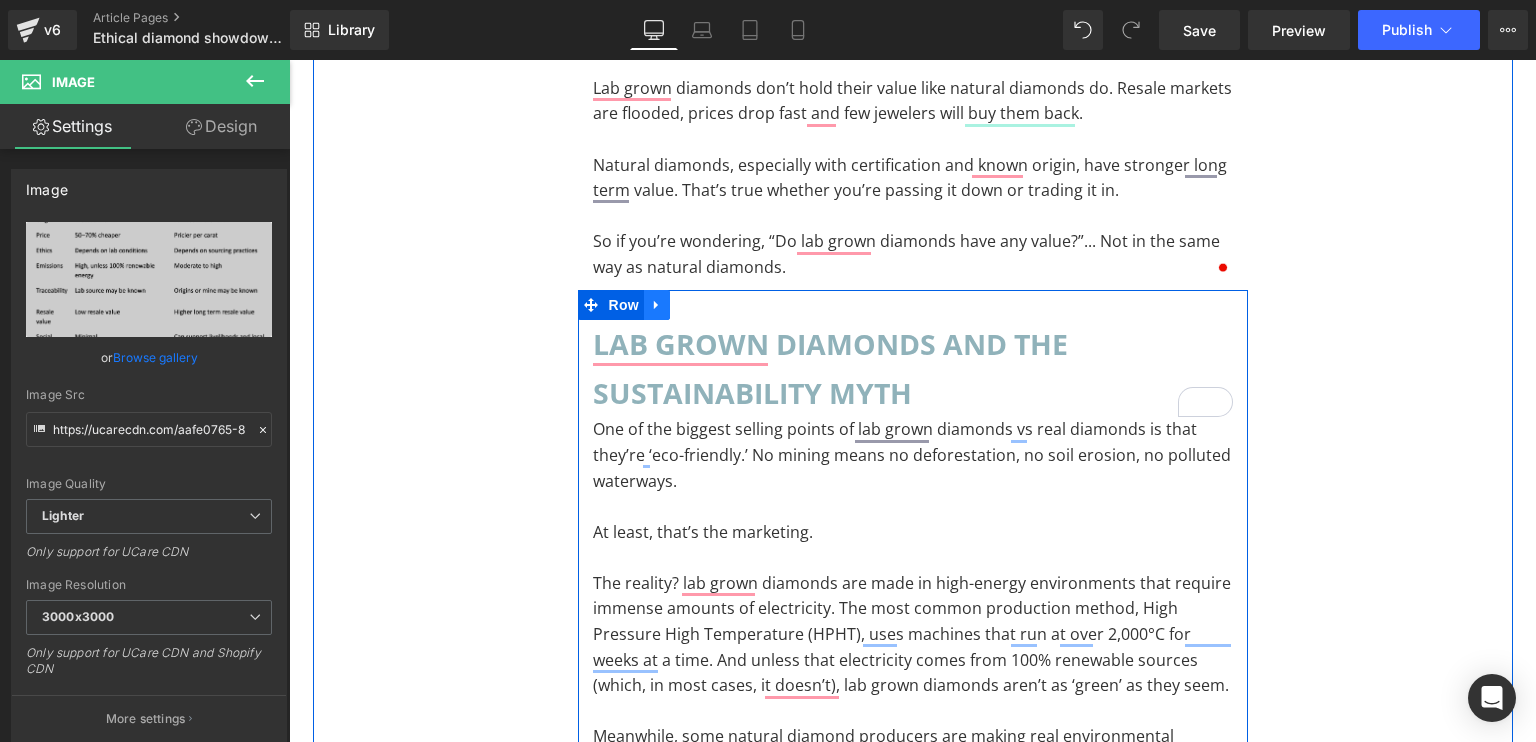 click on "Natural diamonds, especially with certification and known origin, have stronger long term value. That’s true whether you’re passing it down or trading it in." at bounding box center (913, 178) 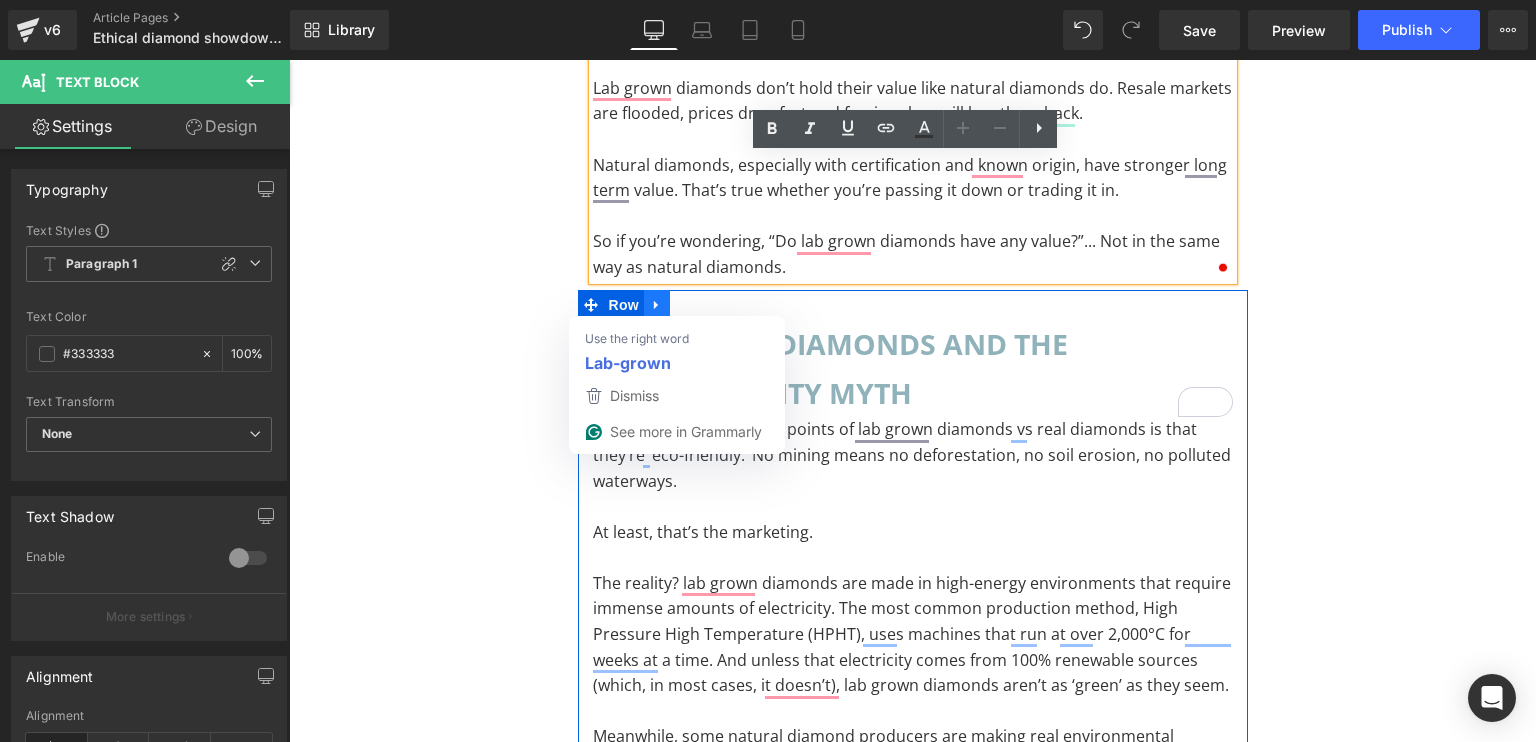click at bounding box center [657, 305] 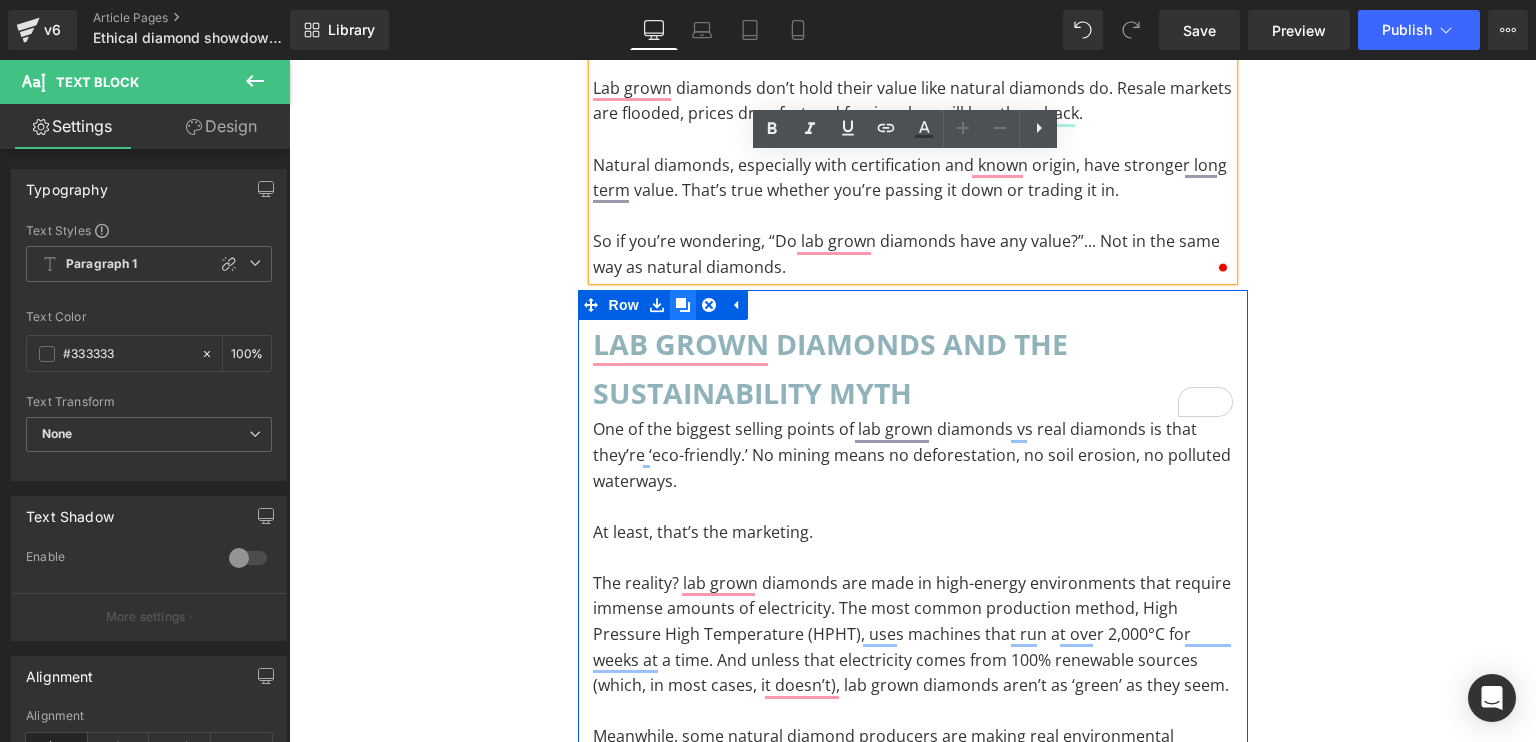 click 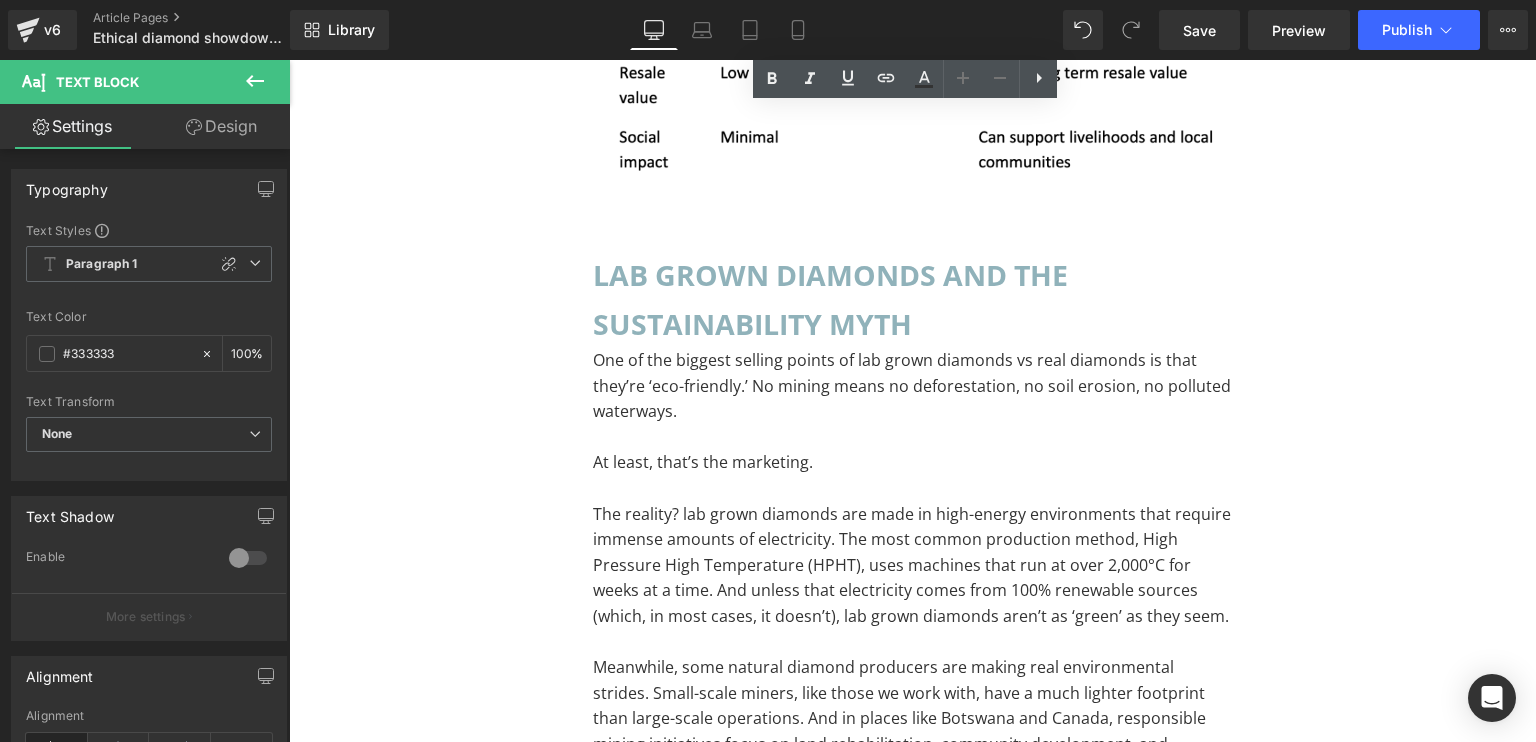 scroll, scrollTop: 12020, scrollLeft: 0, axis: vertical 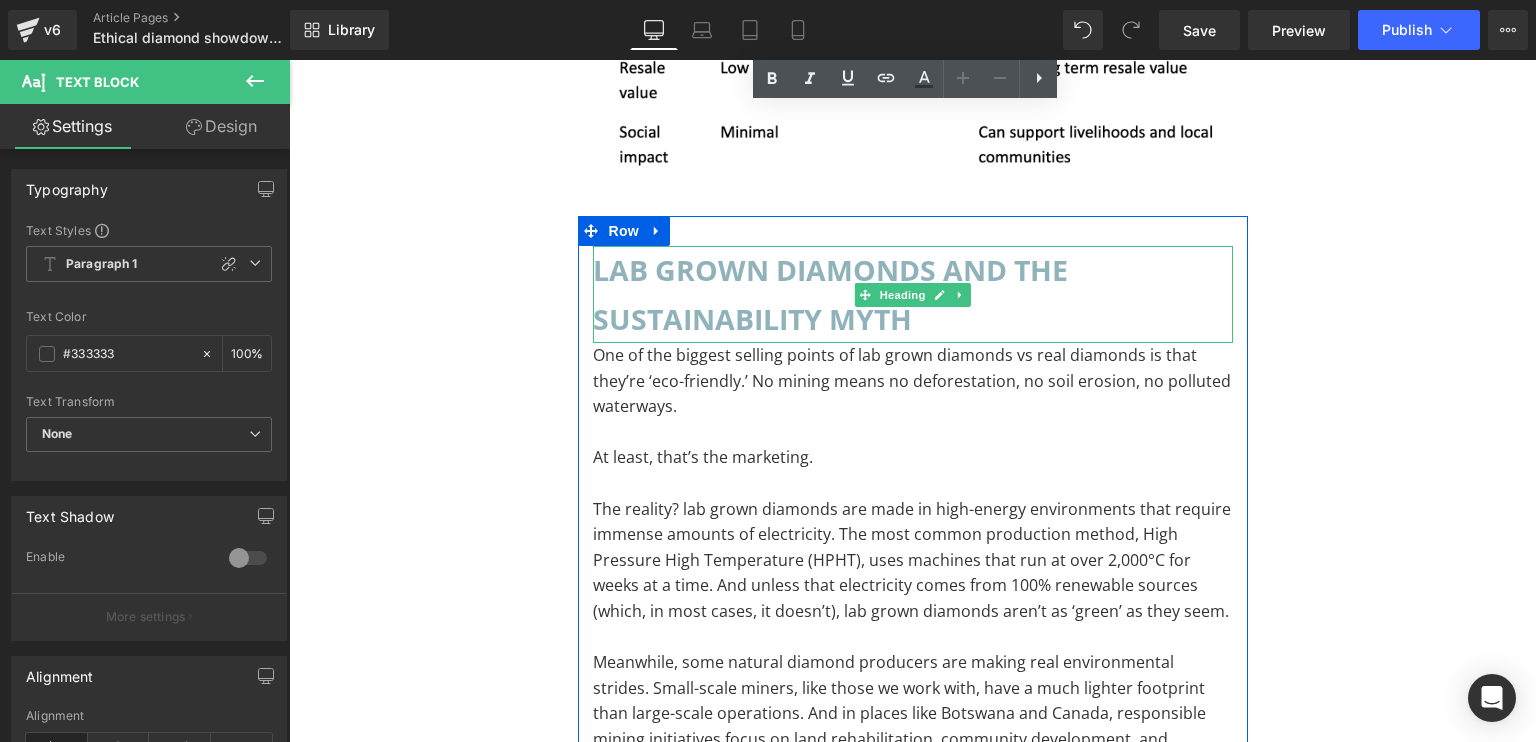 click on "Lab grown diamonds and the sustainability myth" at bounding box center (913, 294) 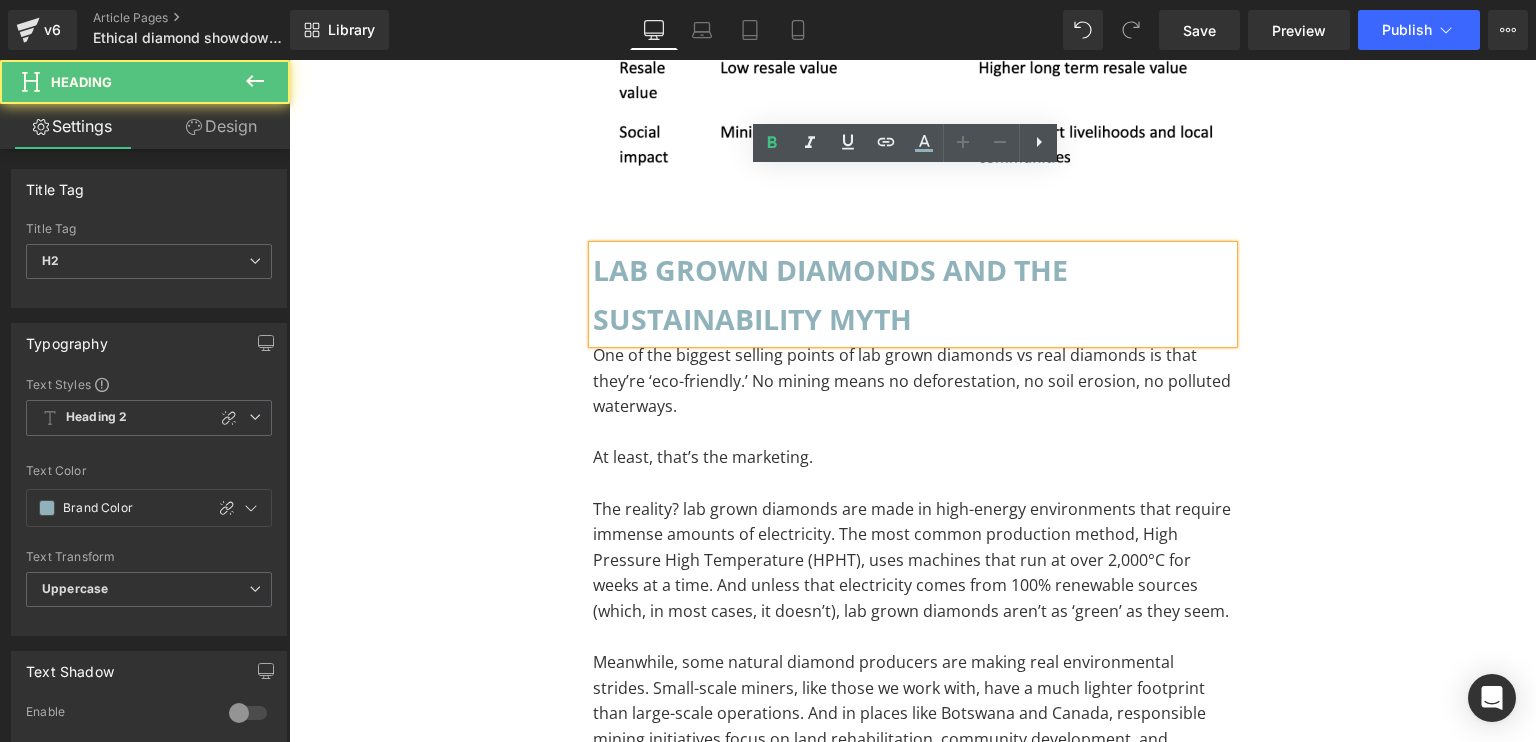 click on "Lab grown diamonds and the sustainability myth" at bounding box center [913, 294] 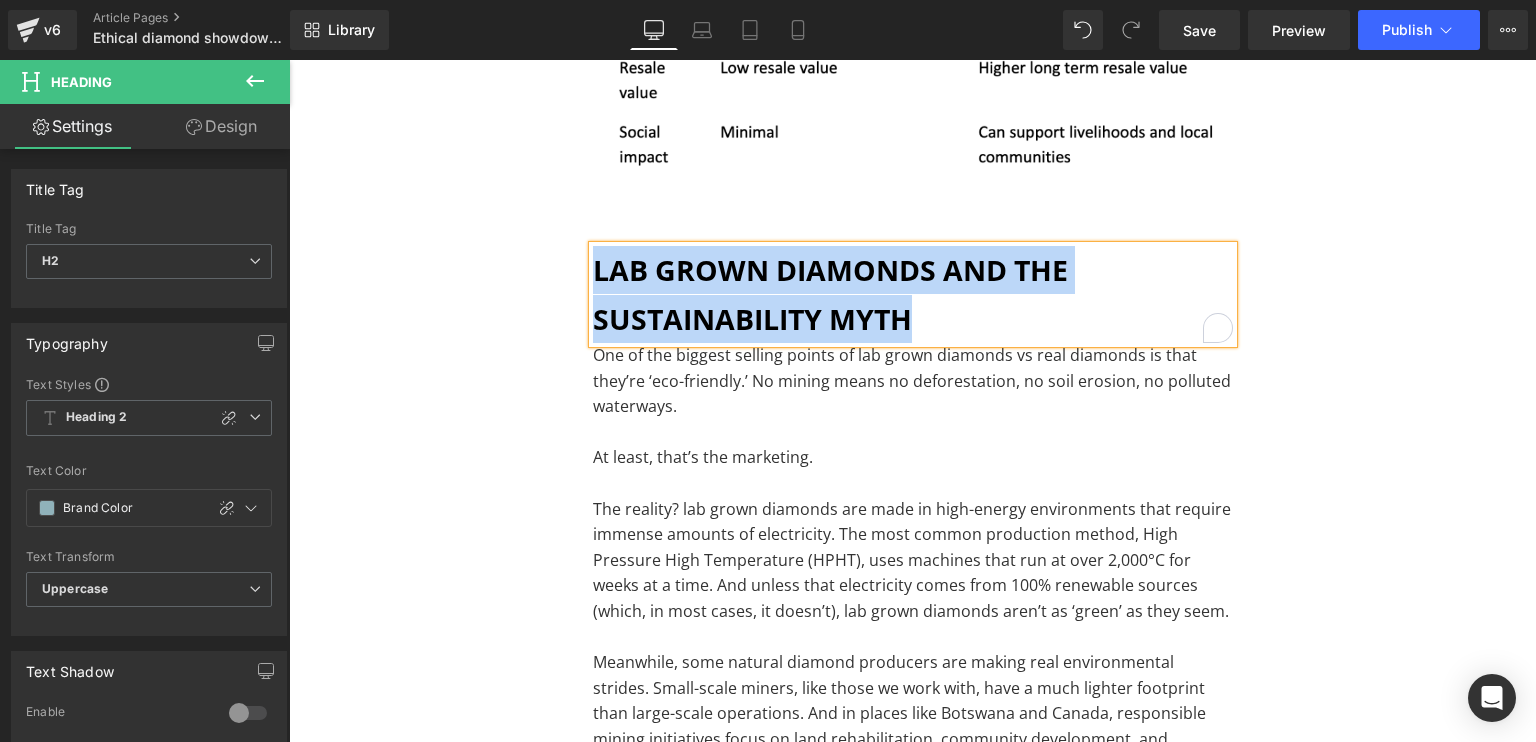 paste 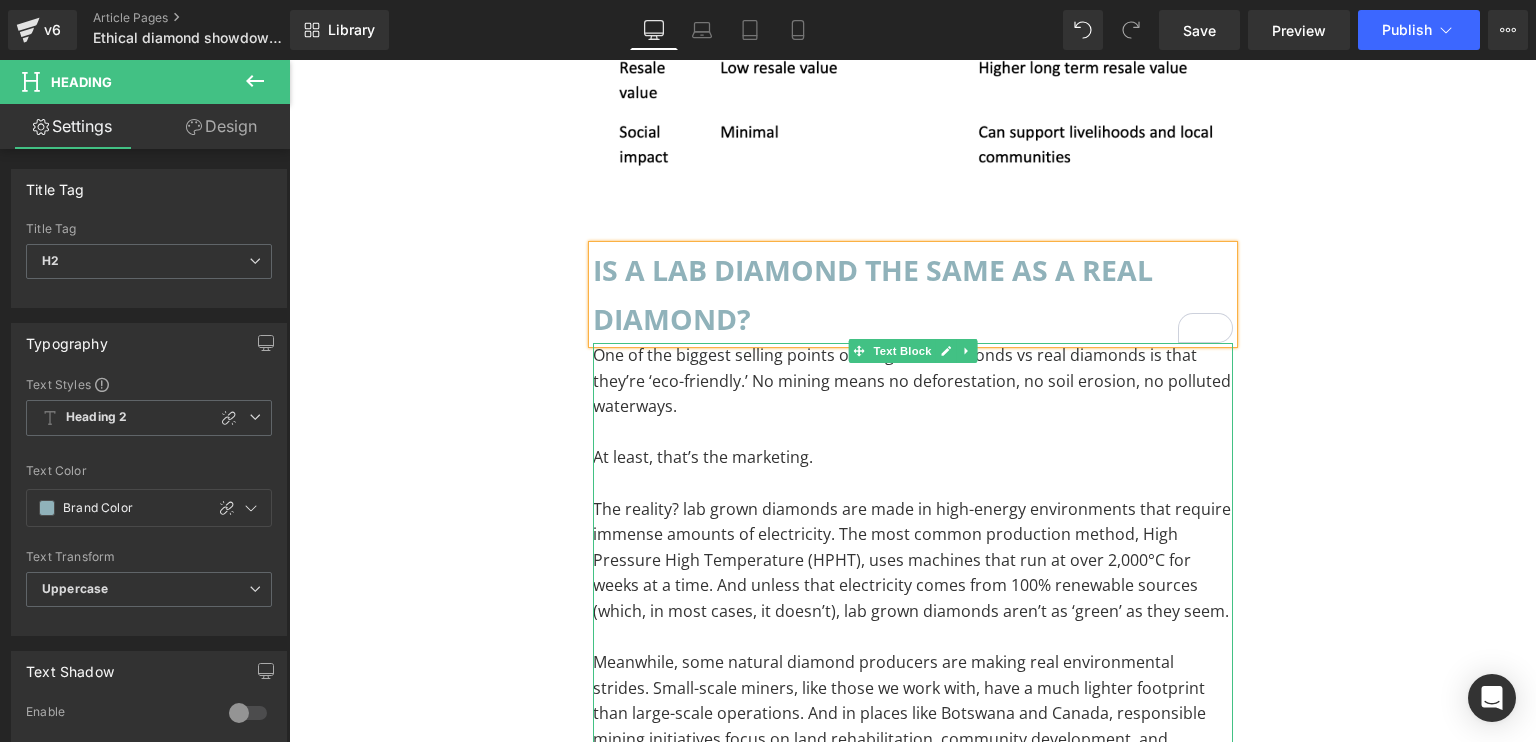 click on "The reality? lab grown diamonds are made in high-energy environments that require immense amounts of electricity. The most common production method, High Pressure High Temperature (HPHT), uses machines that run at over 2,000°C for weeks at a time. And unless that electricity comes from 100% renewable sources (which, in most cases, it doesn’t), lab grown diamonds aren’t as ‘green’ as they seem." at bounding box center [913, 561] 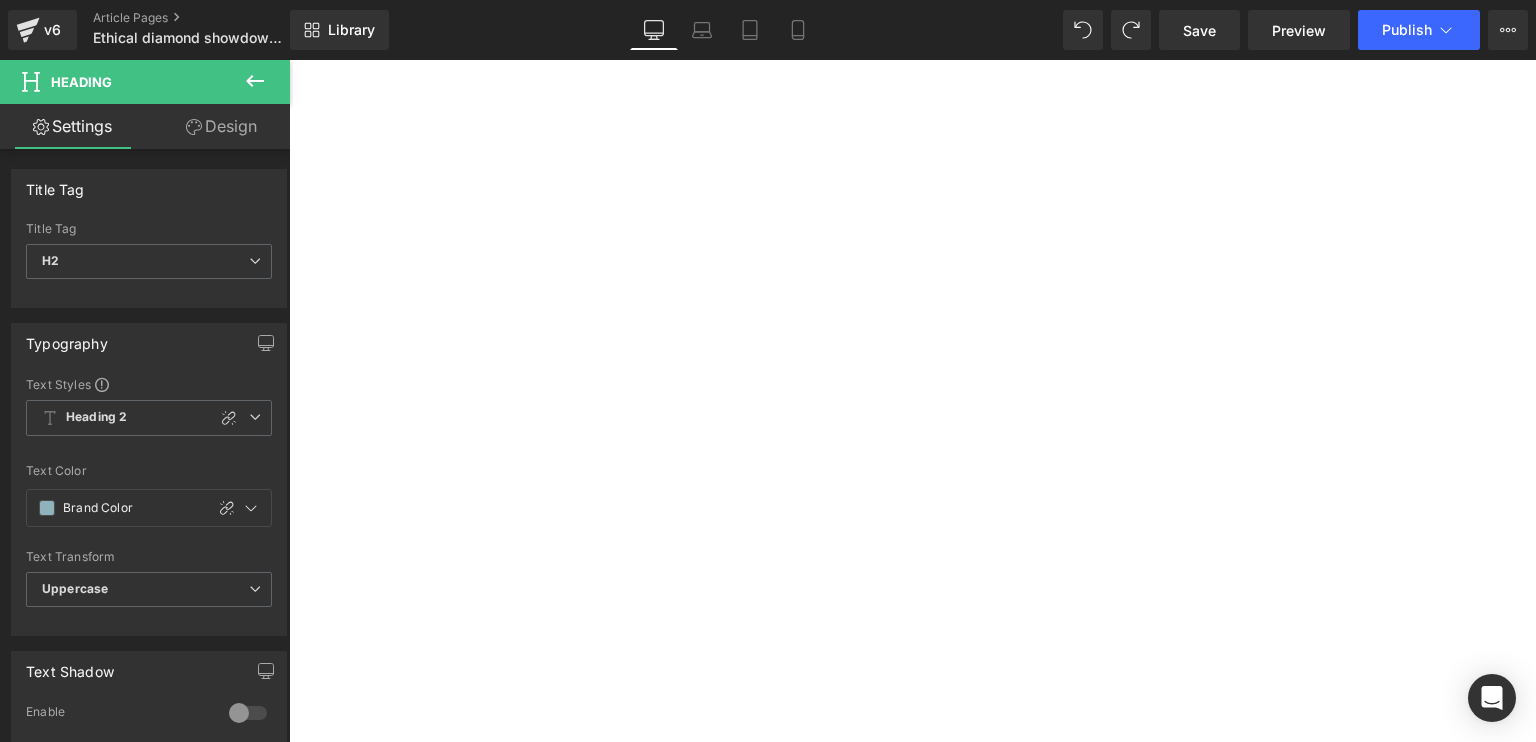 scroll, scrollTop: 0, scrollLeft: 0, axis: both 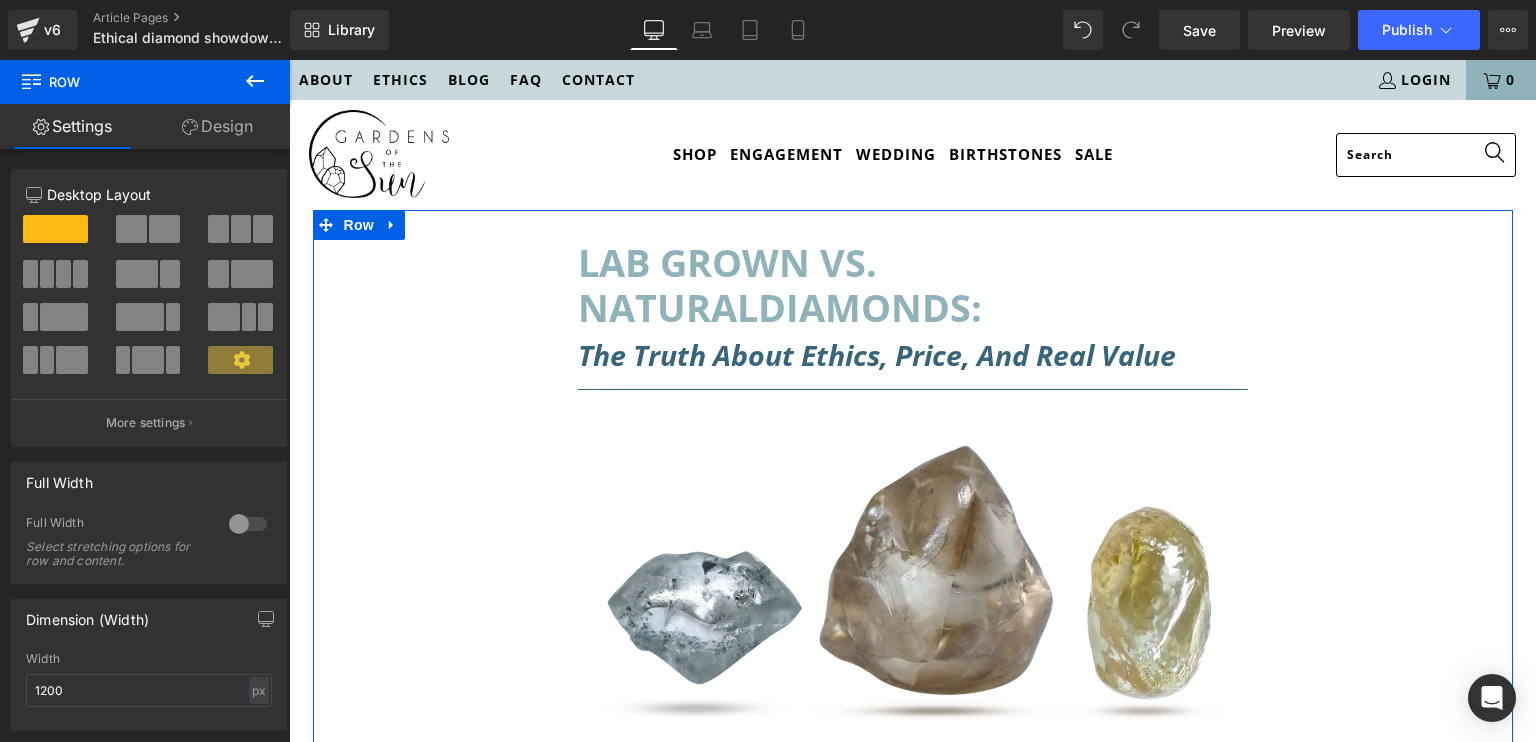 click 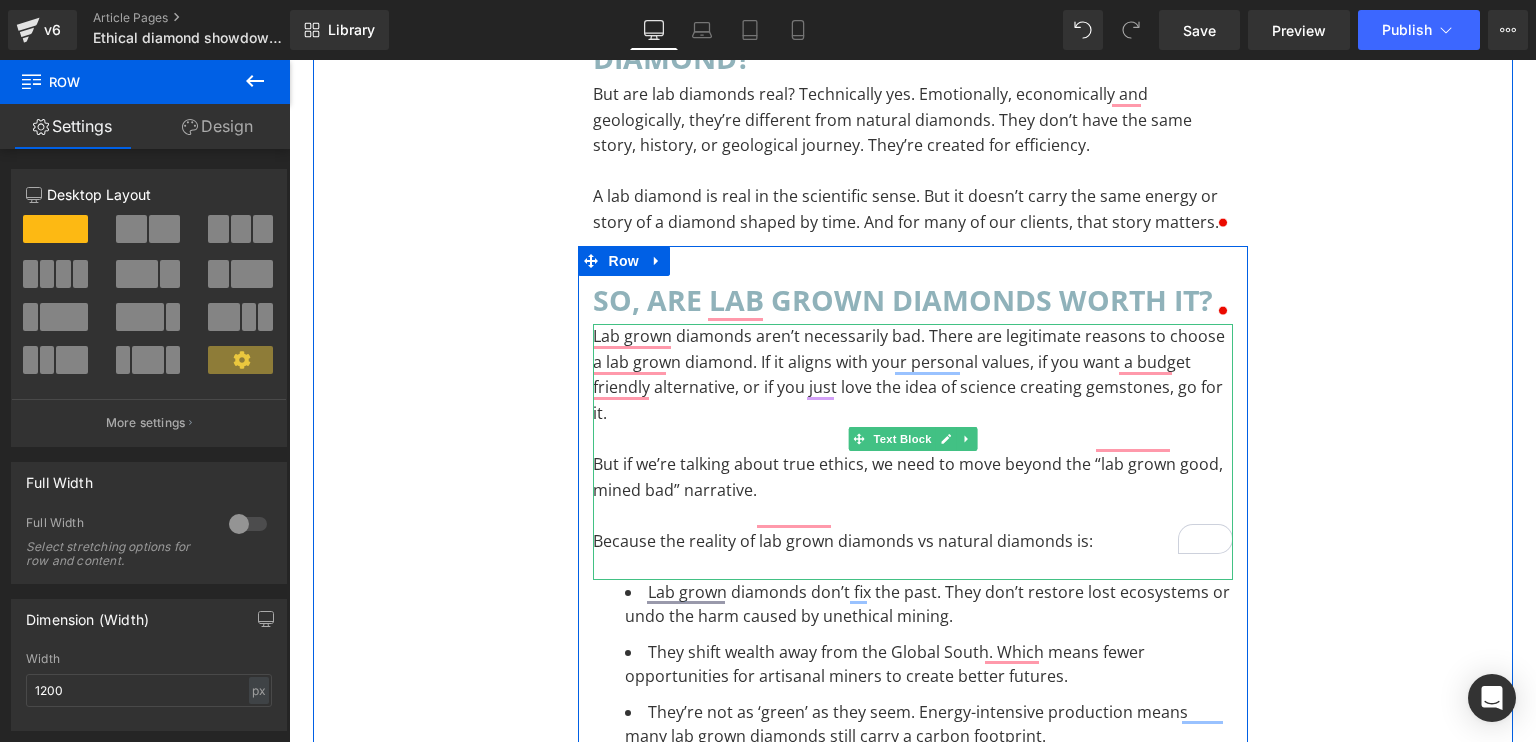 scroll, scrollTop: 0, scrollLeft: 0, axis: both 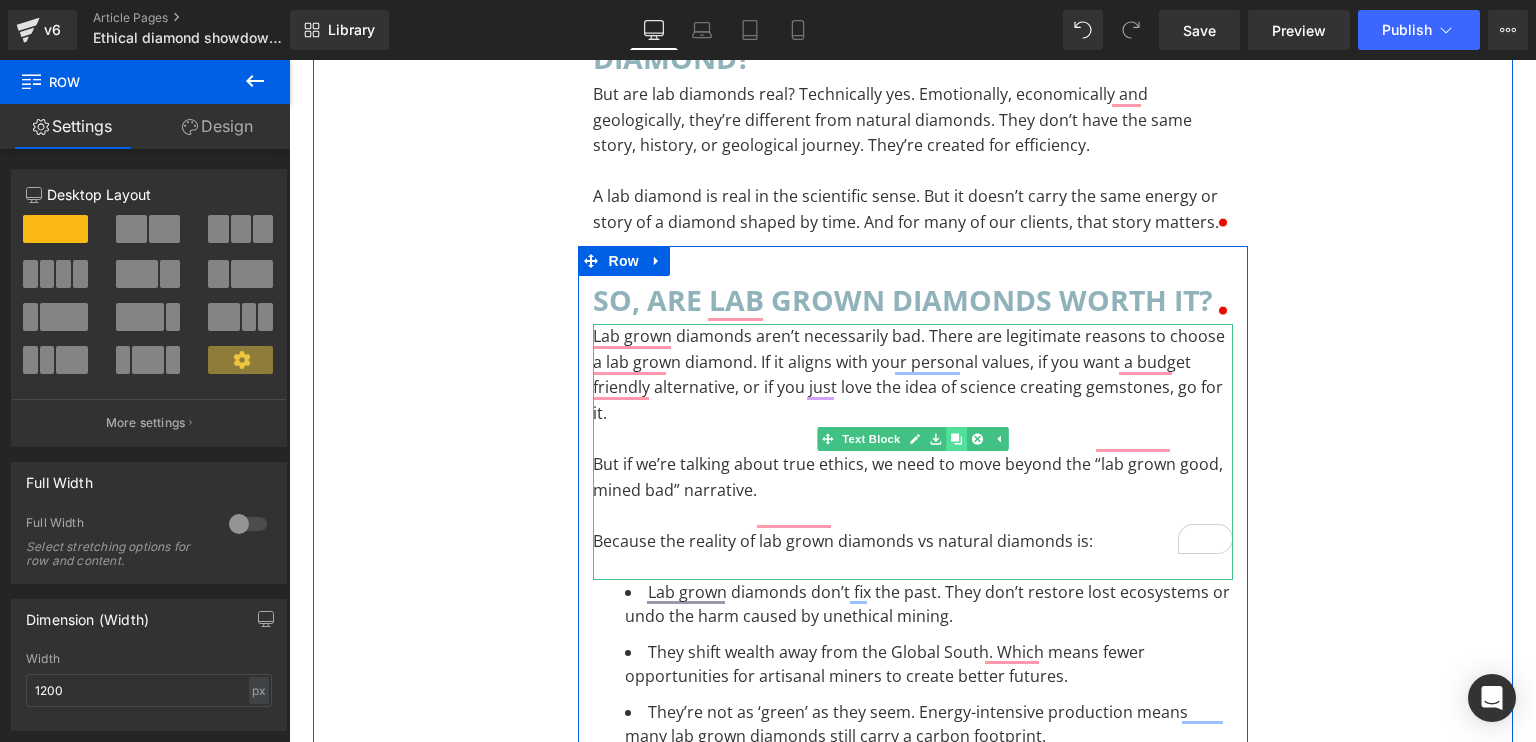 click 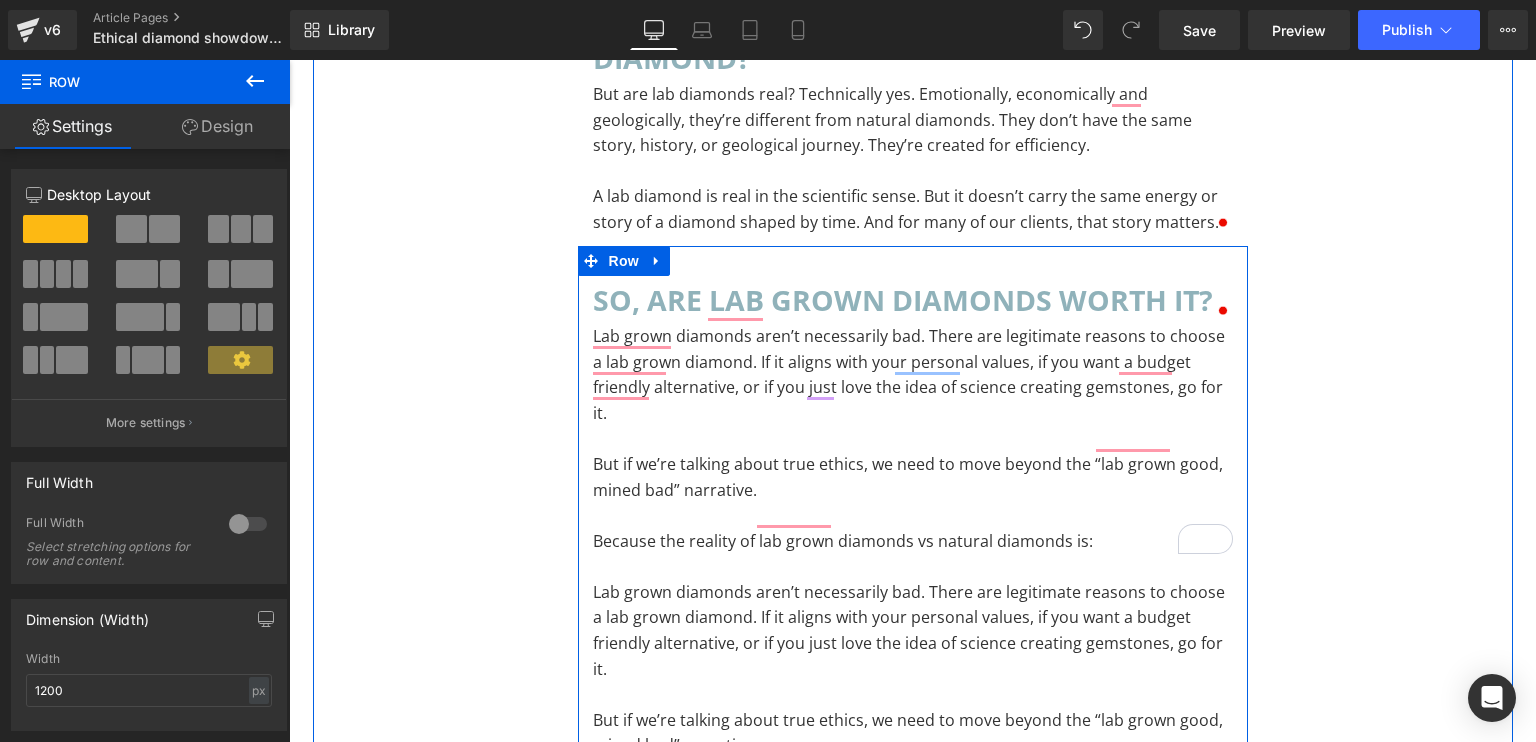 scroll, scrollTop: 12481, scrollLeft: 0, axis: vertical 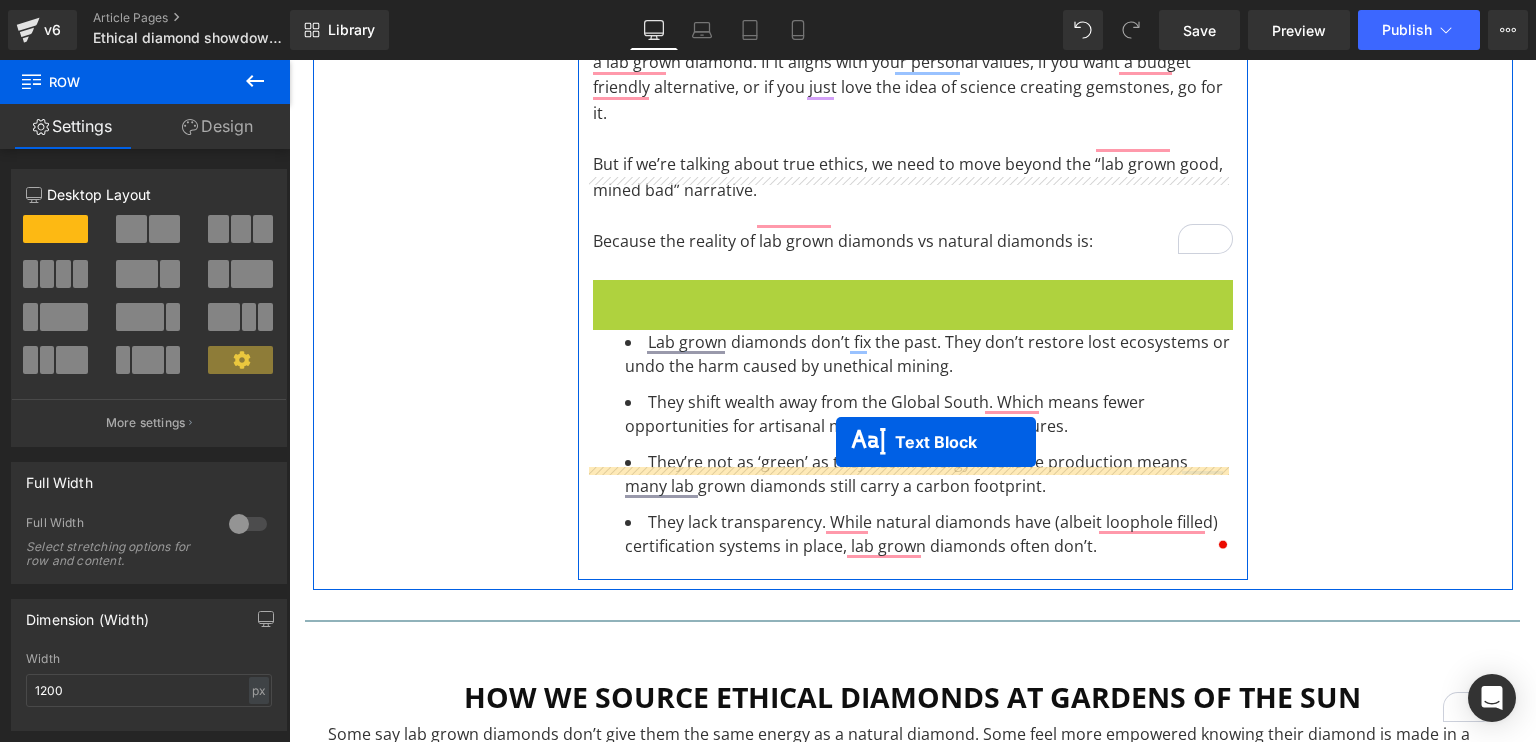 drag, startPoint x: 849, startPoint y: 391, endPoint x: 836, endPoint y: 443, distance: 53.600372 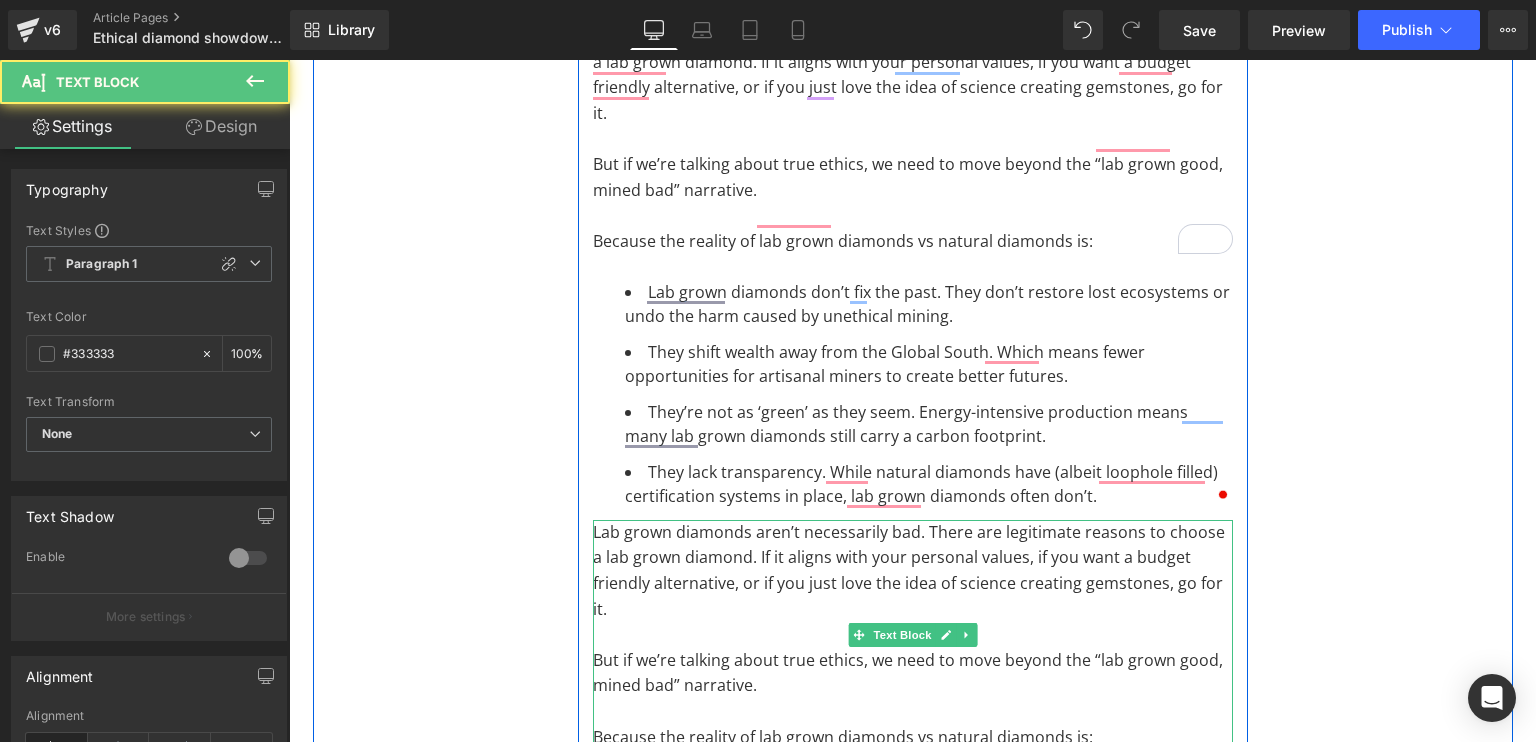 click on "Lab grown diamonds aren’t necessarily bad. There are legitimate reasons to choose a lab grown diamond. If it aligns with your personal values, if you want a budget friendly alternative, or if you just love the idea of science creating gemstones, go for it." at bounding box center [913, 571] 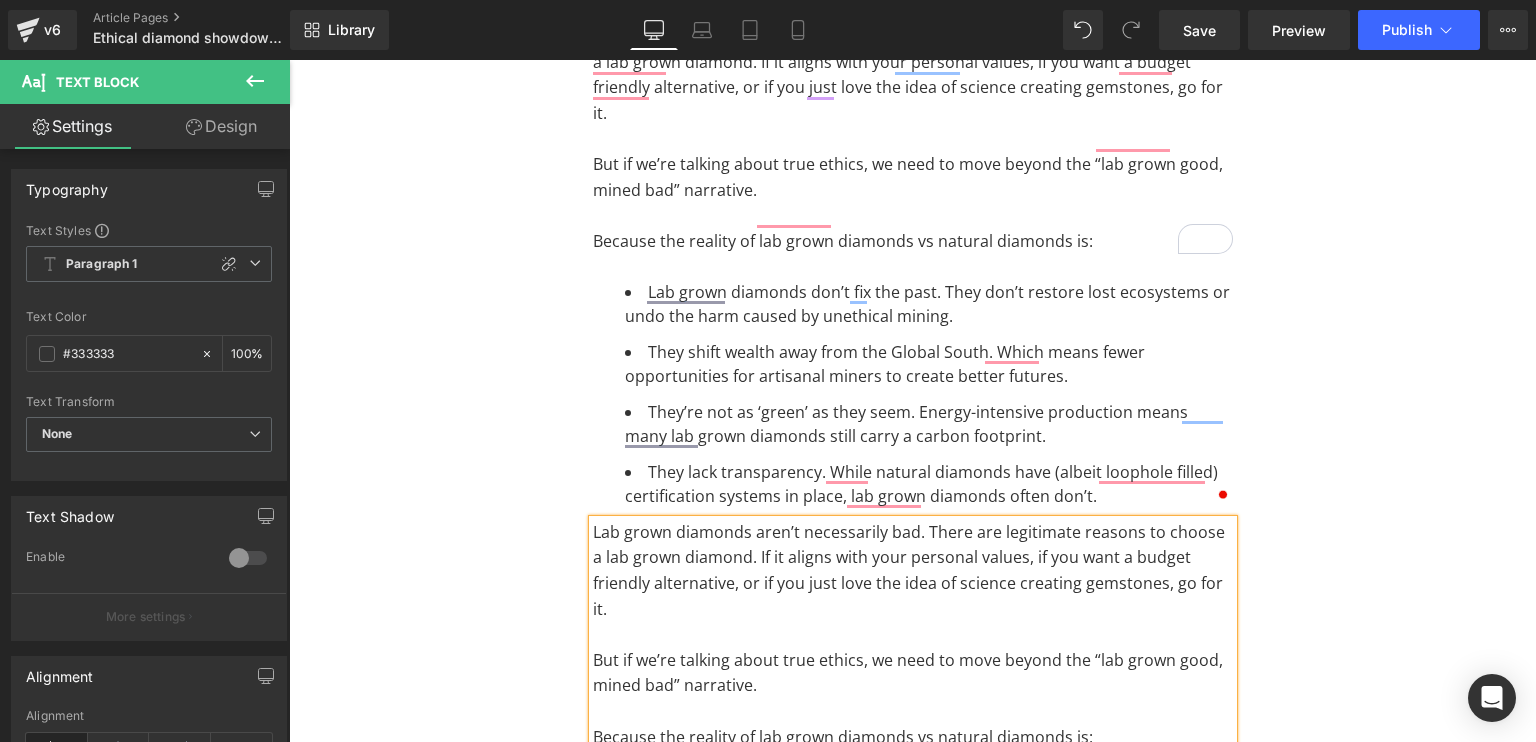 click at bounding box center [913, 635] 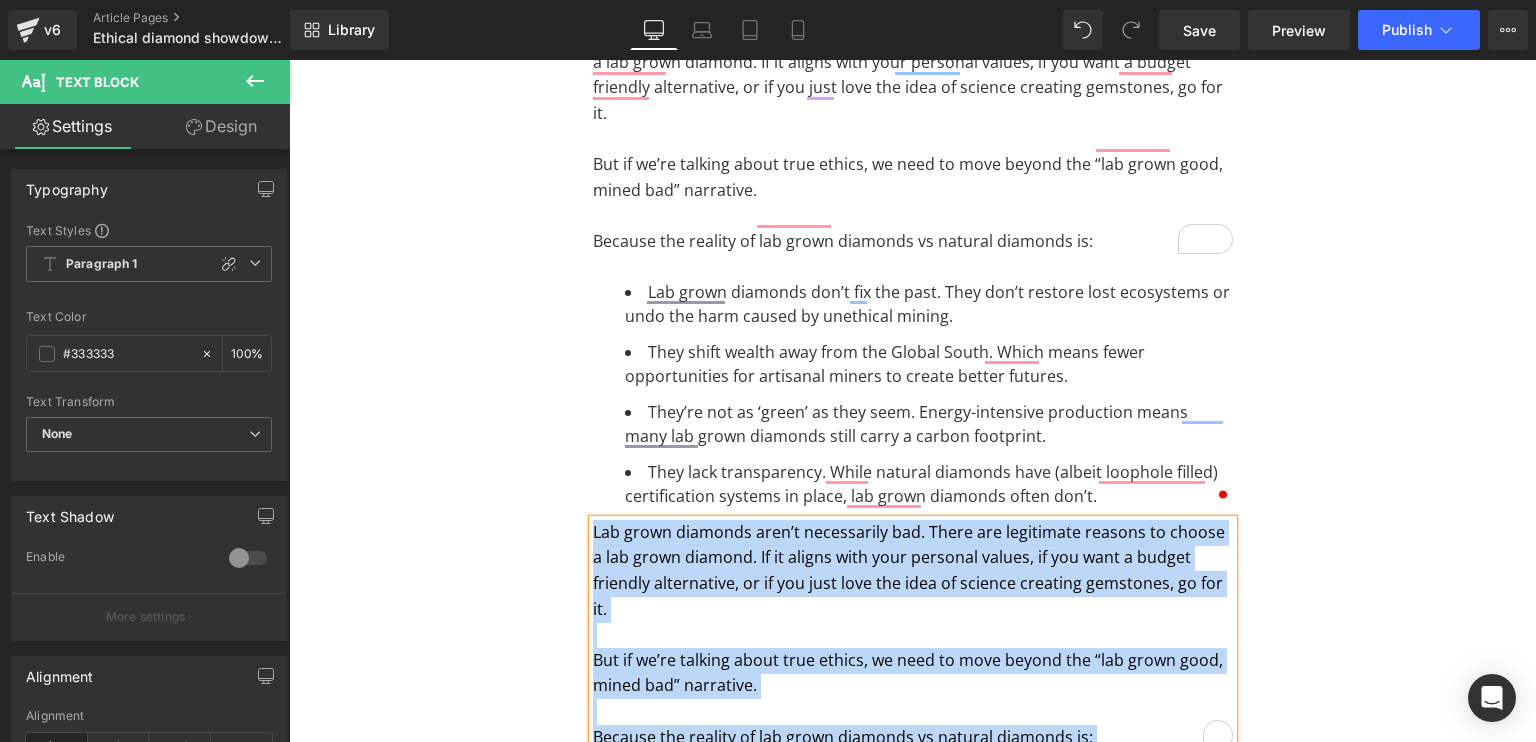 type 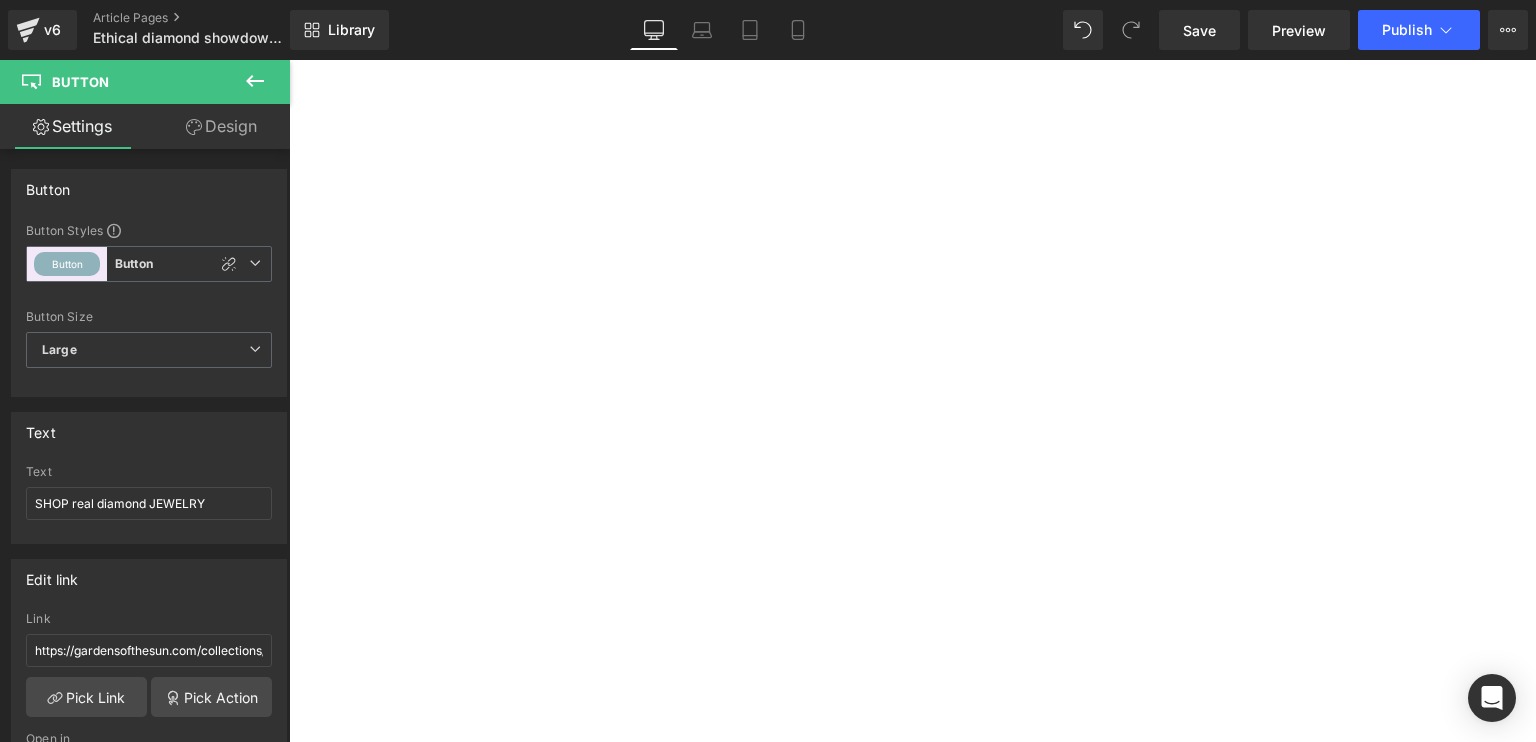 scroll, scrollTop: 0, scrollLeft: 0, axis: both 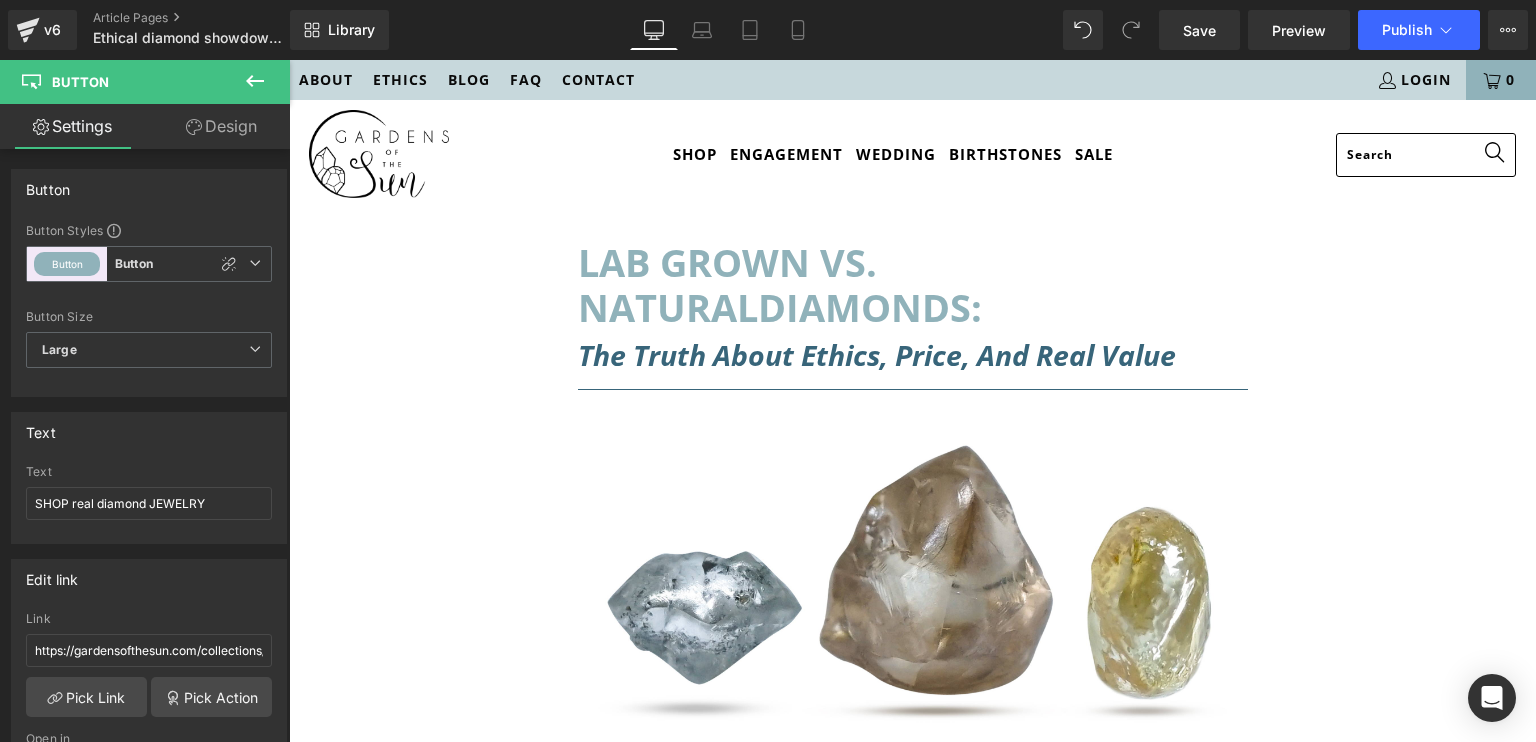 click on "SHOP real diamond JEWELRY" at bounding box center (912, 13734) 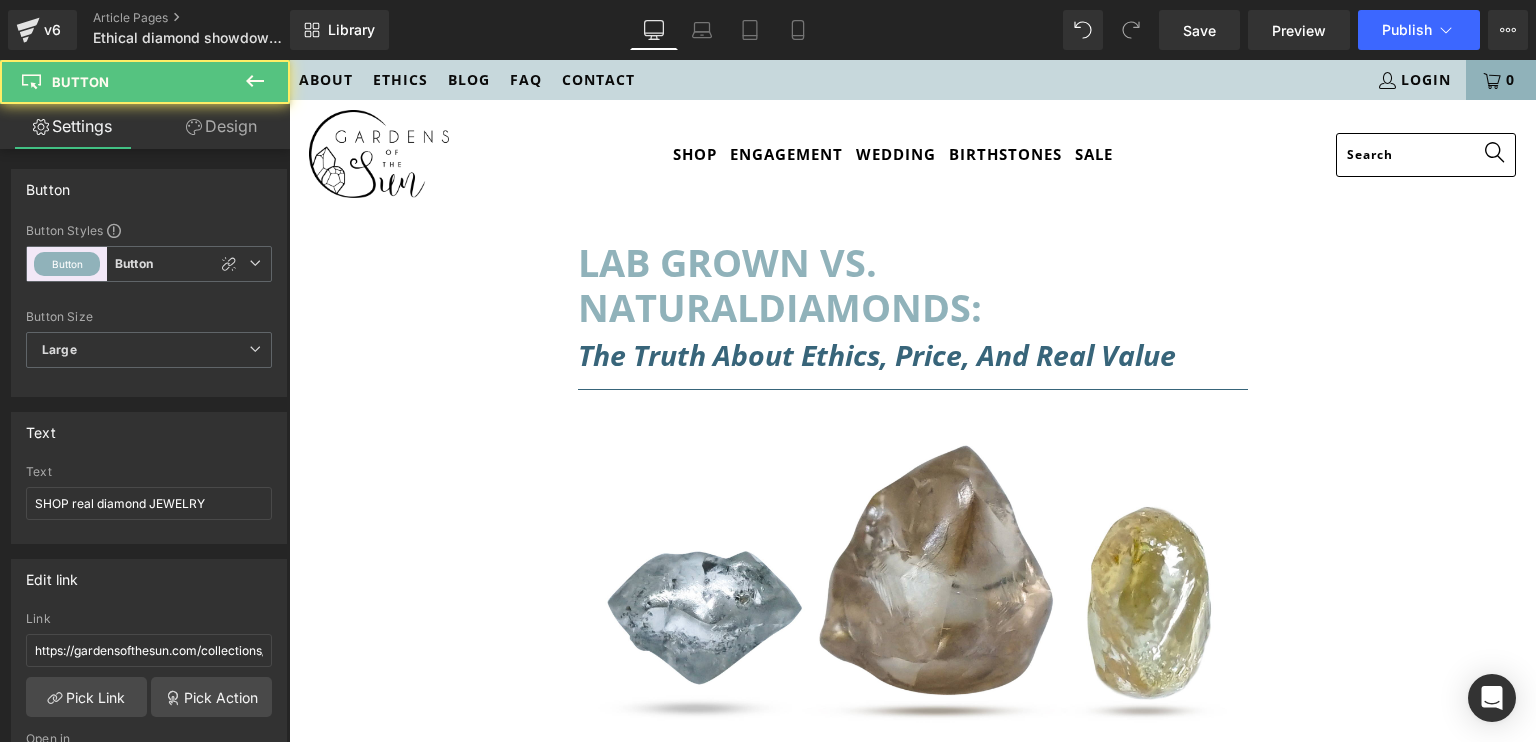 scroll, scrollTop: 13281, scrollLeft: 0, axis: vertical 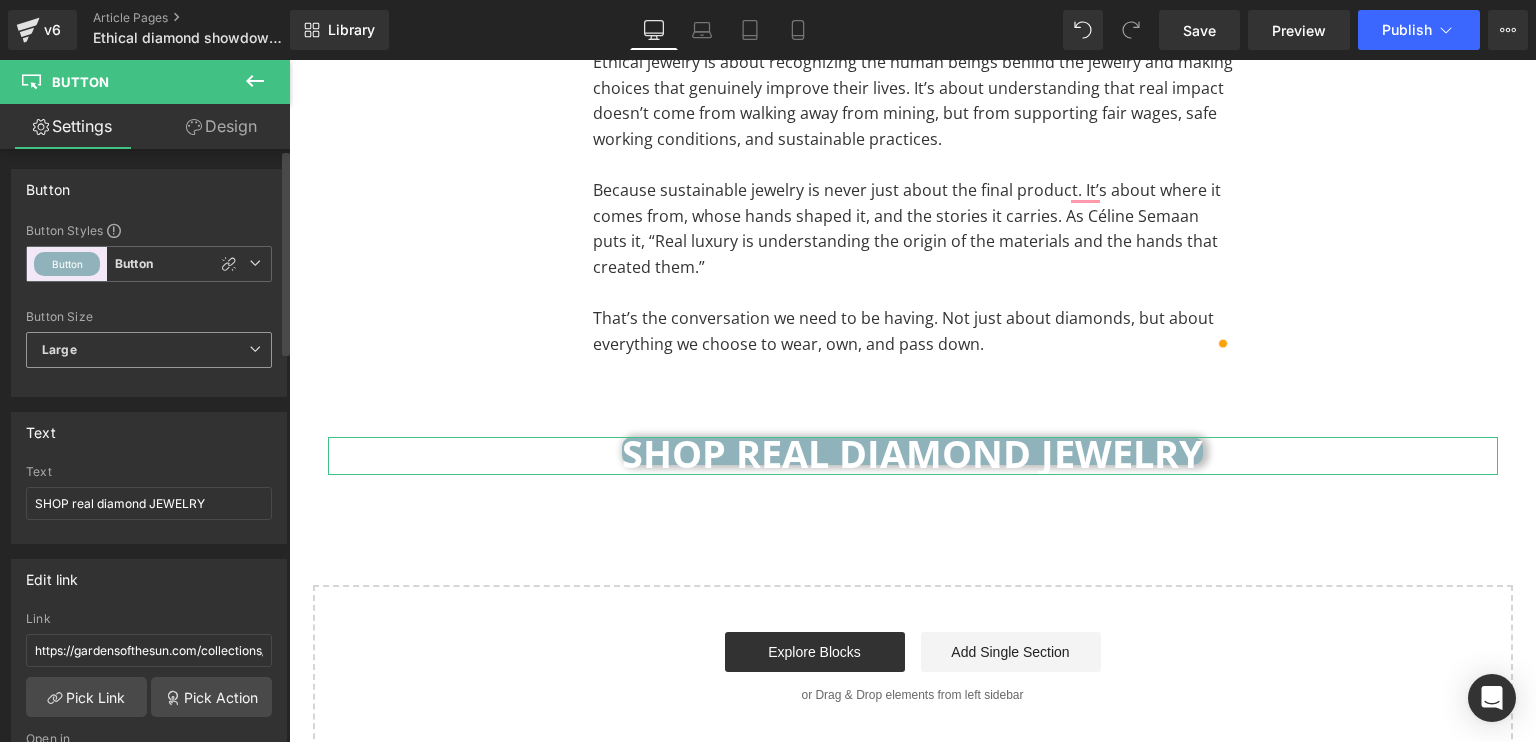 click on "Large" at bounding box center [149, 350] 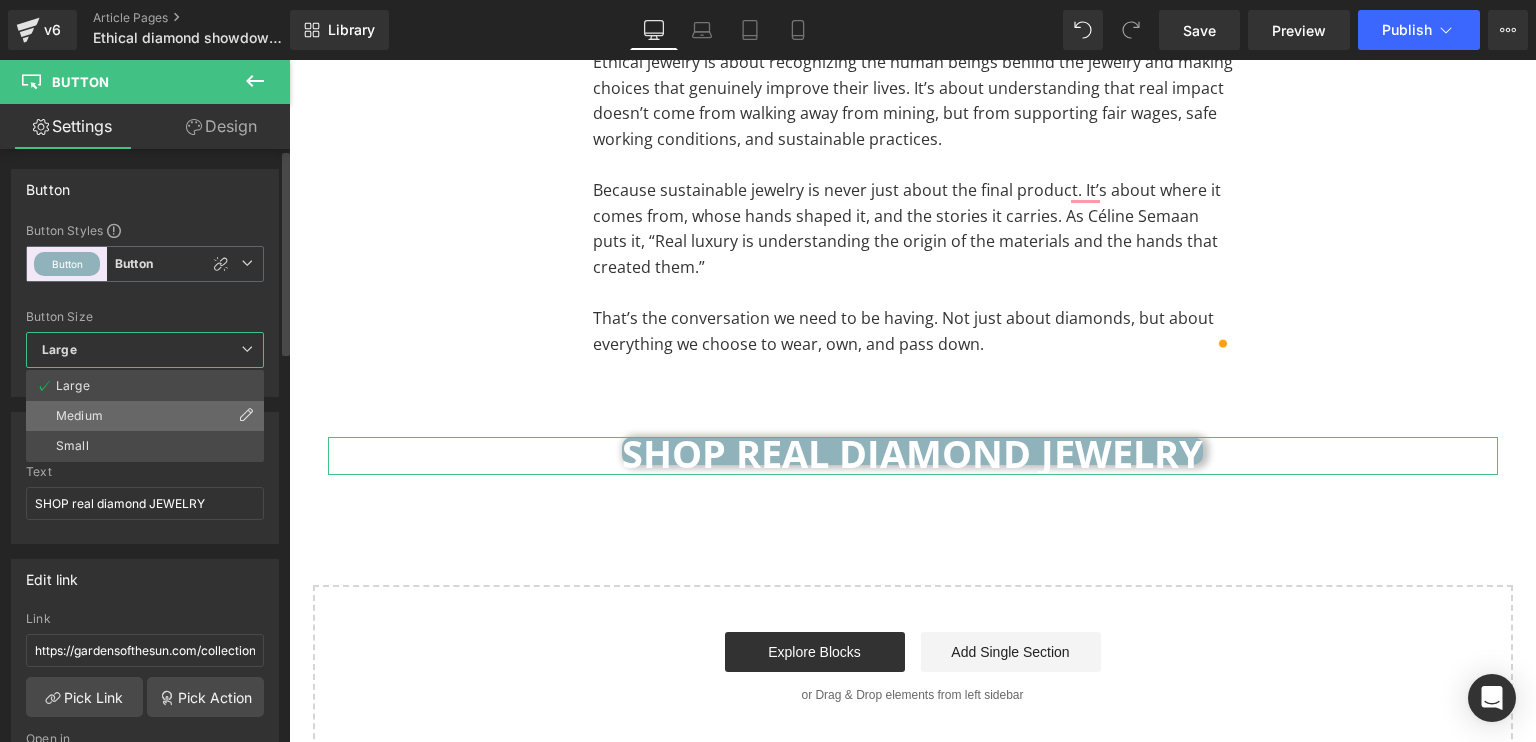click on "Medium" at bounding box center [145, 416] 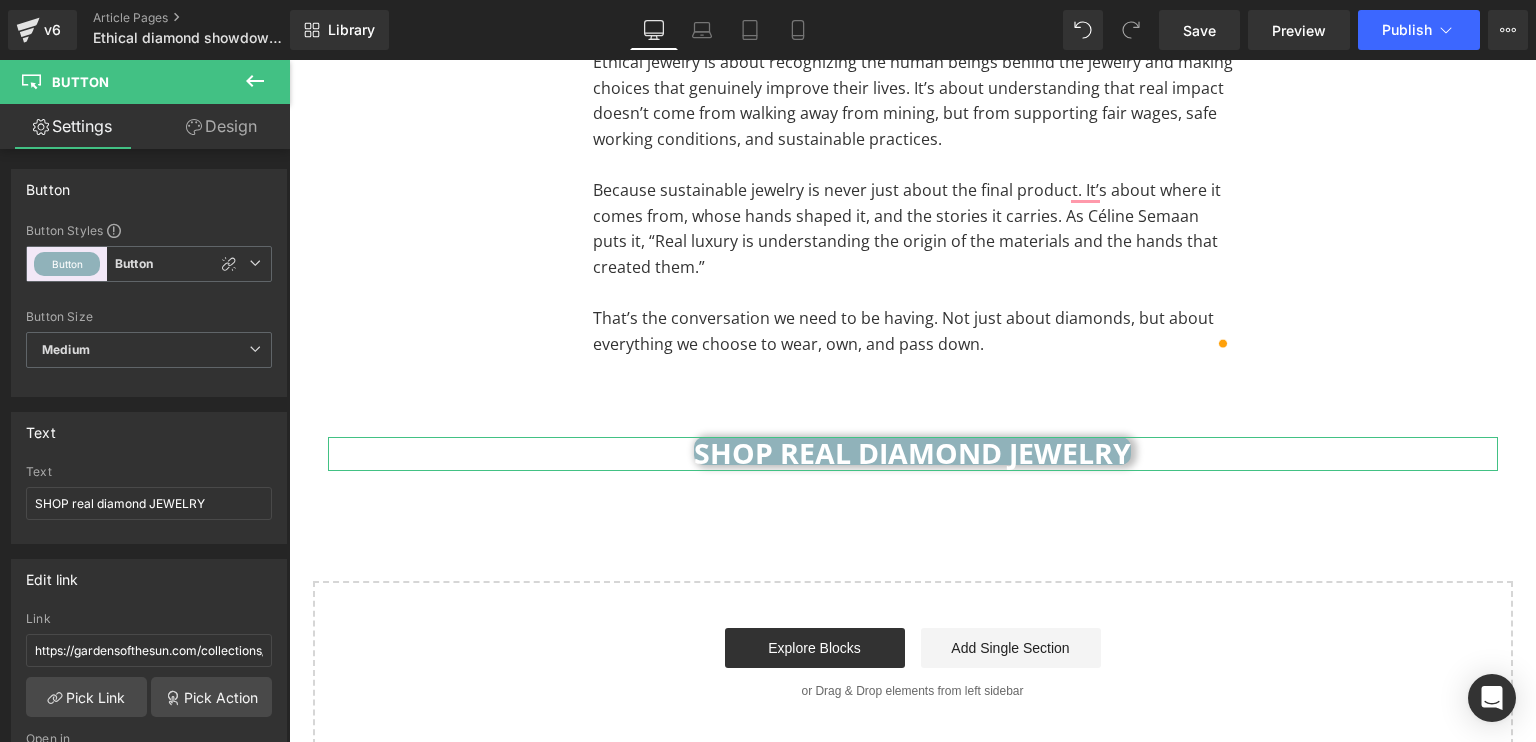 click on "Design" at bounding box center [221, 126] 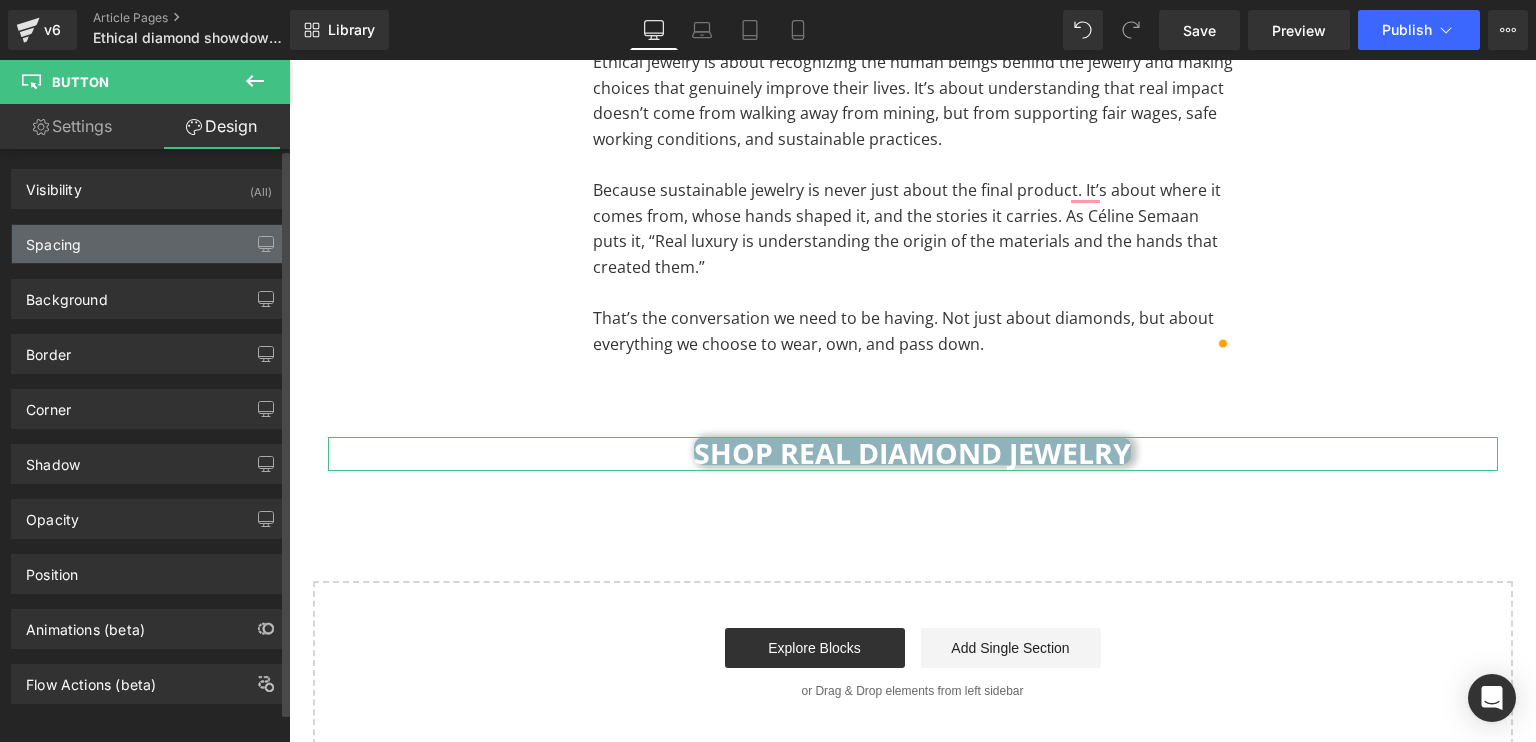 click on "Spacing" at bounding box center (149, 244) 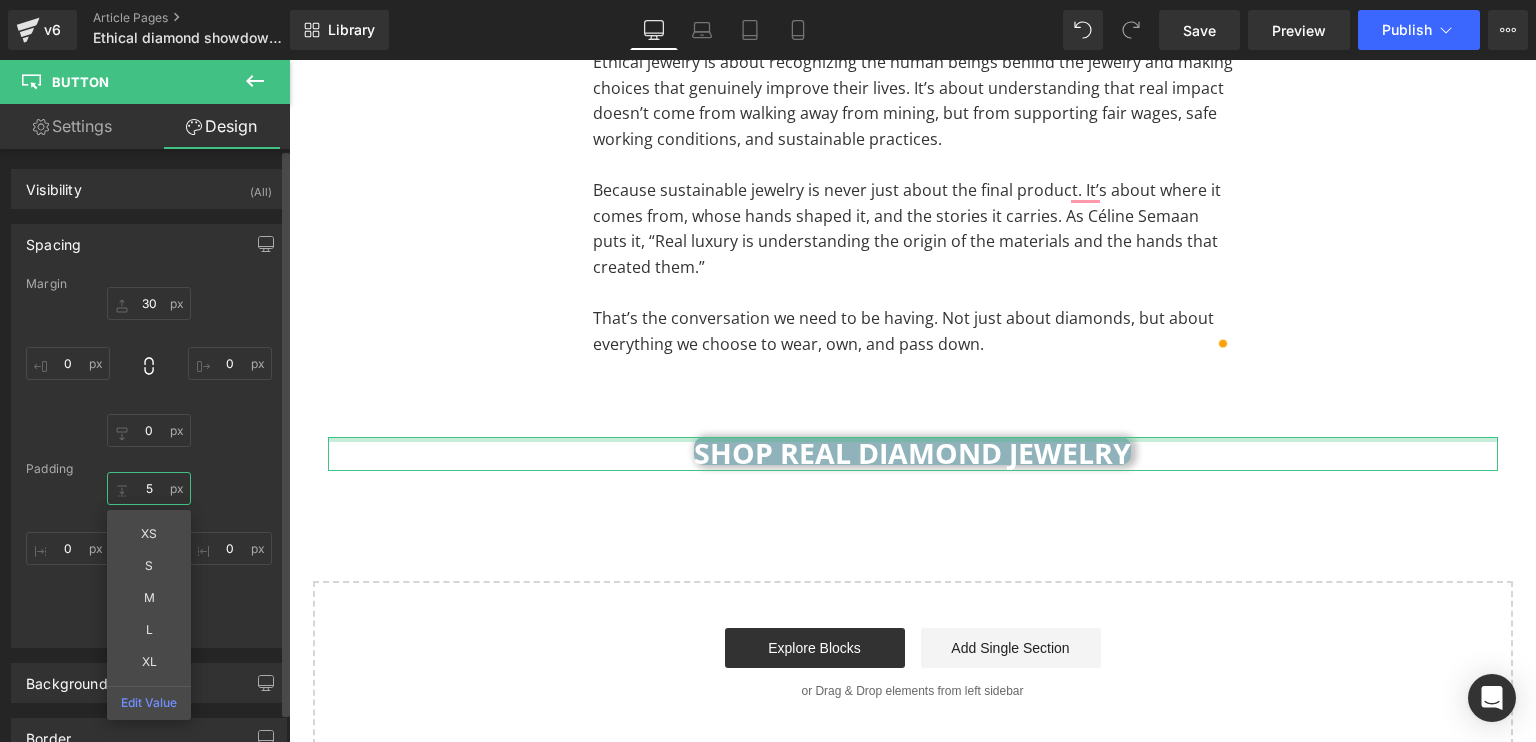 click on "5" at bounding box center (149, 488) 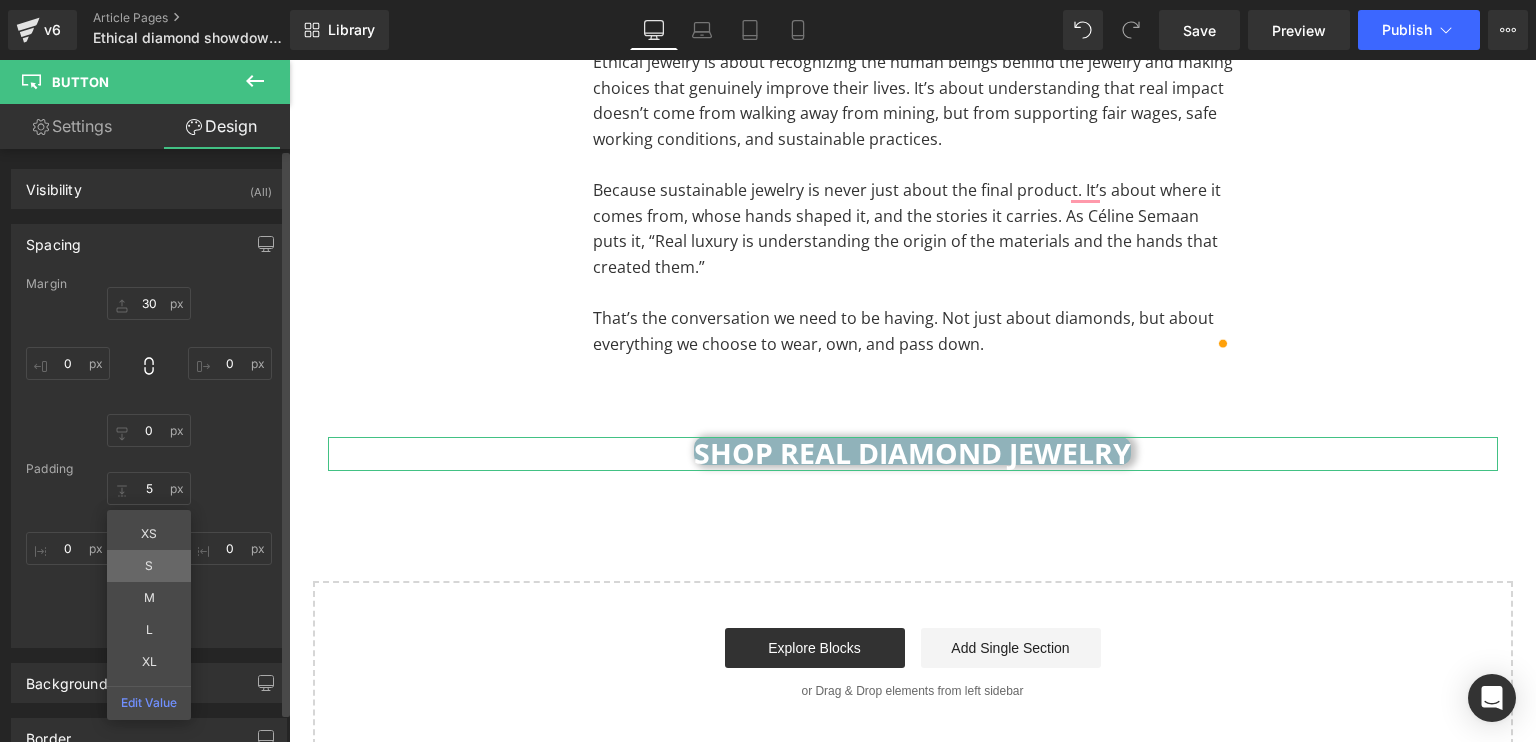 type on "S" 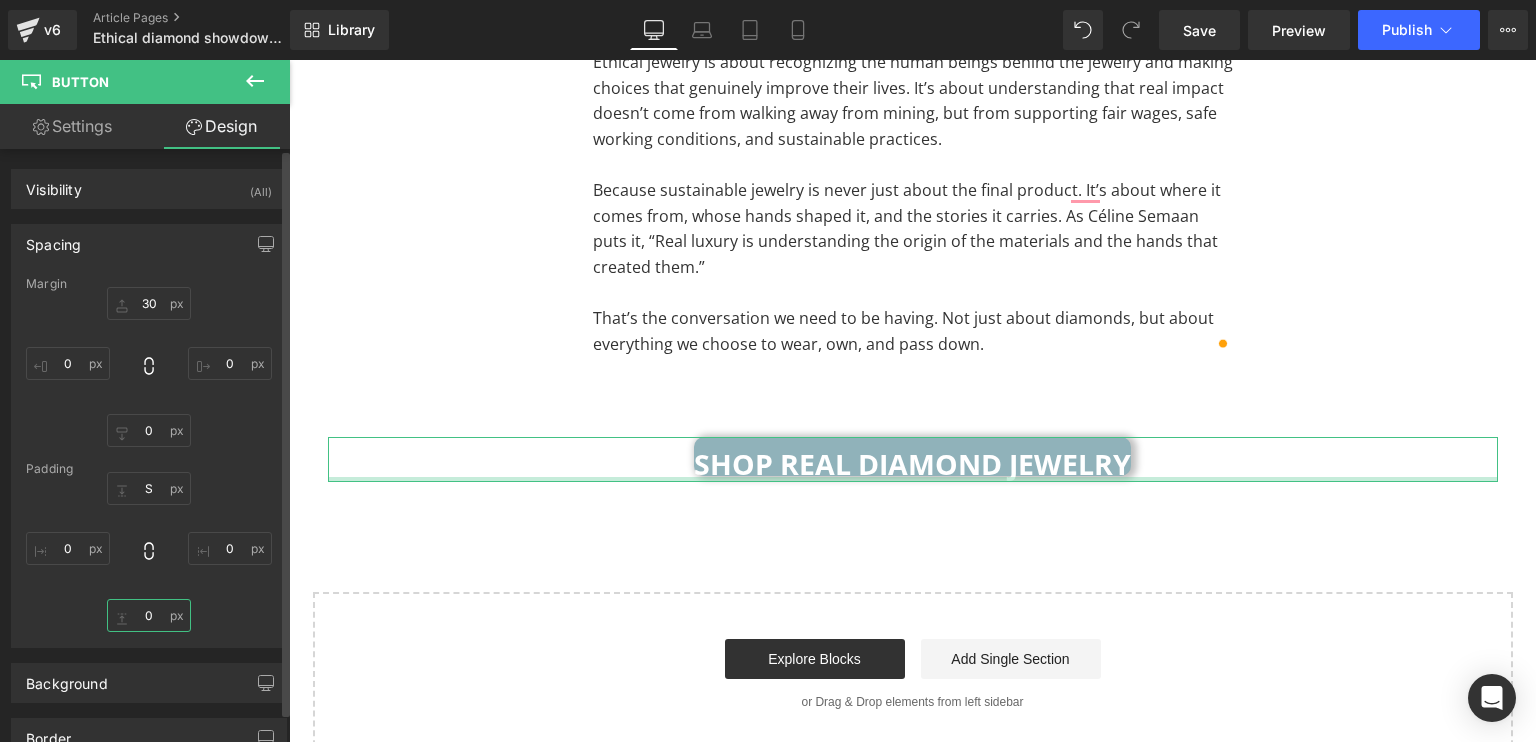 click on "0" at bounding box center (149, 615) 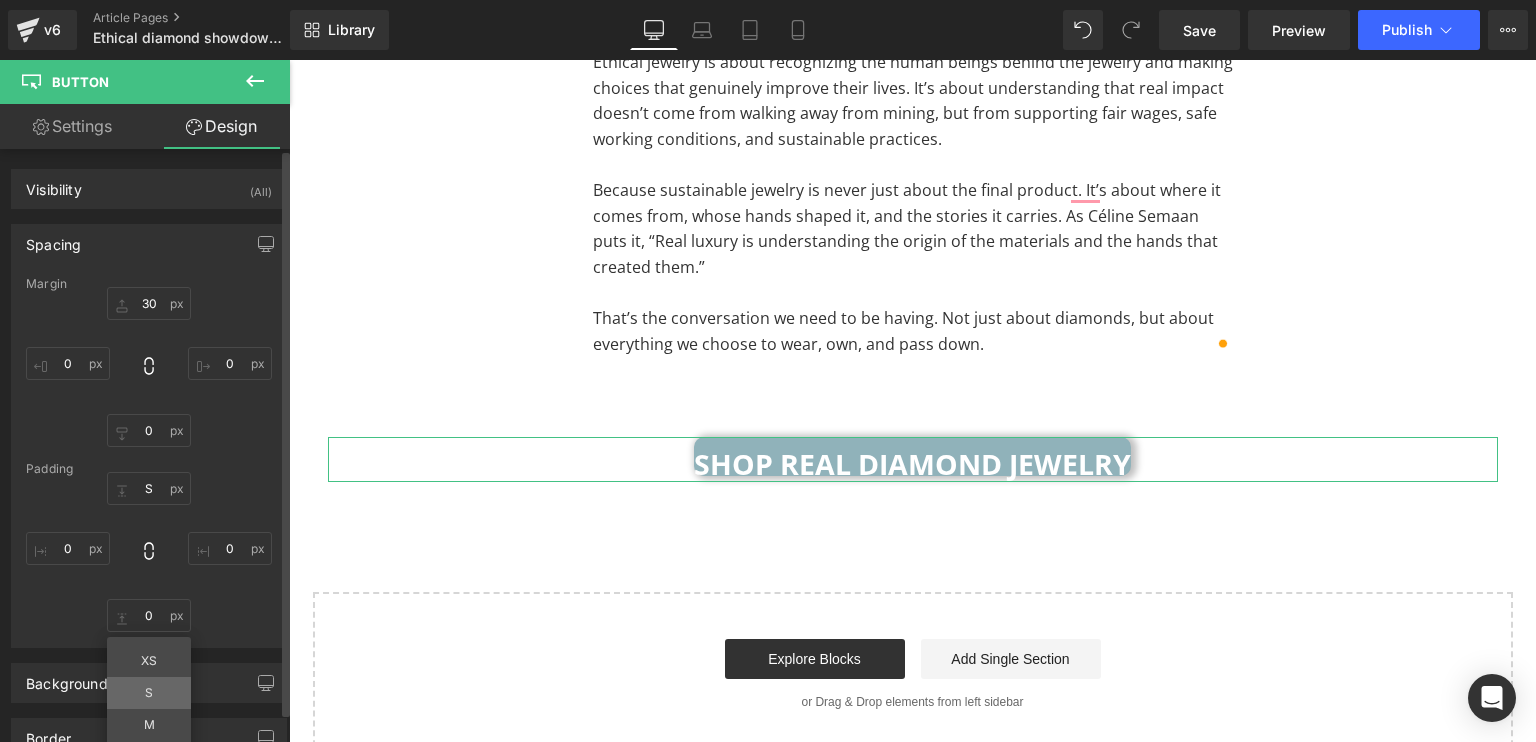 type on "S" 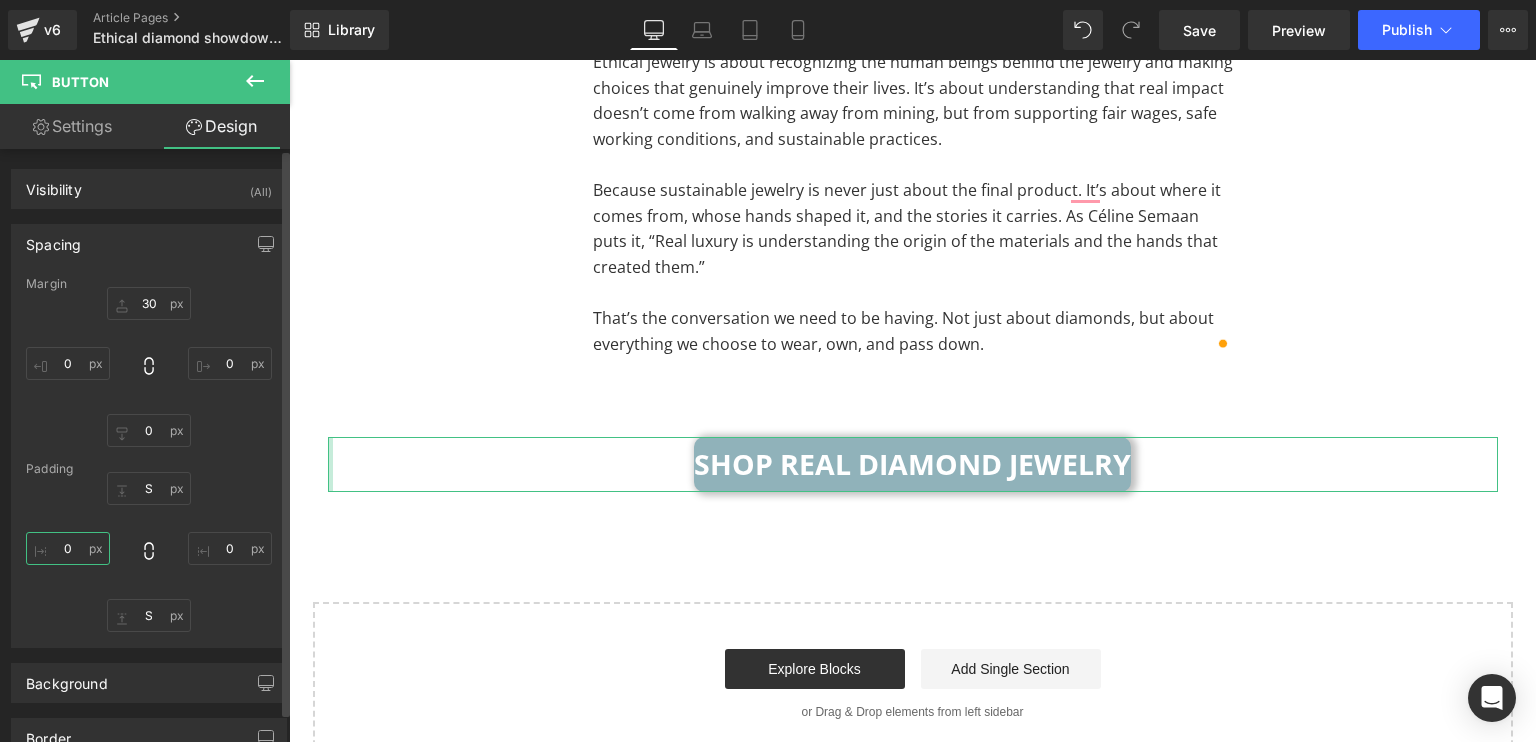 click on "0" at bounding box center [68, 548] 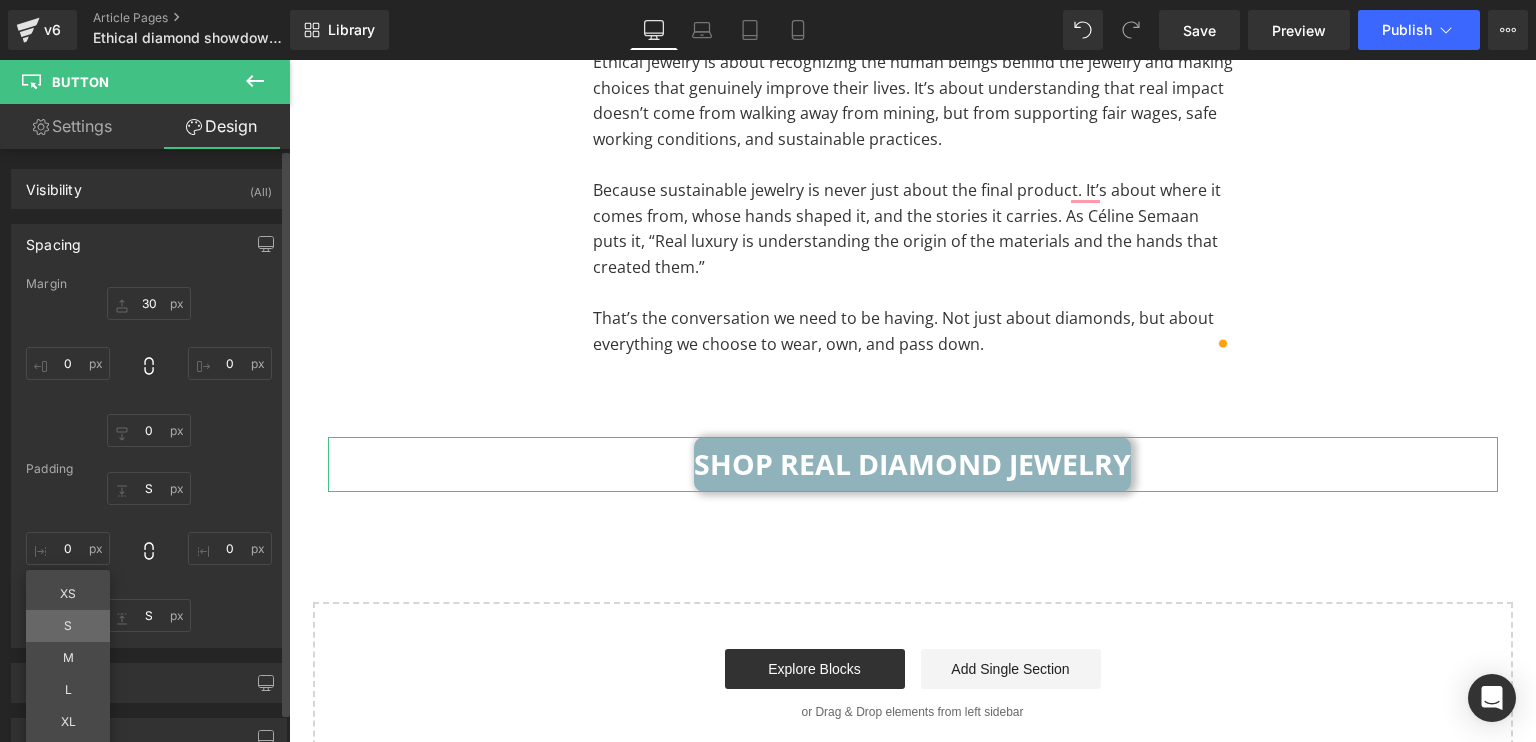 type on "S" 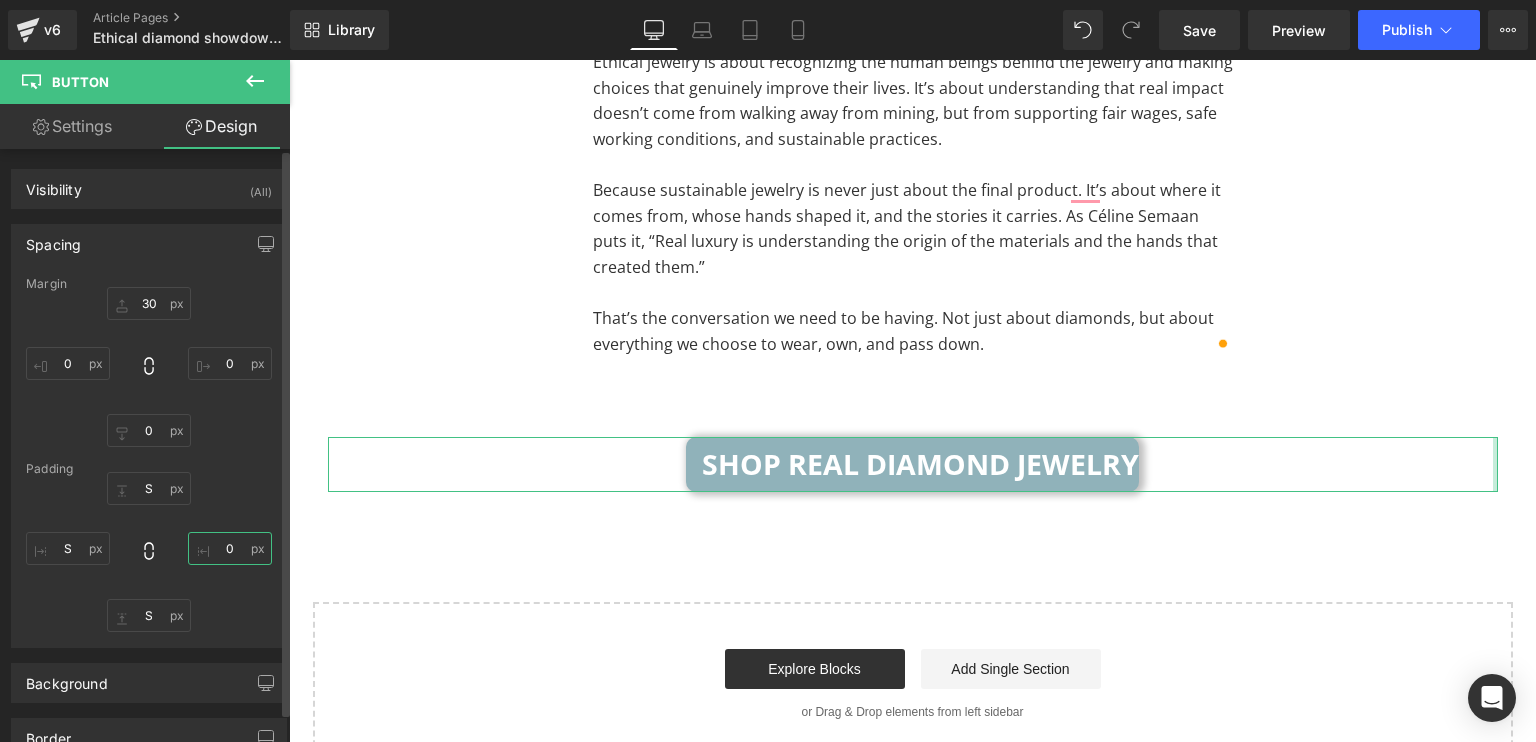 click on "0" at bounding box center (230, 548) 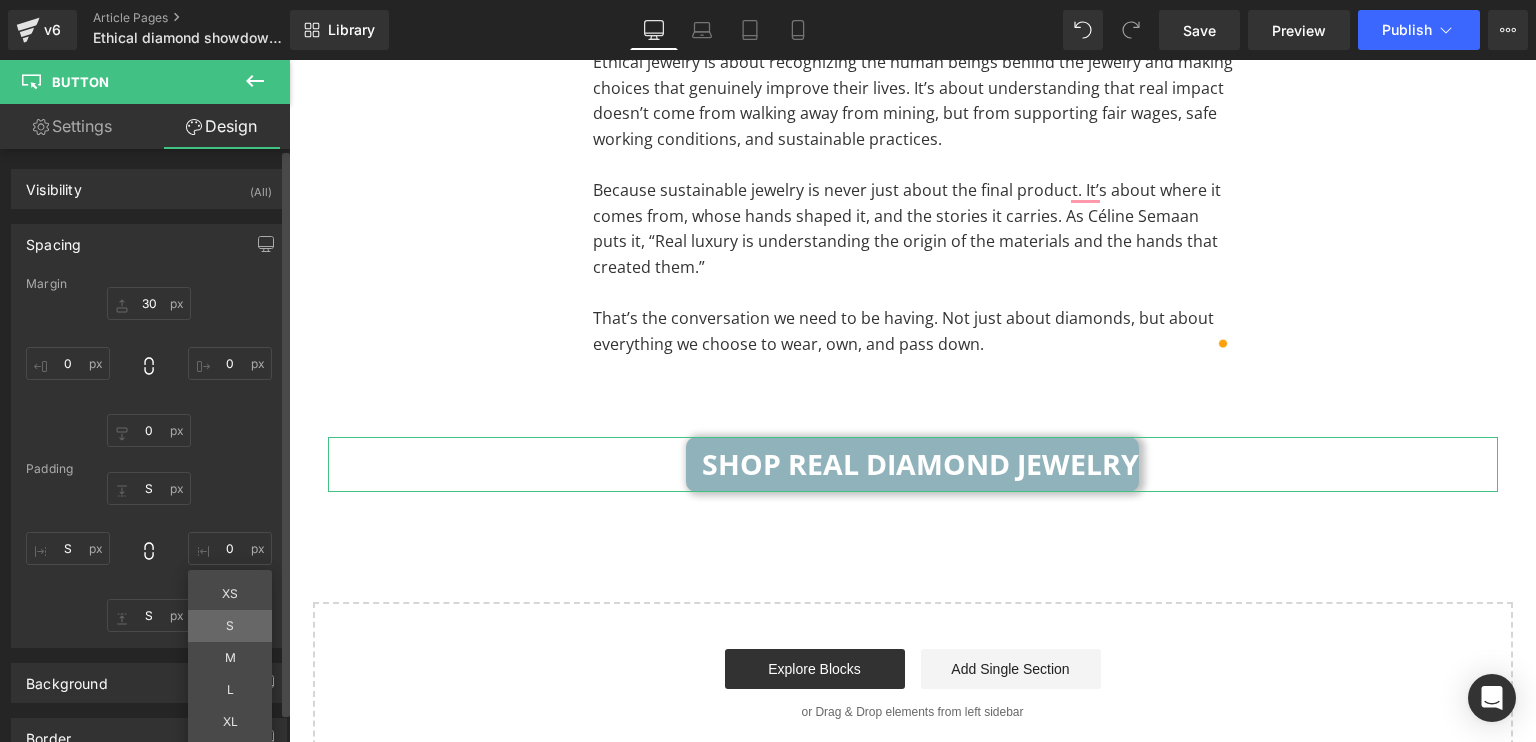 type on "S" 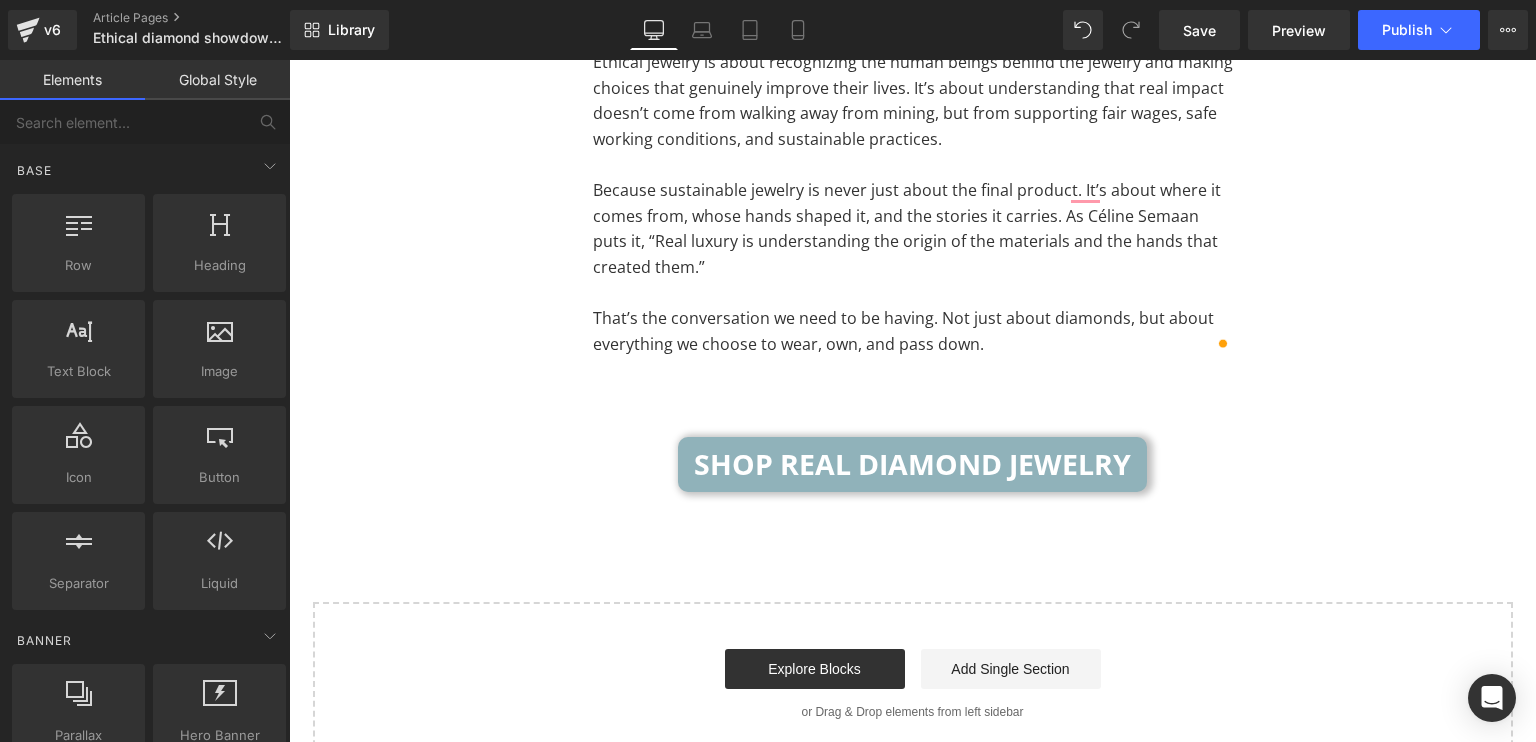 click on "LAB GROWN VS. NATURAL  DIAMONDS:  Heading         the Truth about Ethics, Price, and Real Value Heading         Separator         Image         You’re thinking about buying a diamond. Maybe it’s for an engagement ring, maybe it’s a gift, maybe it’s just for you. And you’re trying to figure out: lab grown diamonds or real diamonds? Which is more ethical? Which offers better value? And what’s the actual difference between lab grown vs natural diamonds? The conversation around diamond ethics isn’t black and white. It’s layered, messy, and deeply intertwined with history, economics, and social justice. So let’s unpack lab vs natural diamonds. Text Block         What are lab grown diamonds? Heading         Text Block         Row         how are lab grown diamonds made? Heading         So how are lab diamonds made? By creating the same conditions that form real diamonds underground, just sped up in a lab. There are two main methods: Text Block         Text Block         Image" at bounding box center (912, -6153) 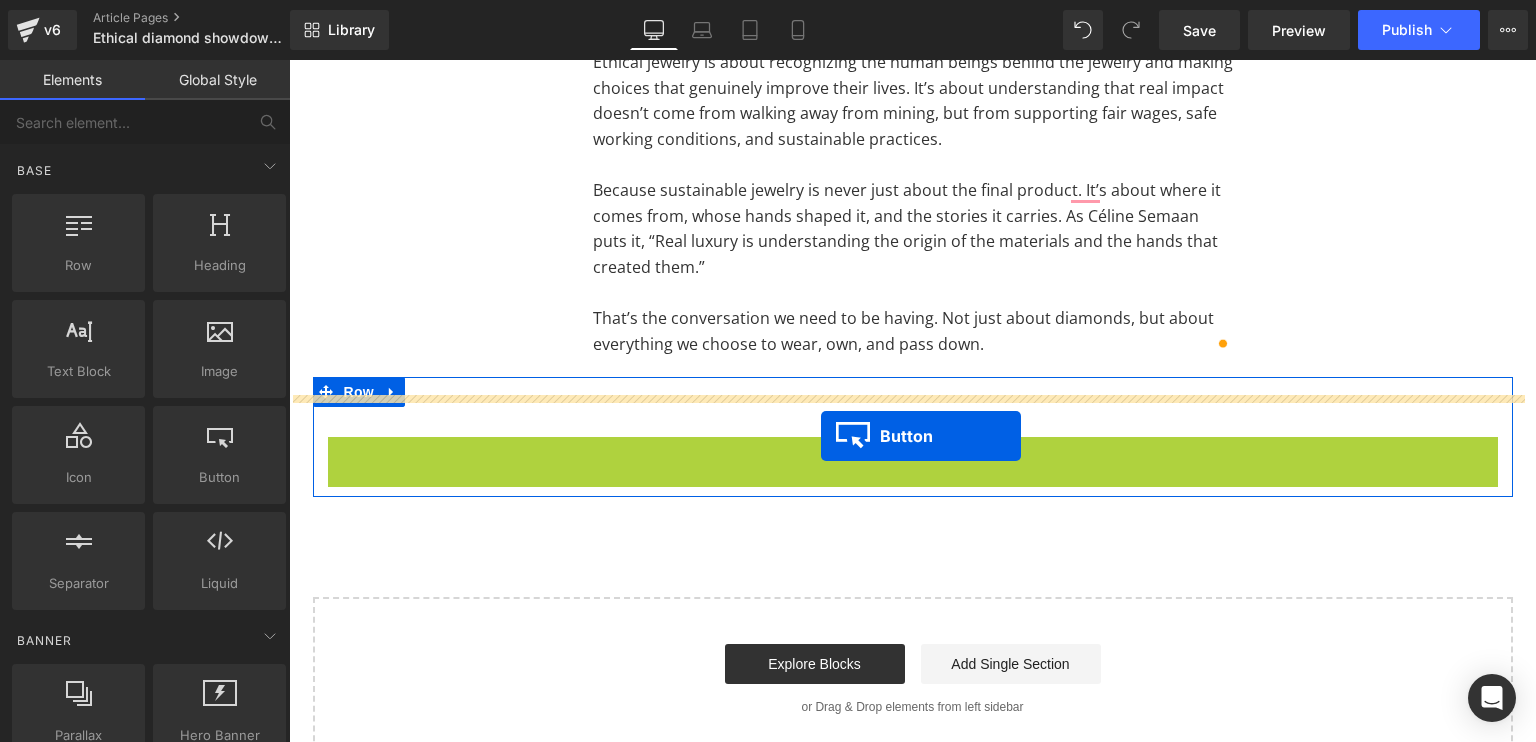 drag, startPoint x: 864, startPoint y: 358, endPoint x: 821, endPoint y: 436, distance: 89.06739 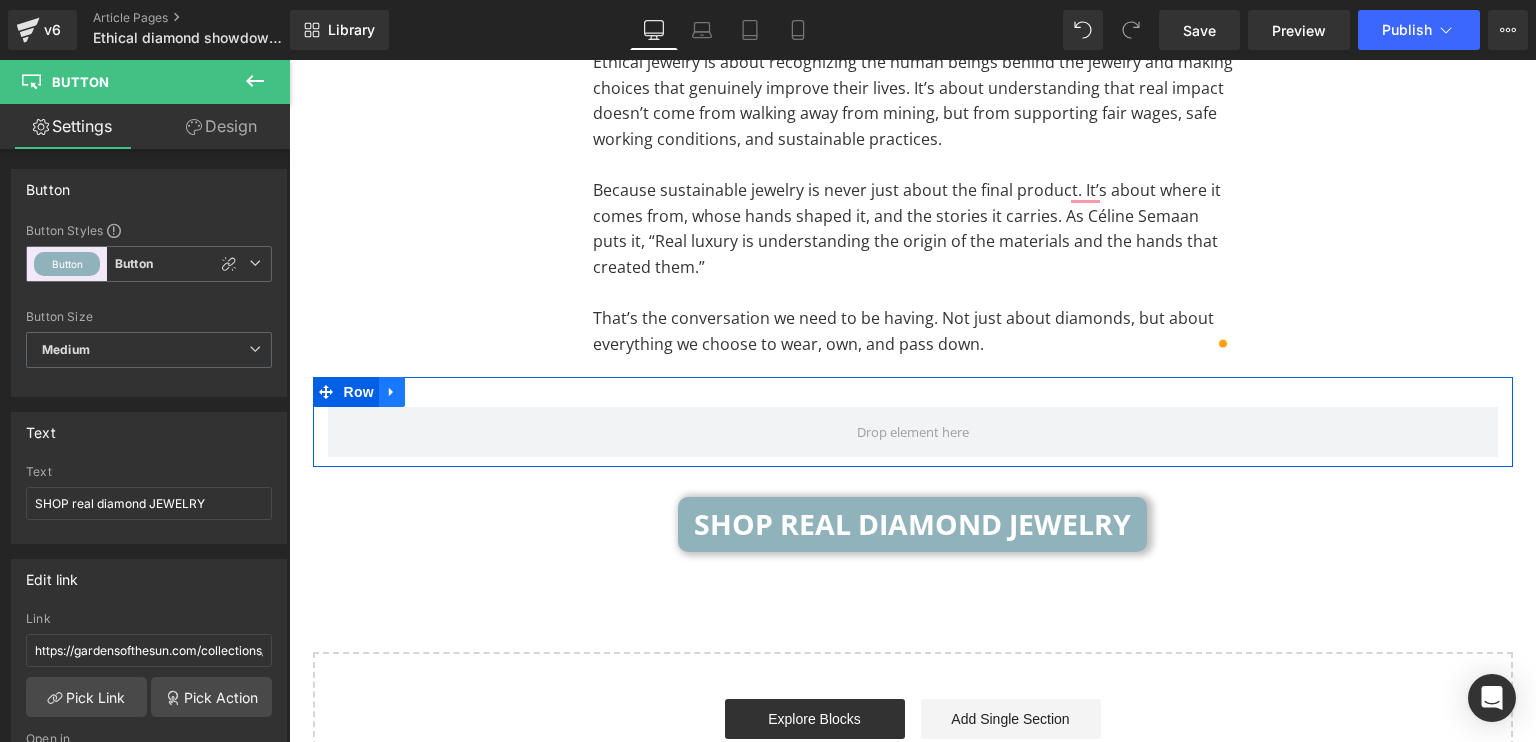 click 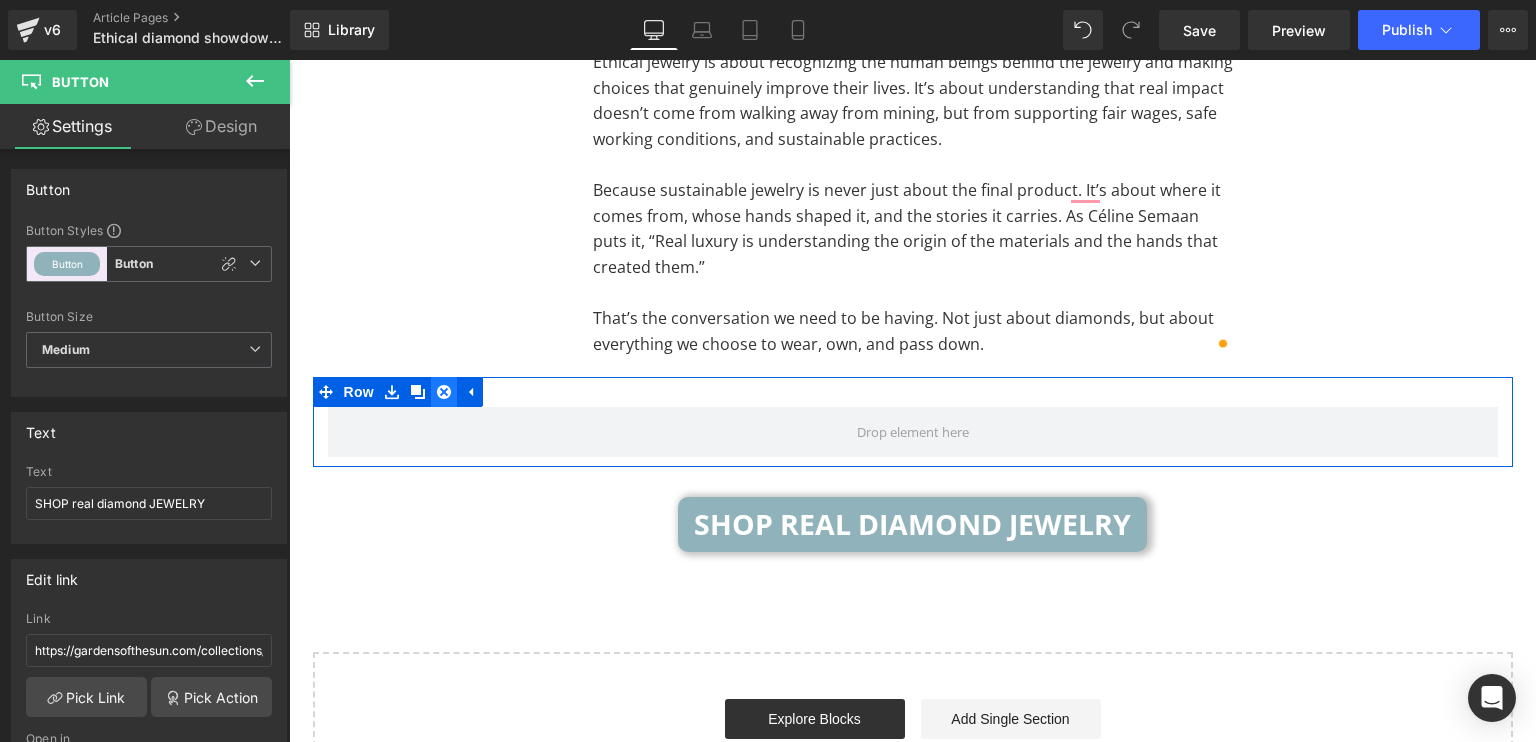 click 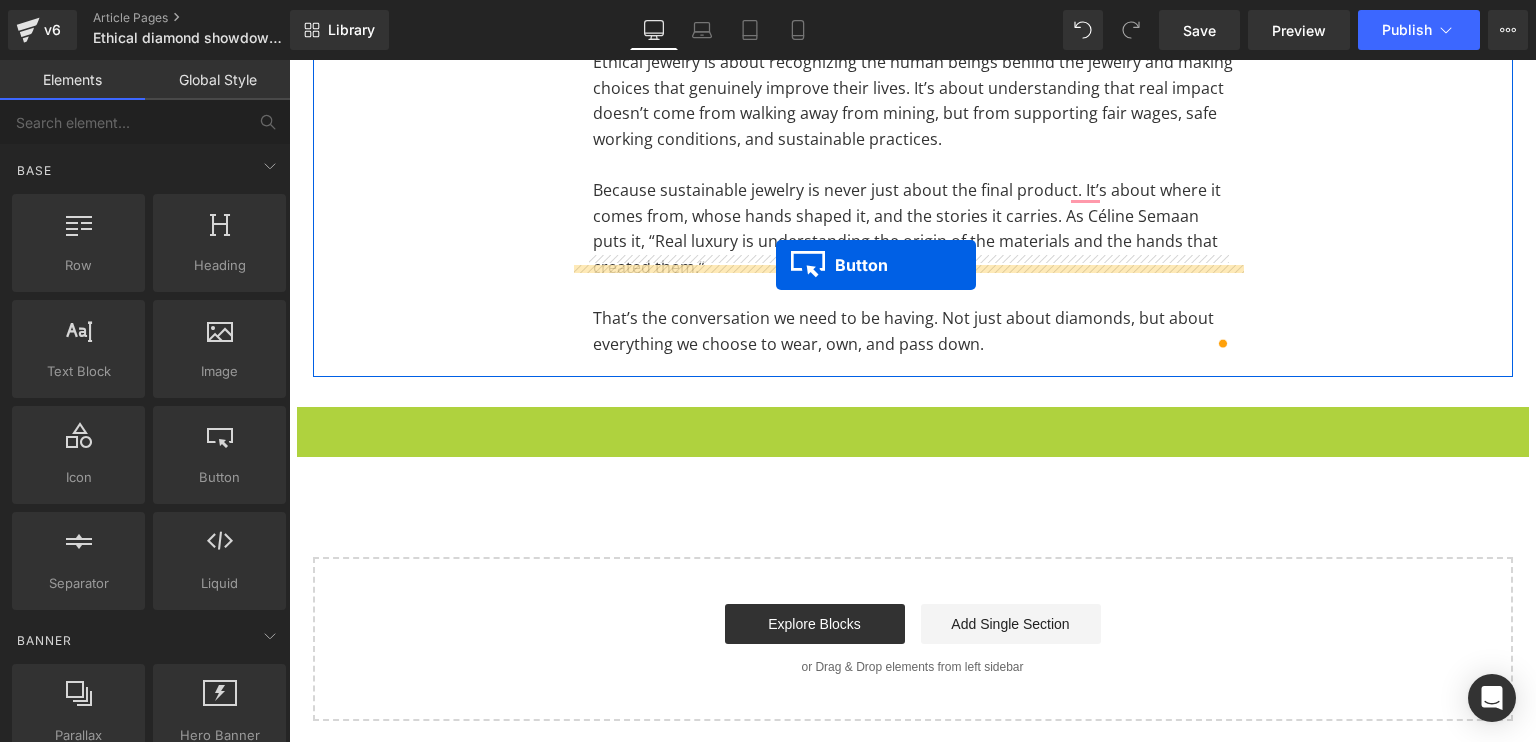 drag, startPoint x: 869, startPoint y: 327, endPoint x: 776, endPoint y: 266, distance: 111.220505 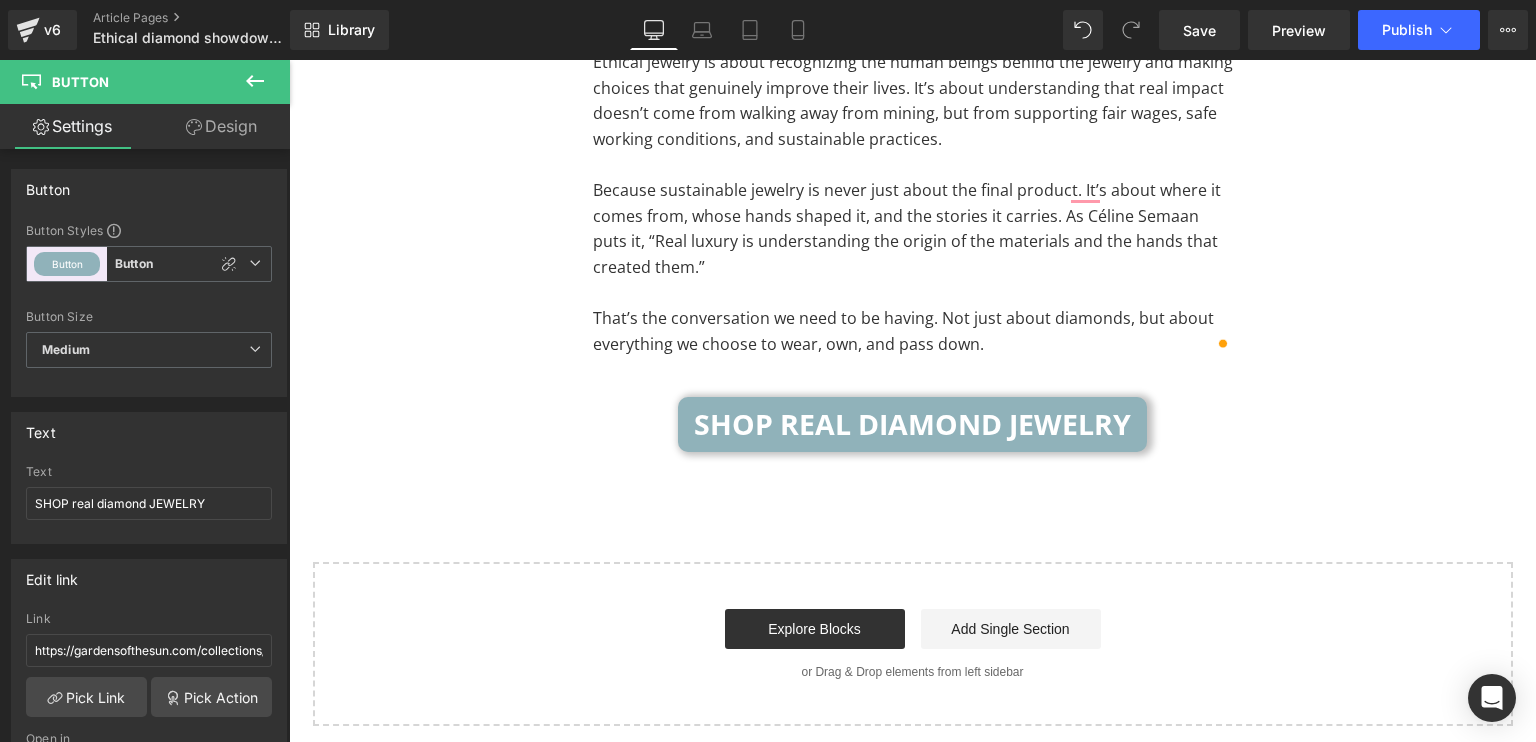 scroll, scrollTop: 13081, scrollLeft: 0, axis: vertical 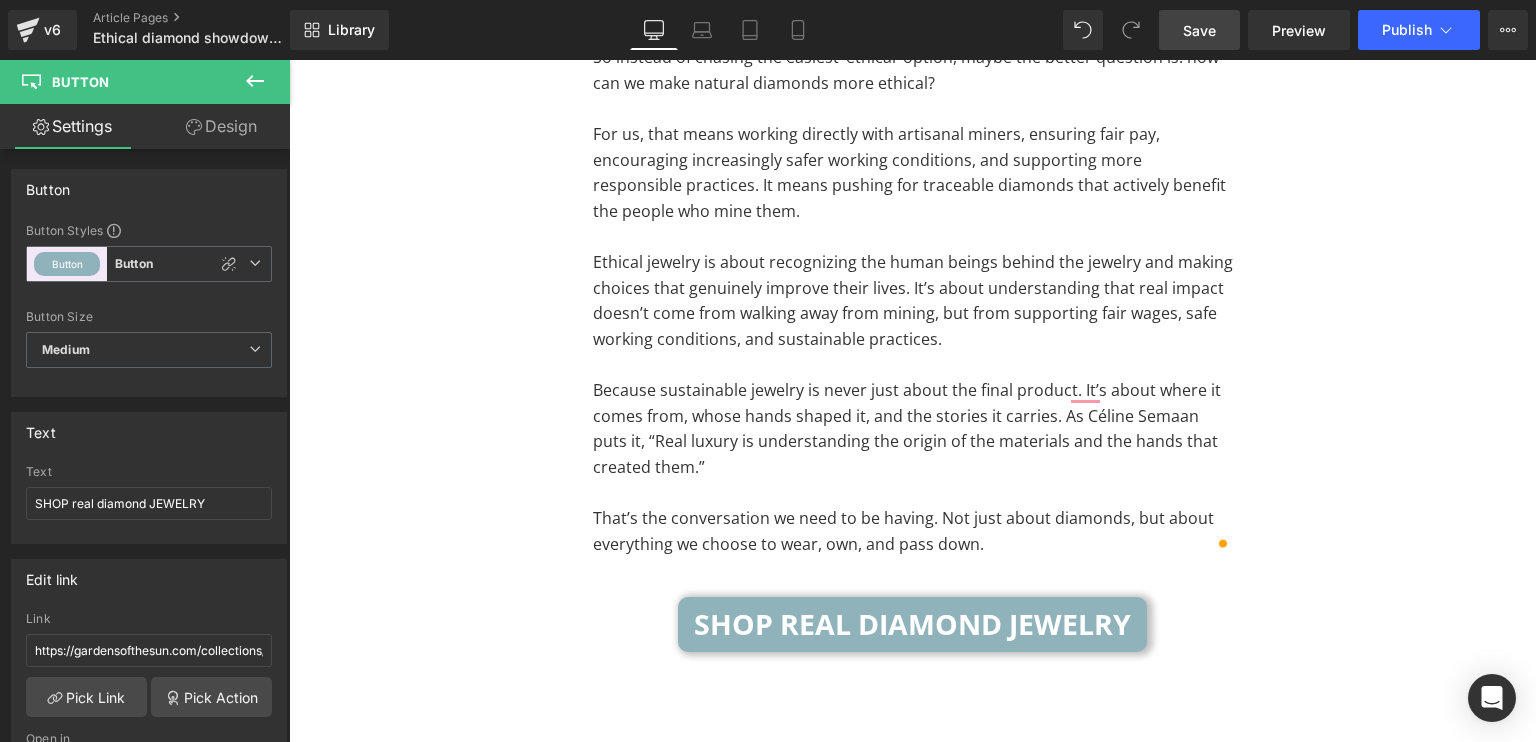click on "Save" at bounding box center [1199, 30] 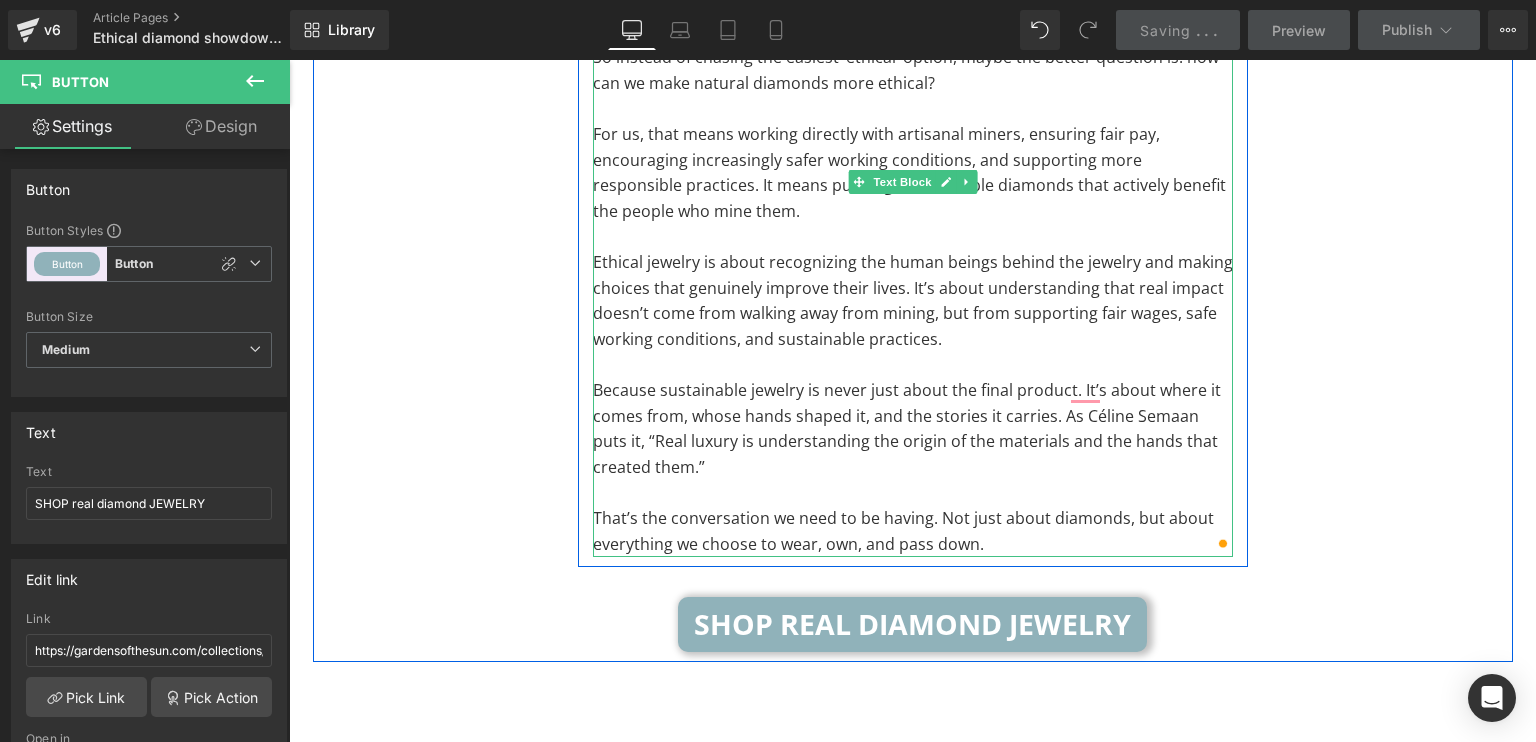 scroll, scrollTop: 12581, scrollLeft: 0, axis: vertical 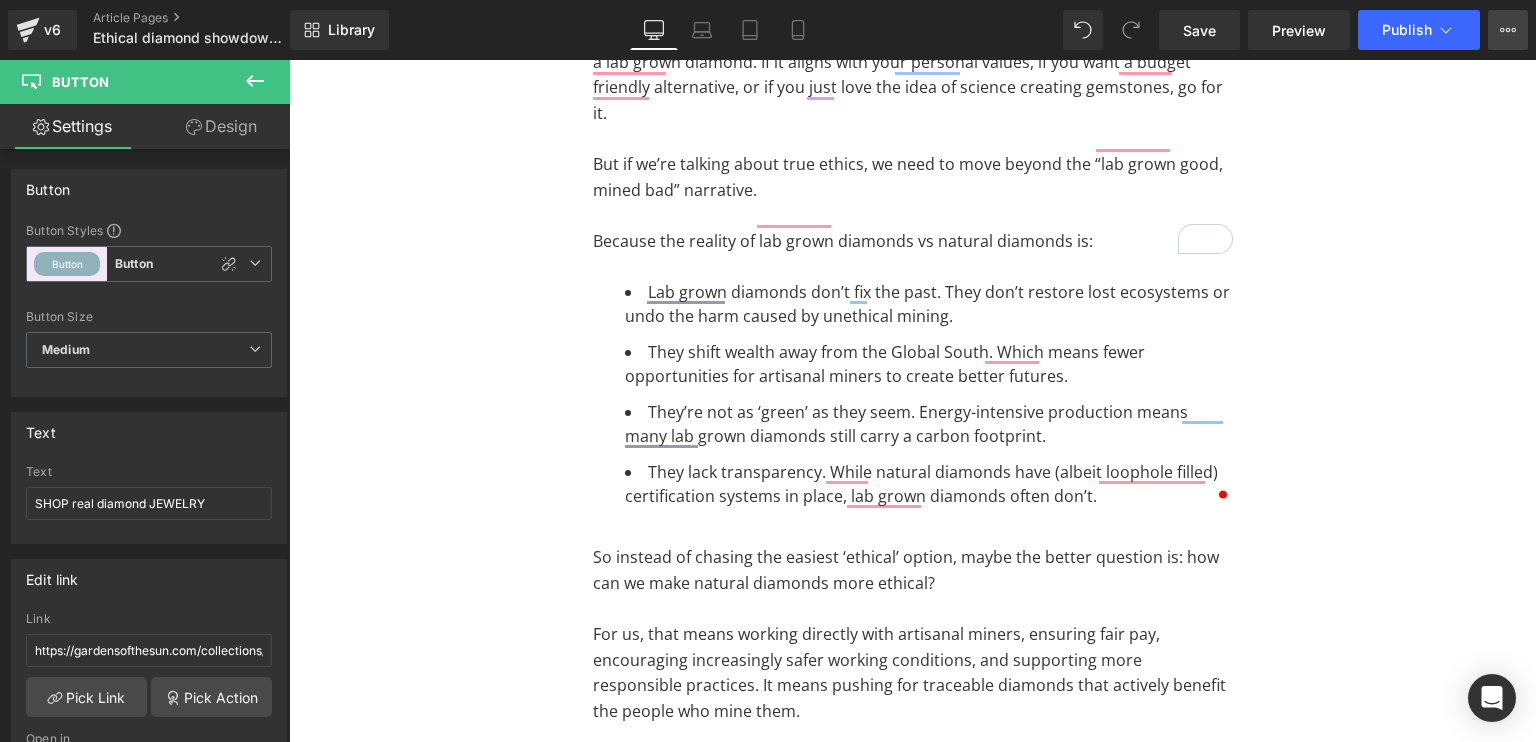 click on "View Live Page View with current Template Save Template to Library Schedule Publish  Optimize  Publish Settings Shortcuts" at bounding box center (1508, 30) 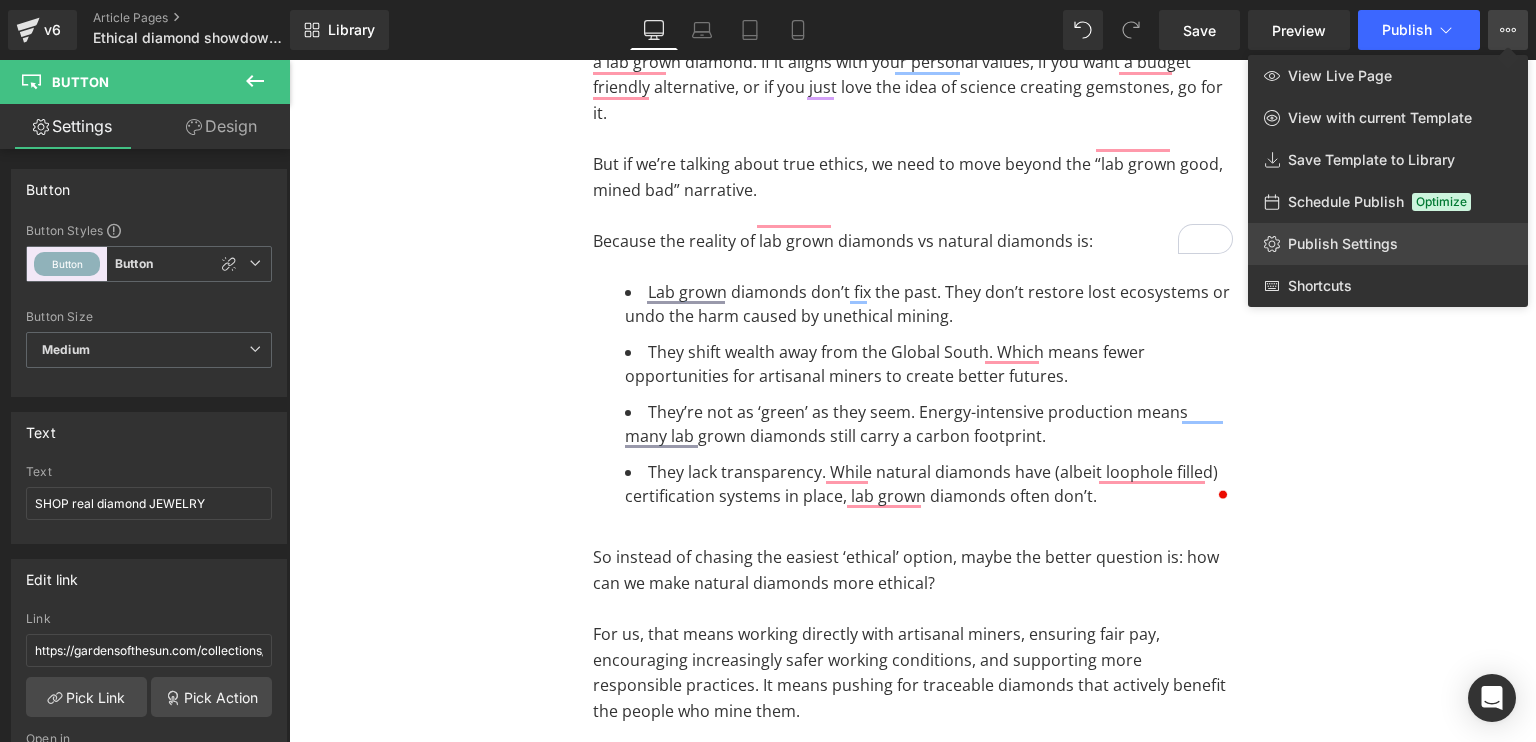 click on "Publish Settings" 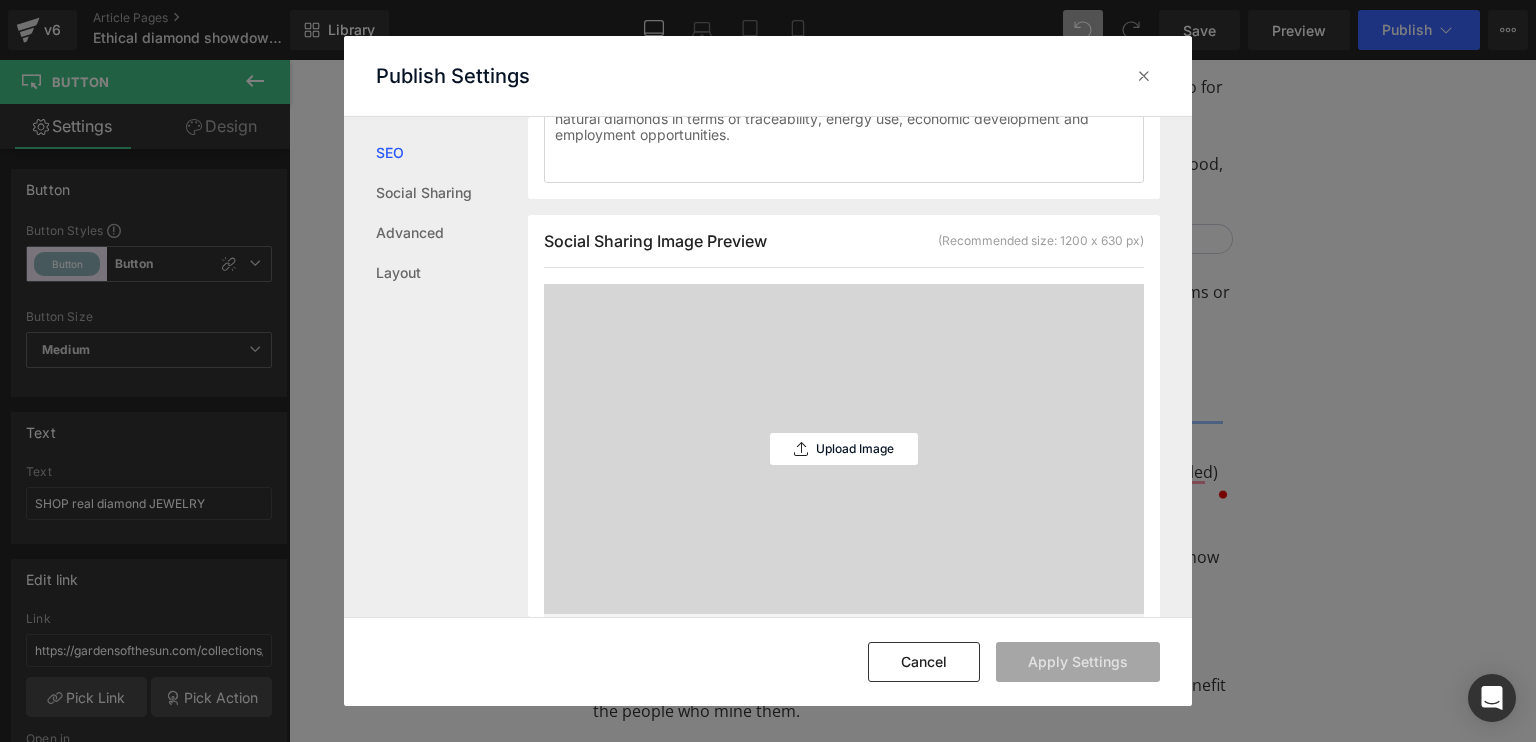 scroll, scrollTop: 600, scrollLeft: 0, axis: vertical 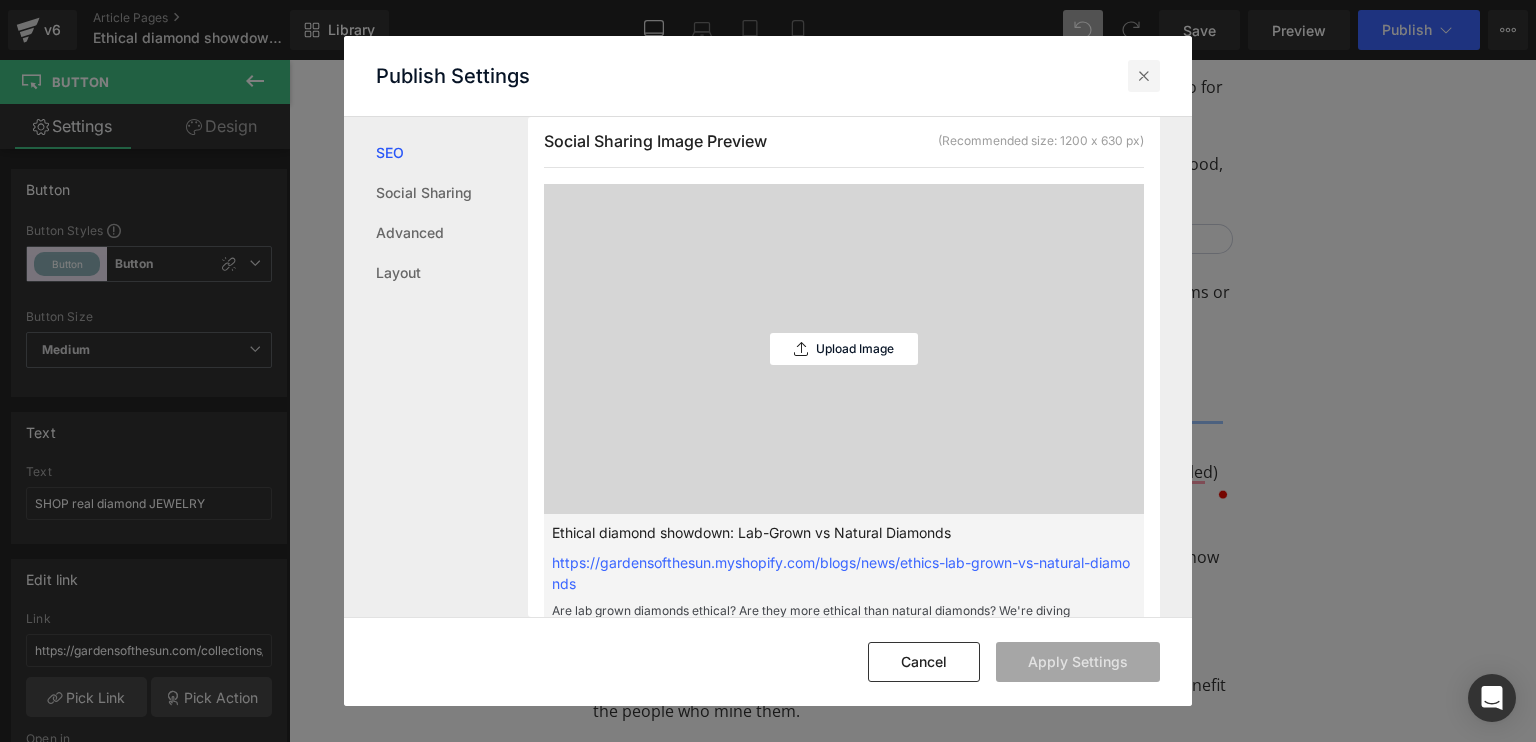 click at bounding box center [1144, 76] 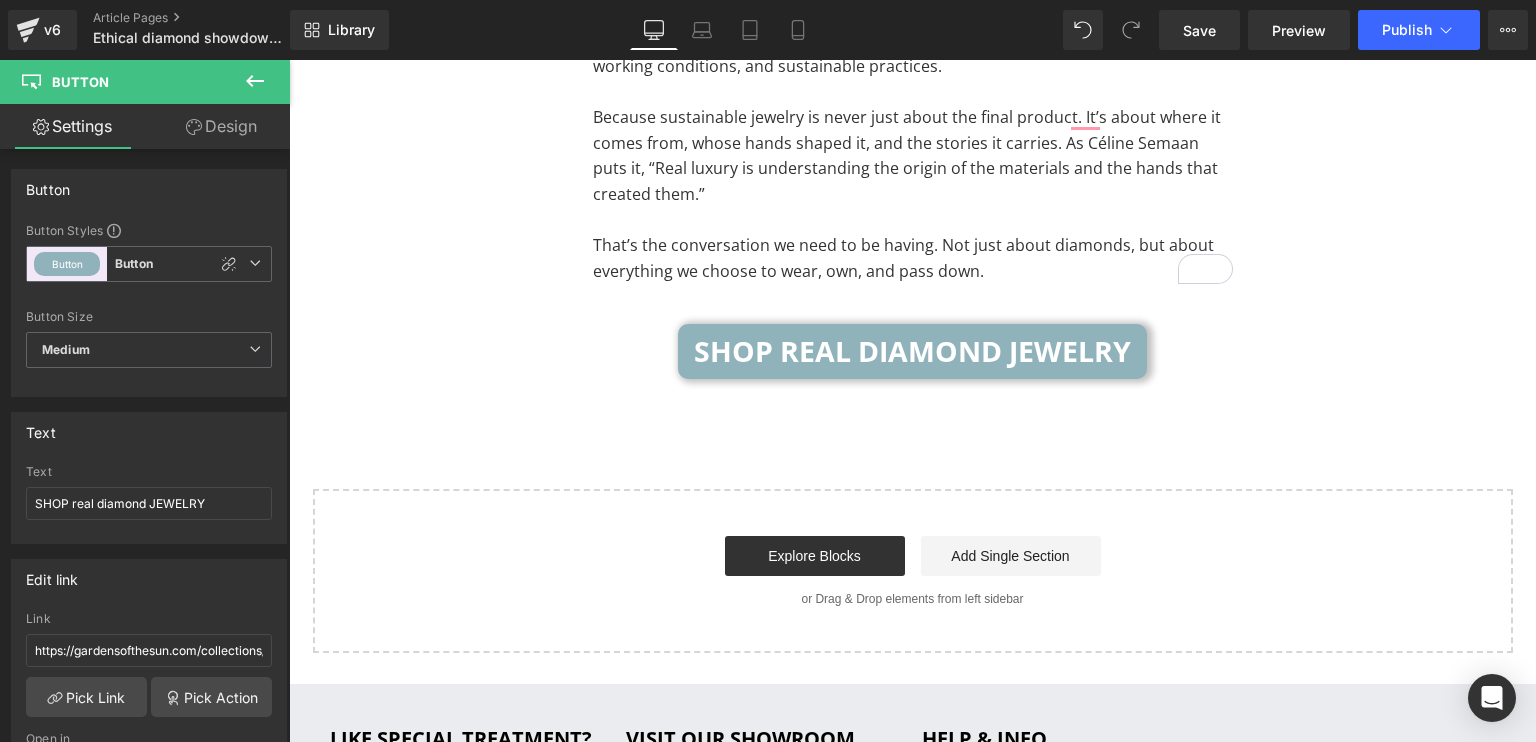 scroll, scrollTop: 13254, scrollLeft: 0, axis: vertical 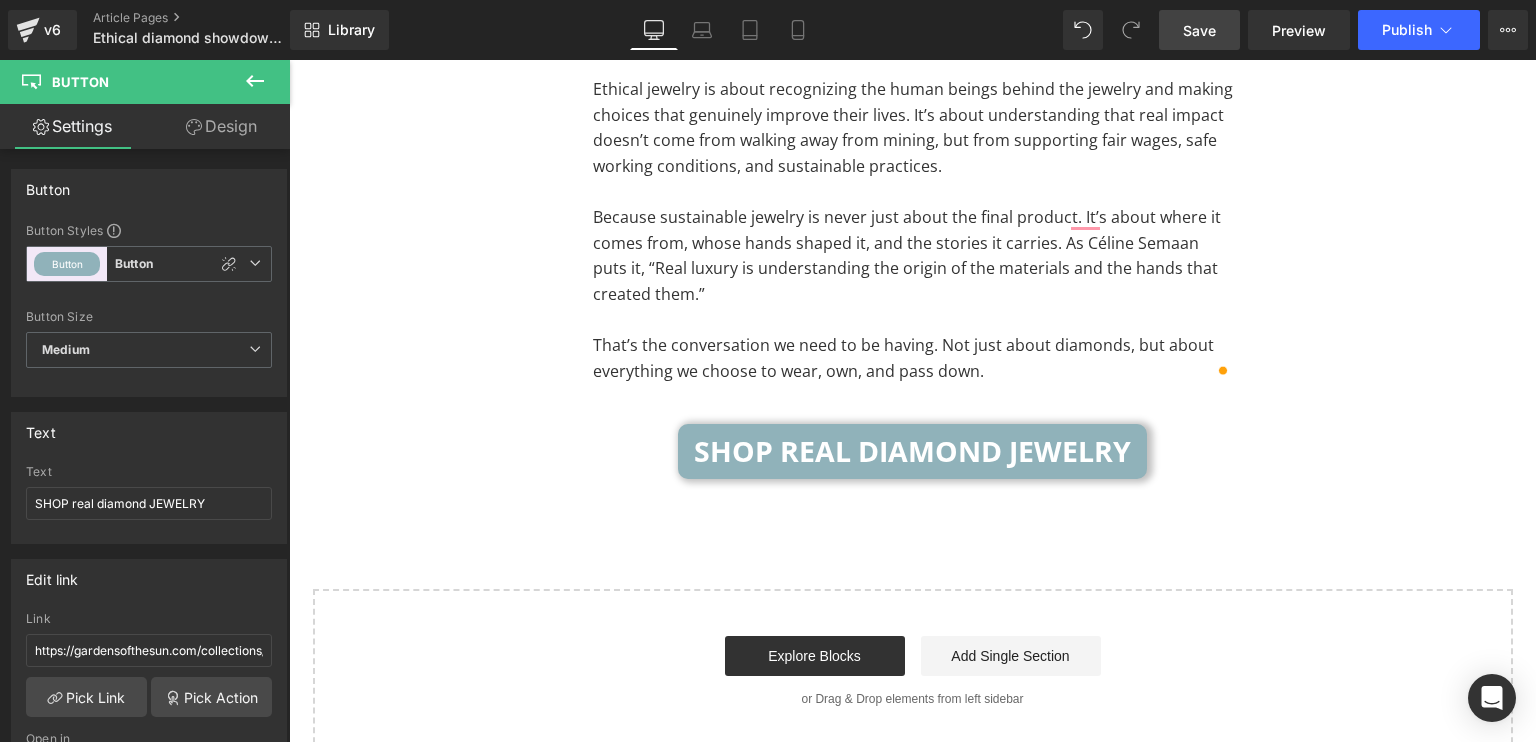 click on "Save" at bounding box center (1199, 30) 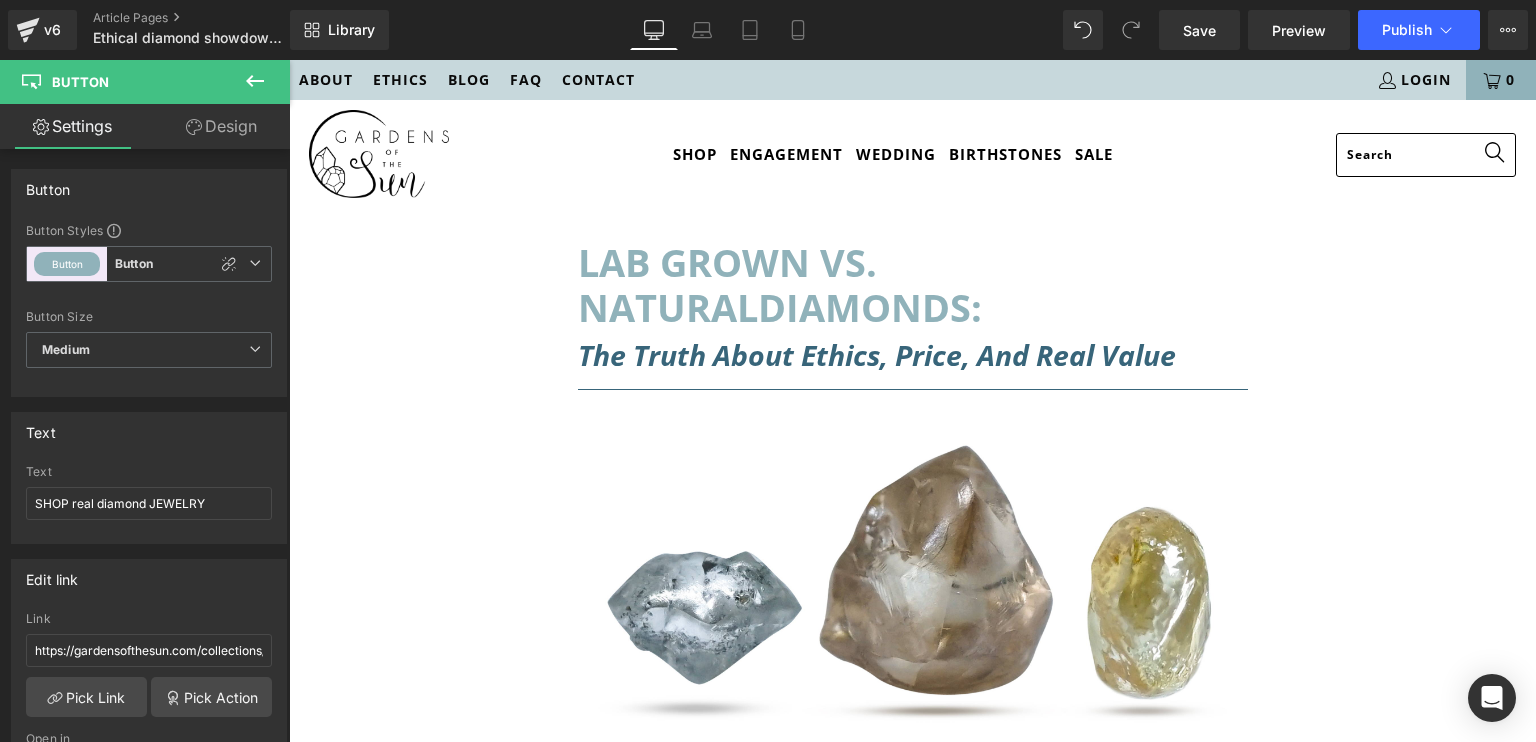 scroll, scrollTop: 13254, scrollLeft: 0, axis: vertical 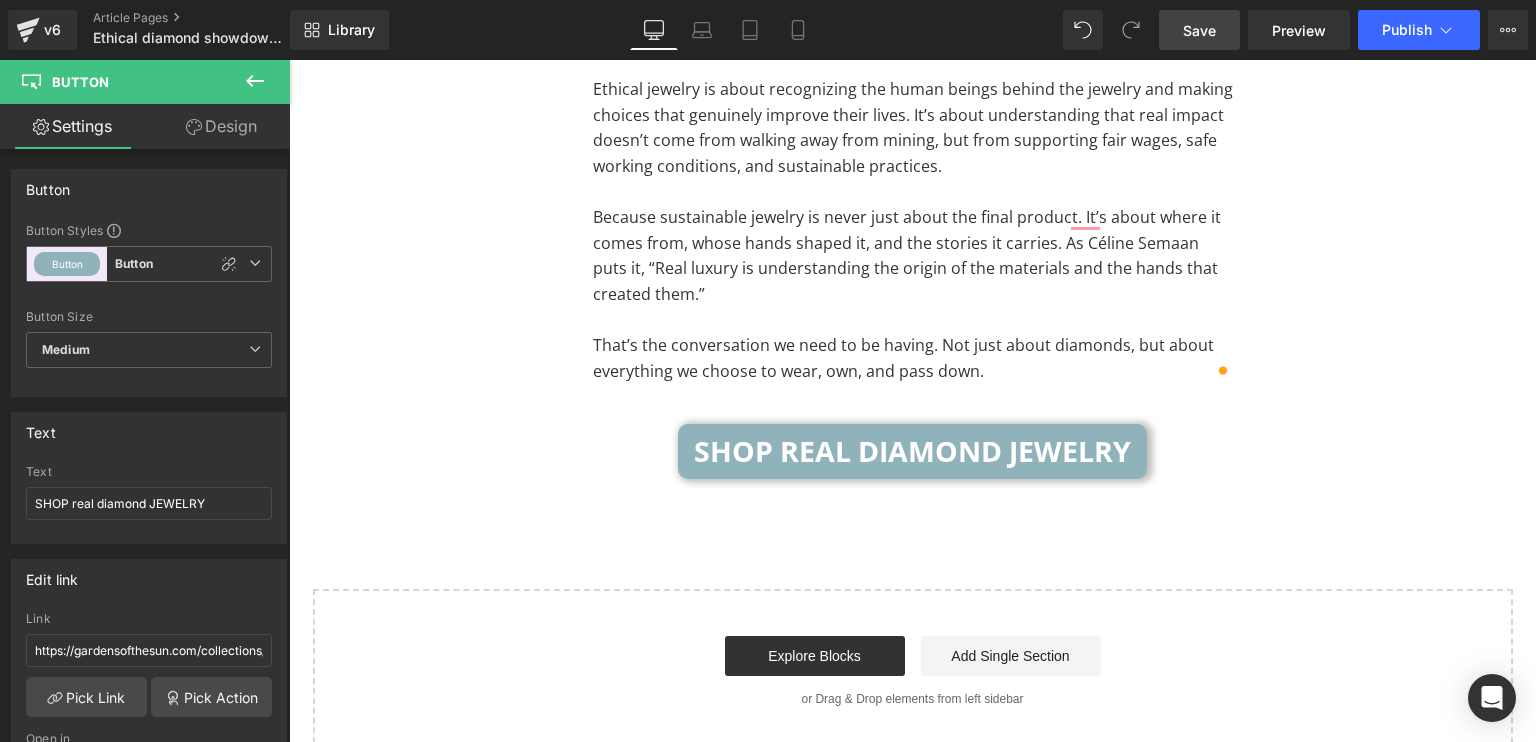 click on "Save" at bounding box center [1199, 30] 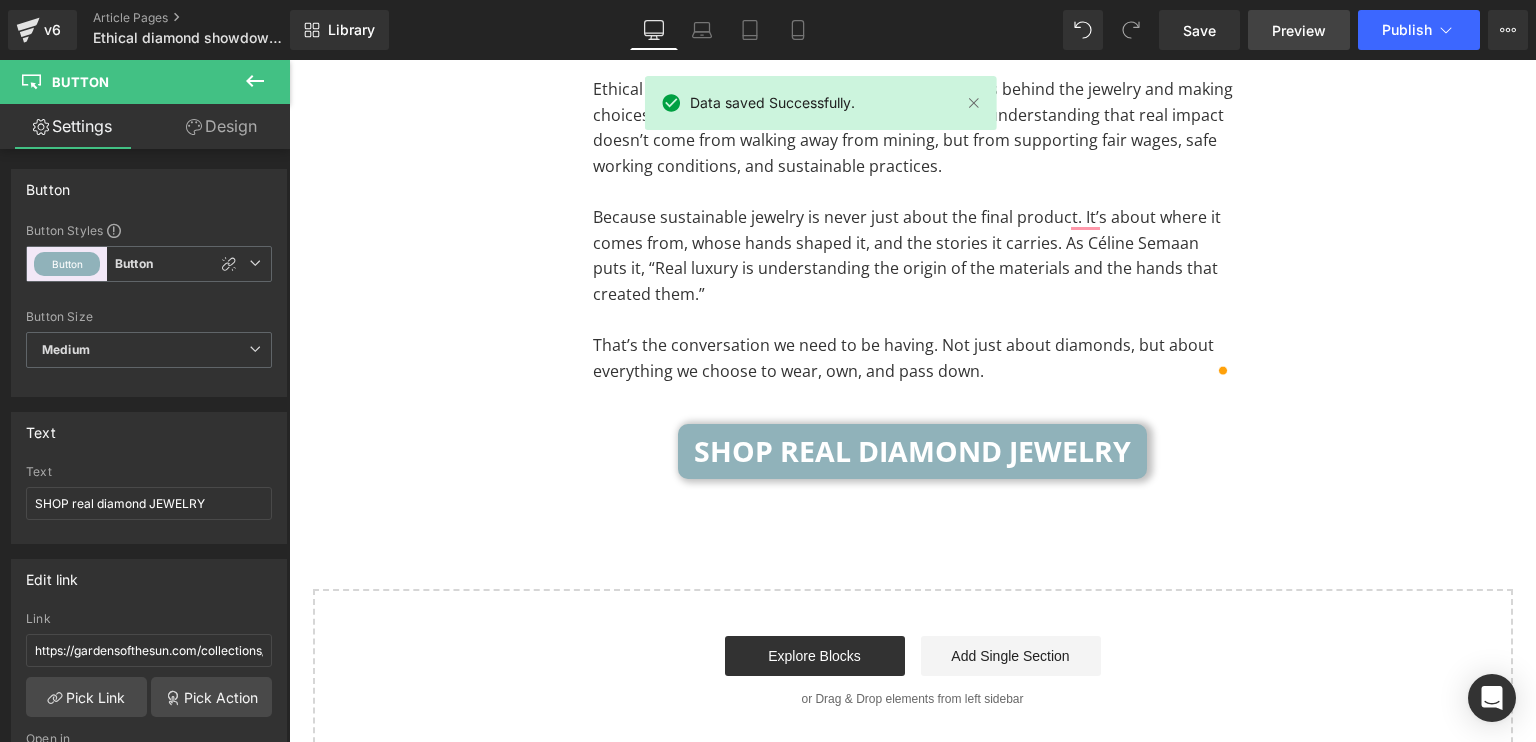click on "Preview" at bounding box center (1299, 30) 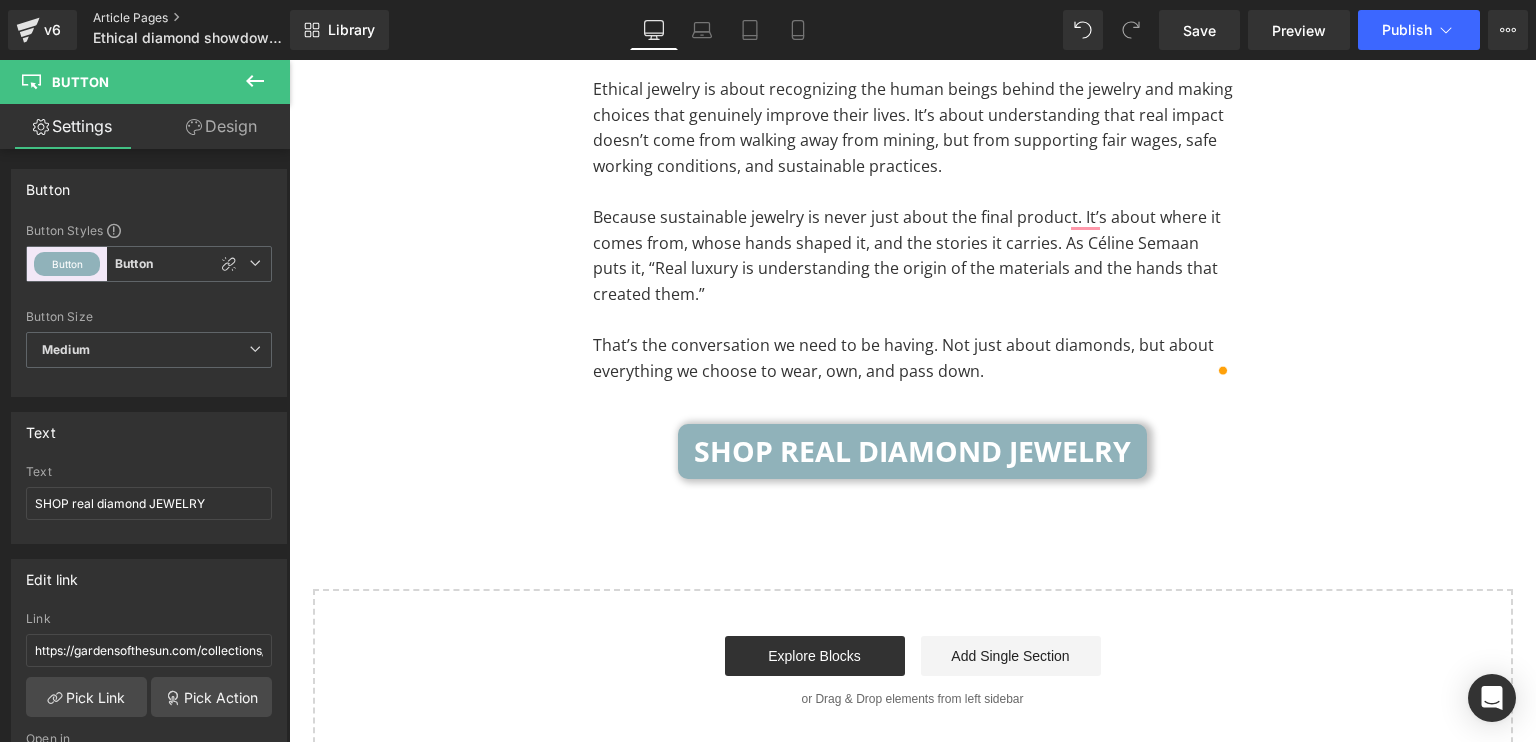 click on "Article Pages" at bounding box center [208, 18] 